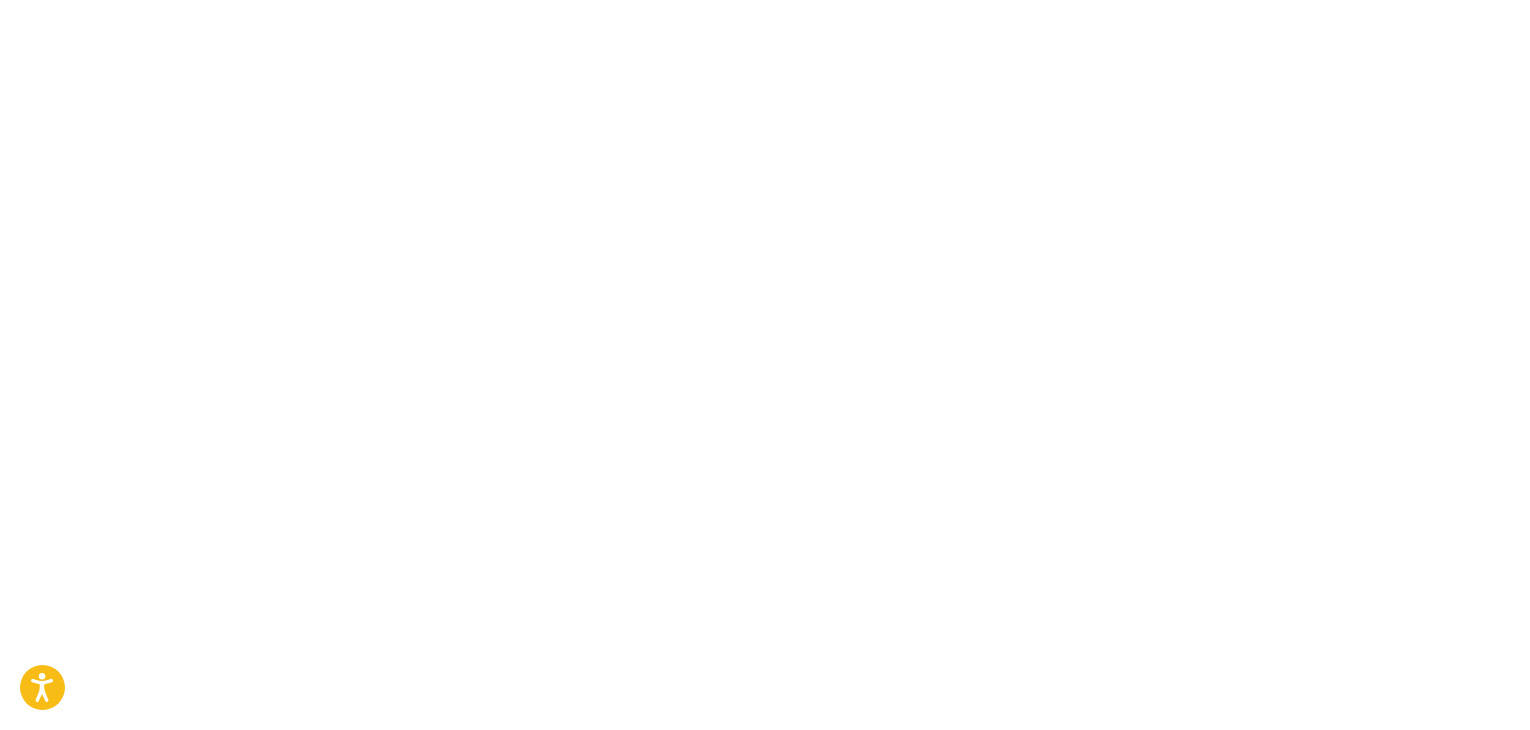 scroll, scrollTop: 0, scrollLeft: 0, axis: both 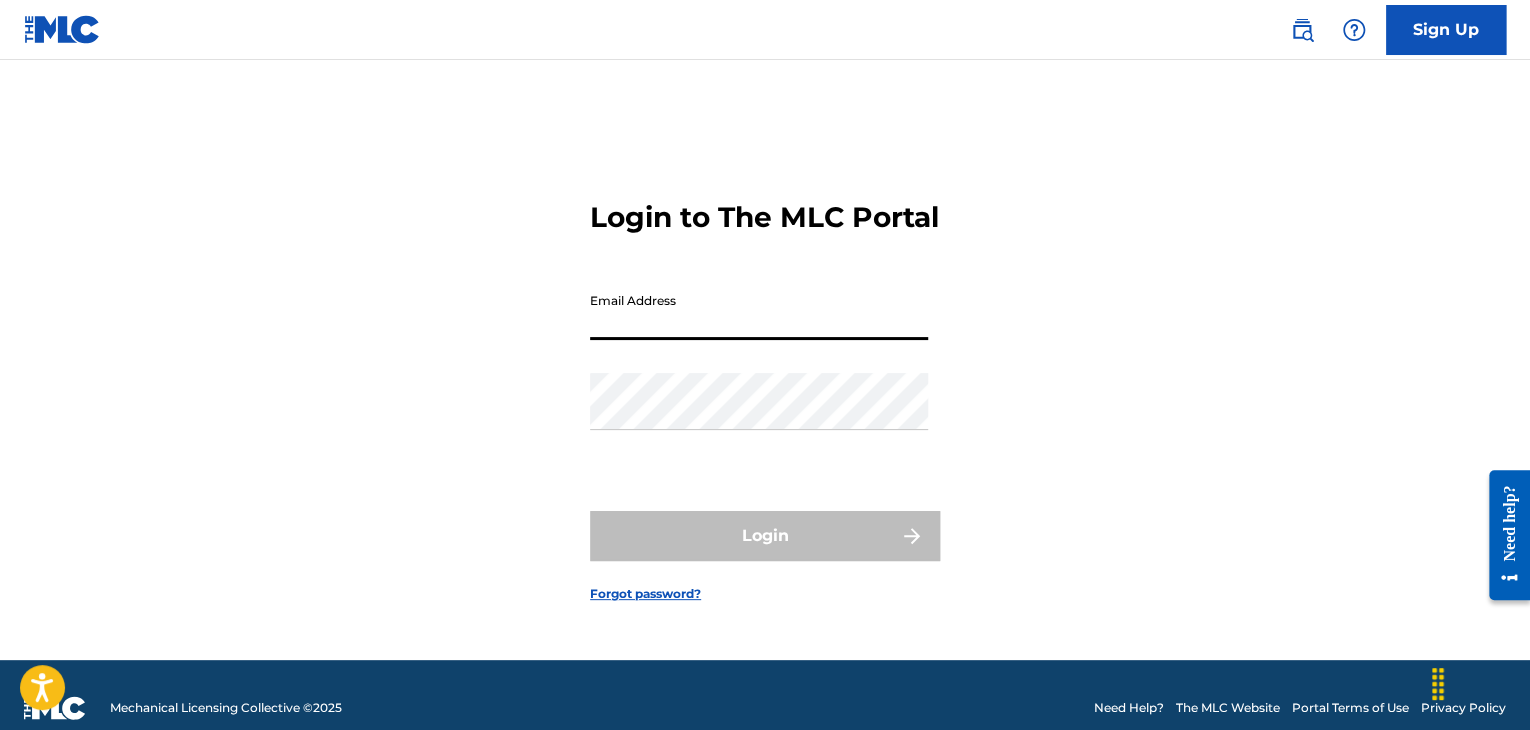 click on "Email Address" at bounding box center [759, 311] 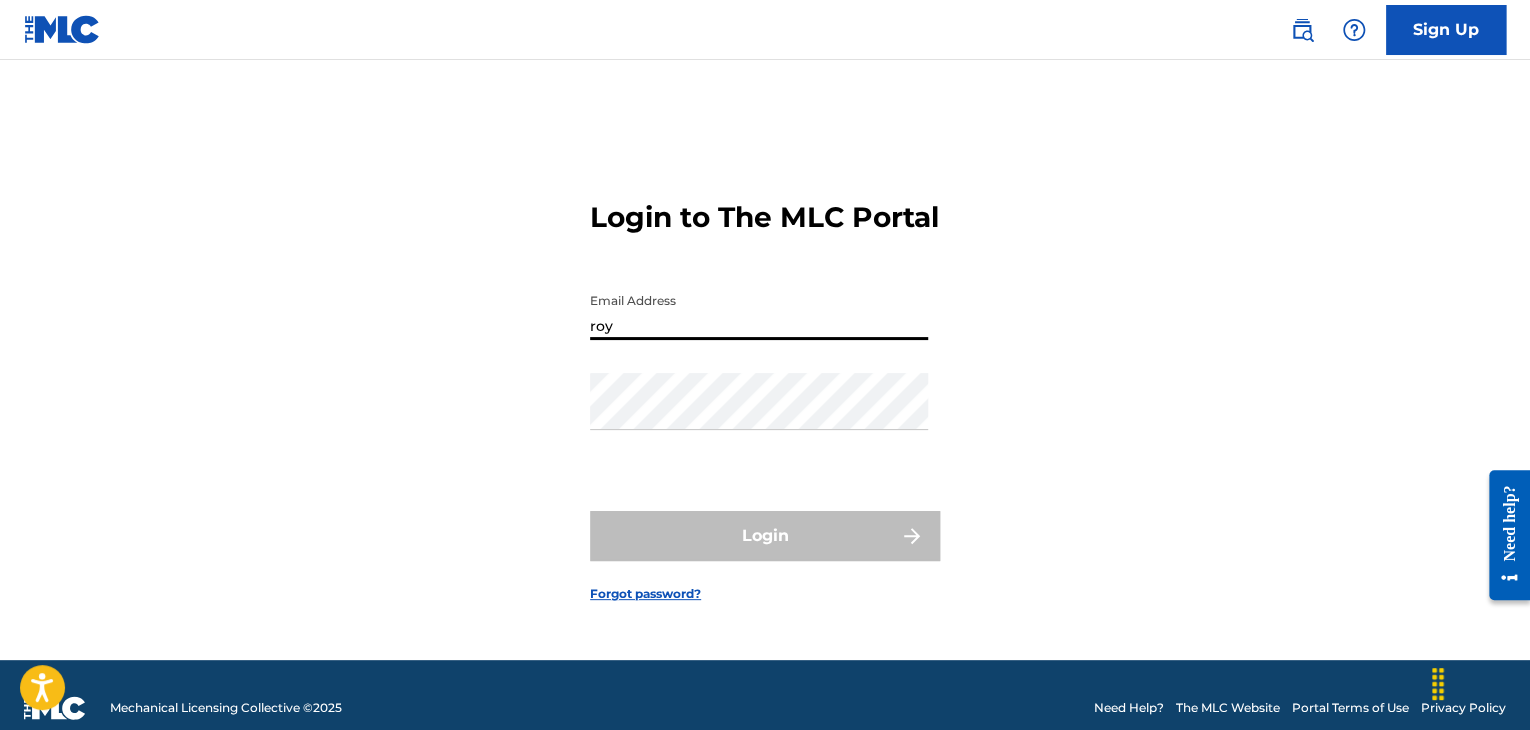 type on "[EMAIL]" 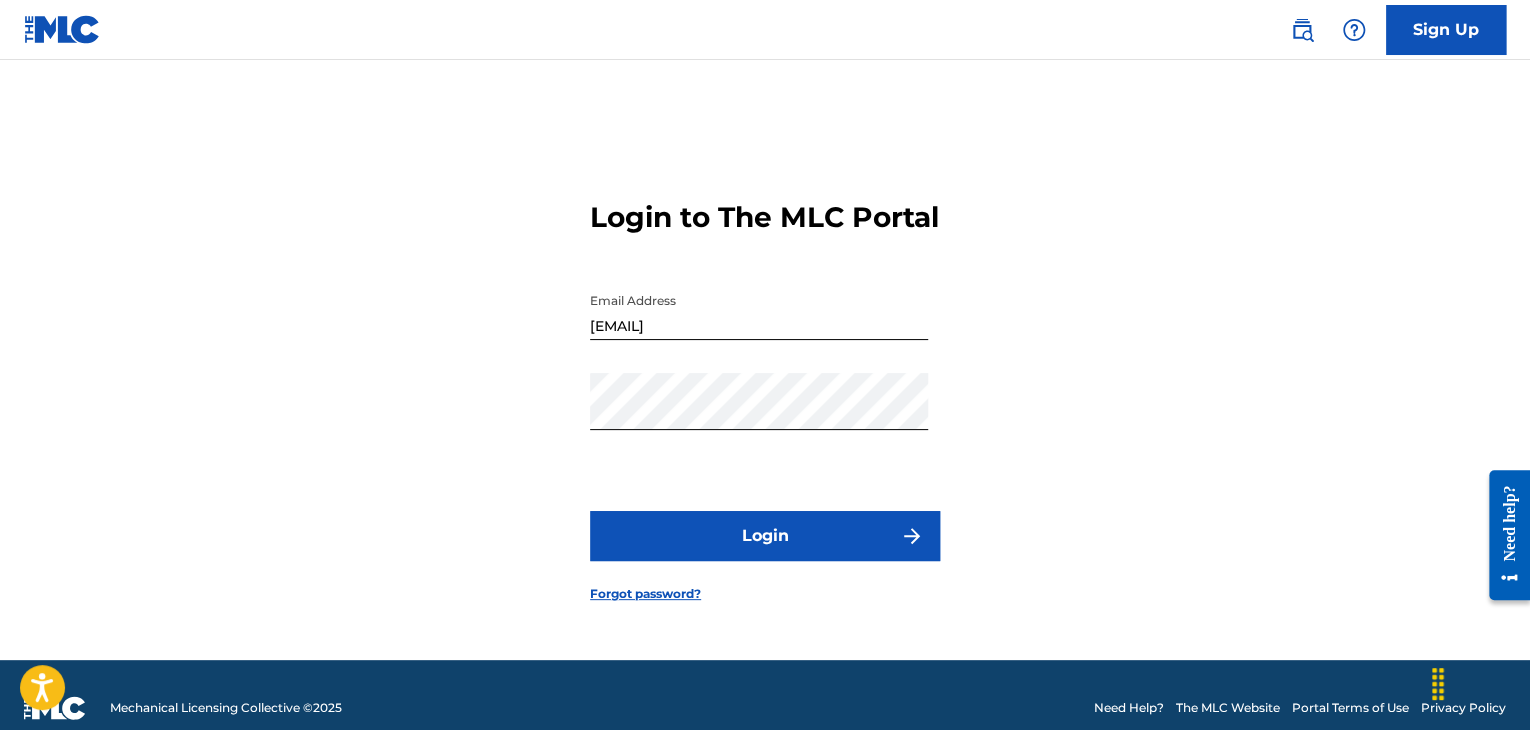 click on "Login" at bounding box center (765, 536) 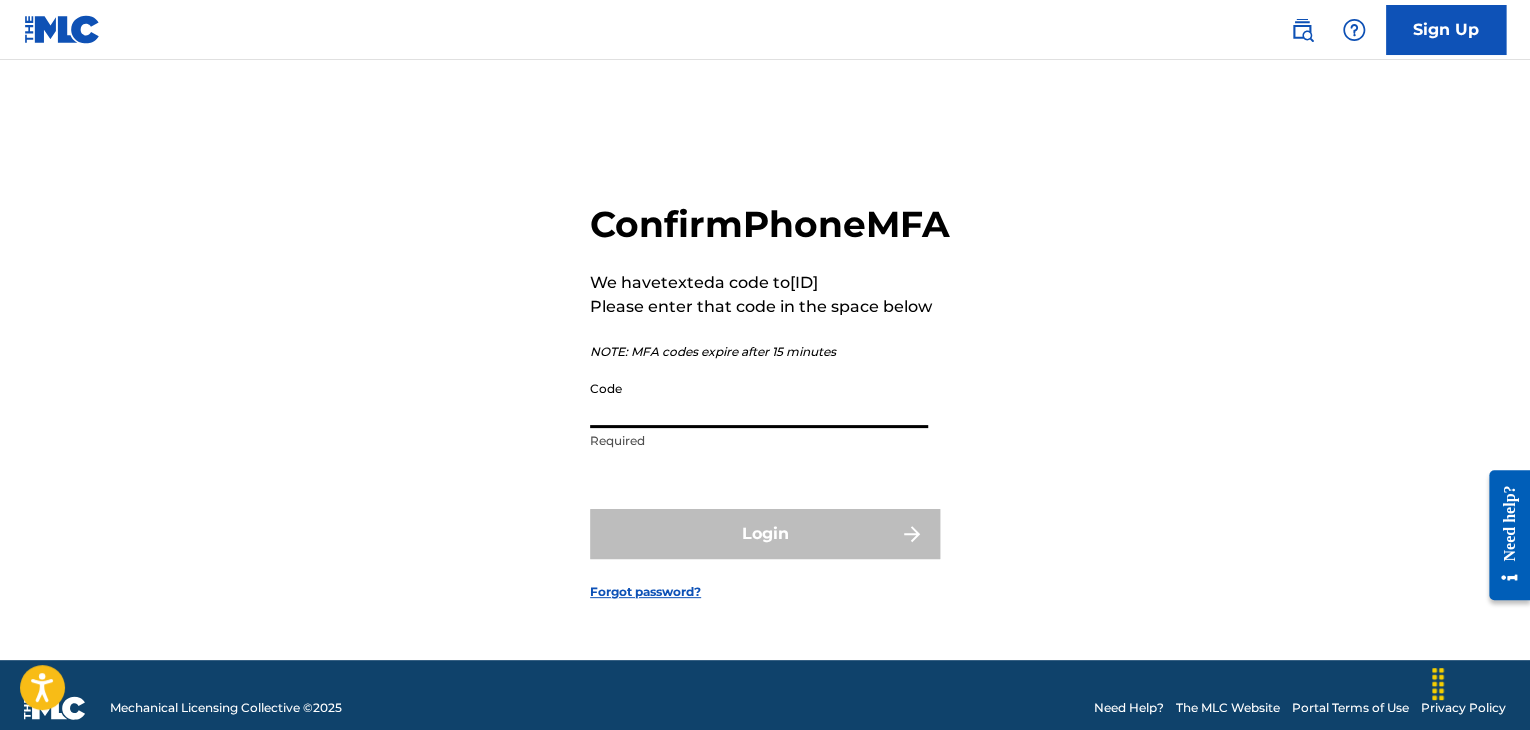 click on "Code" at bounding box center [759, 399] 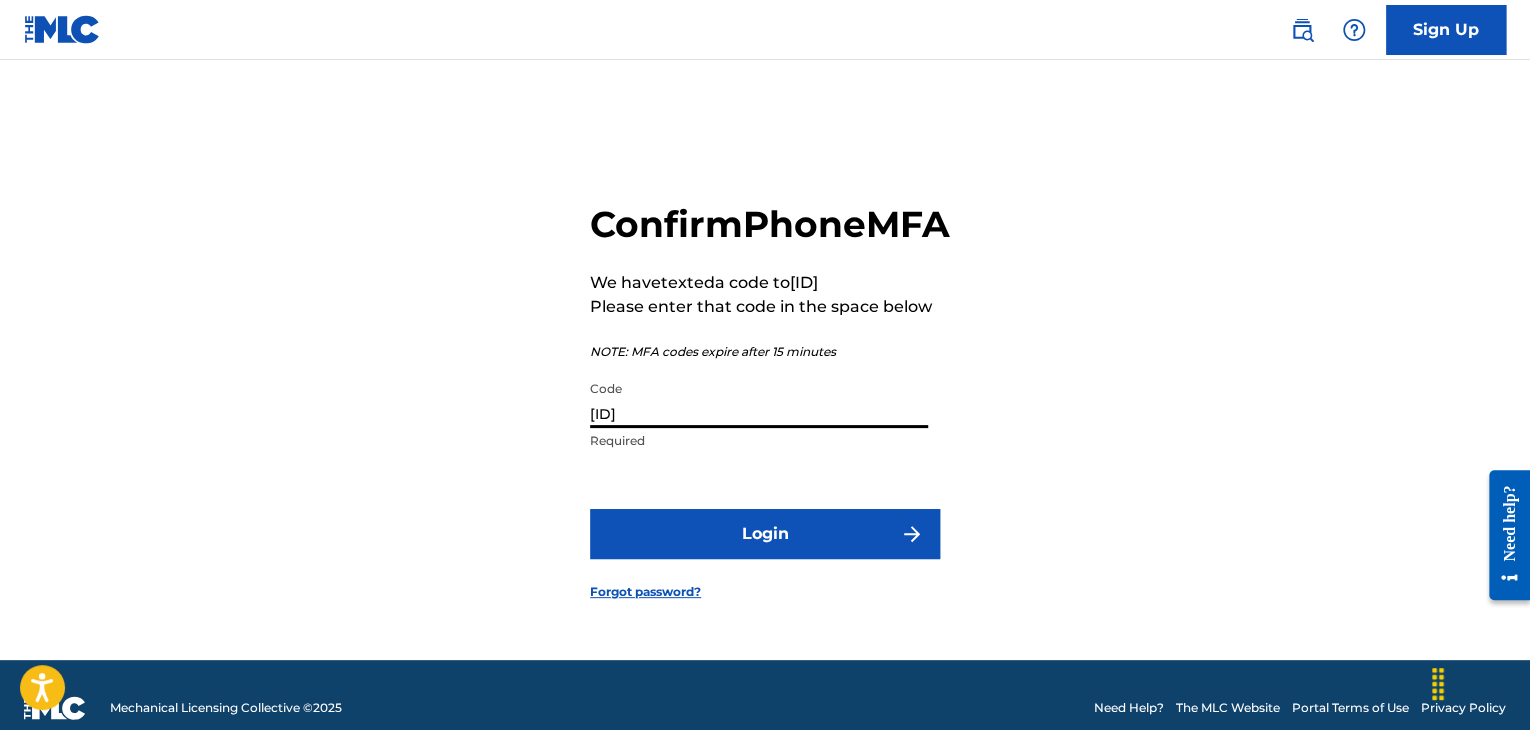type on "[ID]" 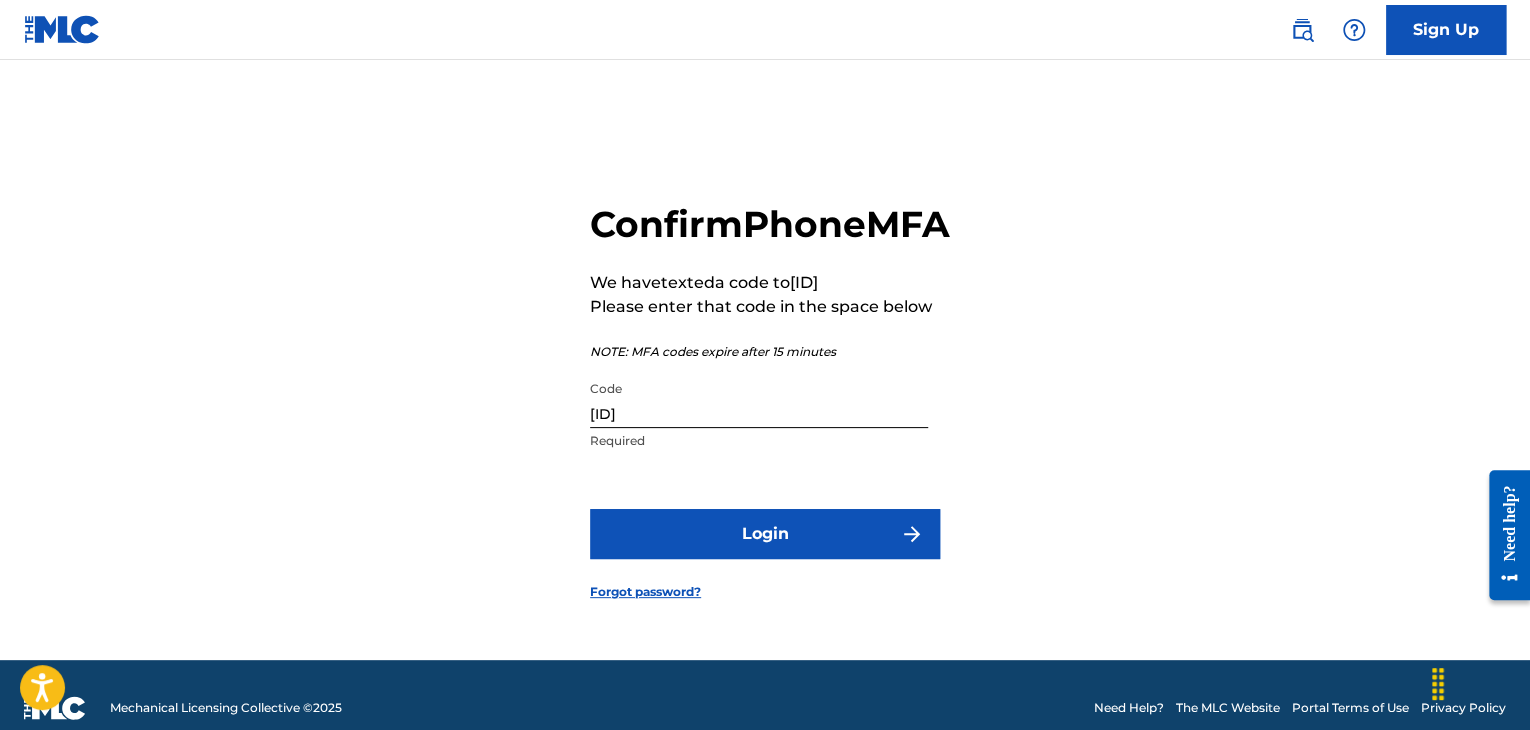 click on "Login" at bounding box center [765, 534] 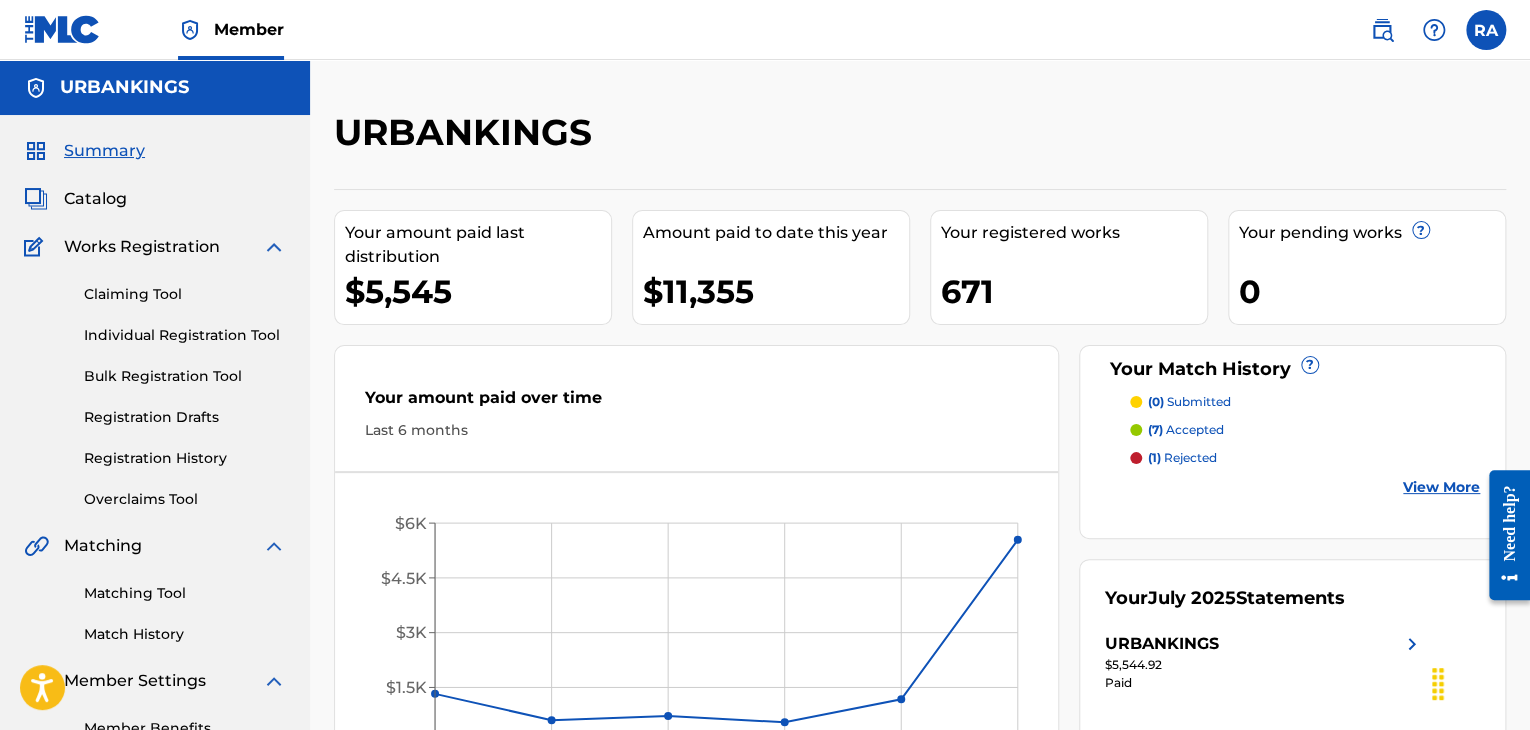 click on "Registration History" at bounding box center (185, 458) 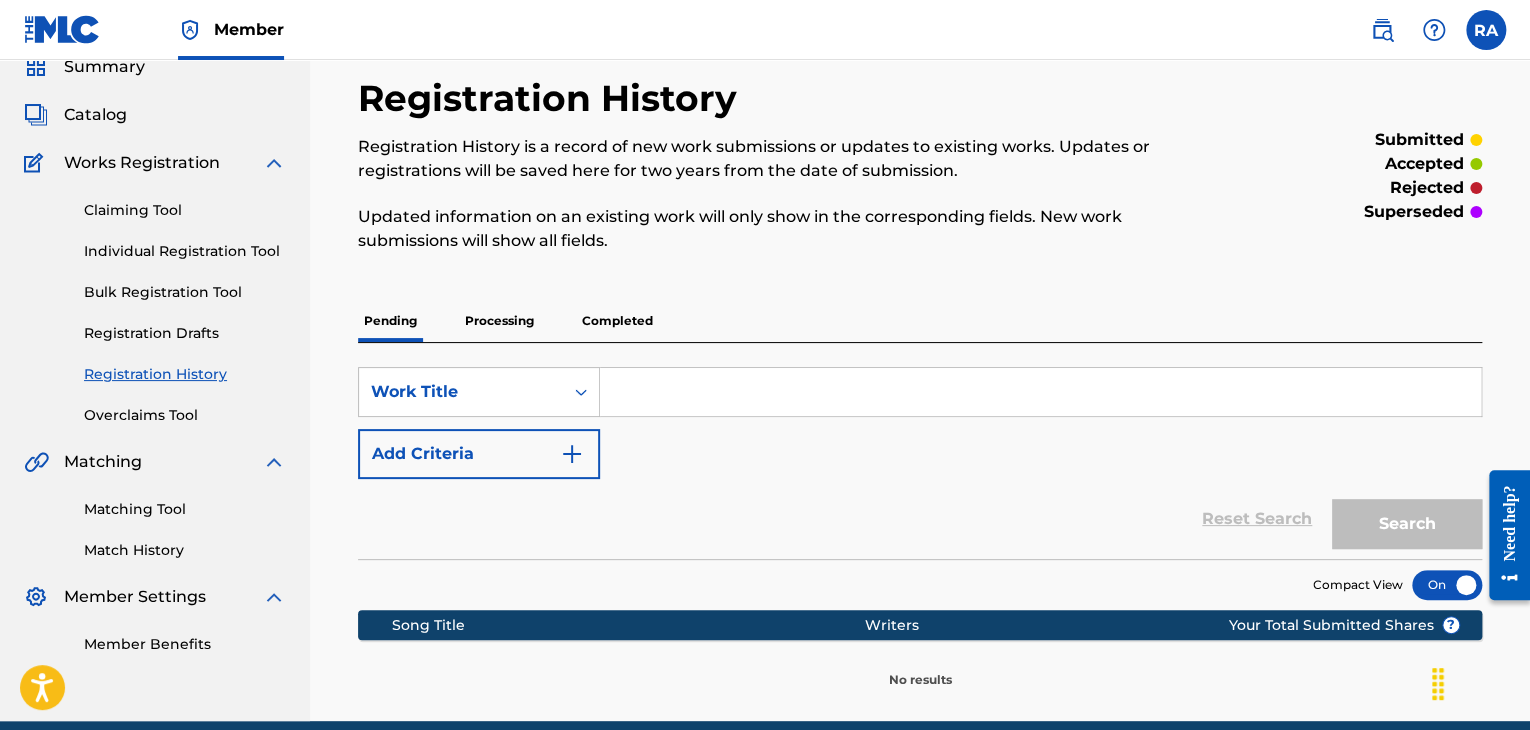 scroll, scrollTop: 171, scrollLeft: 0, axis: vertical 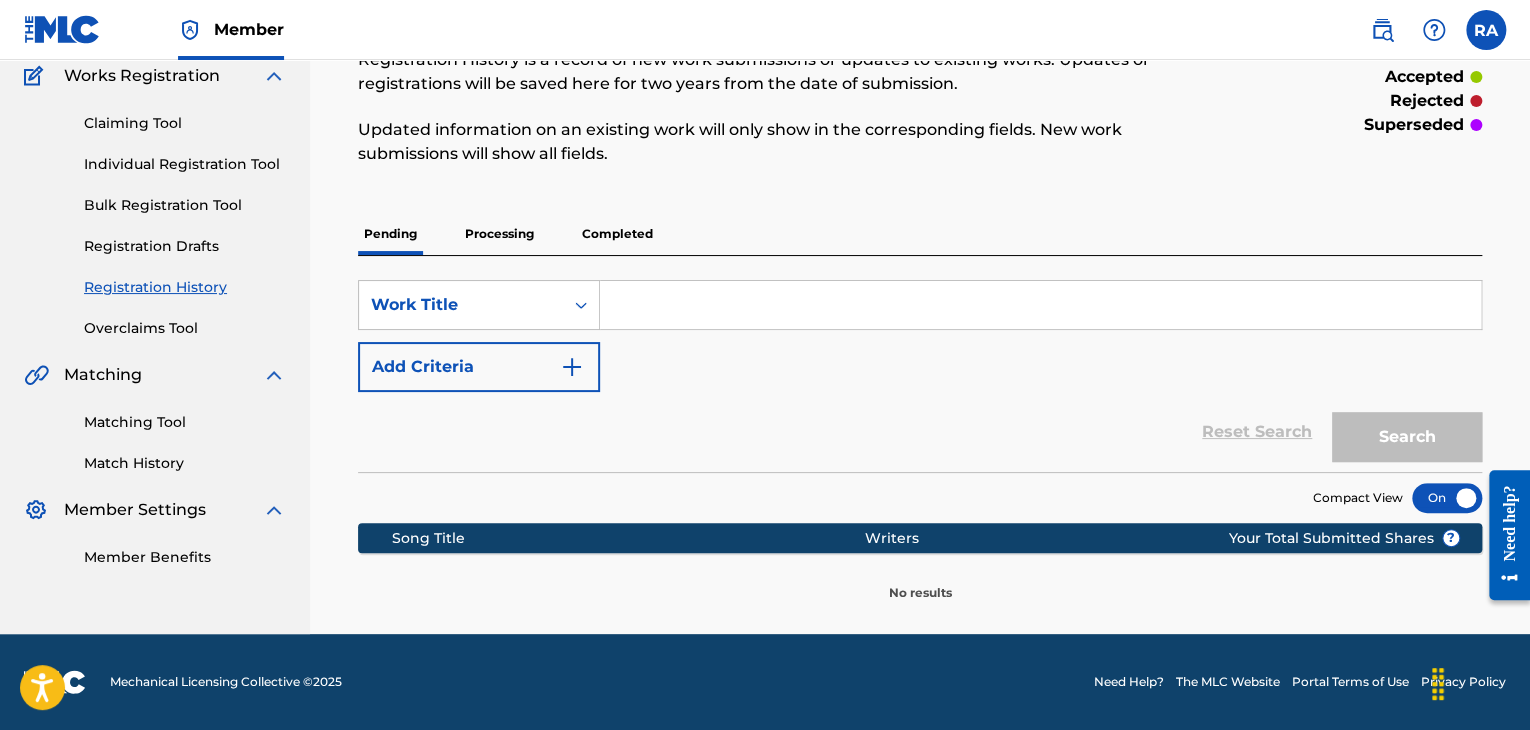 click on "Processing" at bounding box center (499, 234) 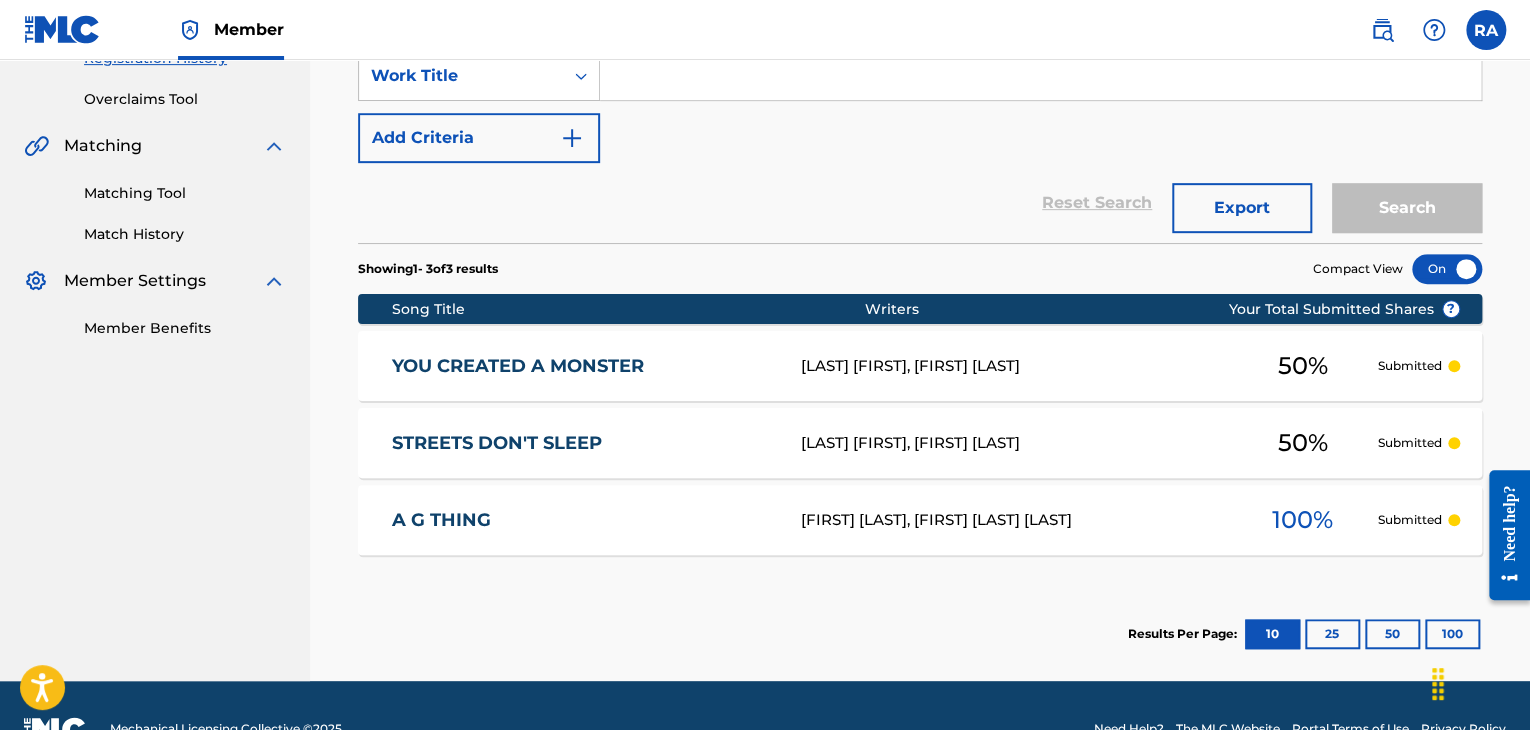 scroll, scrollTop: 100, scrollLeft: 0, axis: vertical 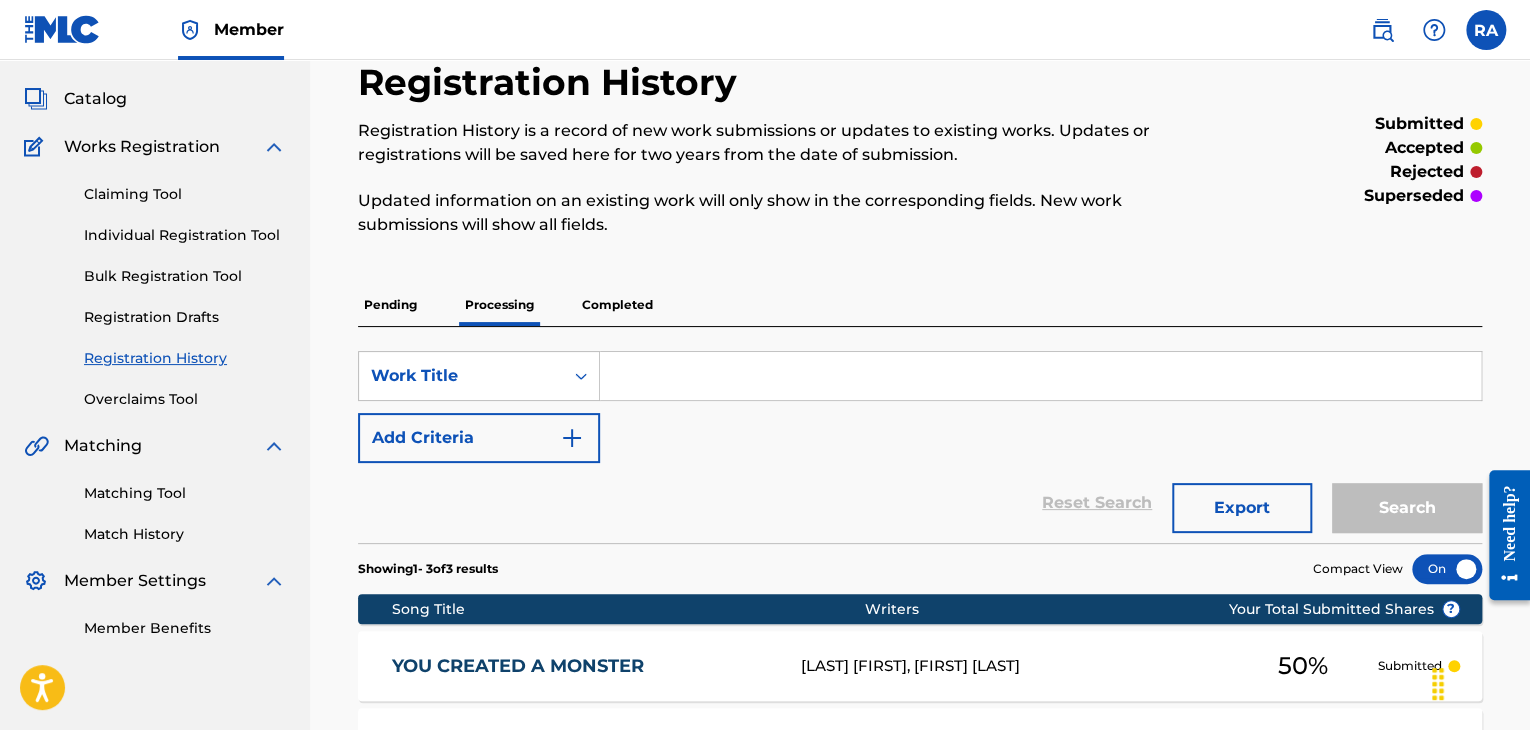 click on "Completed" at bounding box center (617, 305) 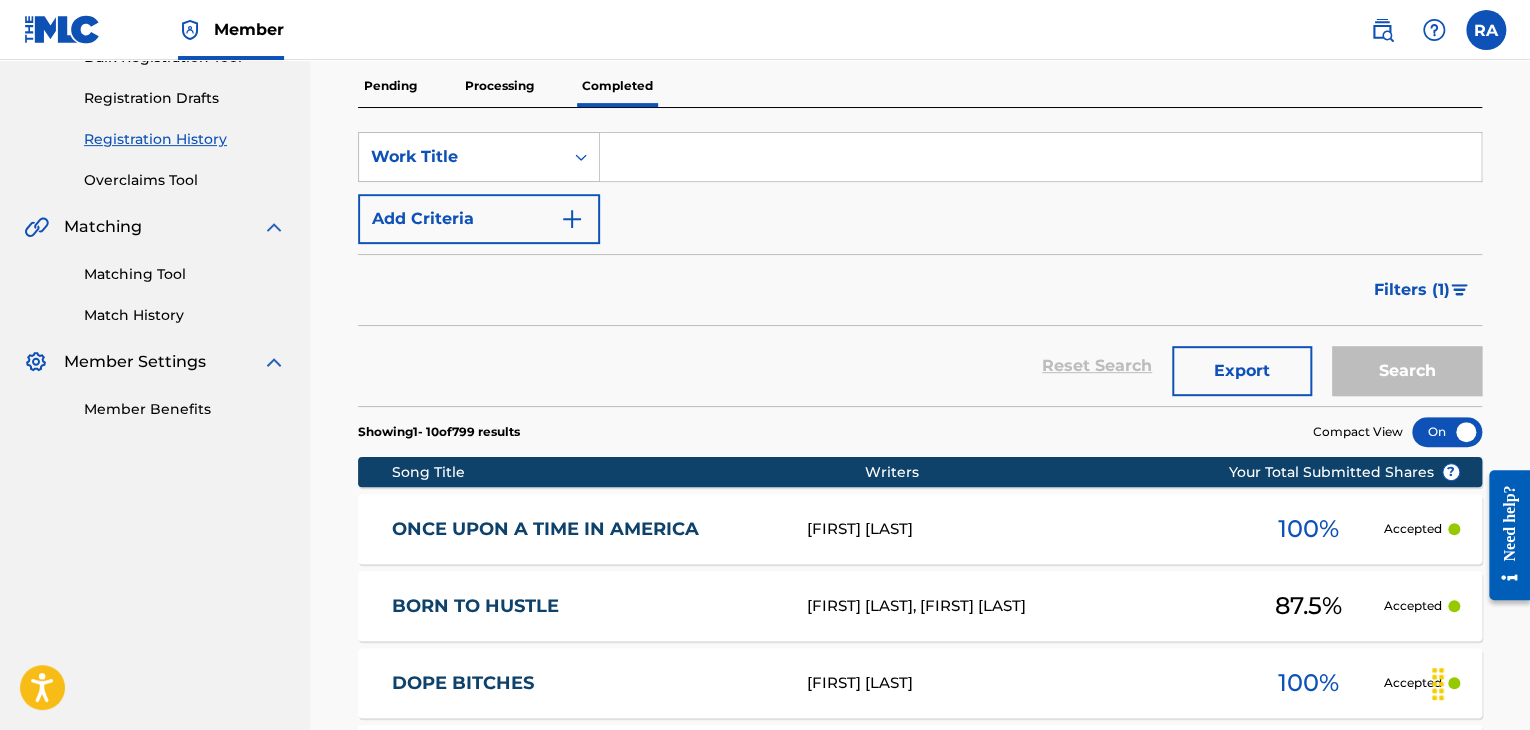 scroll, scrollTop: 0, scrollLeft: 0, axis: both 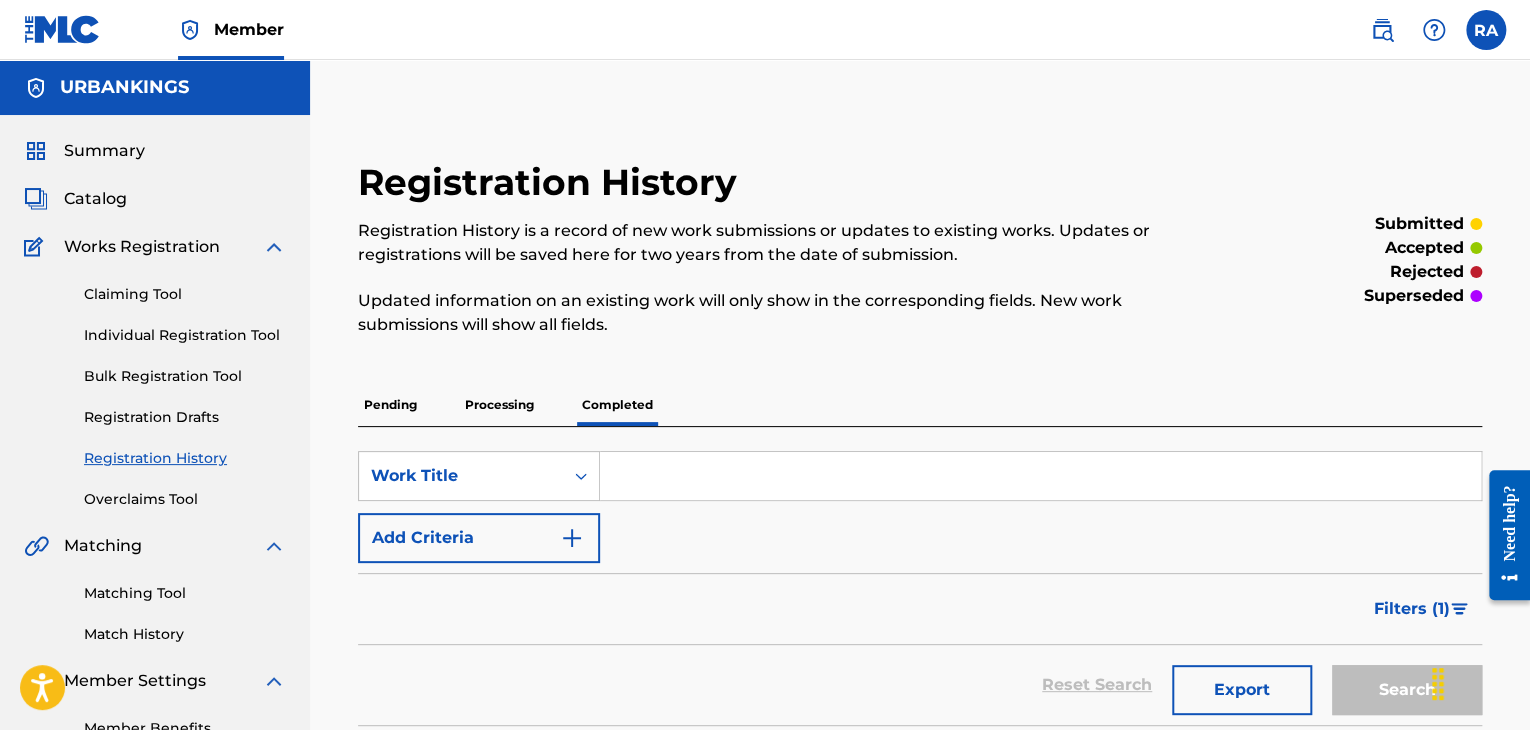 click on "Individual Registration Tool" at bounding box center [185, 335] 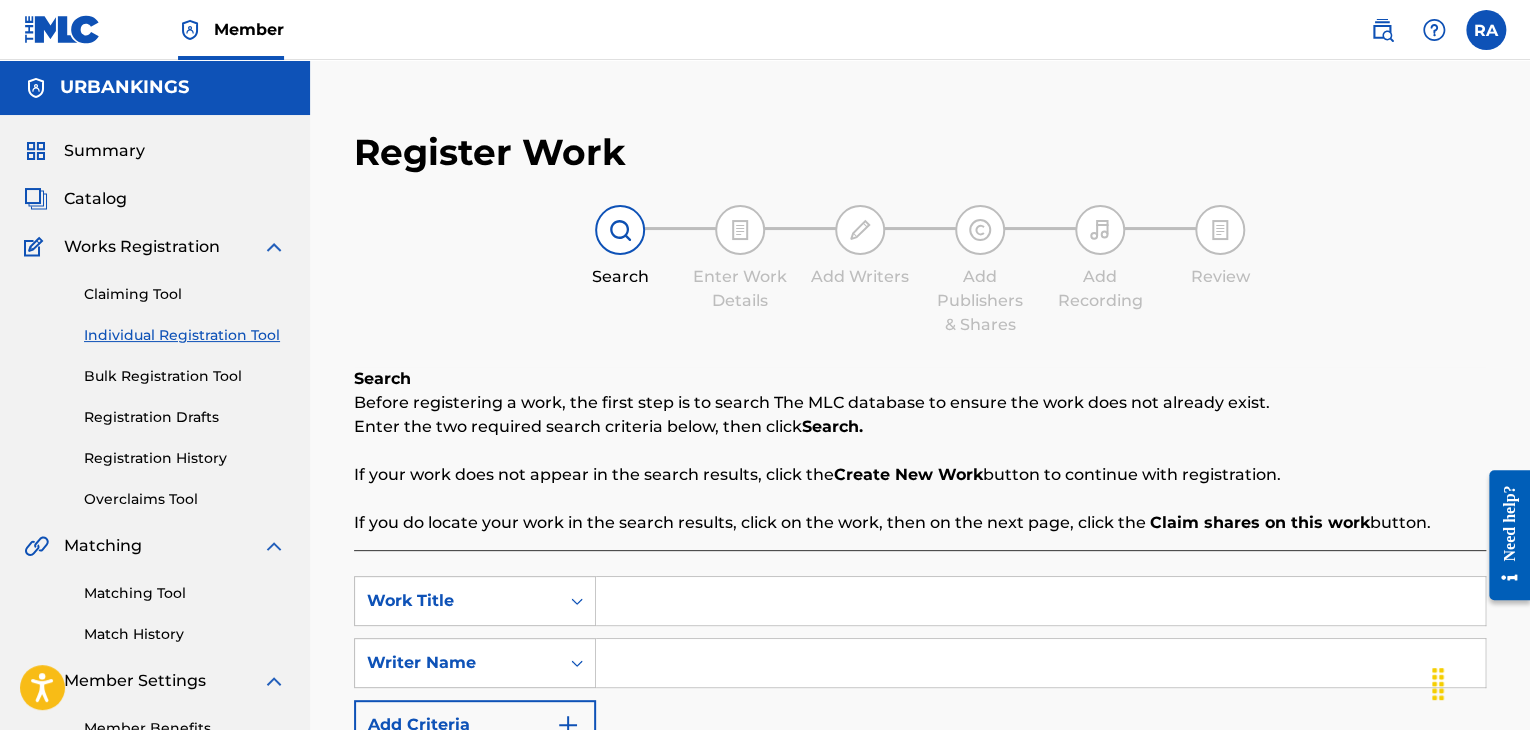 click at bounding box center (1040, 601) 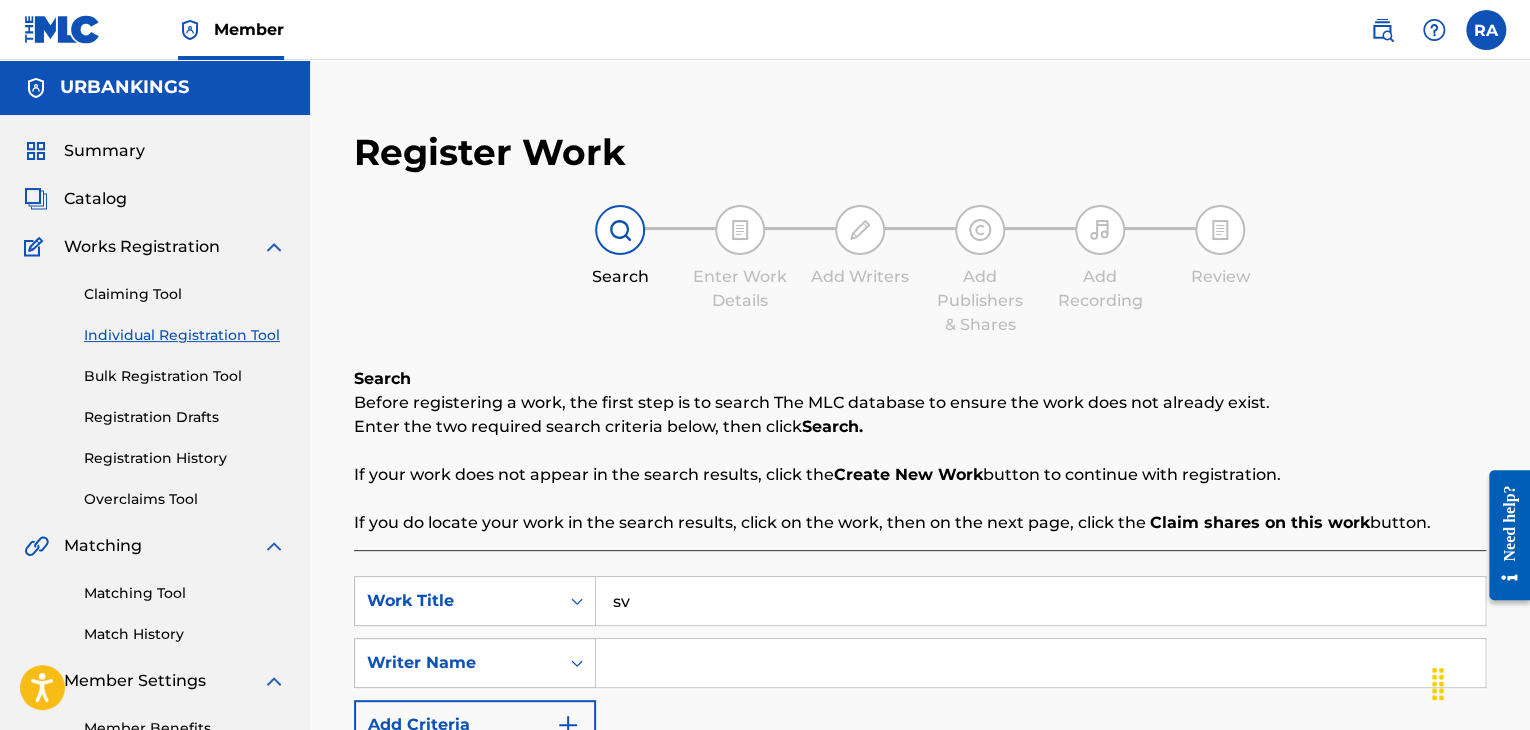 type on "s" 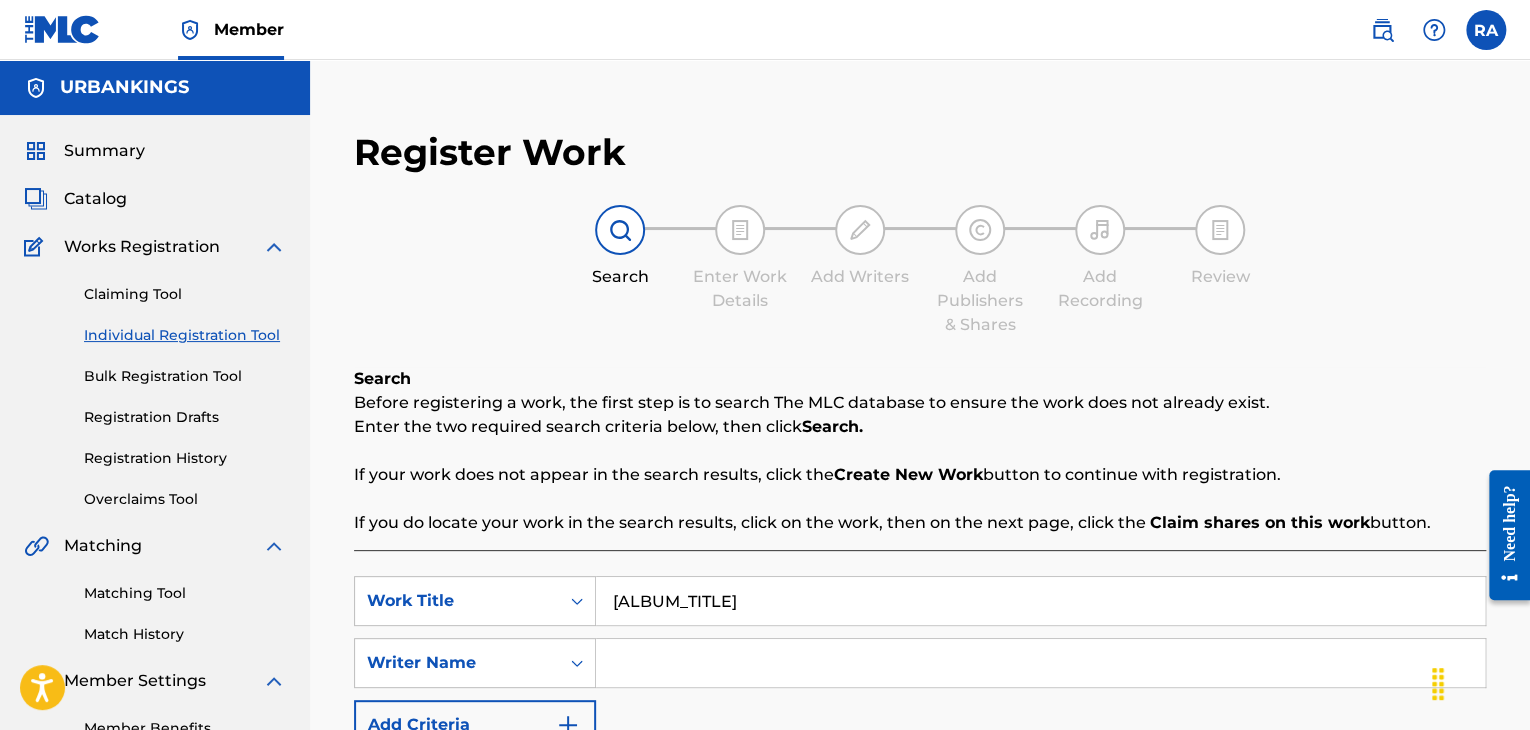 type on "[ALBUM_TITLE]" 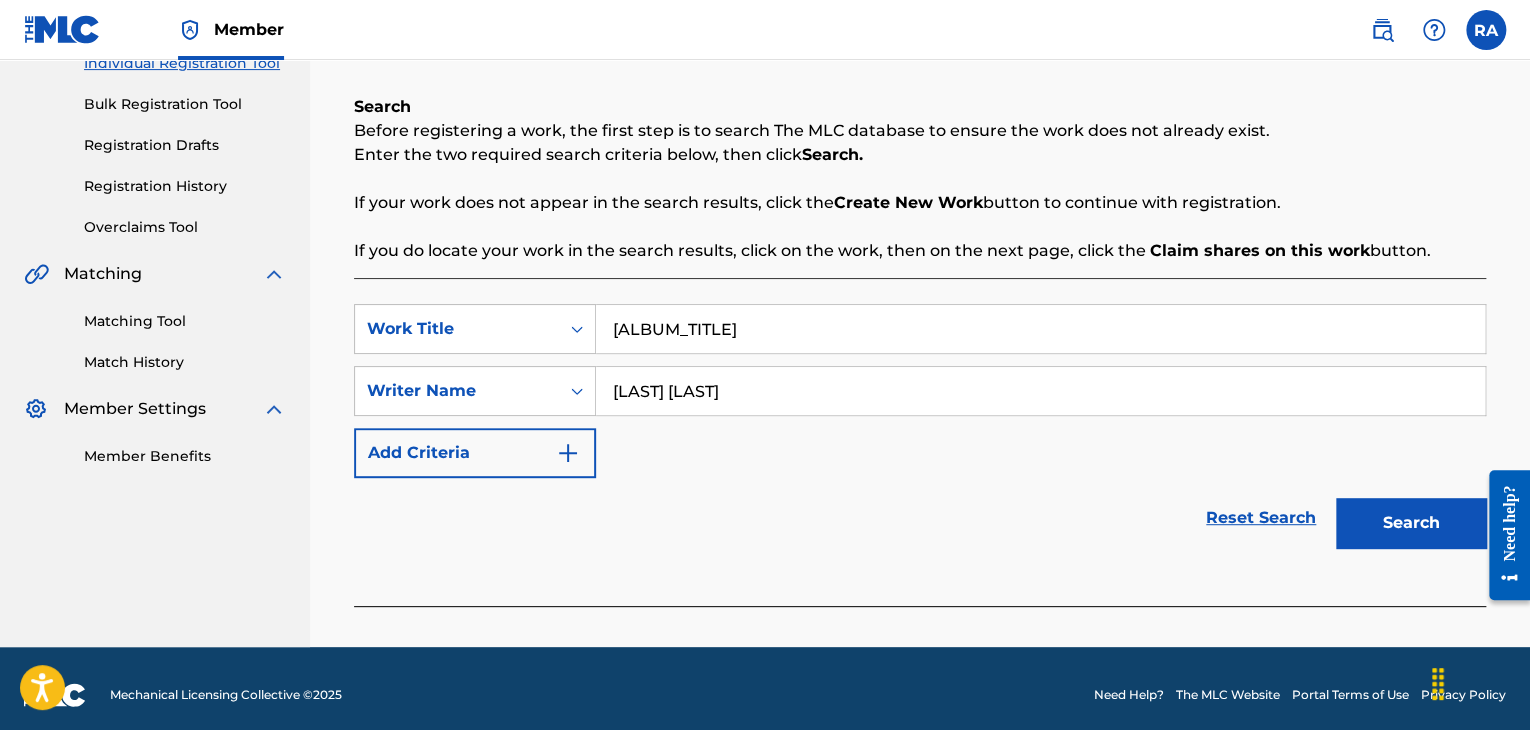 scroll, scrollTop: 284, scrollLeft: 0, axis: vertical 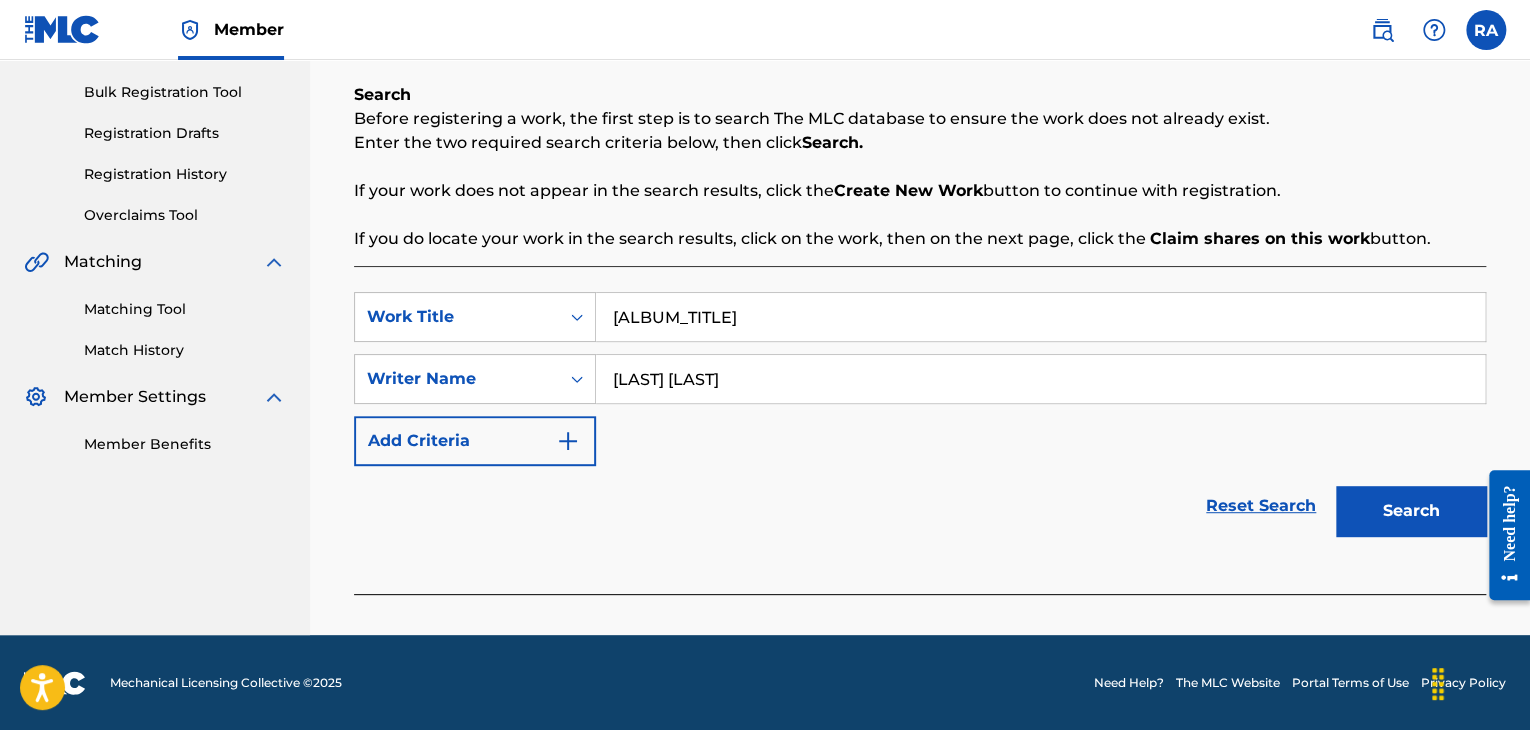 click on "Search" at bounding box center (1411, 511) 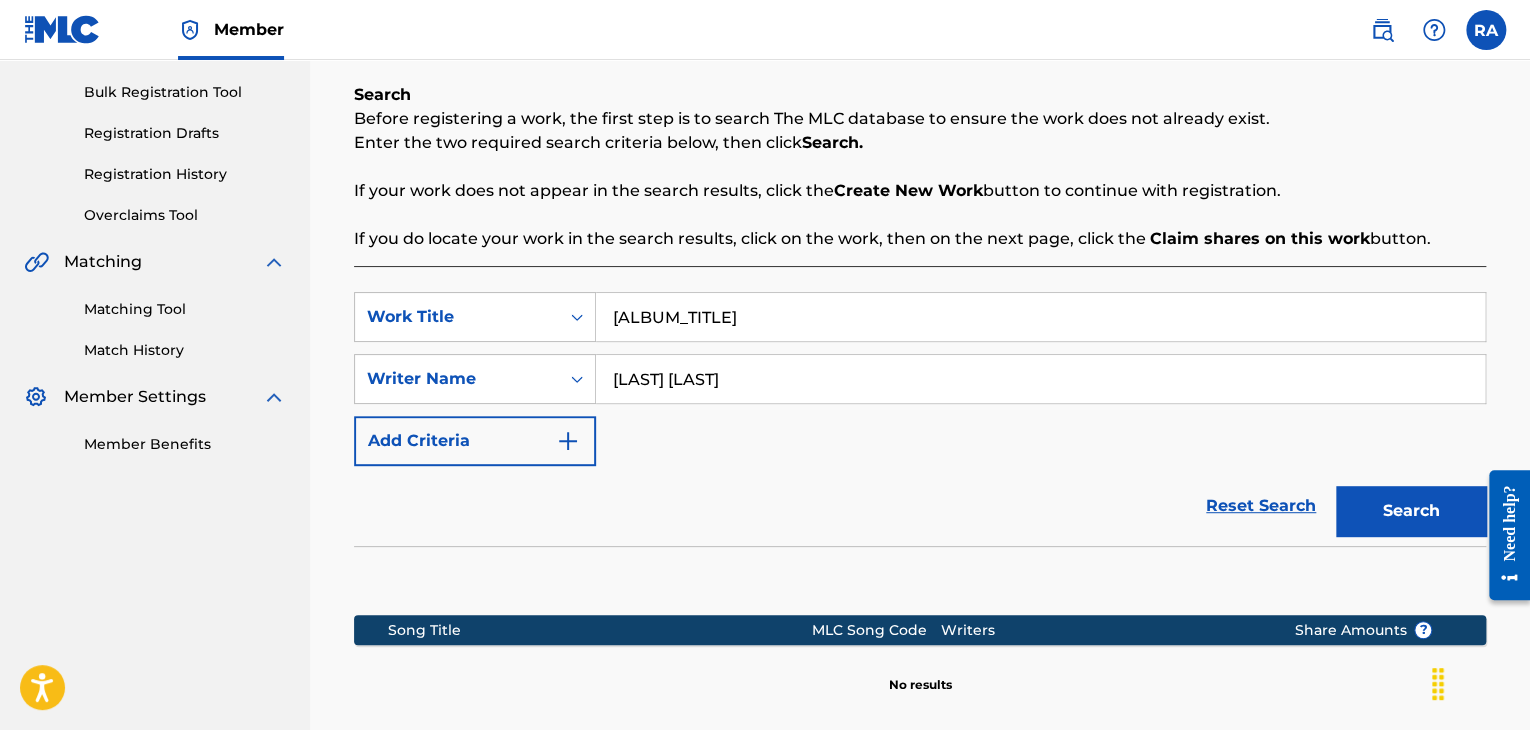 scroll, scrollTop: 484, scrollLeft: 0, axis: vertical 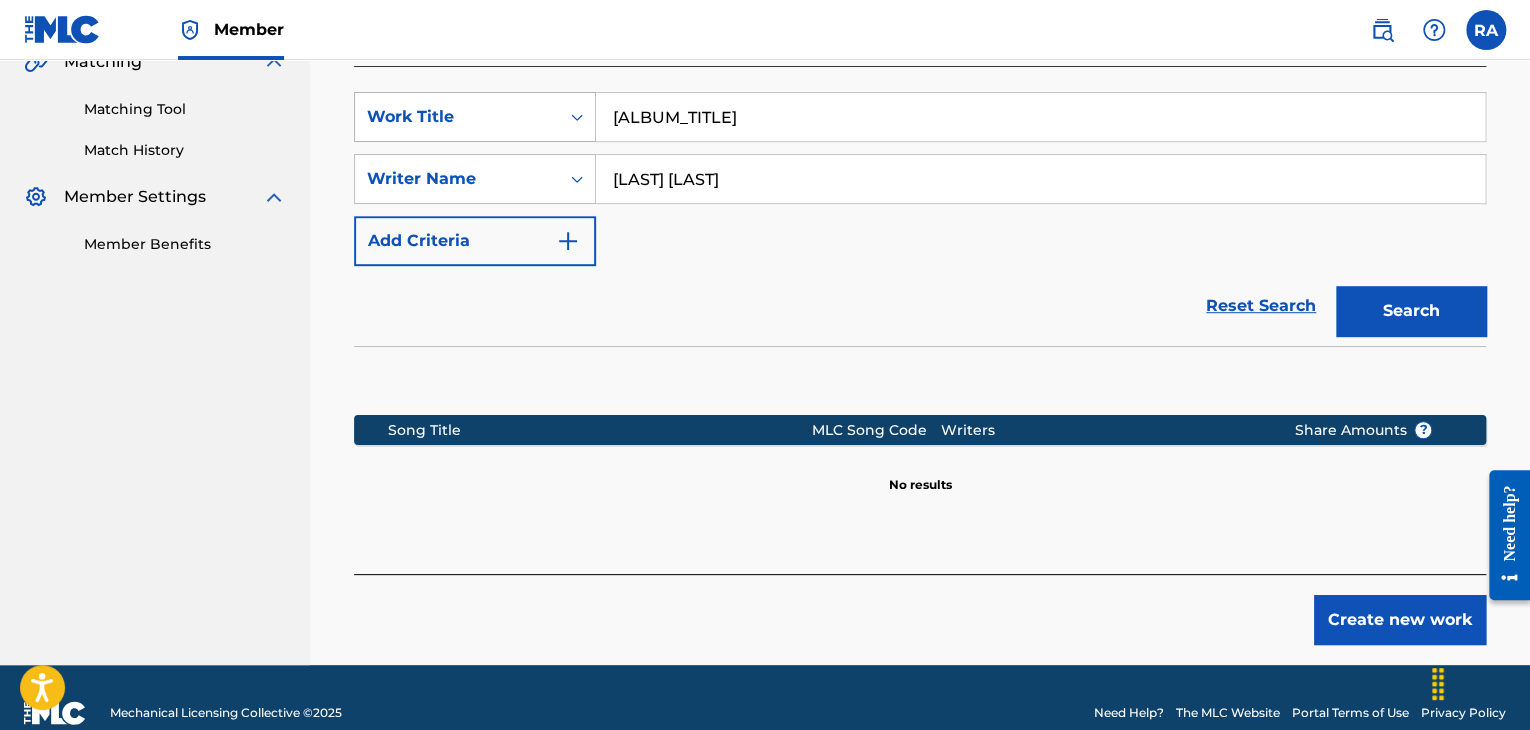 drag, startPoint x: 786, startPoint y: 187, endPoint x: 398, endPoint y: 125, distance: 392.9224 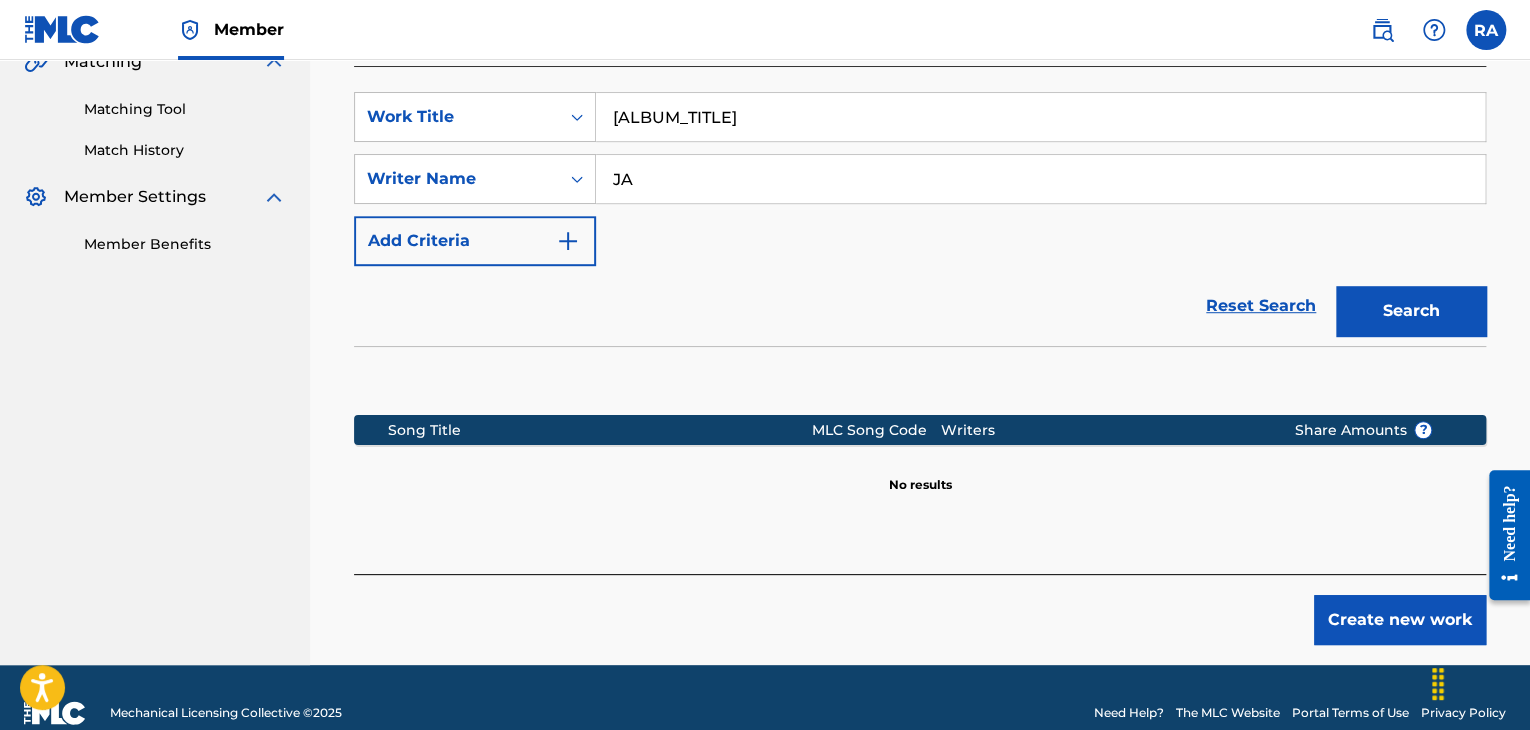 type on "[FIRST] [LAST]" 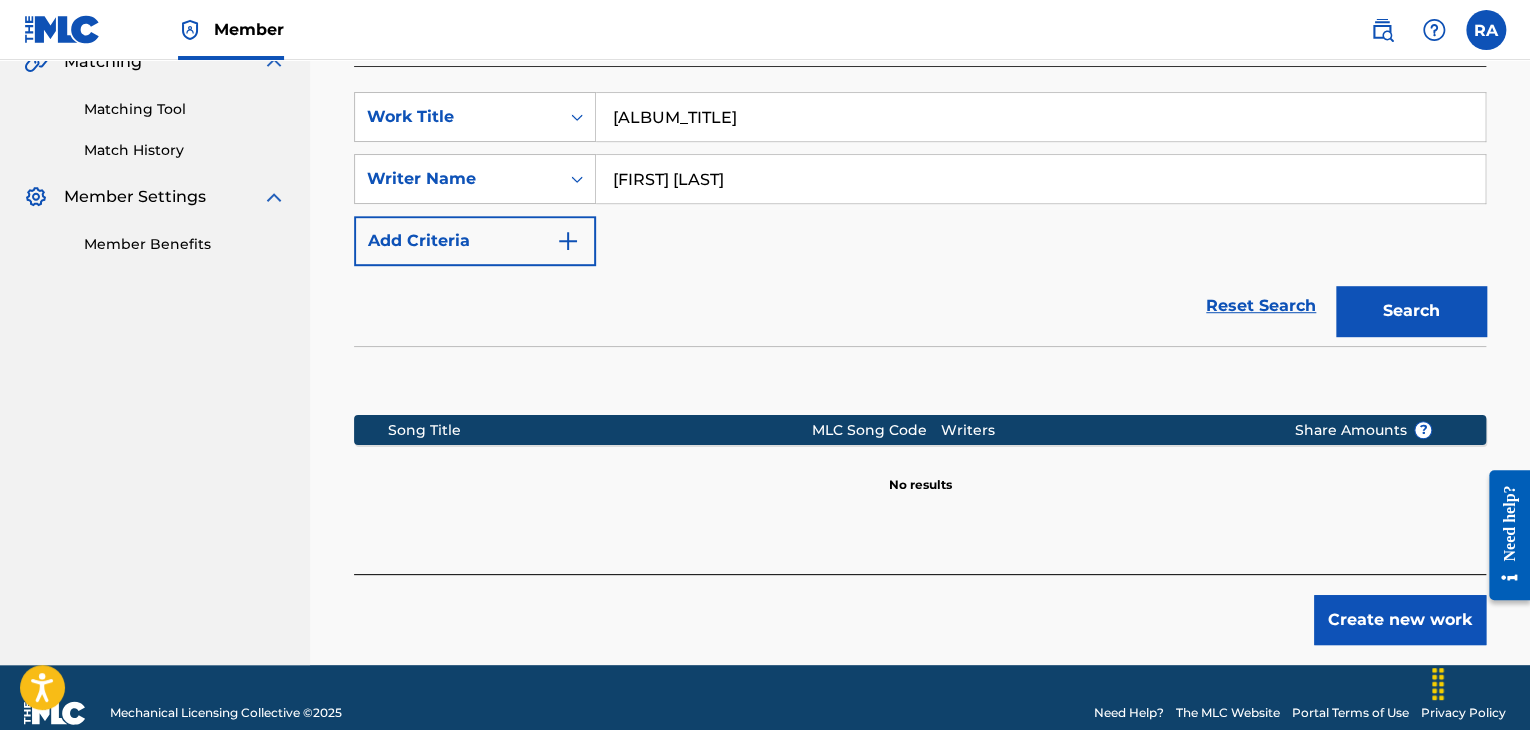 click on "Search" at bounding box center [1411, 311] 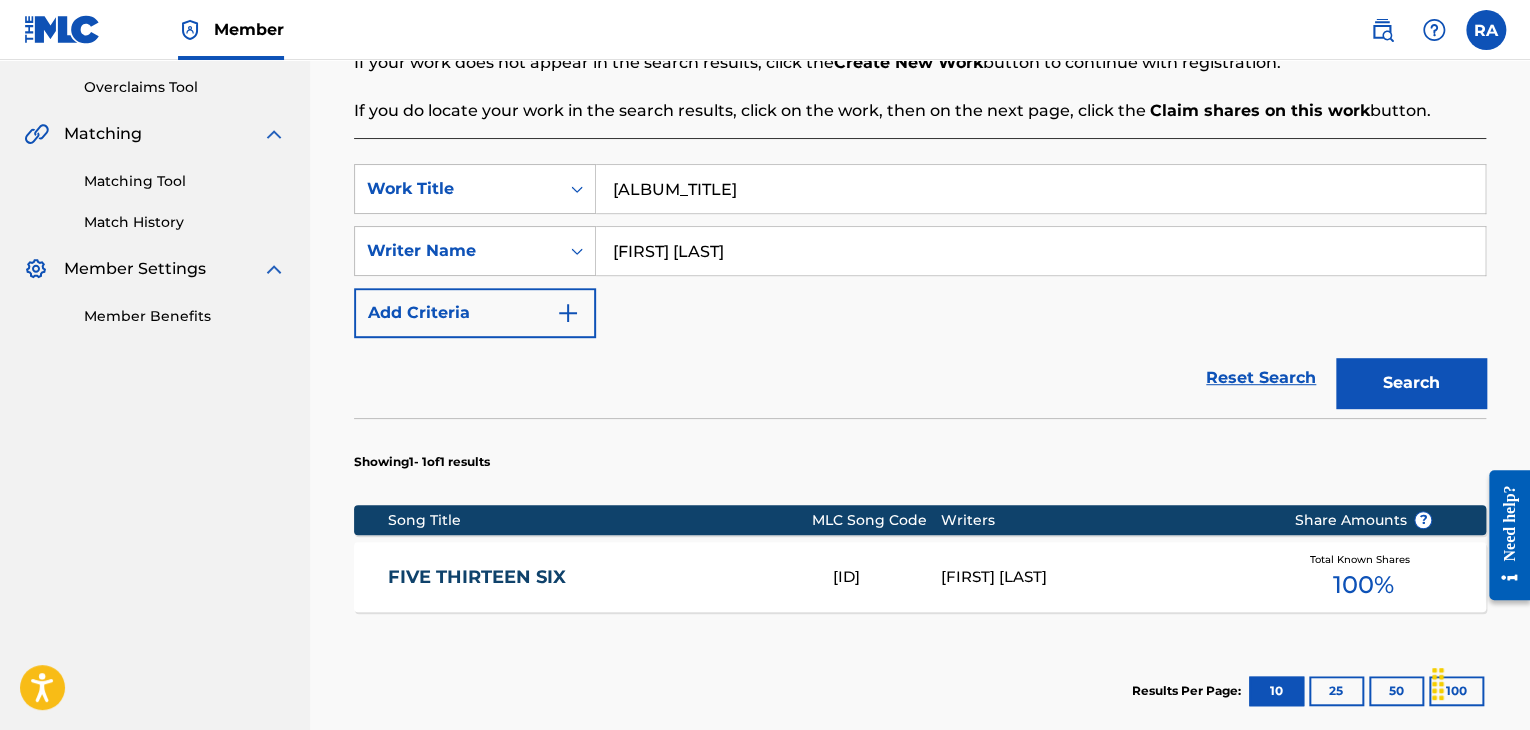 scroll, scrollTop: 484, scrollLeft: 0, axis: vertical 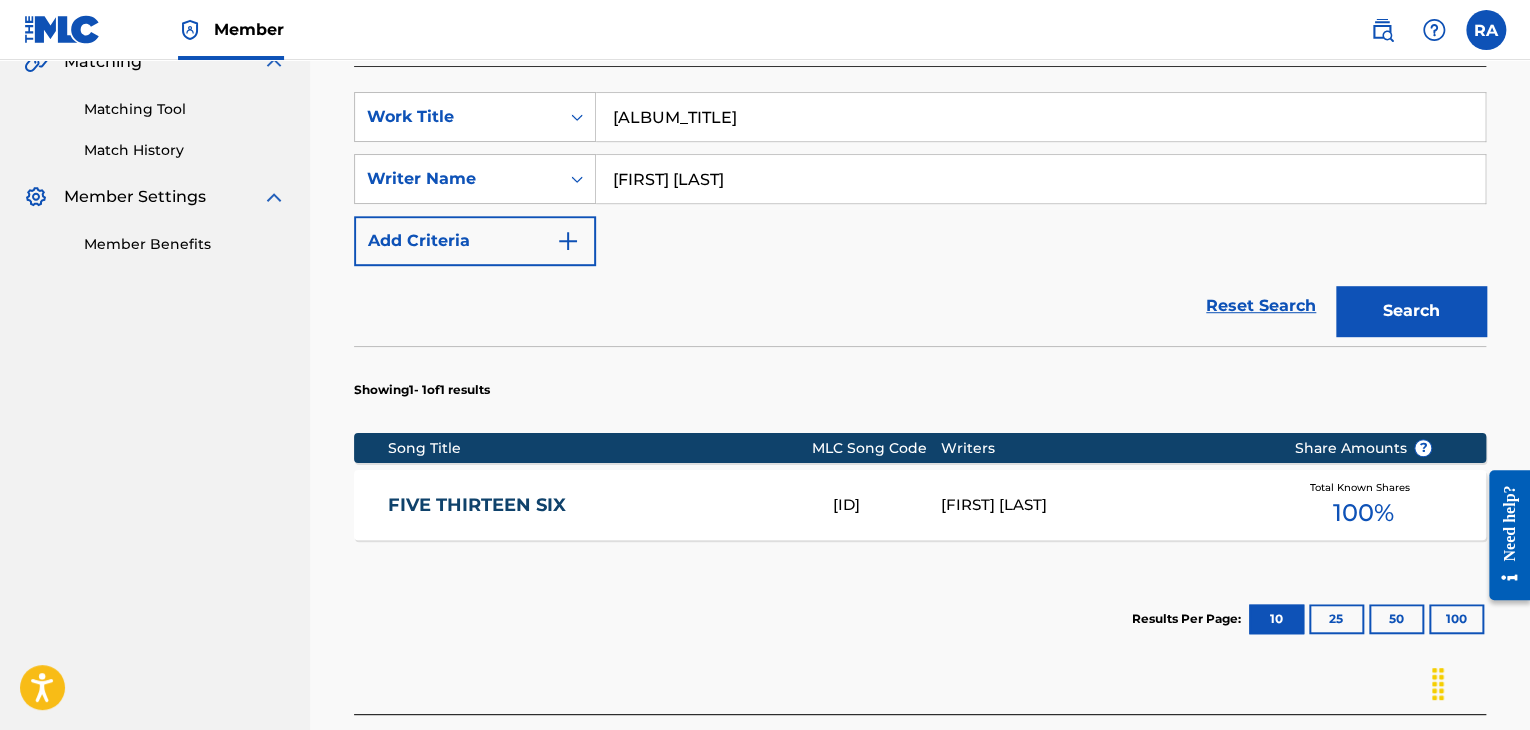 click on "[ID] [FIRST] [LAST] Total Known Shares 100 %" at bounding box center [920, 505] 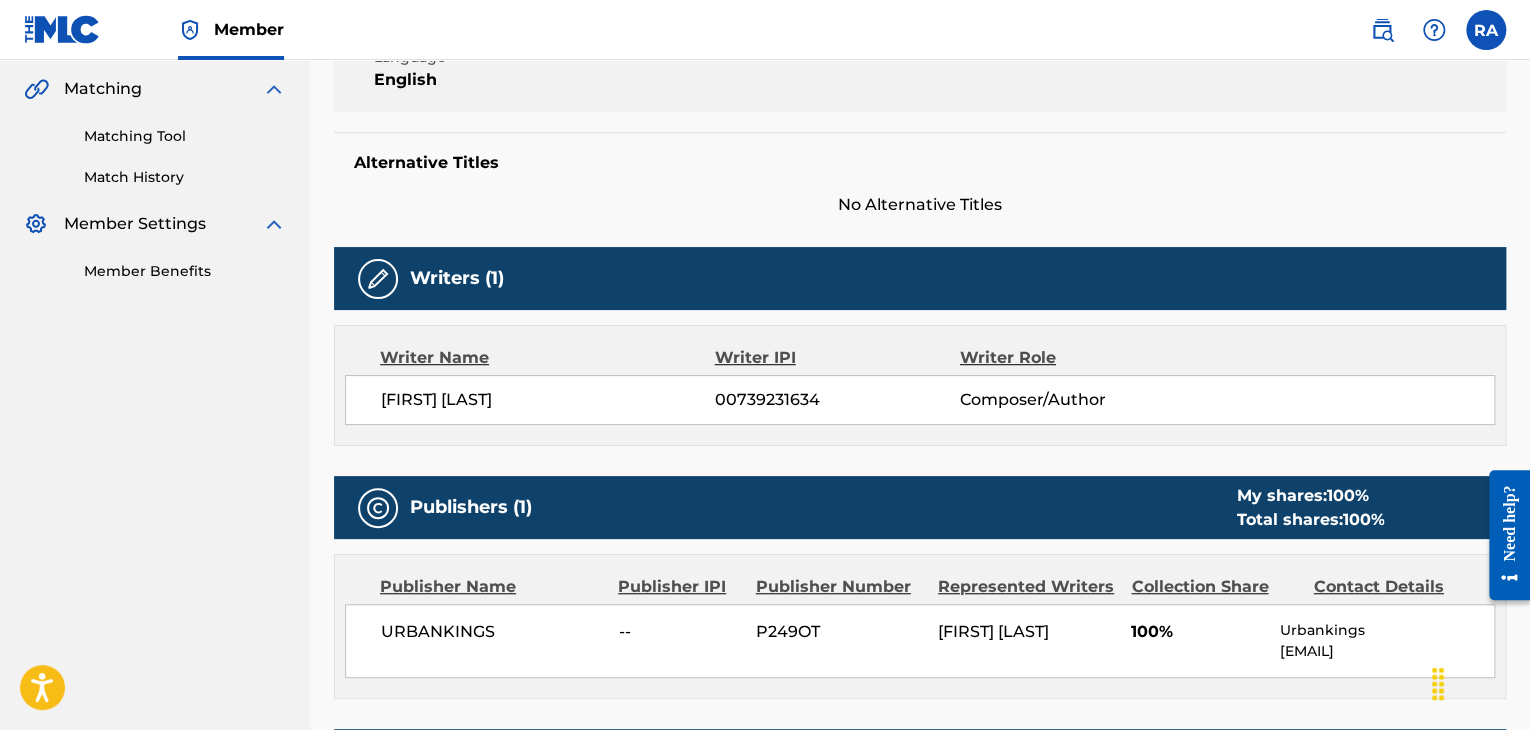 scroll, scrollTop: 0, scrollLeft: 0, axis: both 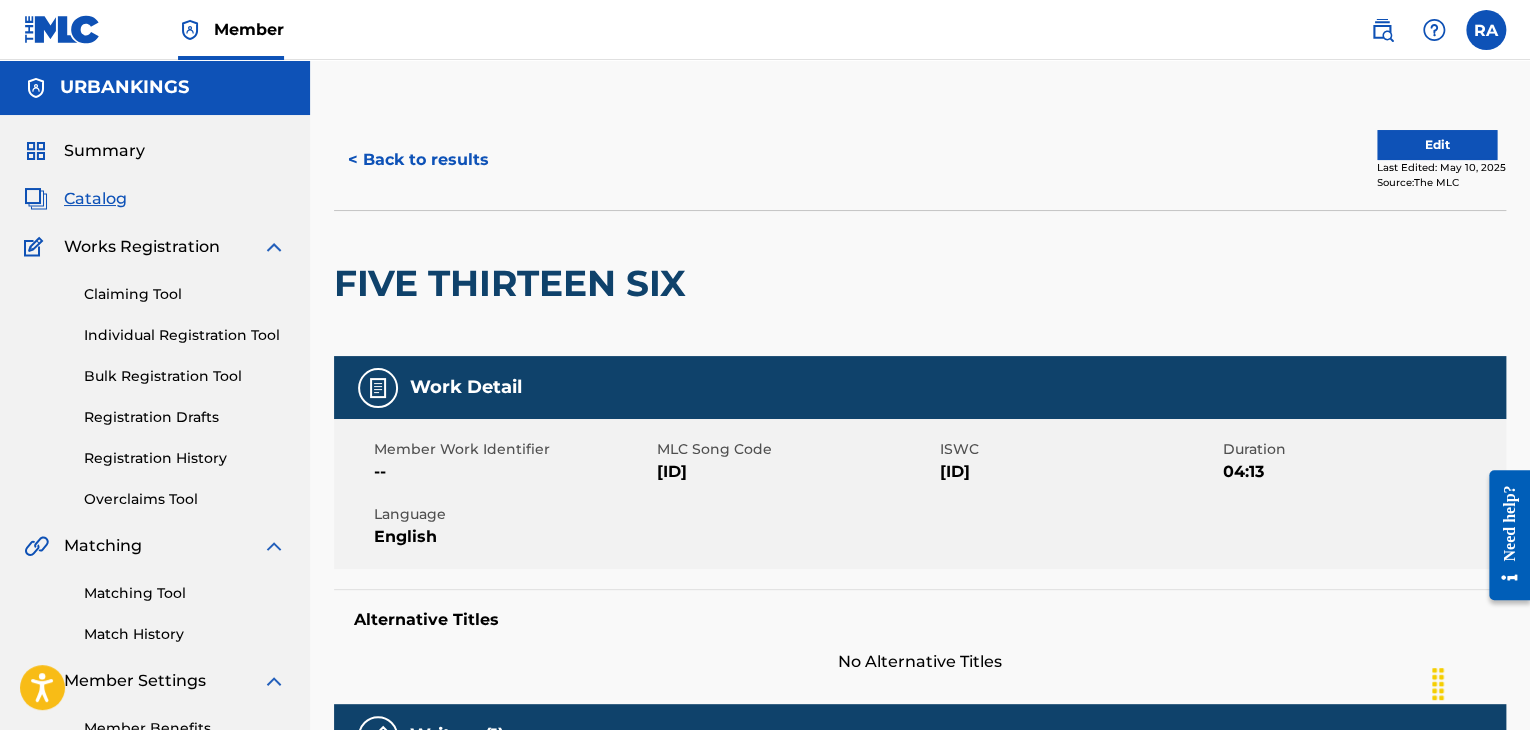 click on "< Back to results" at bounding box center [418, 160] 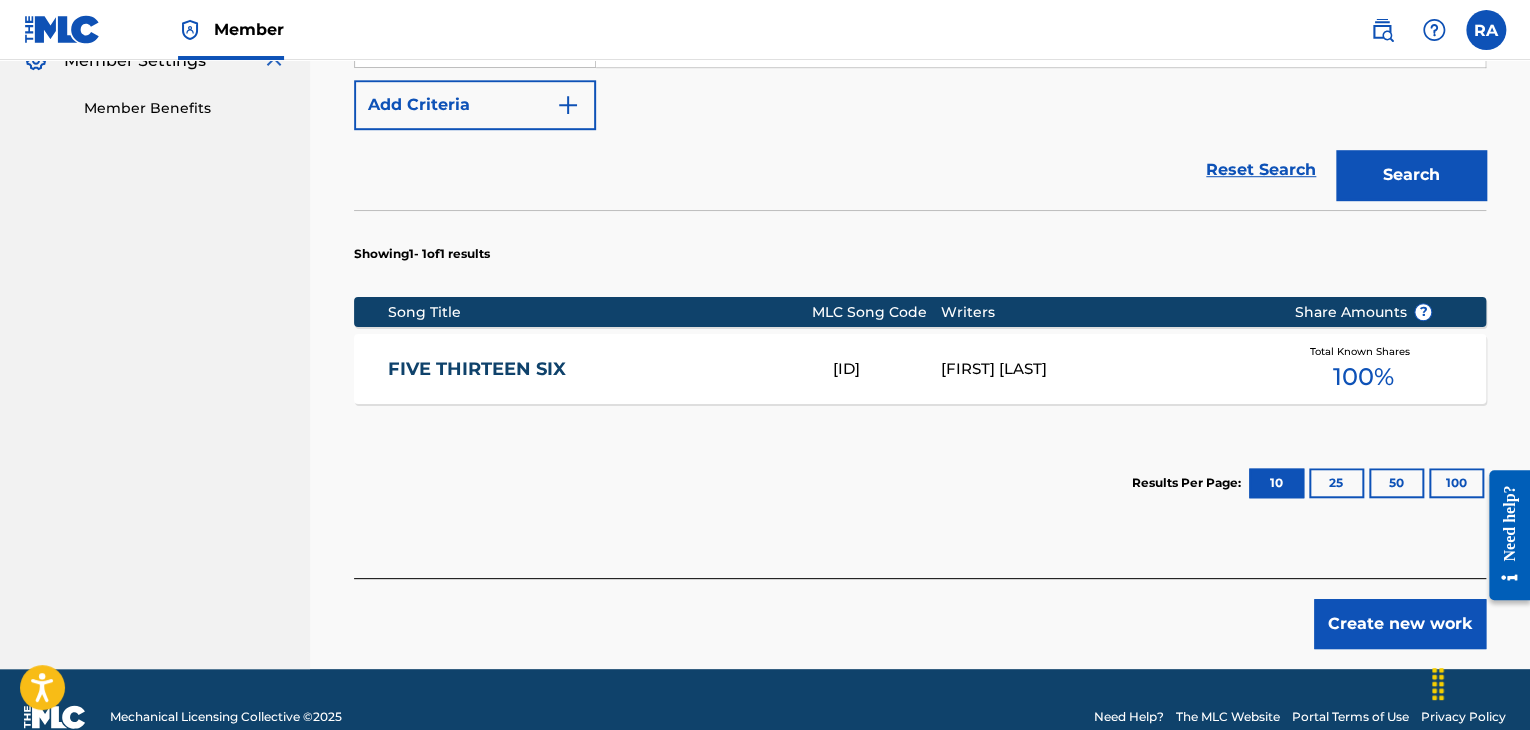 click on "Create new work" at bounding box center [1400, 624] 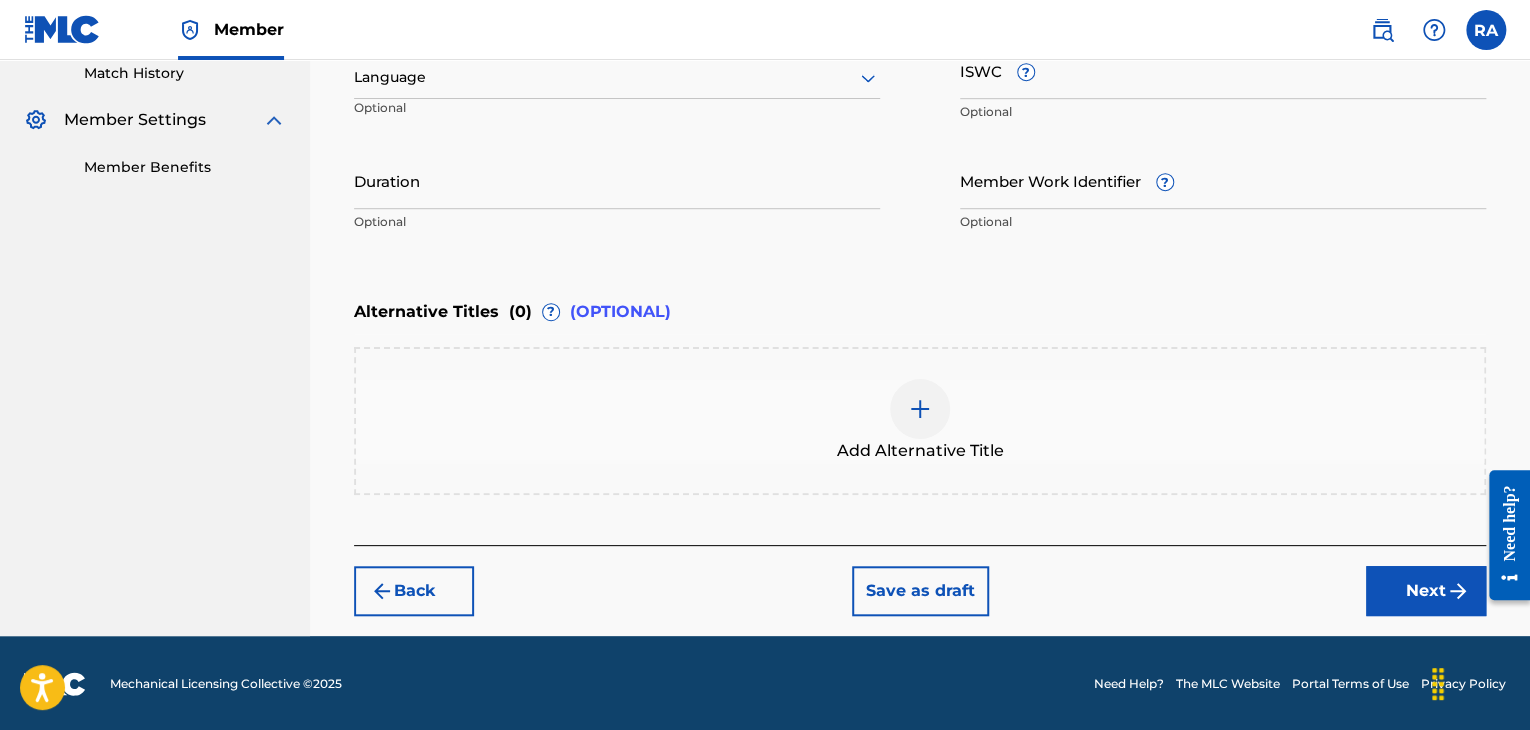 click on "Duration" at bounding box center (617, 180) 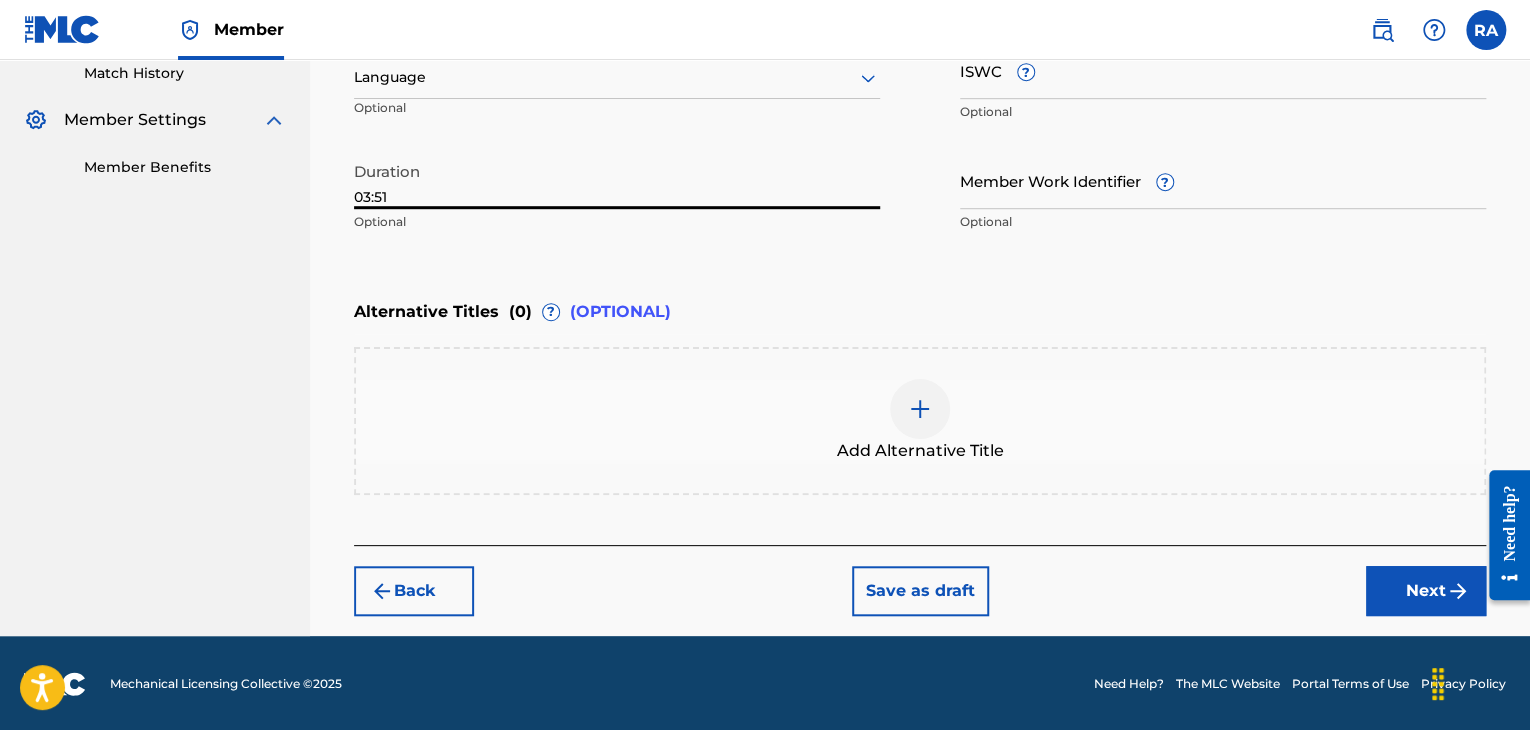 type on "03:51" 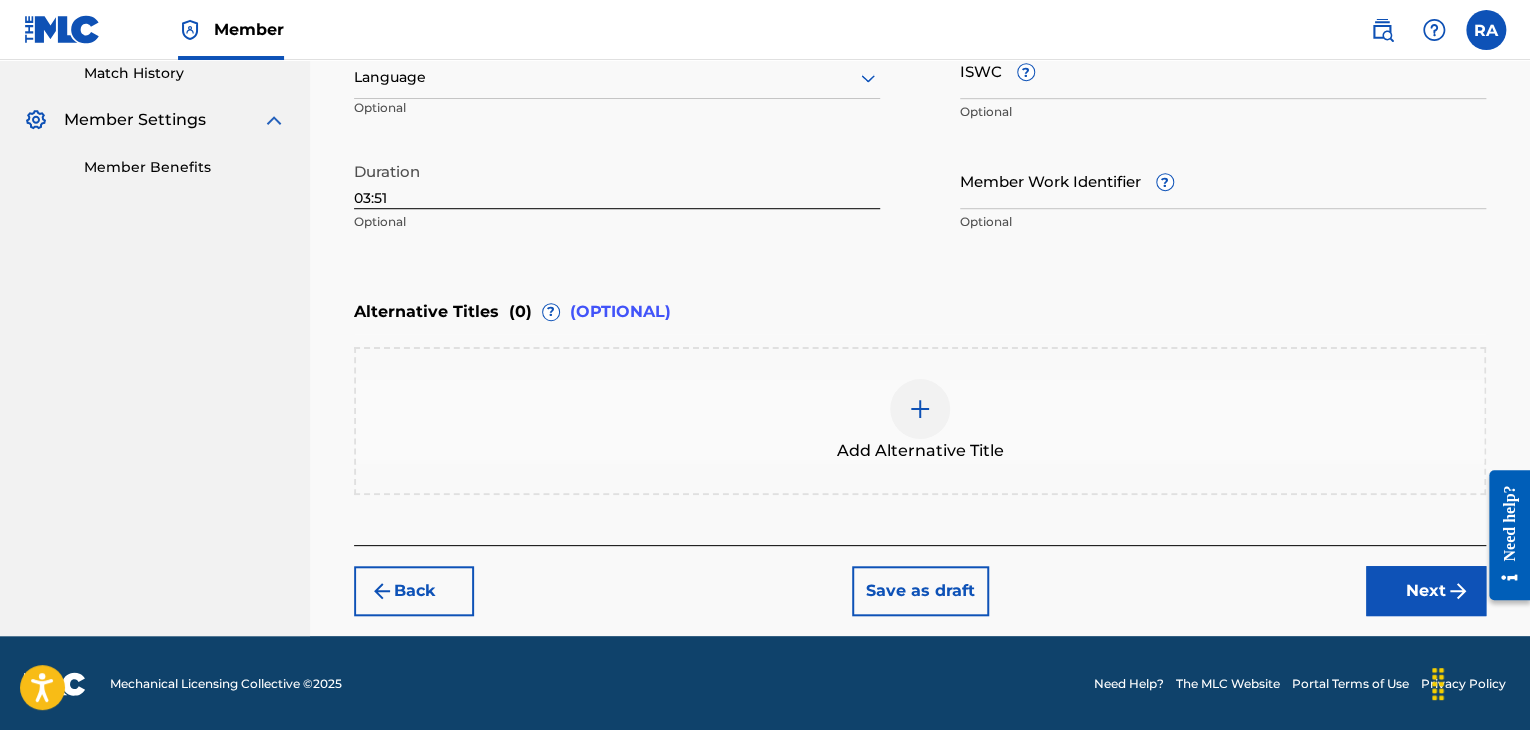 click on "Next" at bounding box center [1426, 591] 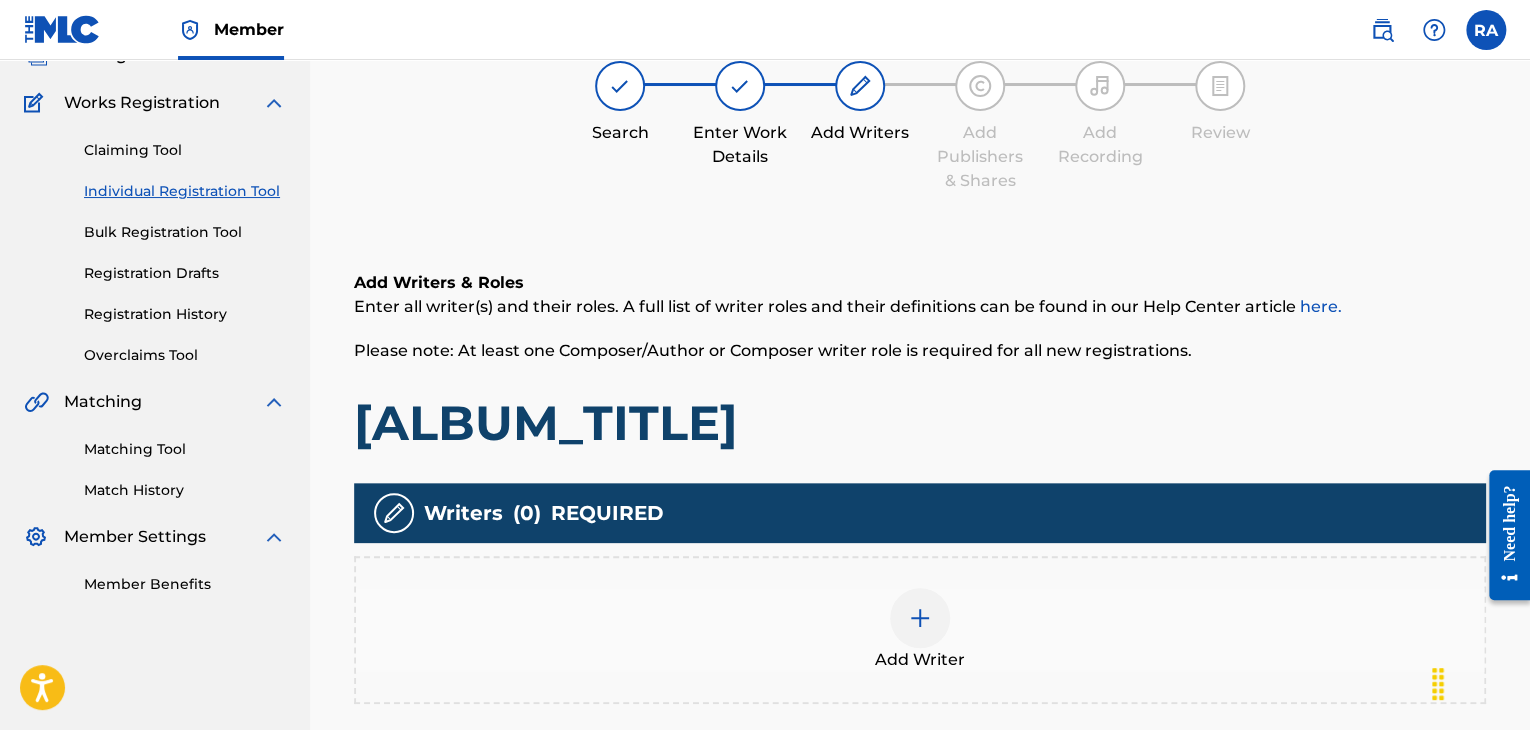 scroll, scrollTop: 90, scrollLeft: 0, axis: vertical 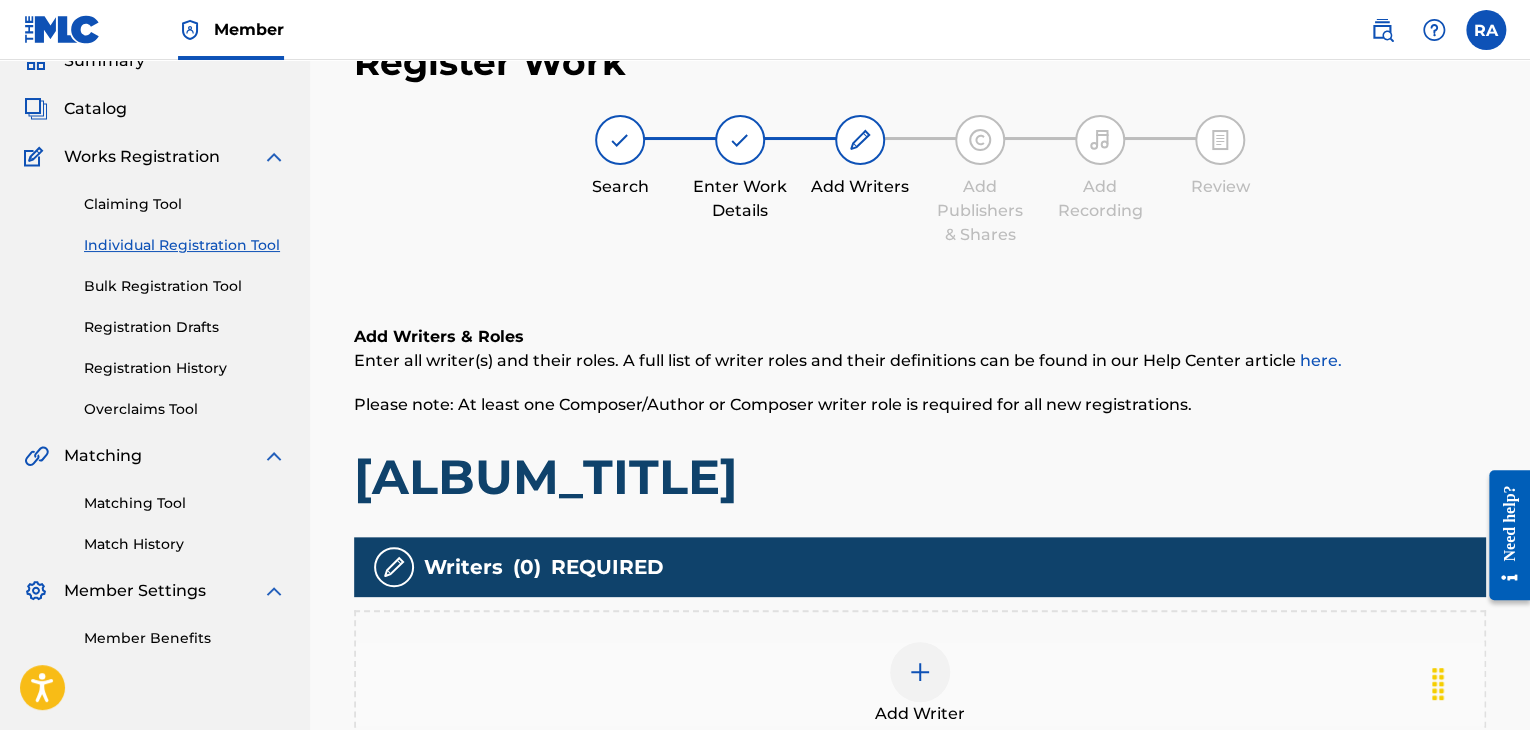 click at bounding box center [920, 672] 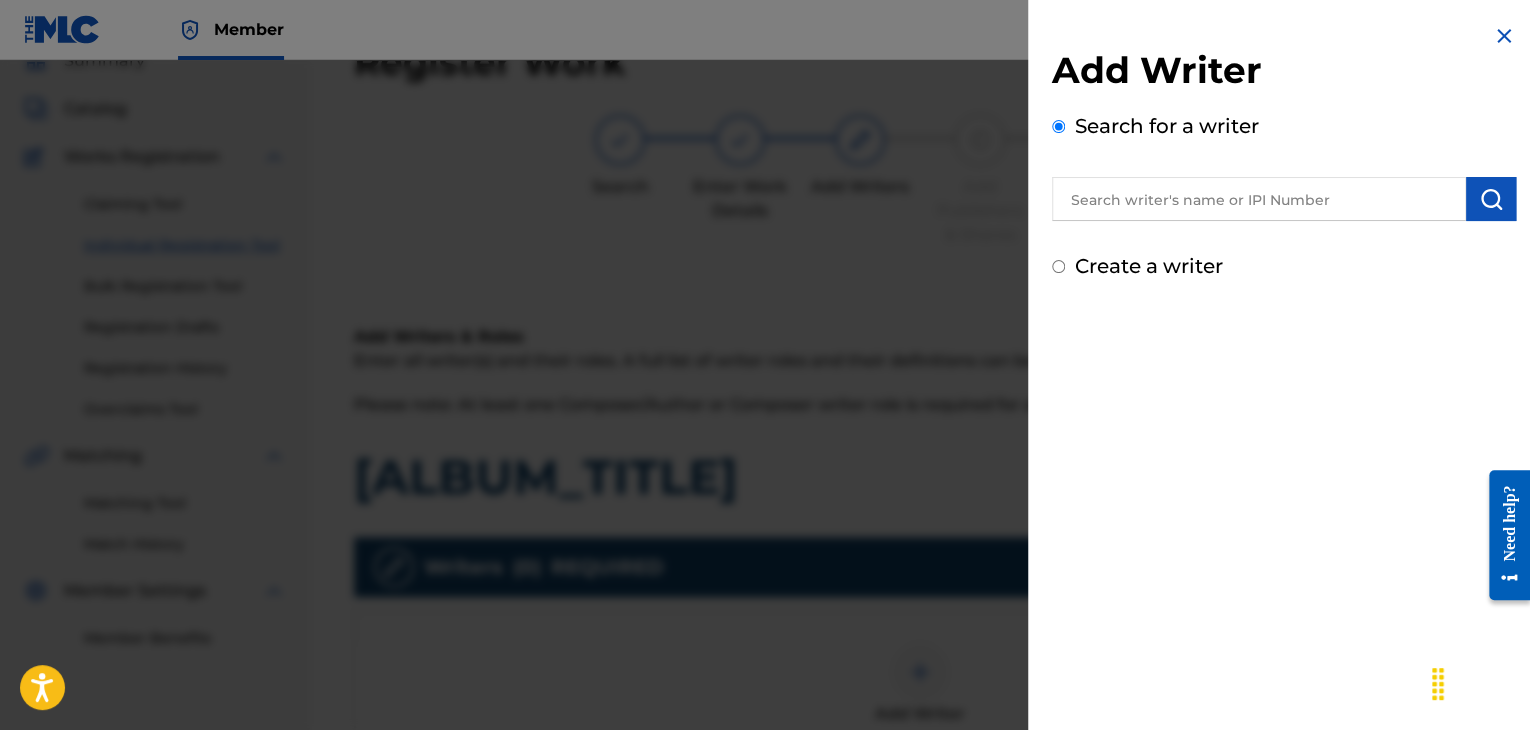 click at bounding box center [1259, 199] 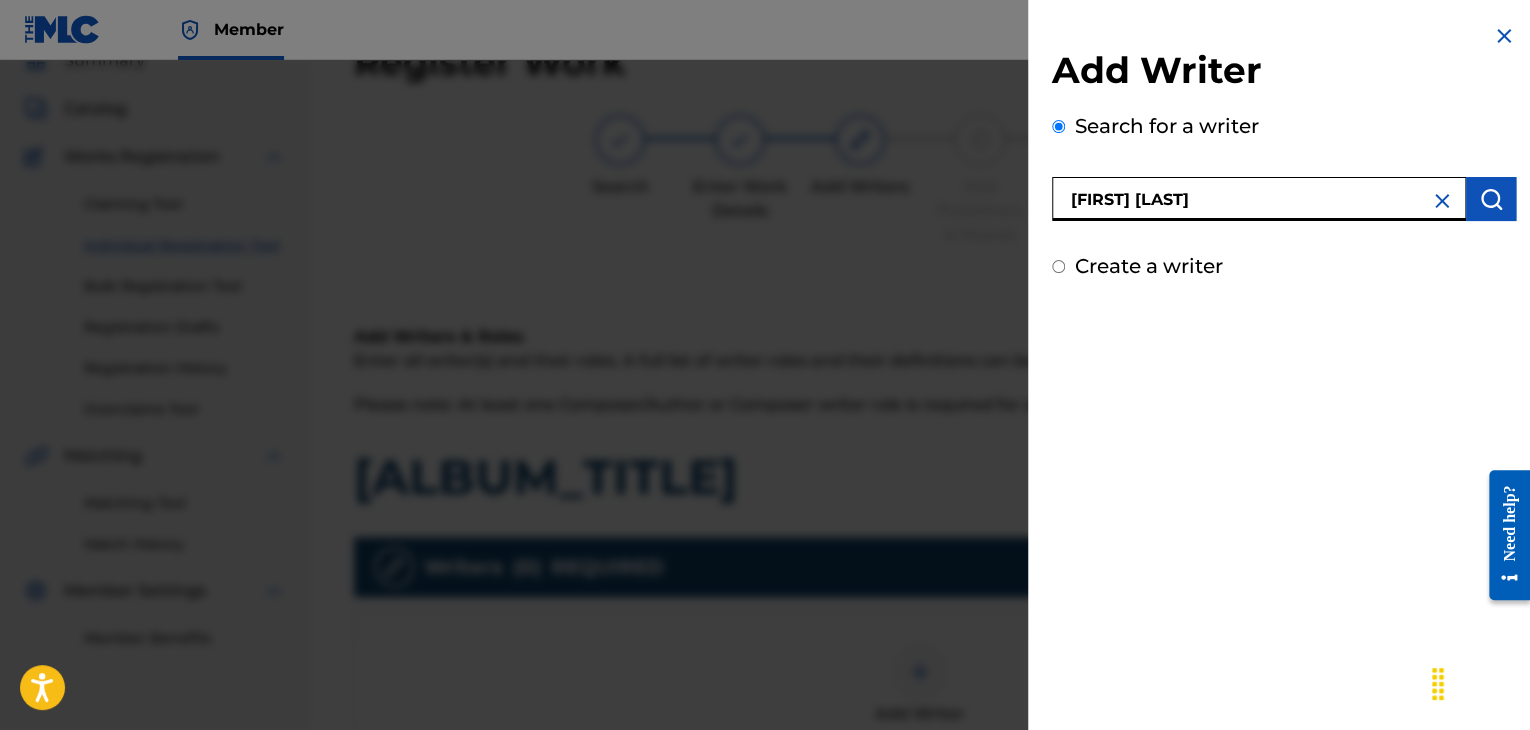 type on "[FIRST] [LAST]" 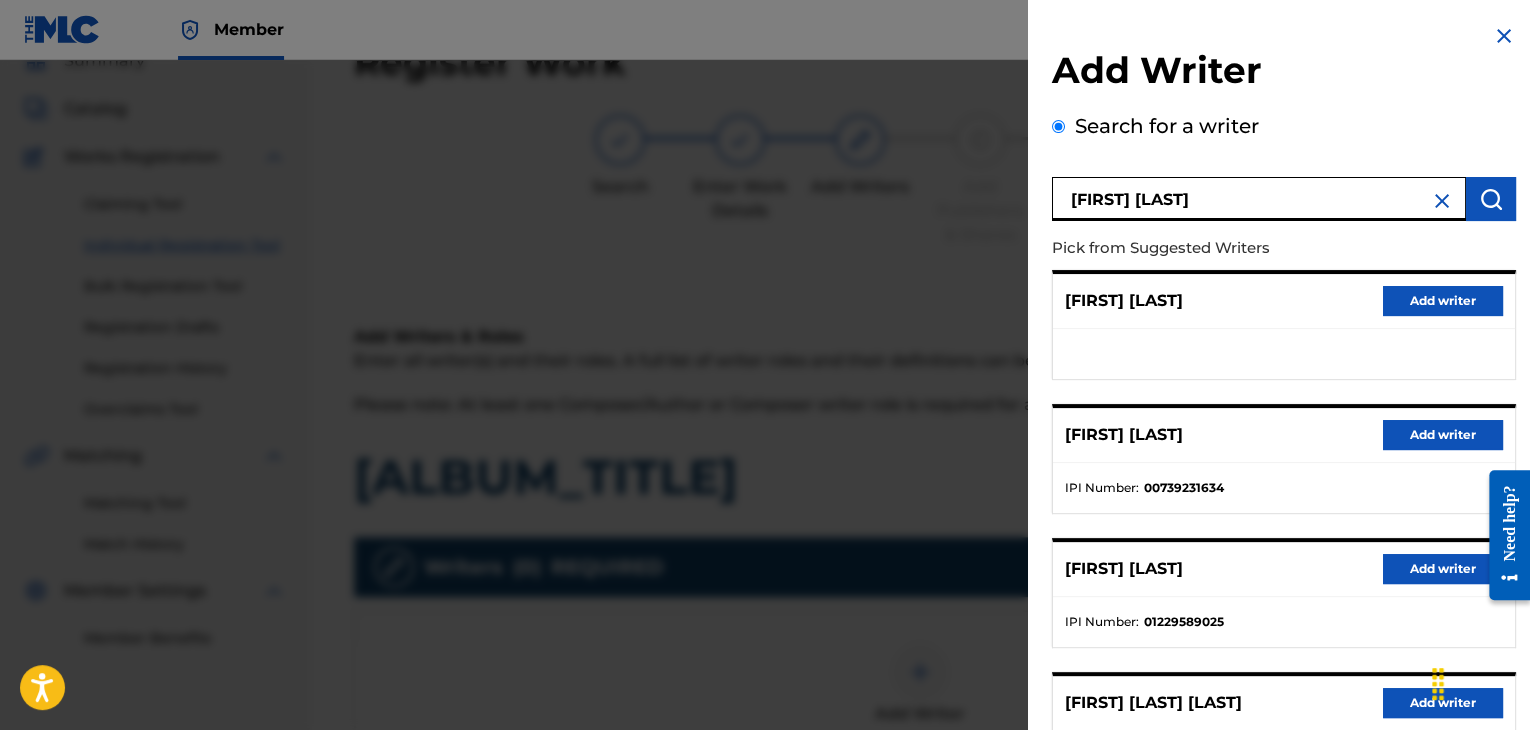 click on "Add writer" at bounding box center [1443, 435] 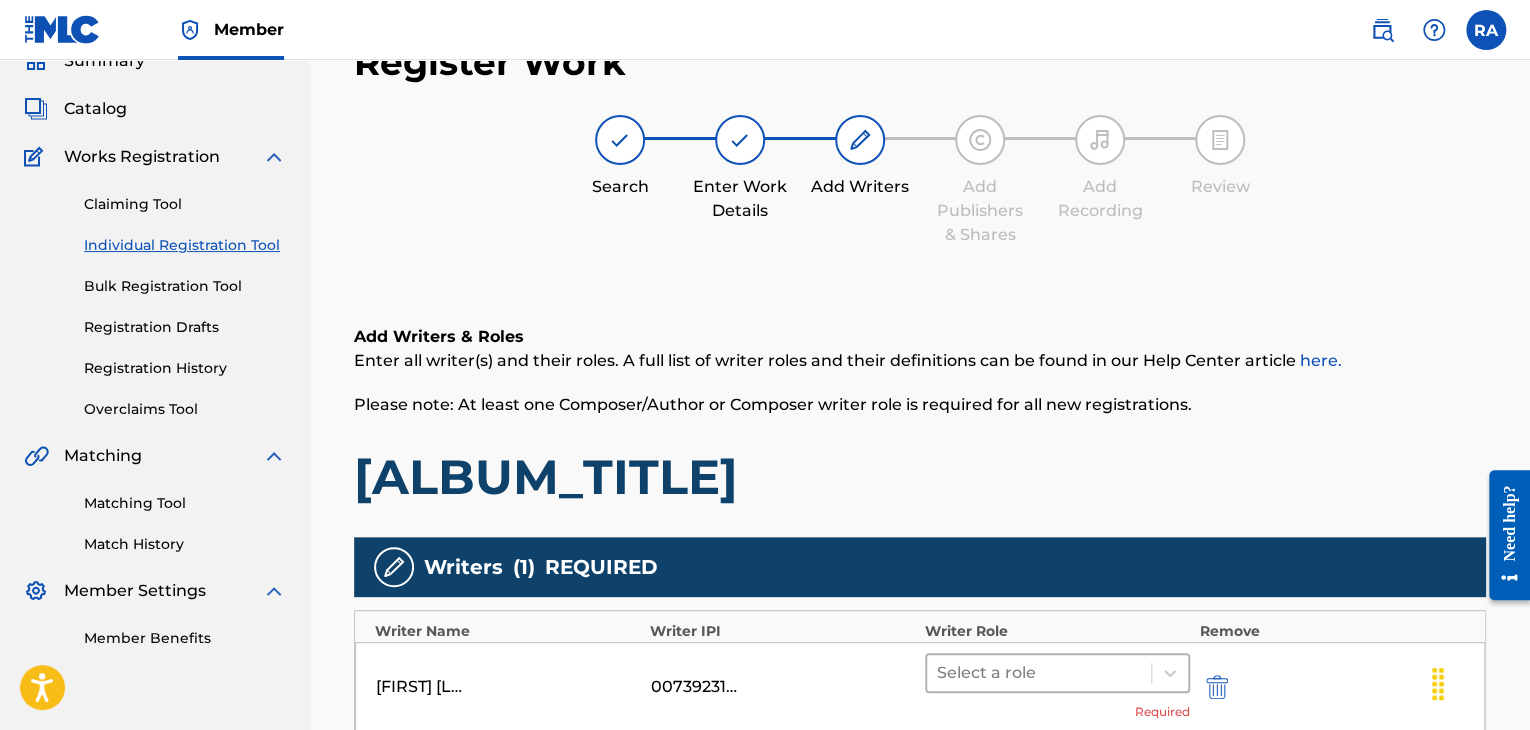 click at bounding box center (1039, 673) 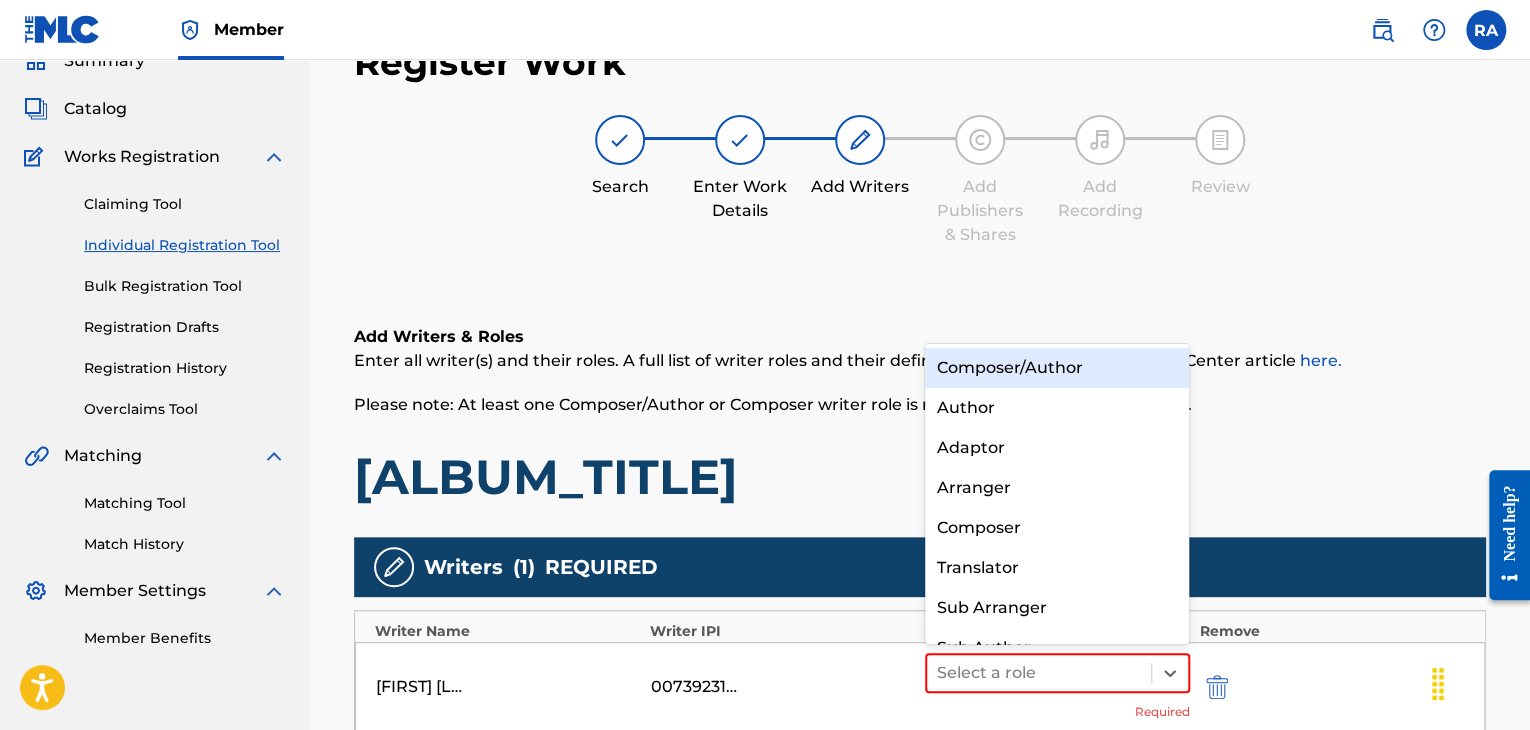 scroll, scrollTop: 28, scrollLeft: 0, axis: vertical 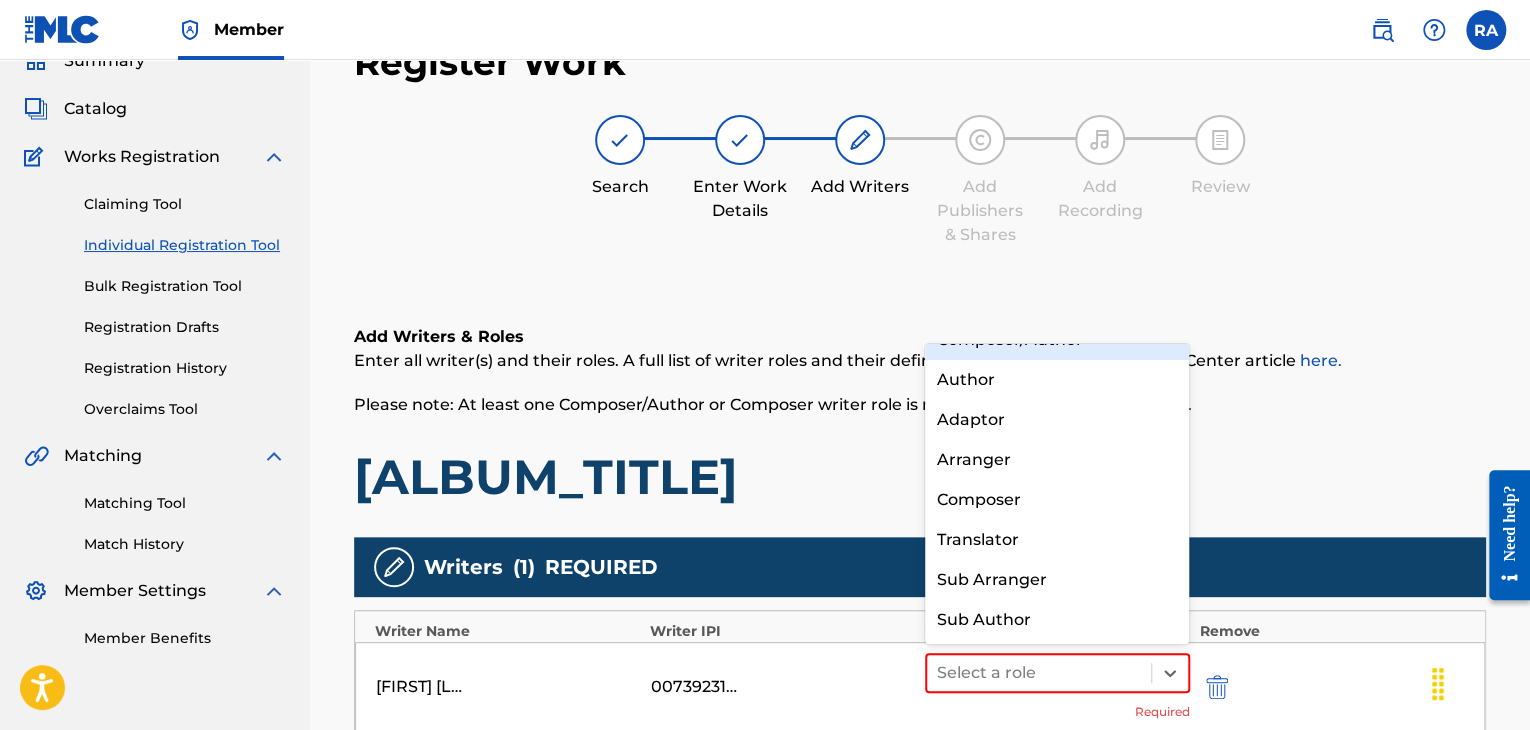 click on "Composer/Author" at bounding box center (1057, 340) 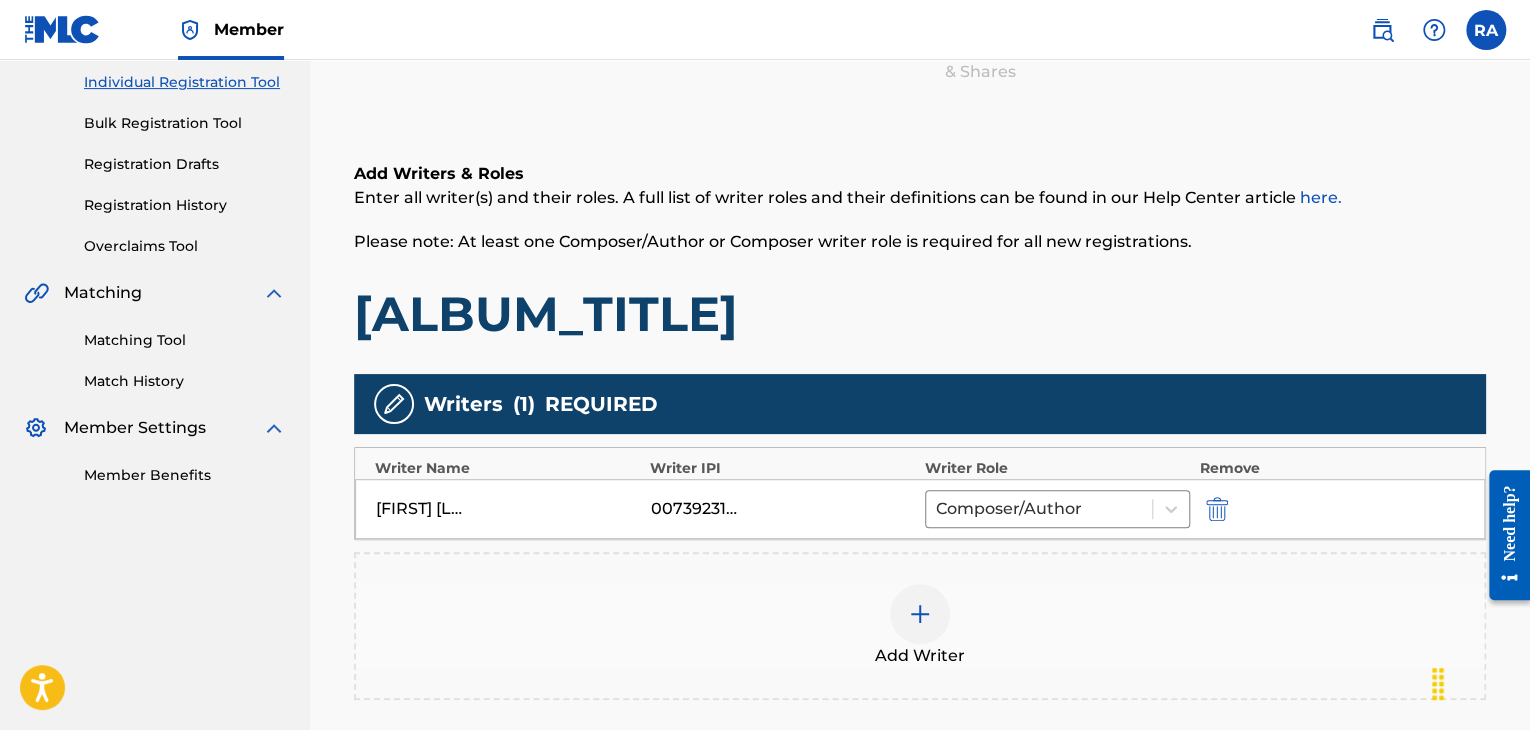 scroll, scrollTop: 490, scrollLeft: 0, axis: vertical 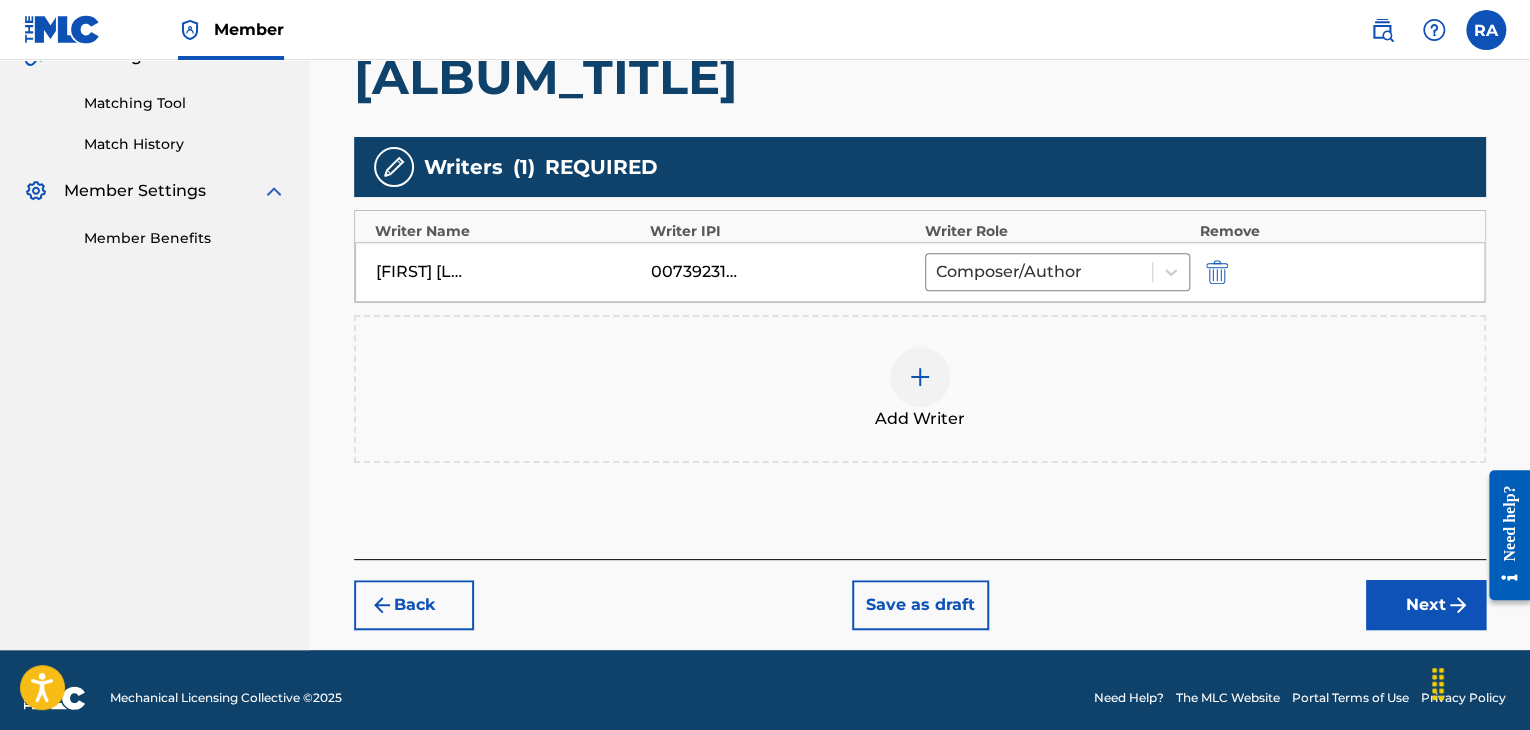 click at bounding box center [1458, 605] 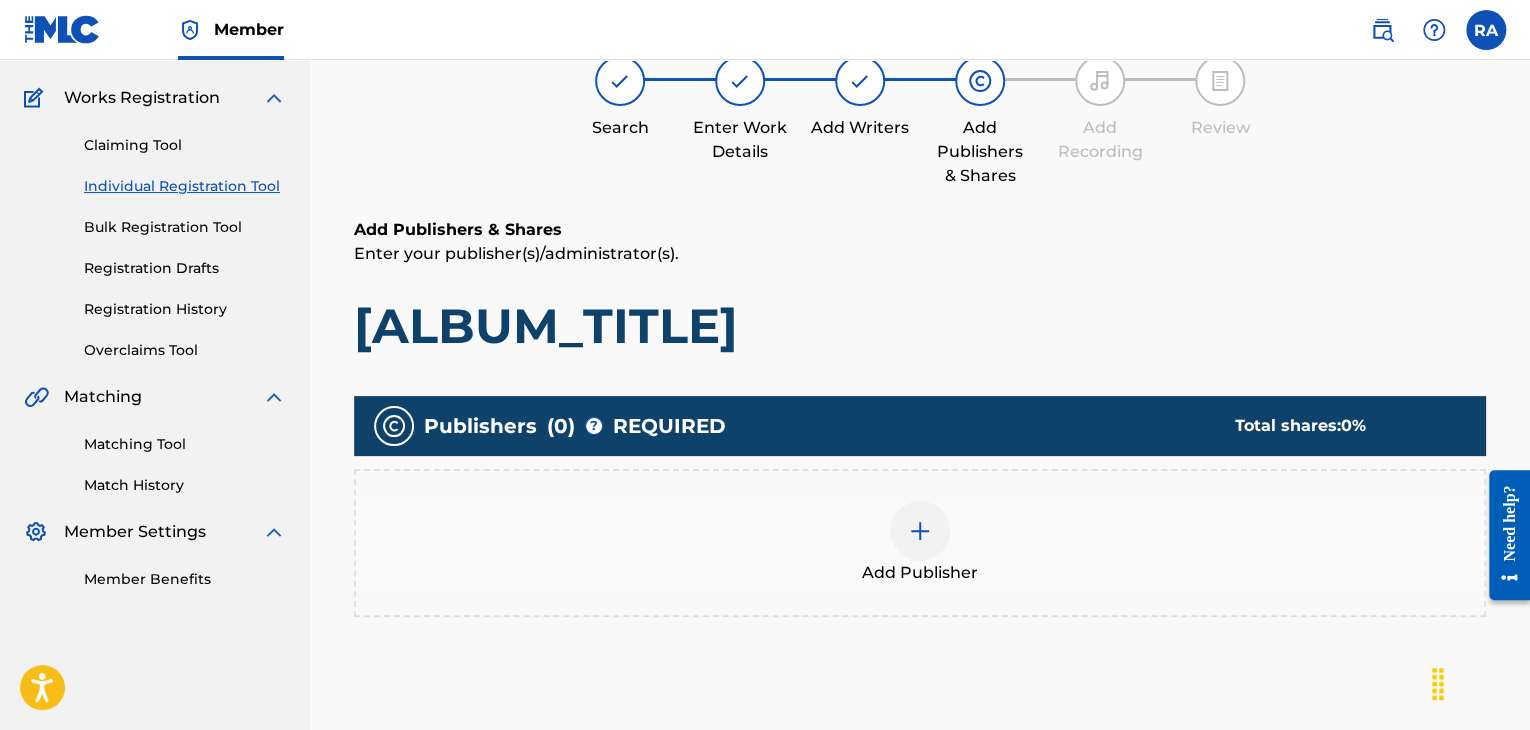 scroll, scrollTop: 90, scrollLeft: 0, axis: vertical 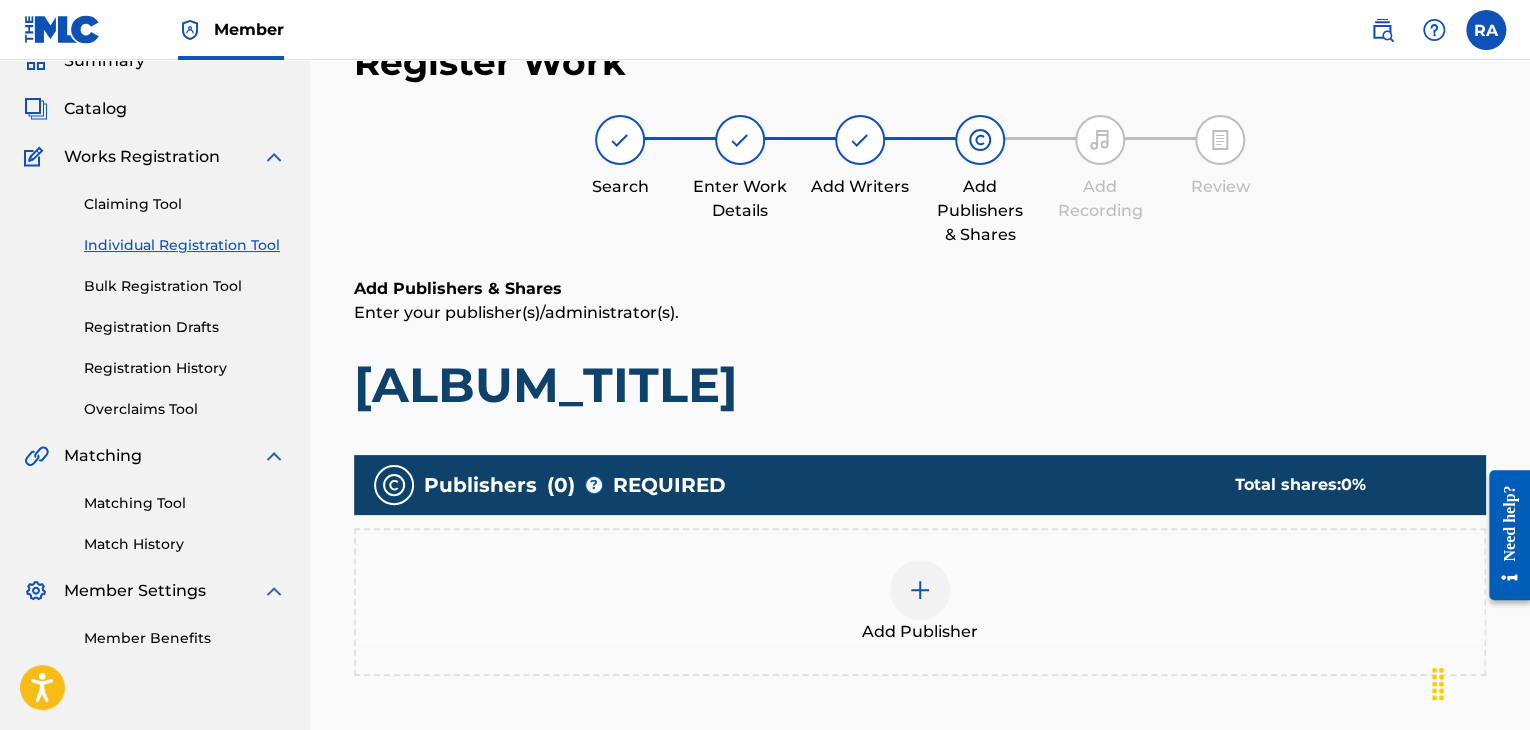 click at bounding box center (920, 590) 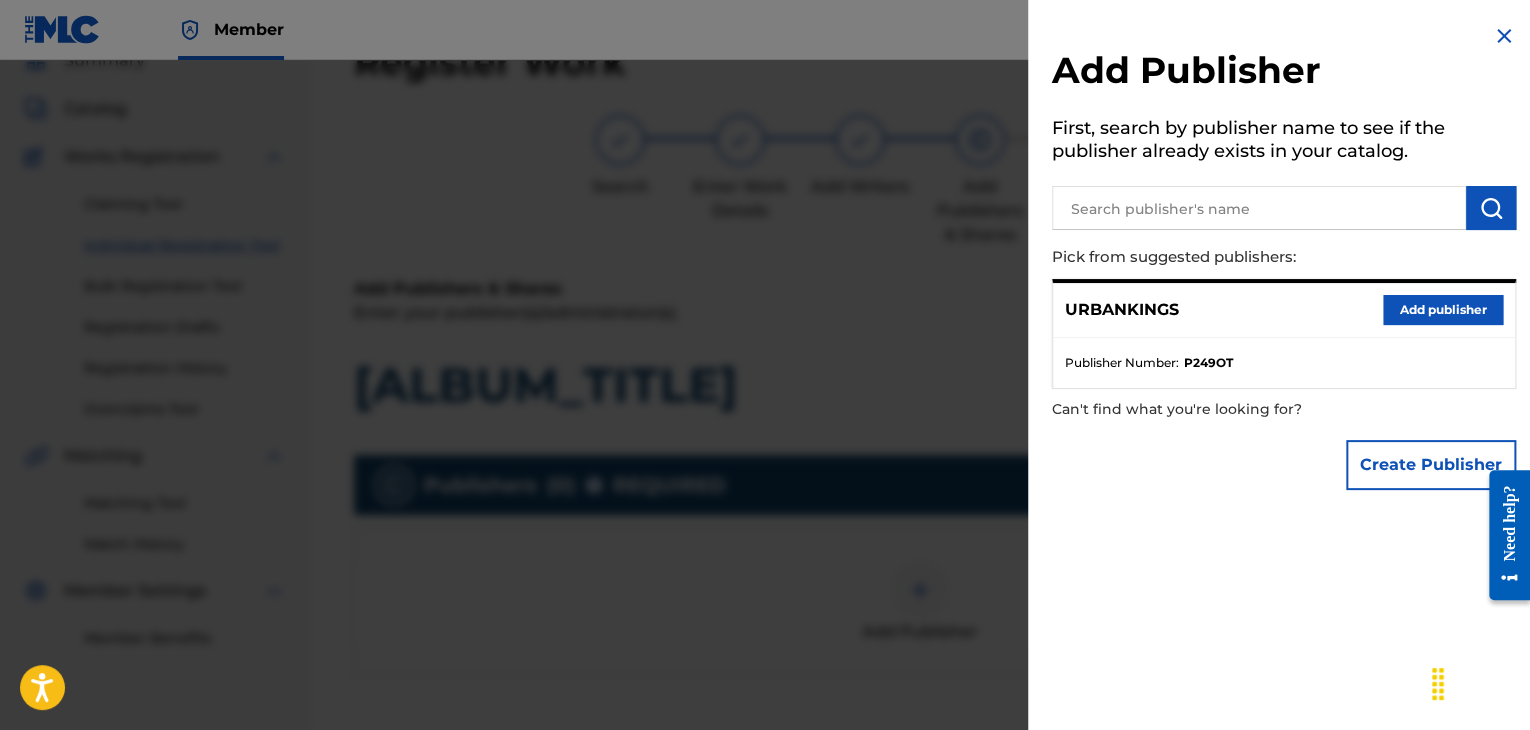 click on "Add publisher" at bounding box center [1443, 310] 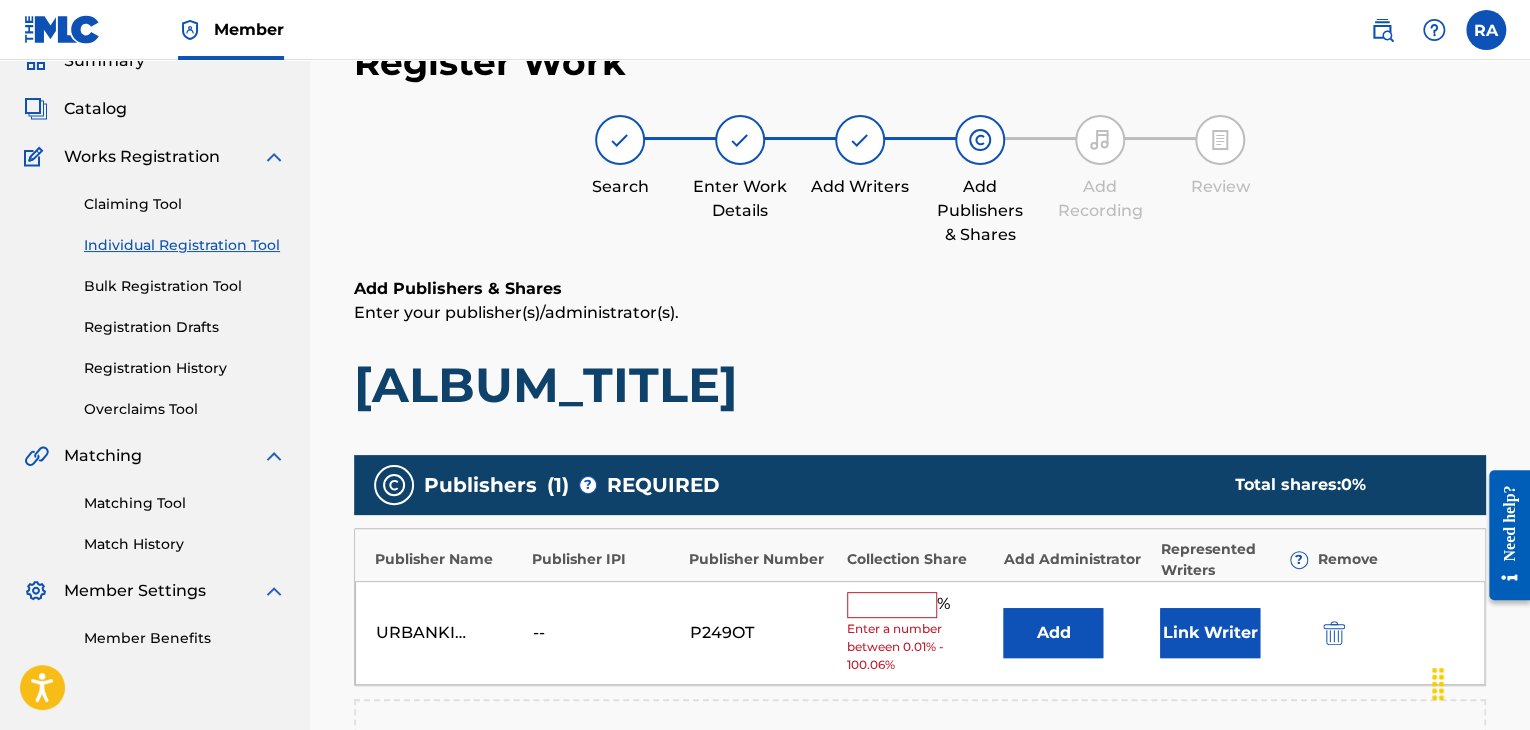 click at bounding box center [892, 605] 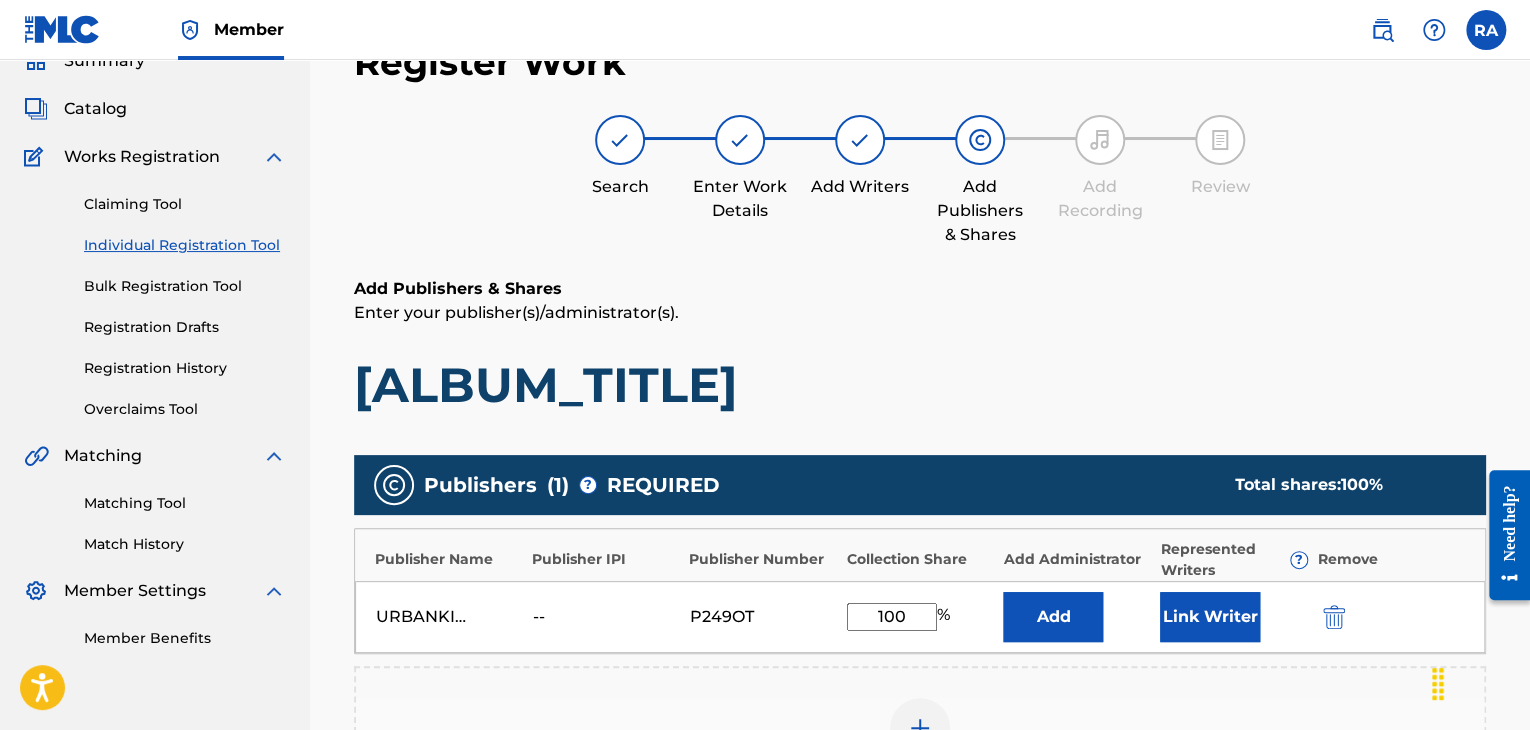 click on "Link Writer" at bounding box center (1210, 617) 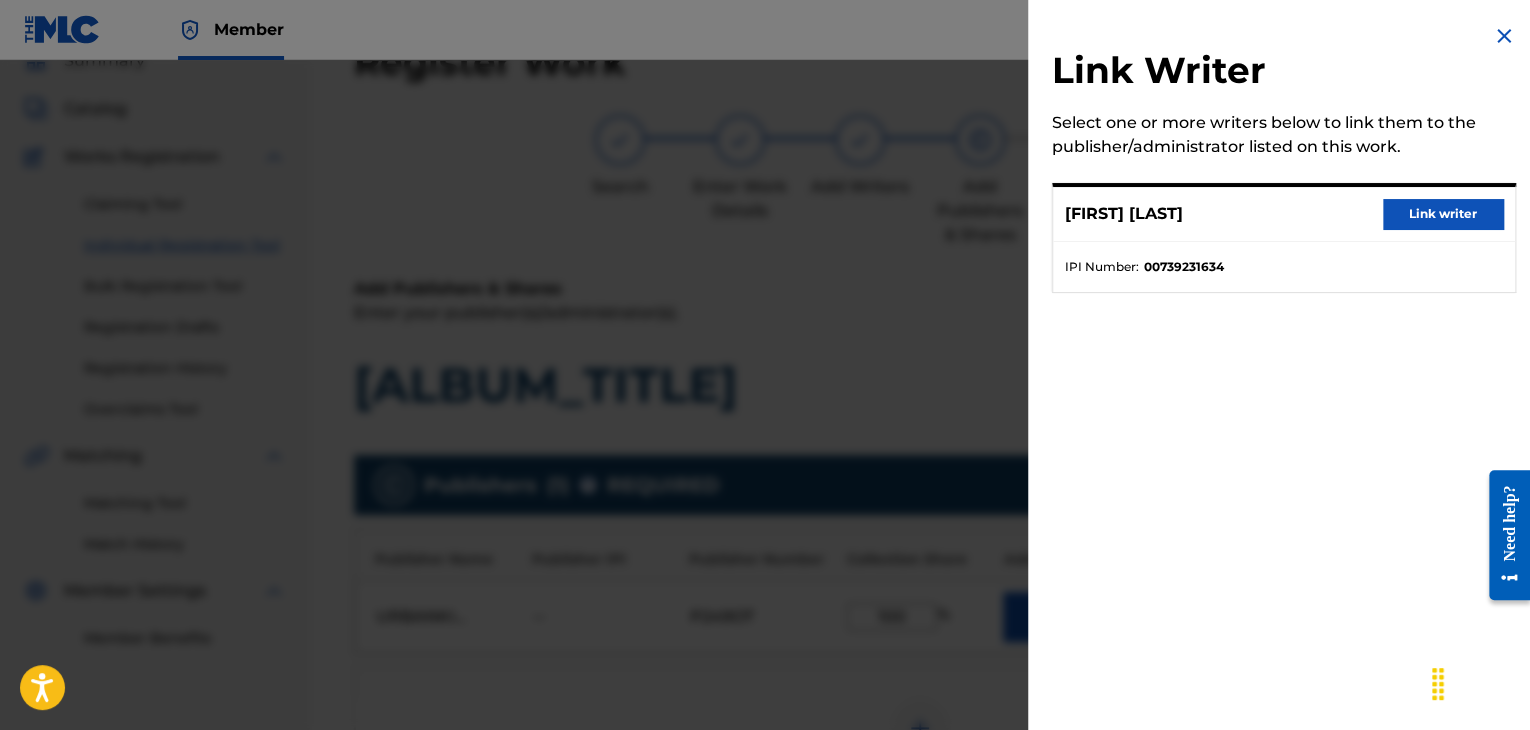 click on "Link writer" at bounding box center (1443, 214) 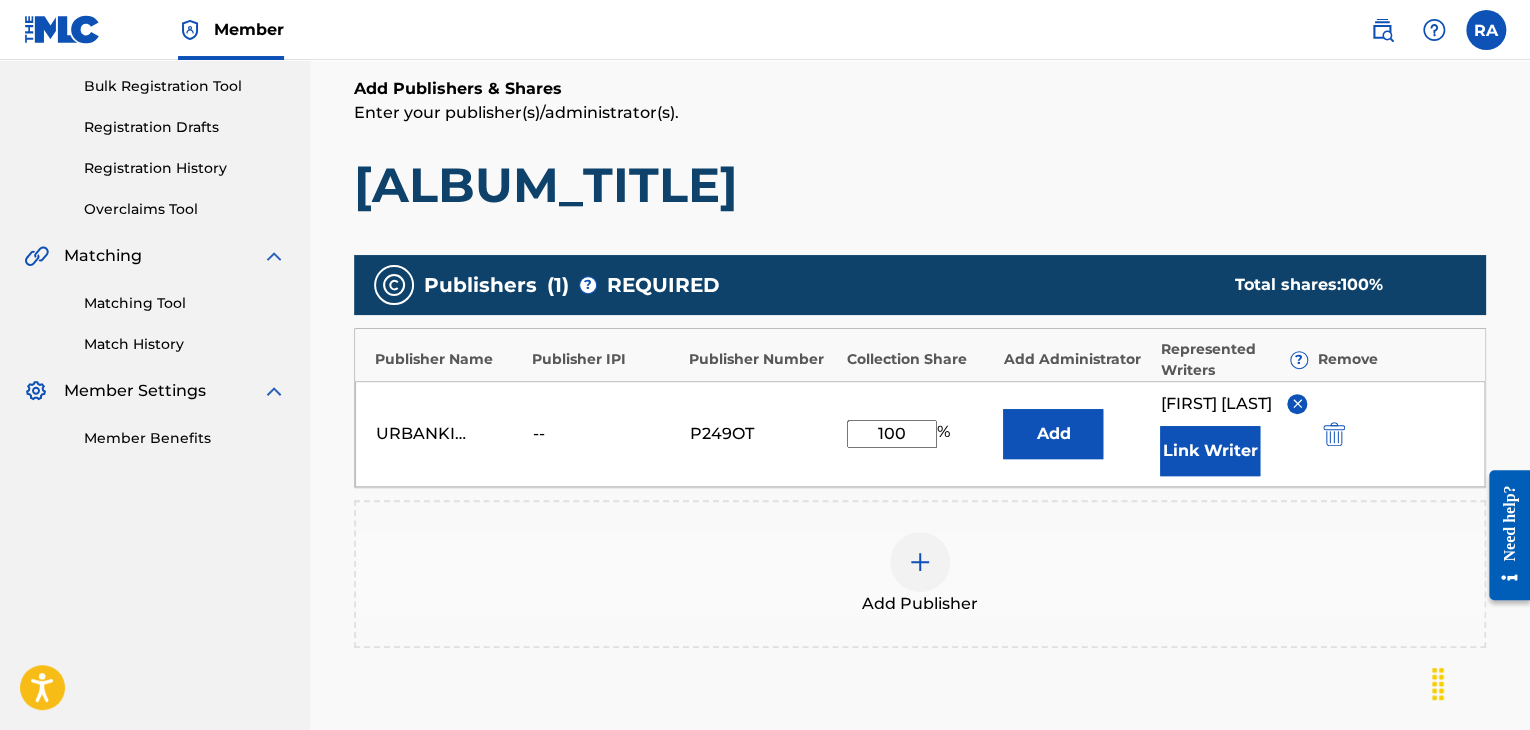 scroll, scrollTop: 490, scrollLeft: 0, axis: vertical 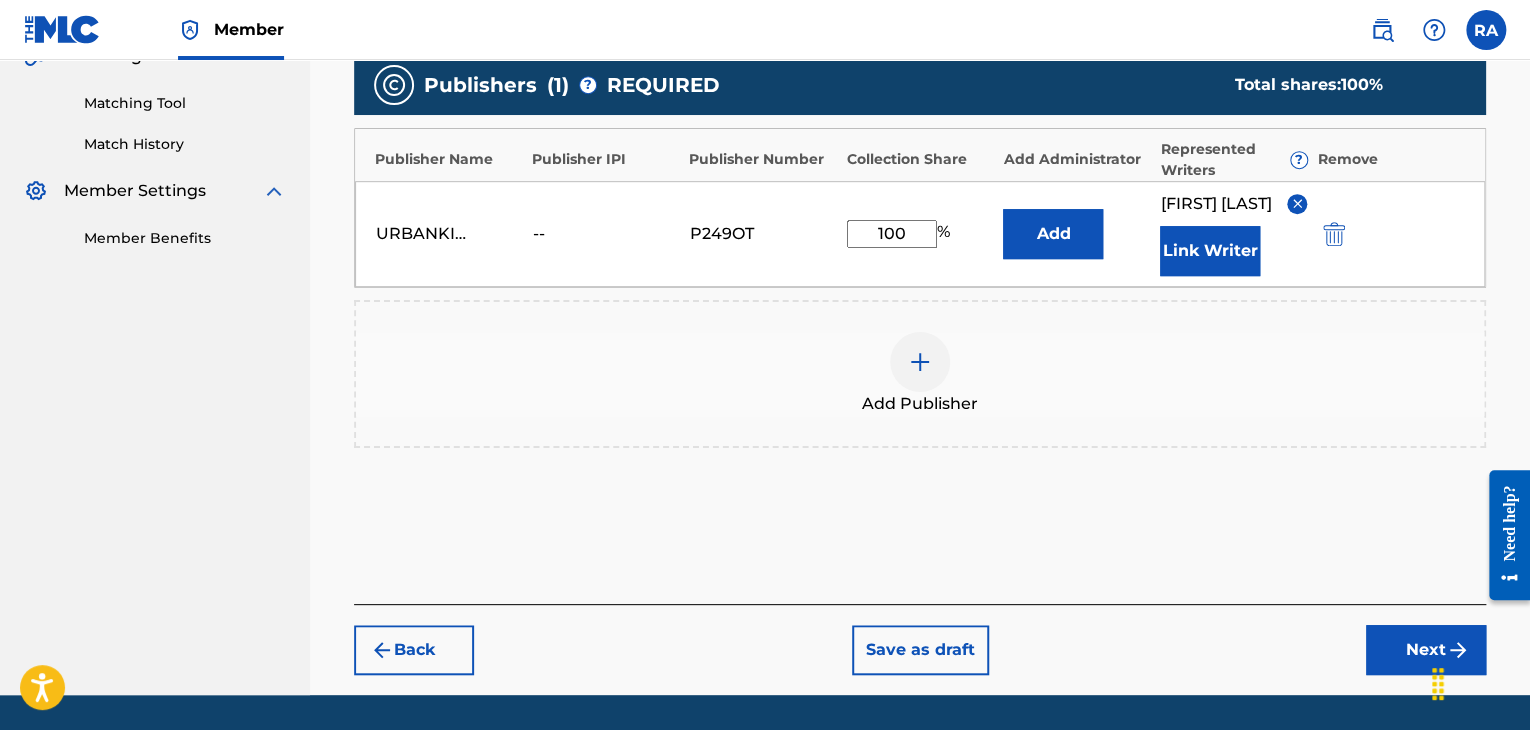 click on "Next" at bounding box center (1426, 650) 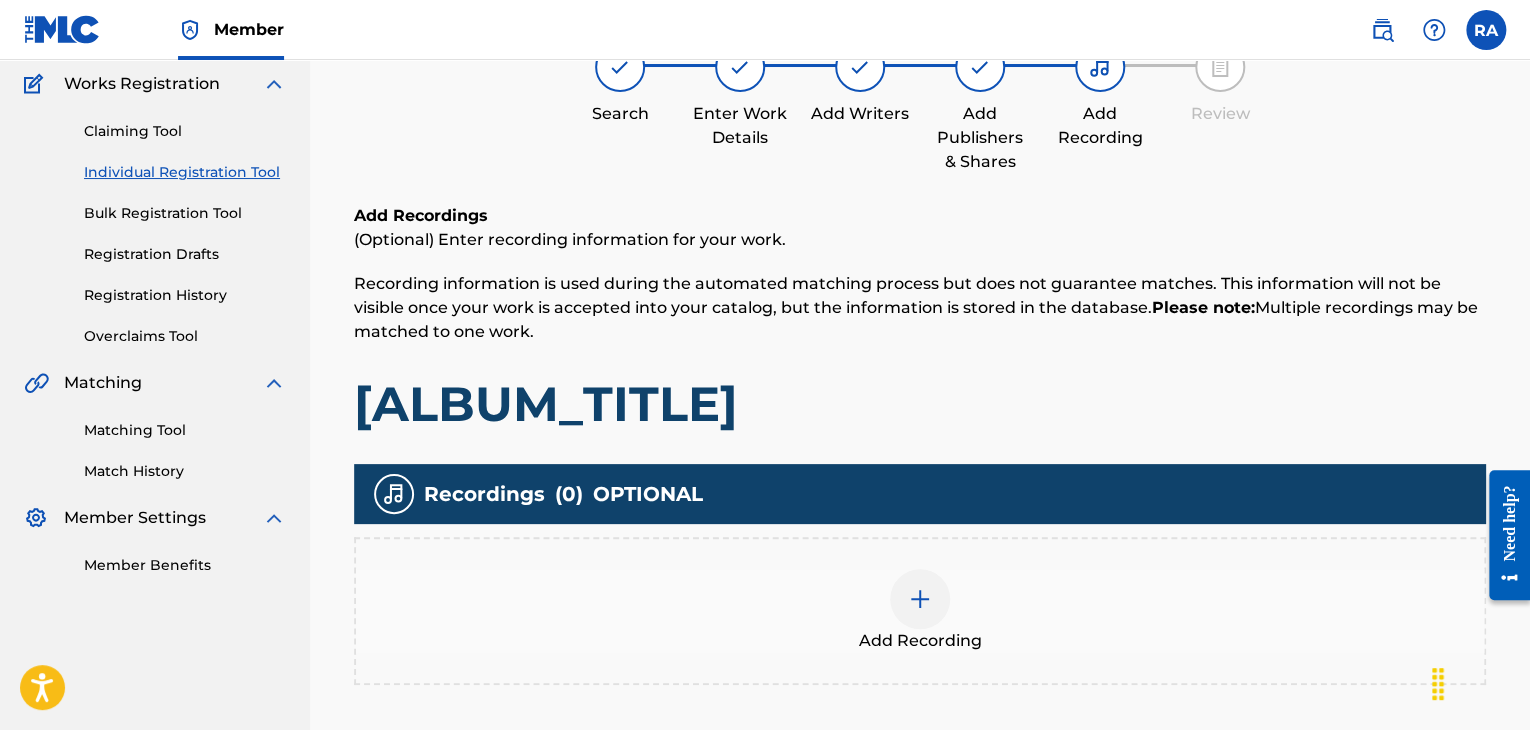 scroll, scrollTop: 90, scrollLeft: 0, axis: vertical 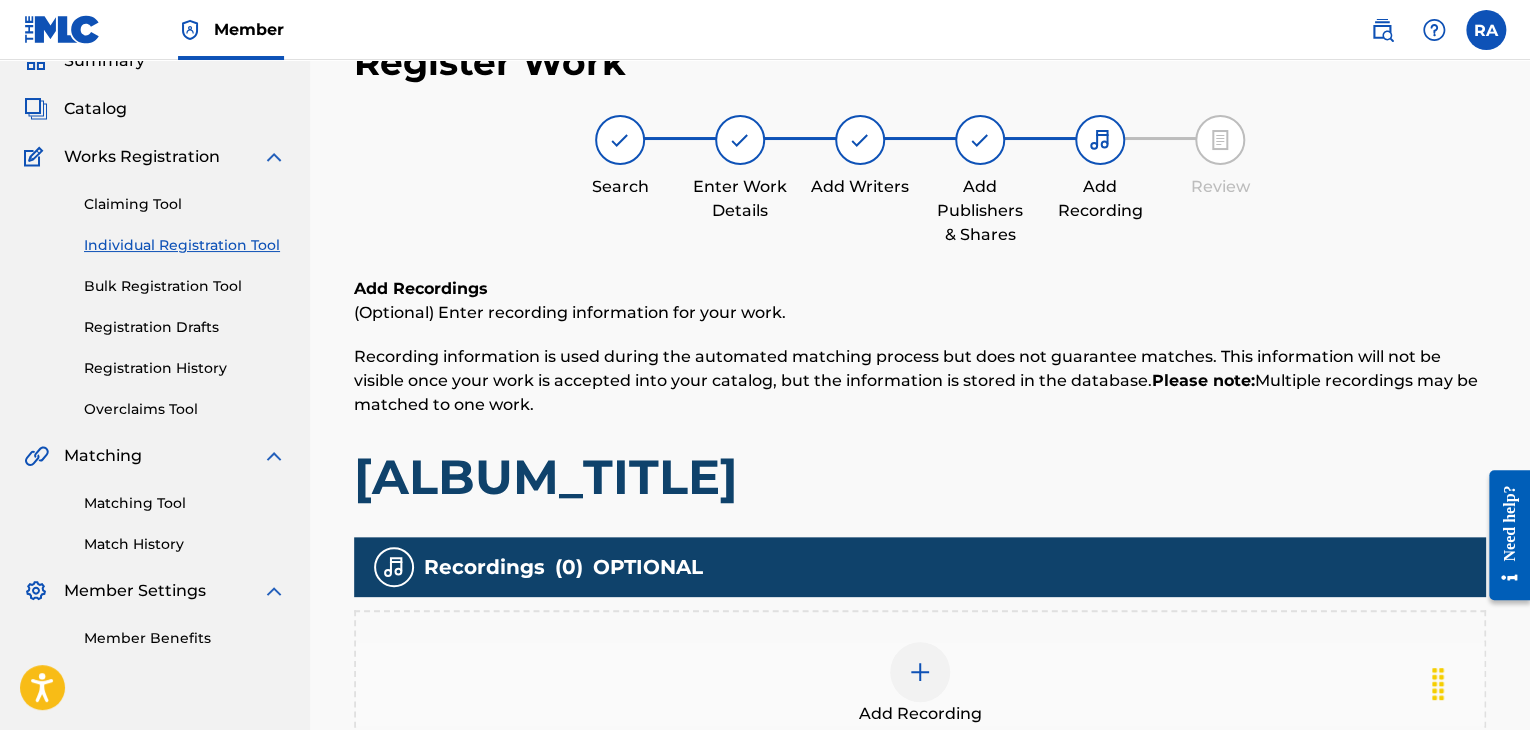 click at bounding box center (920, 672) 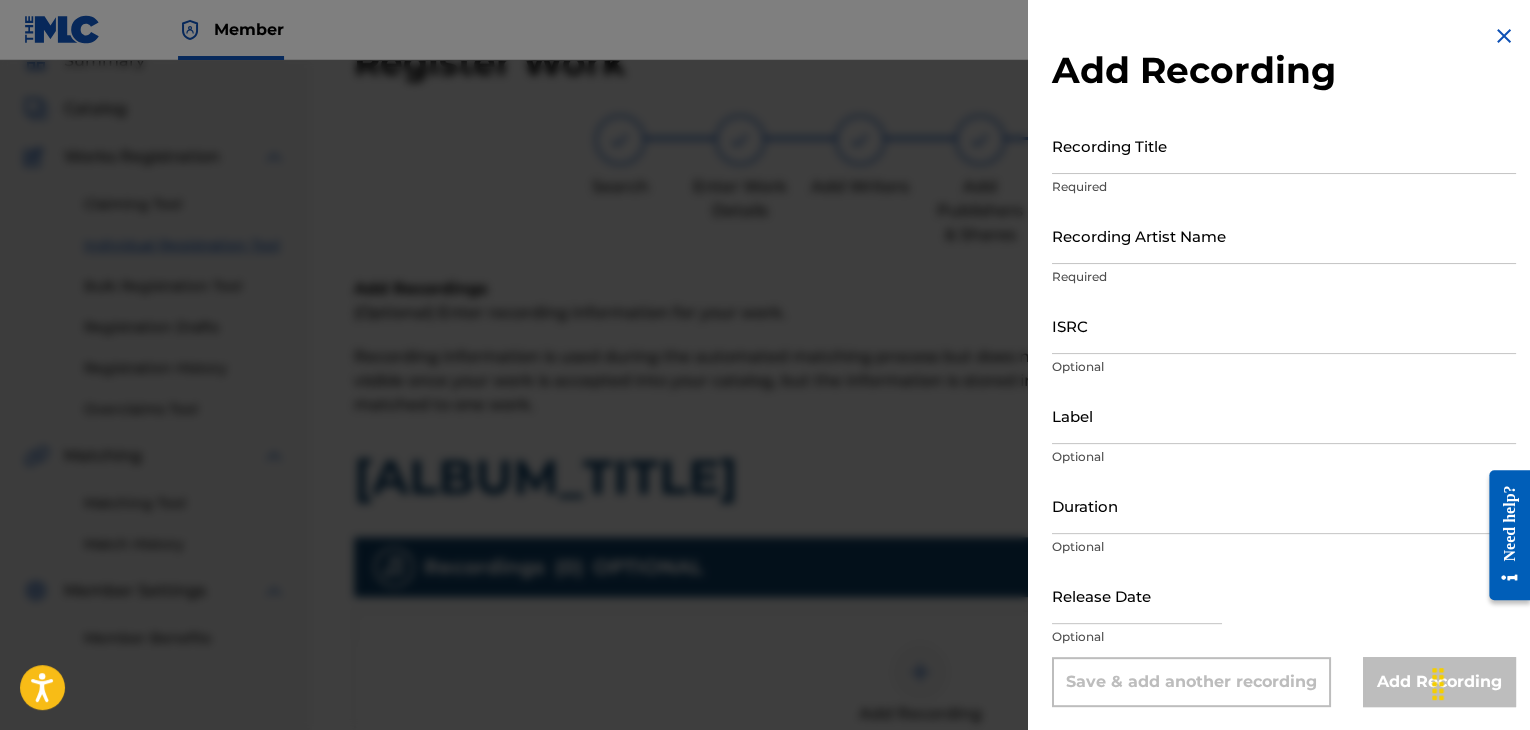 click on "Required" at bounding box center (1284, 187) 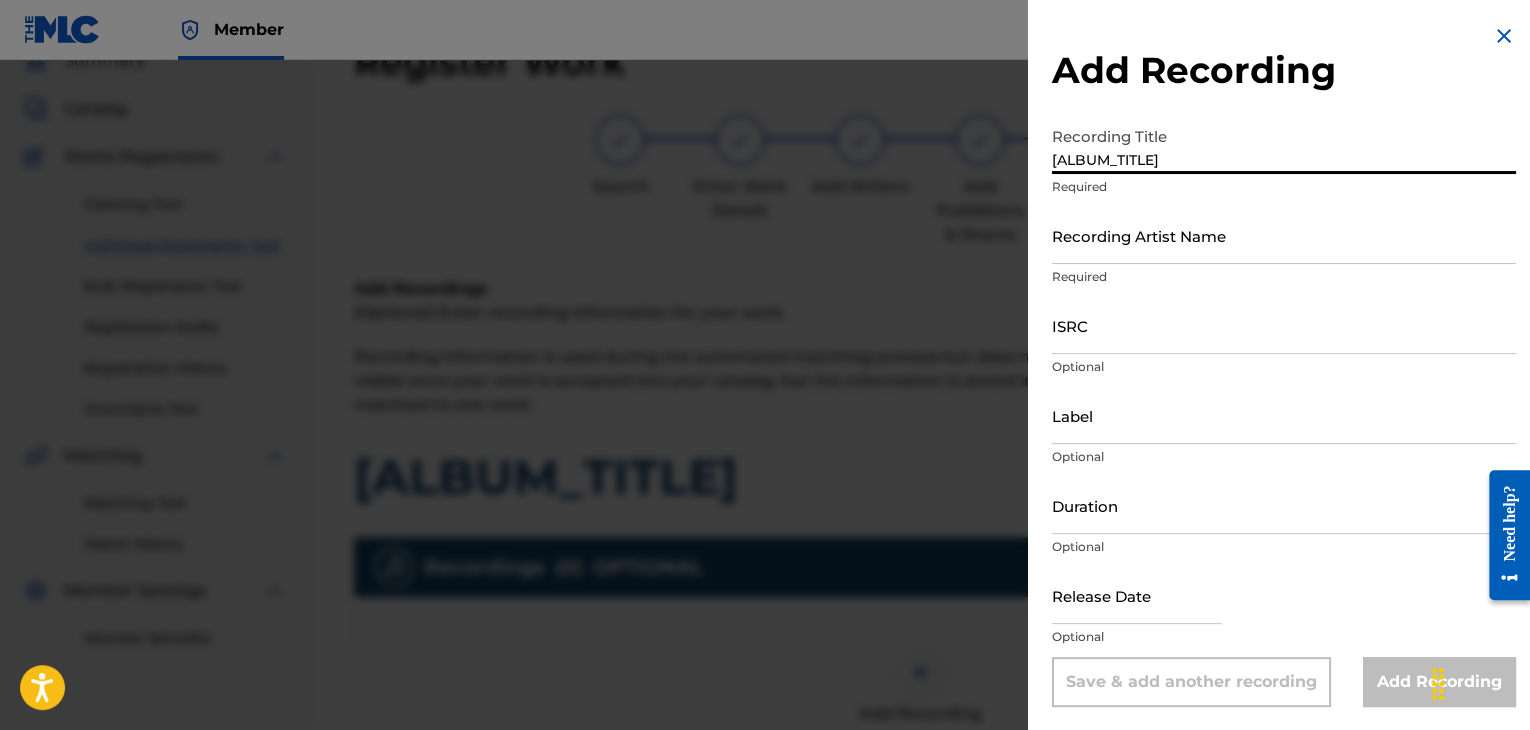 type on "[ALBUM_TITLE]" 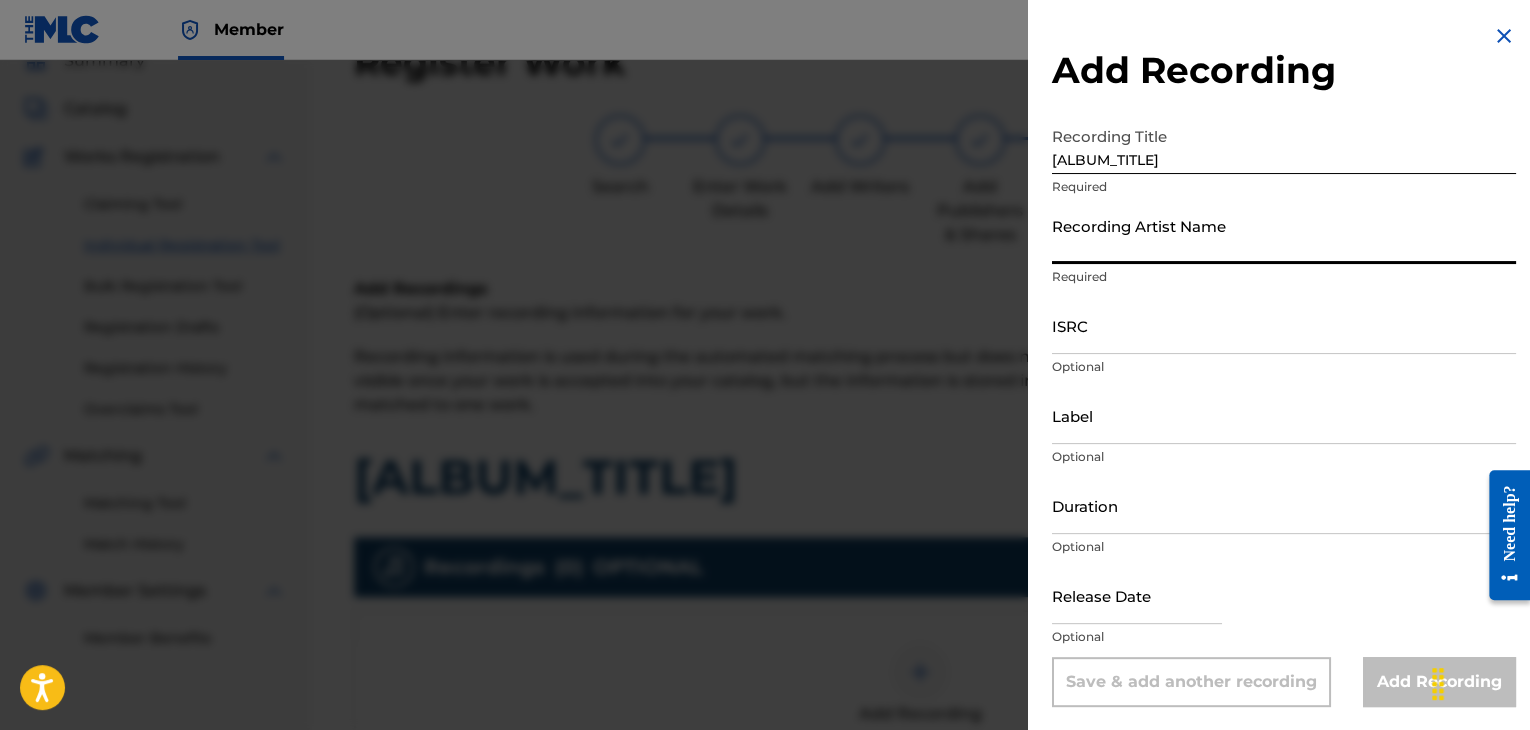 type on "STOMPER" 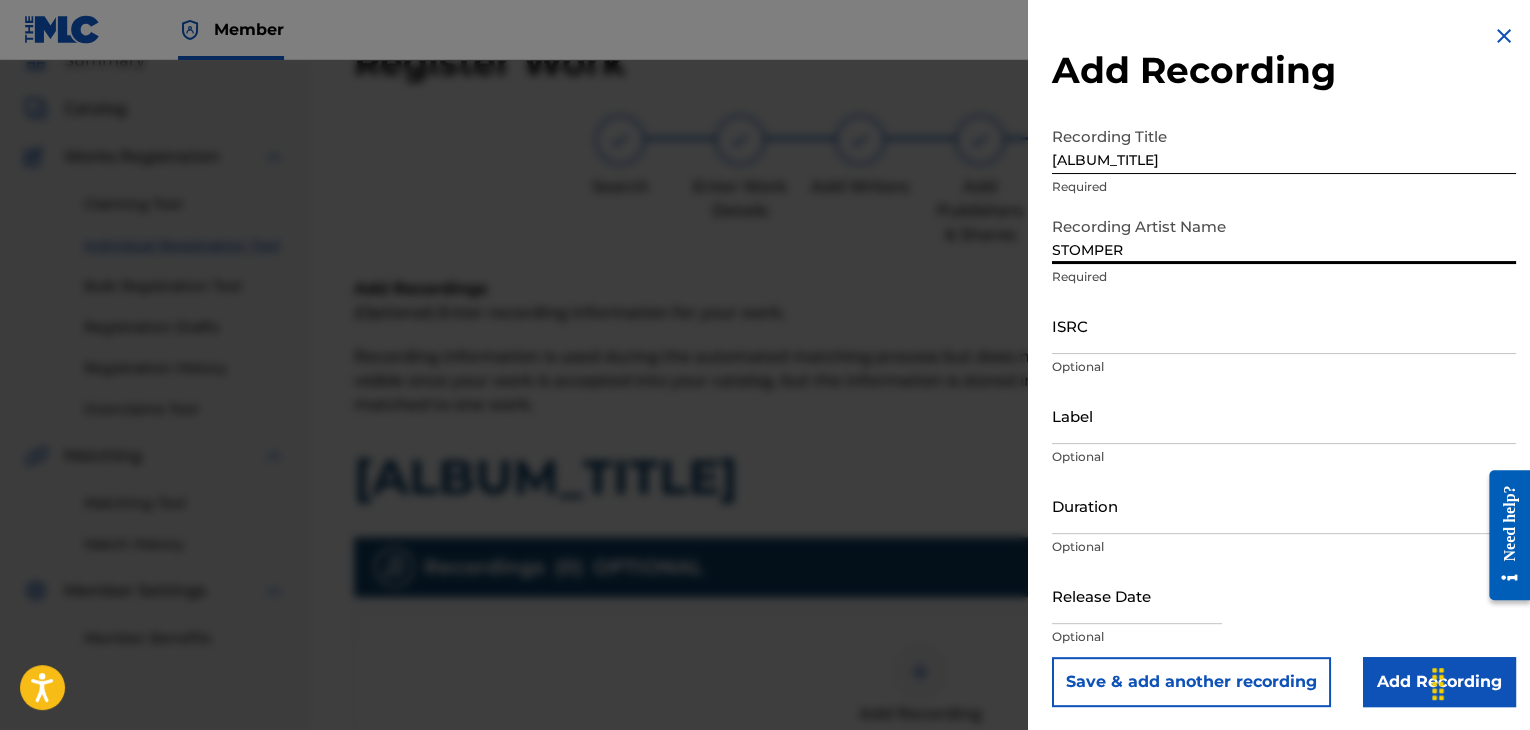 click on "ISRC" at bounding box center [1284, 325] 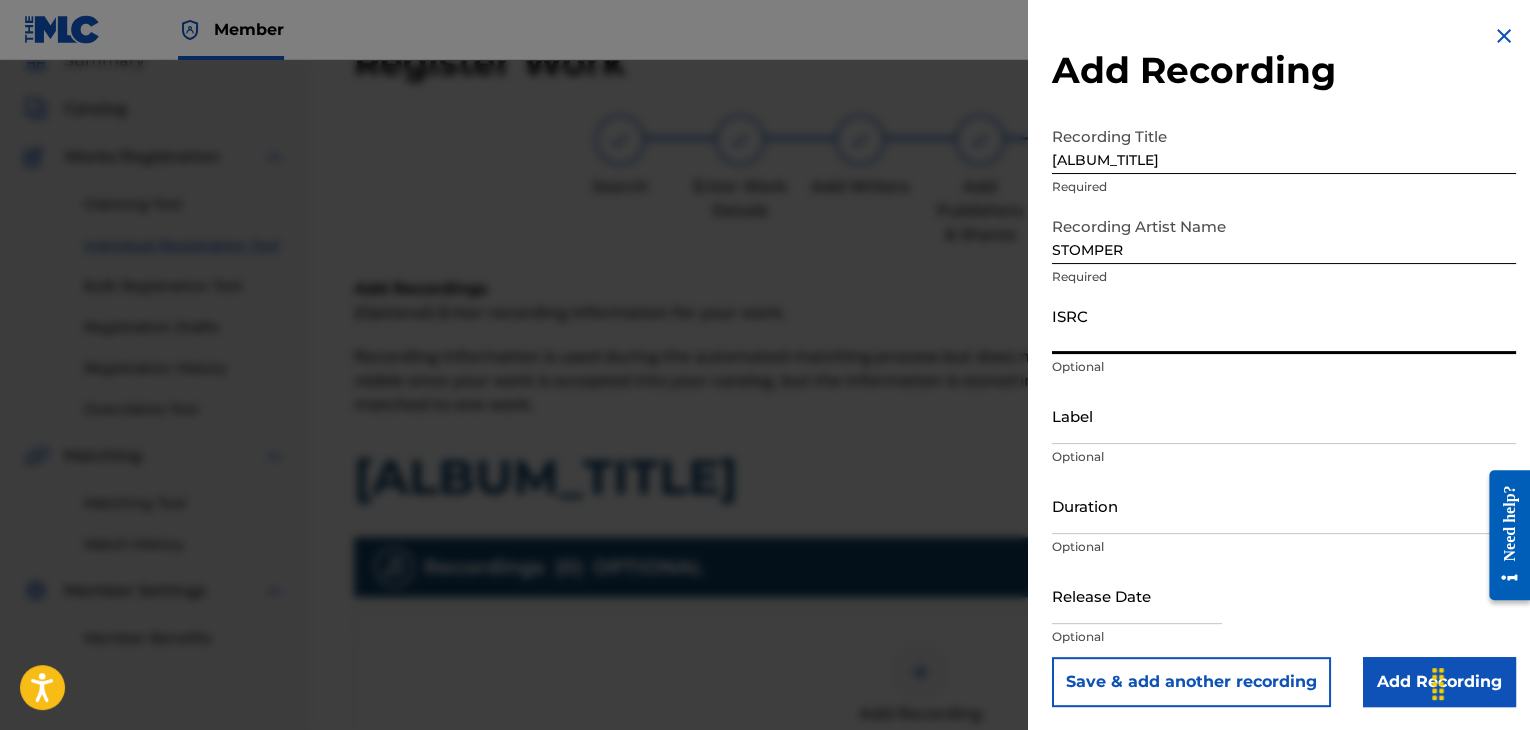 paste on "[ID]" 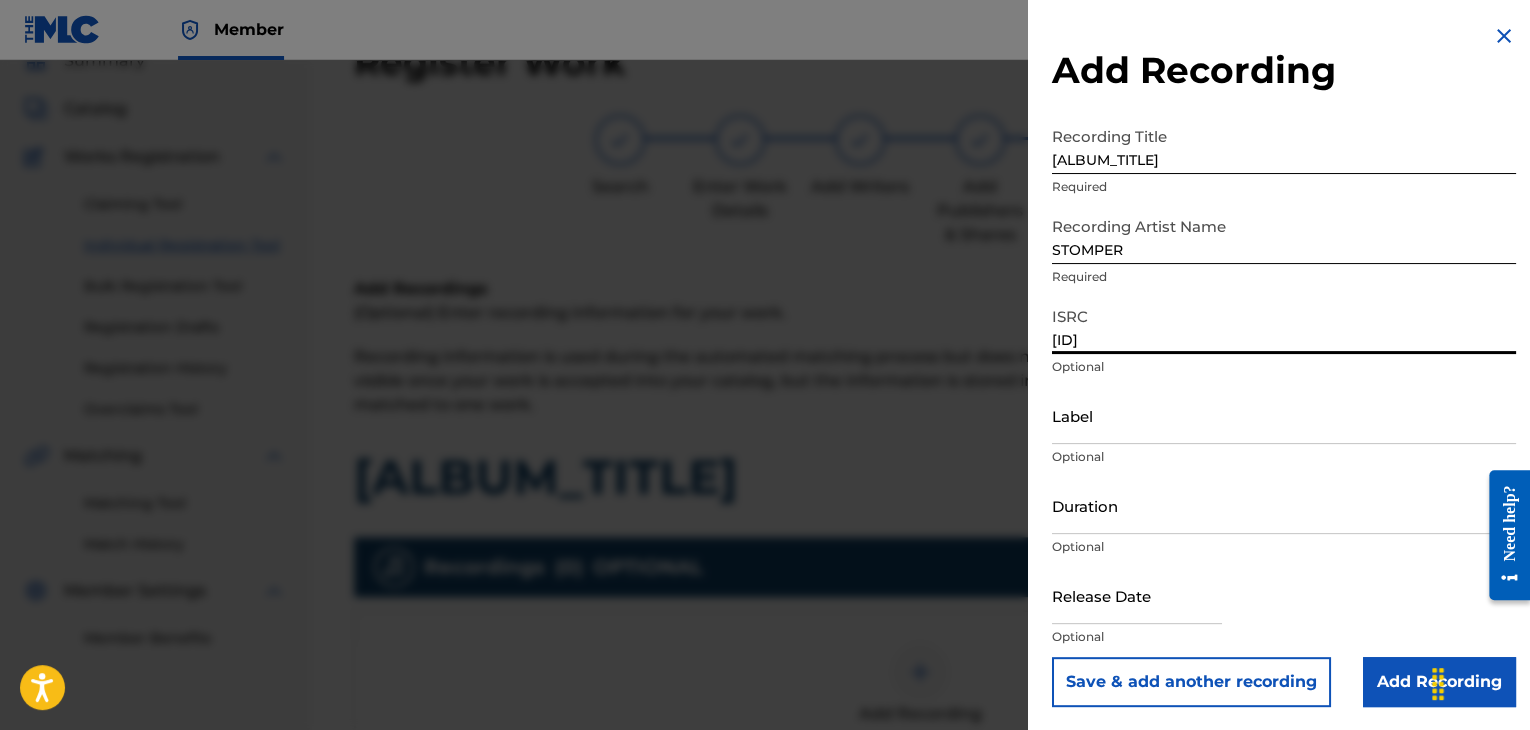 type on "[ID]" 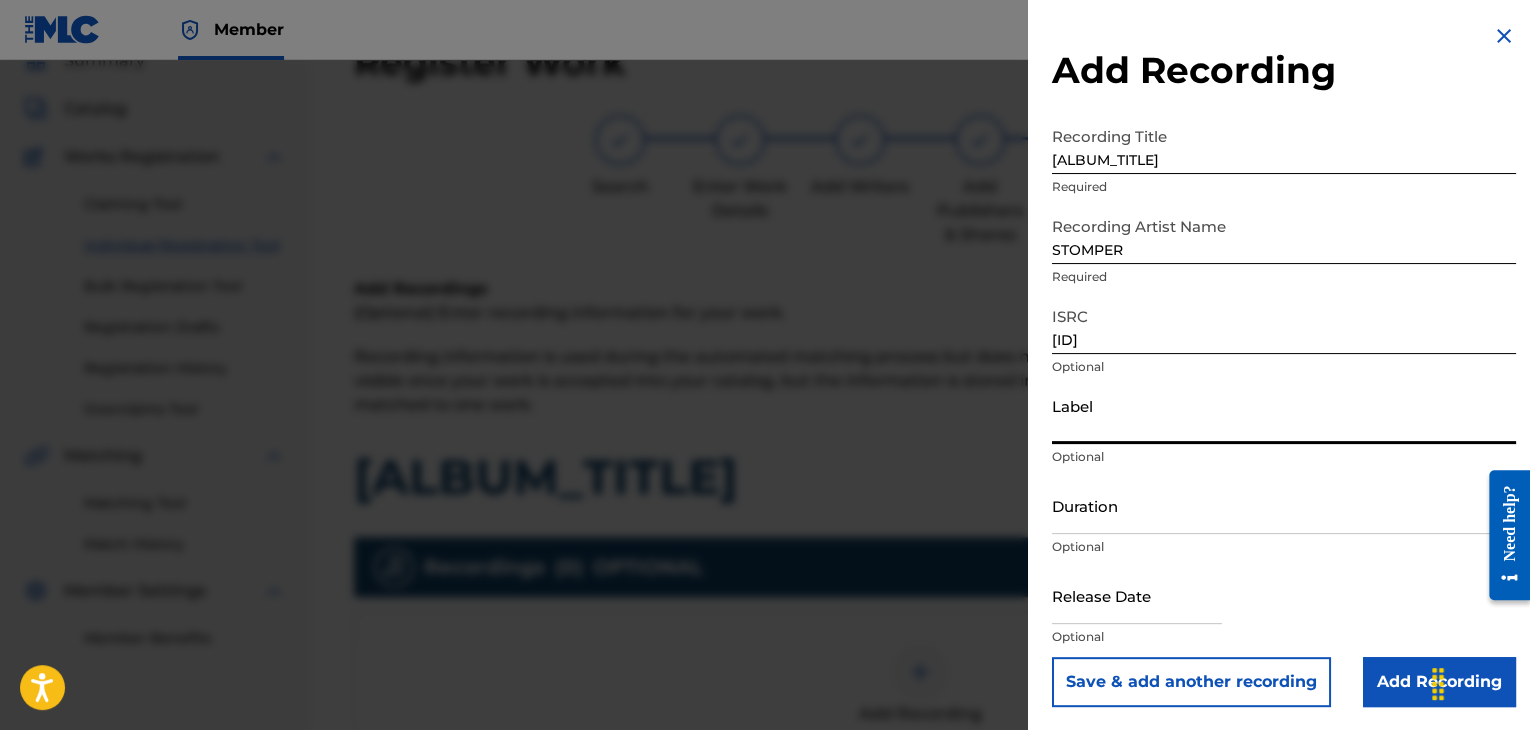 type on "Urban Kings Music Group" 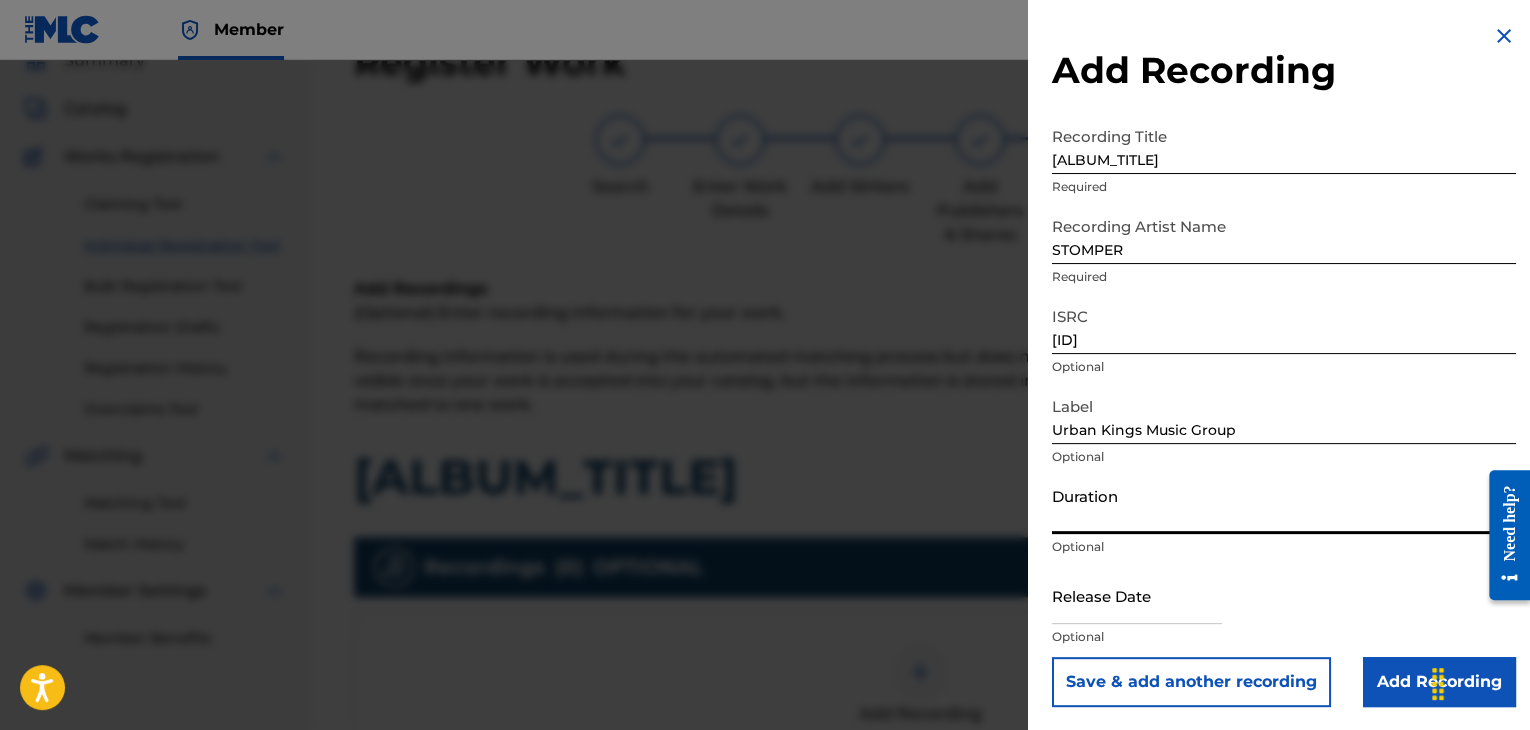 click on "Duration" at bounding box center [1284, 505] 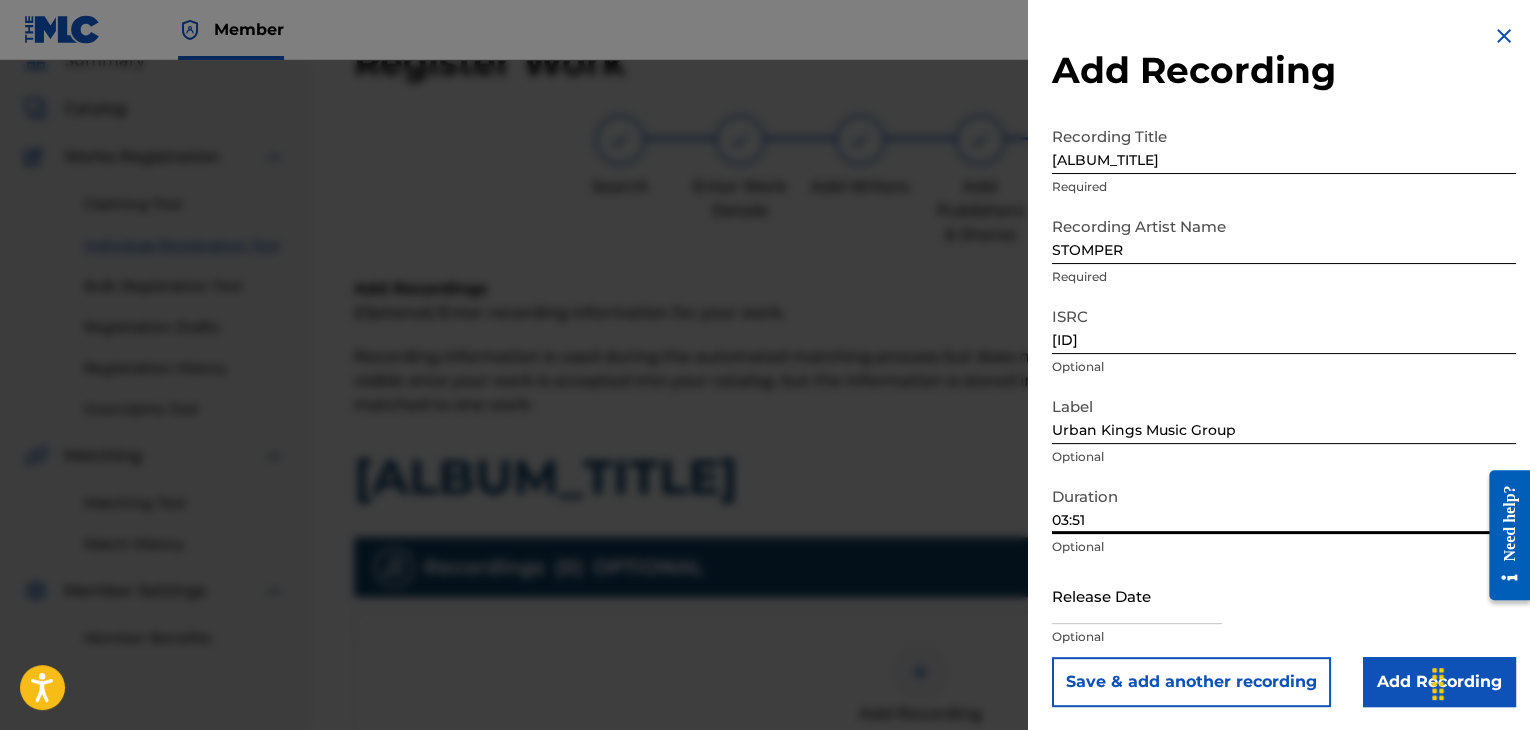 type on "03:51" 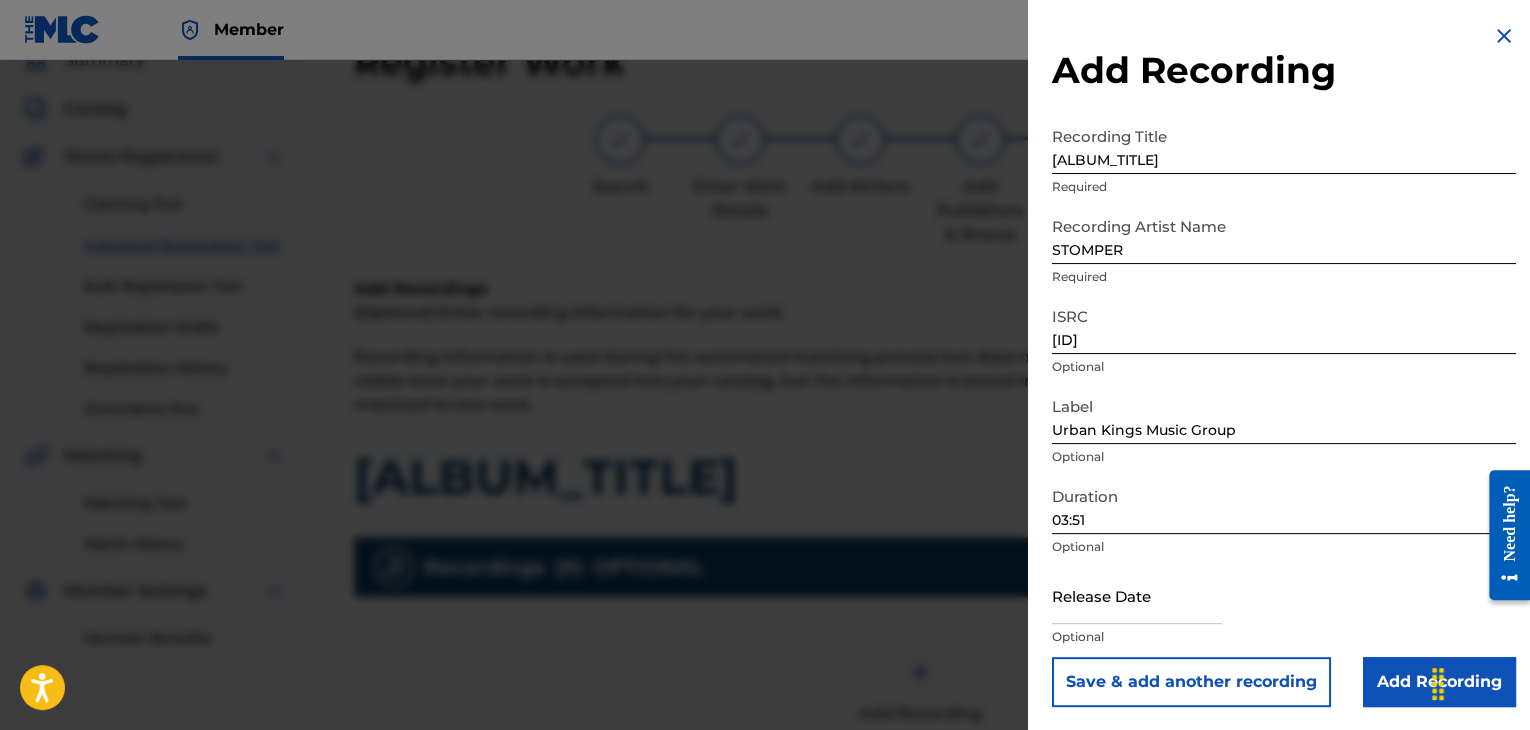 click at bounding box center (1137, 595) 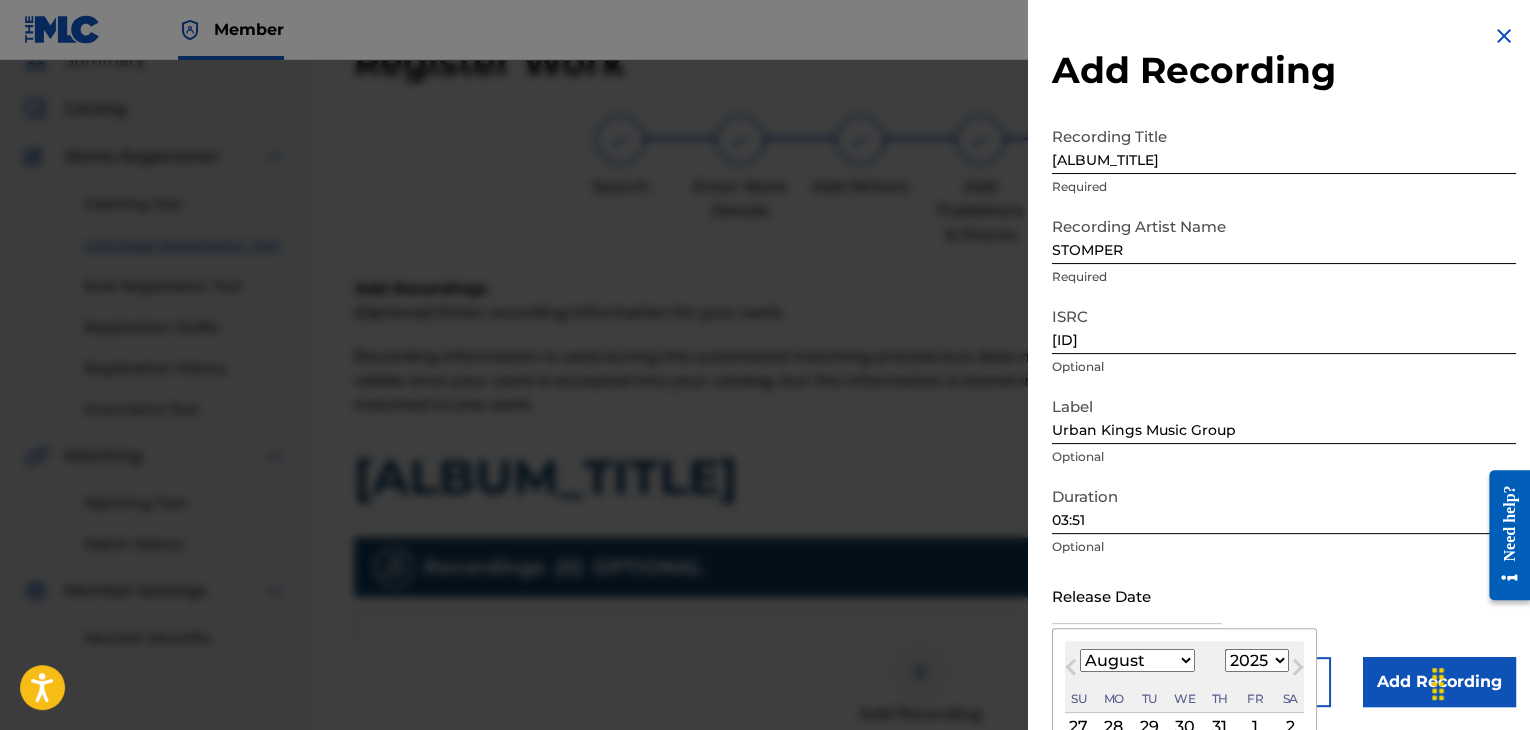 scroll, scrollTop: 187, scrollLeft: 0, axis: vertical 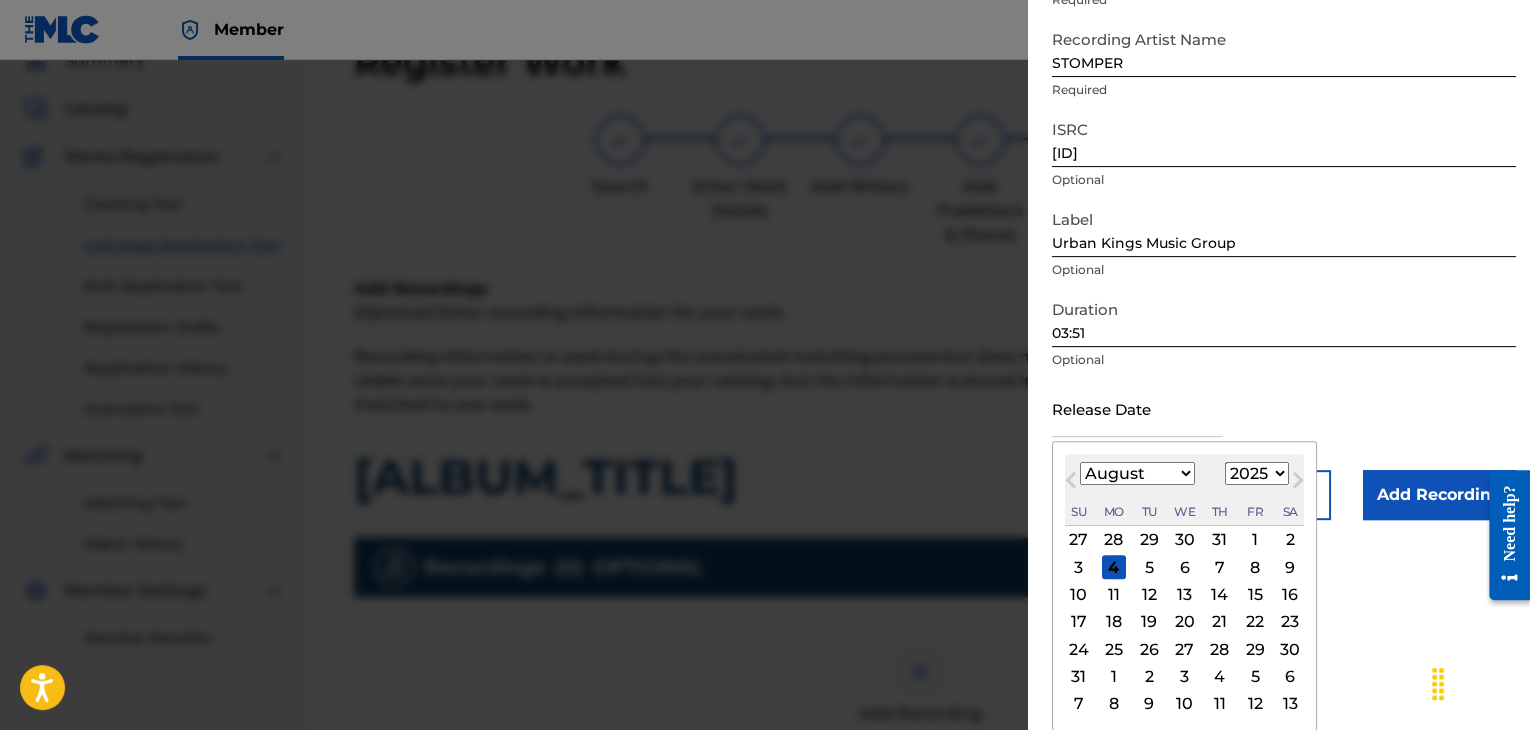 click at bounding box center [1137, 408] 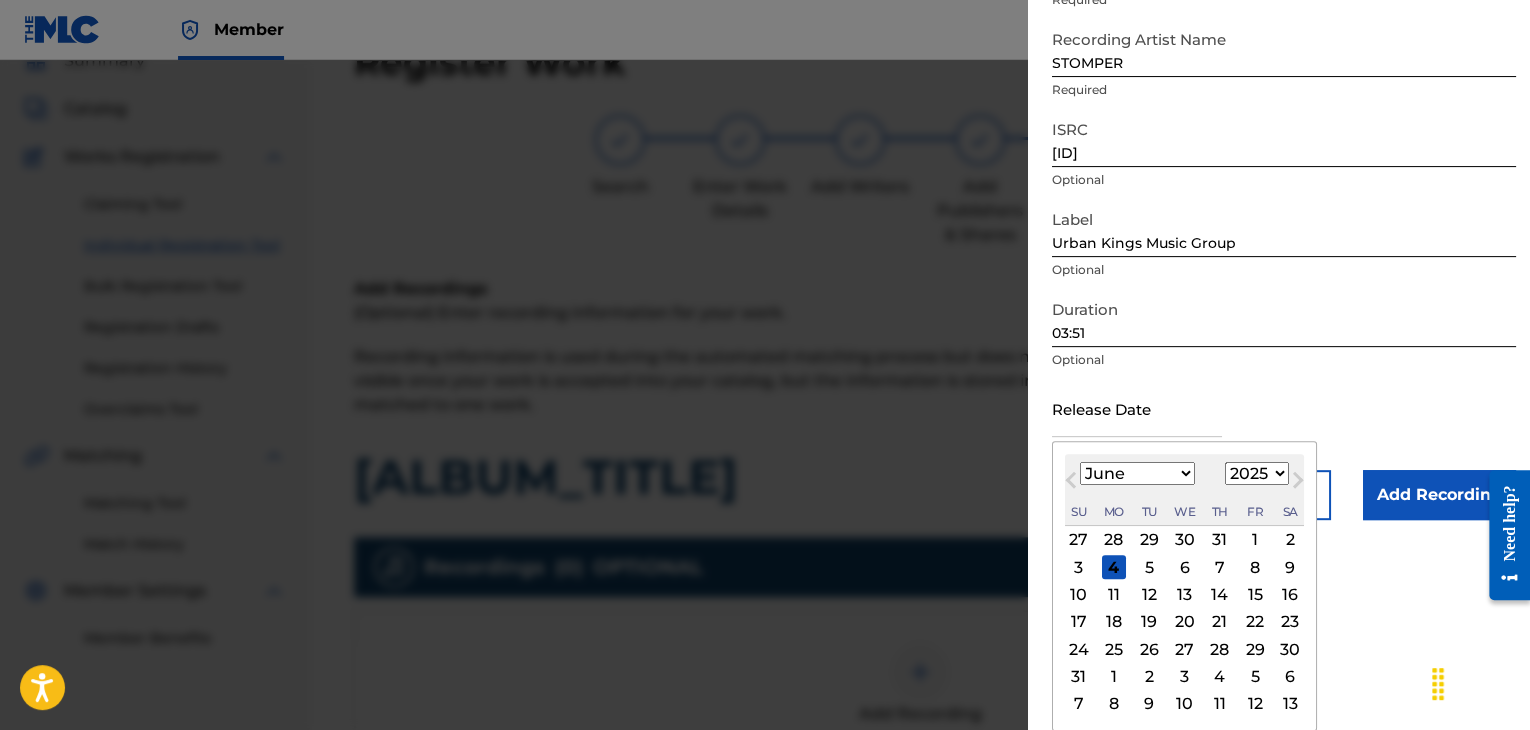 click on "January February March April May June July August September October November December" at bounding box center [1137, 473] 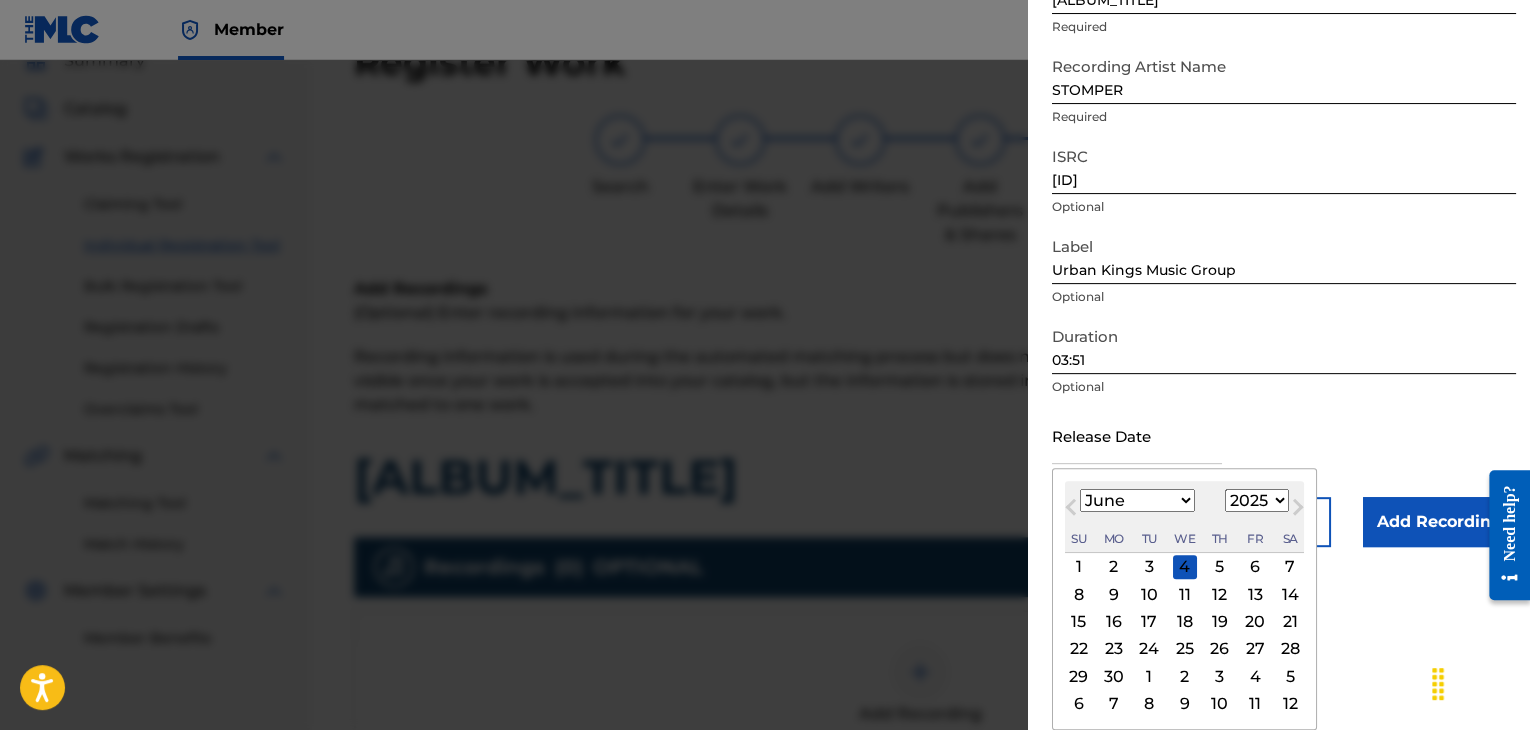scroll, scrollTop: 160, scrollLeft: 0, axis: vertical 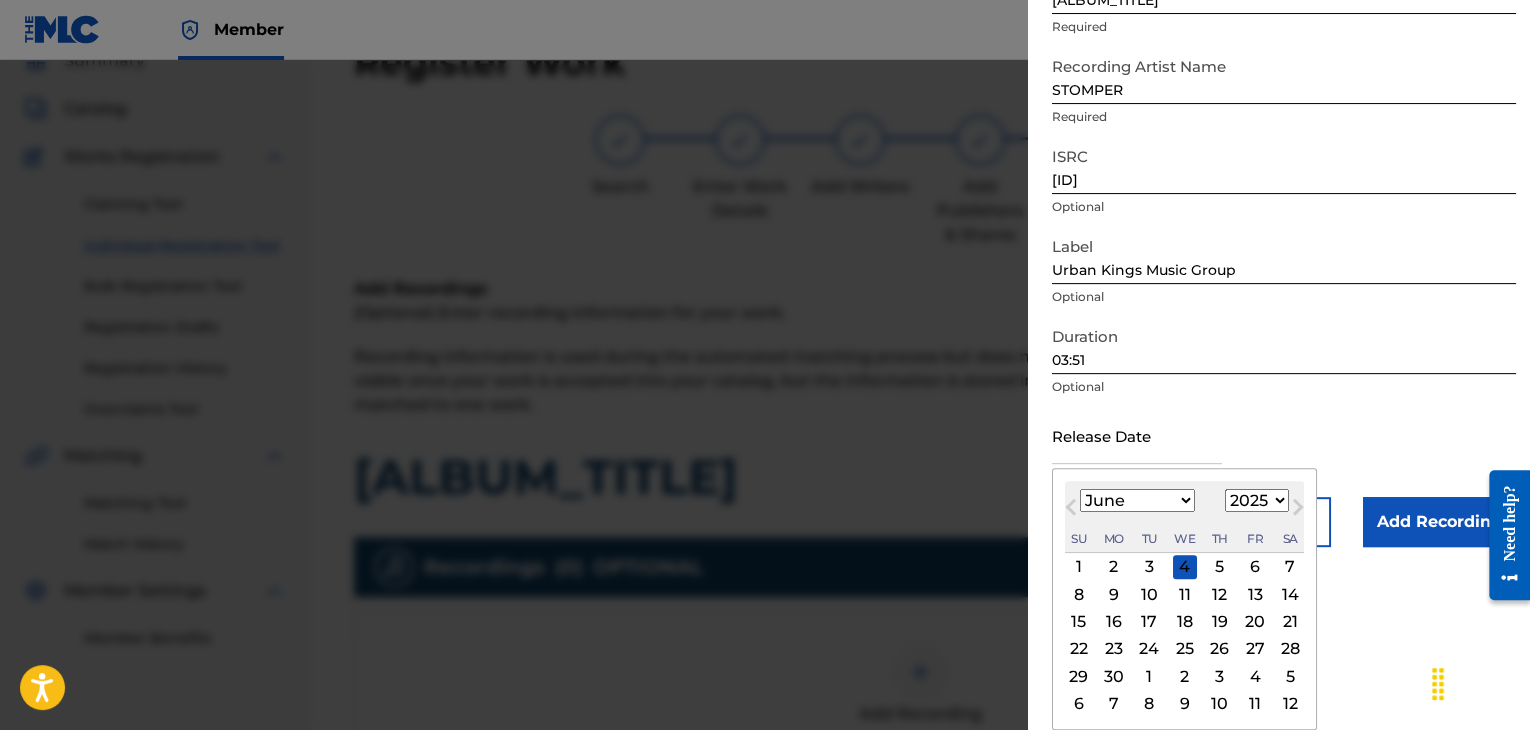 click on "1899 1900 1901 1902 1903 1904 1905 1906 1907 1908 1909 1910 1911 1912 1913 1914 1915 1916 1917 1918 1919 1920 1921 1922 1923 1924 1925 1926 1927 1928 1929 1930 1931 1932 1933 1934 1935 1936 1937 1938 1939 1940 1941 1942 1943 1944 1945 1946 1947 1948 1949 1950 1951 1952 1953 1954 1955 1956 1957 1958 1959 1960 1961 1962 1963 1964 1965 1966 1967 1968 1969 1970 1971 1972 1973 1974 1975 1976 1977 1978 1979 1980 1981 1982 1983 1984 1985 1986 1987 1988 1989 1990 1991 1992 1993 1994 1995 1996 1997 1998 1999 2000 2001 2002 2003 2004 2005 2006 2007 2008 2009 2010 2011 2012 2013 2014 2015 2016 2017 2018 2019 2020 2021 2022 2023 2024 2025 2026 2027 2028 2029 2030 2031 2032 2033 2034 2035 2036 2037 2038 2039 2040 2041 2042 2043 2044 2045 2046 2047 2048 2049 2050 2051 2052 2053 2054 2055 2056 2057 2058 2059 2060 2061 2062 2063 2064 2065 2066 2067 2068 2069 2070 2071 2072 2073 2074 2075 2076 2077 2078 2079 2080 2081 2082 2083 2084 2085 2086 2087 2088 2089 2090 2091 2092 2093 2094 2095 2096 2097 2098 2099 2100" at bounding box center [1257, 500] 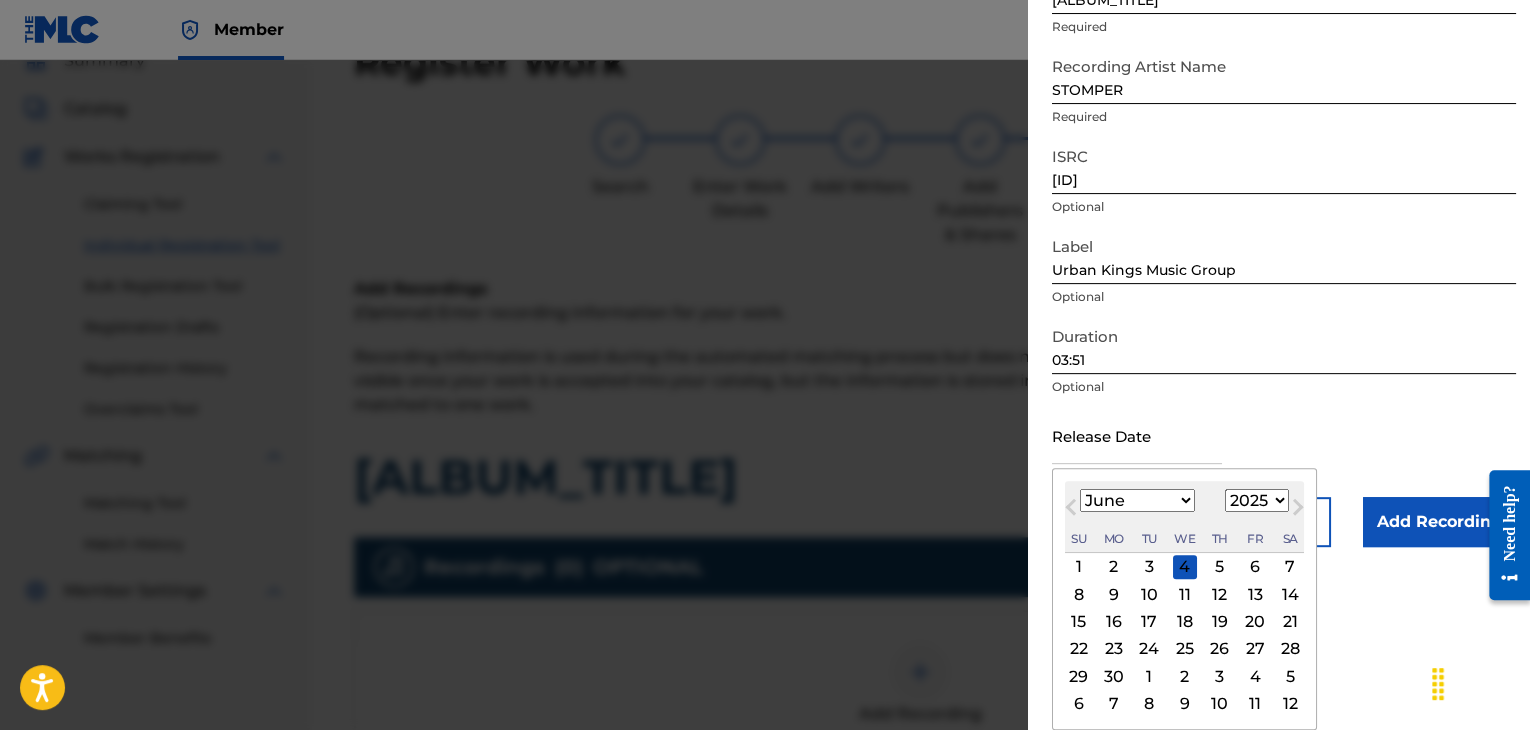 select on "2012" 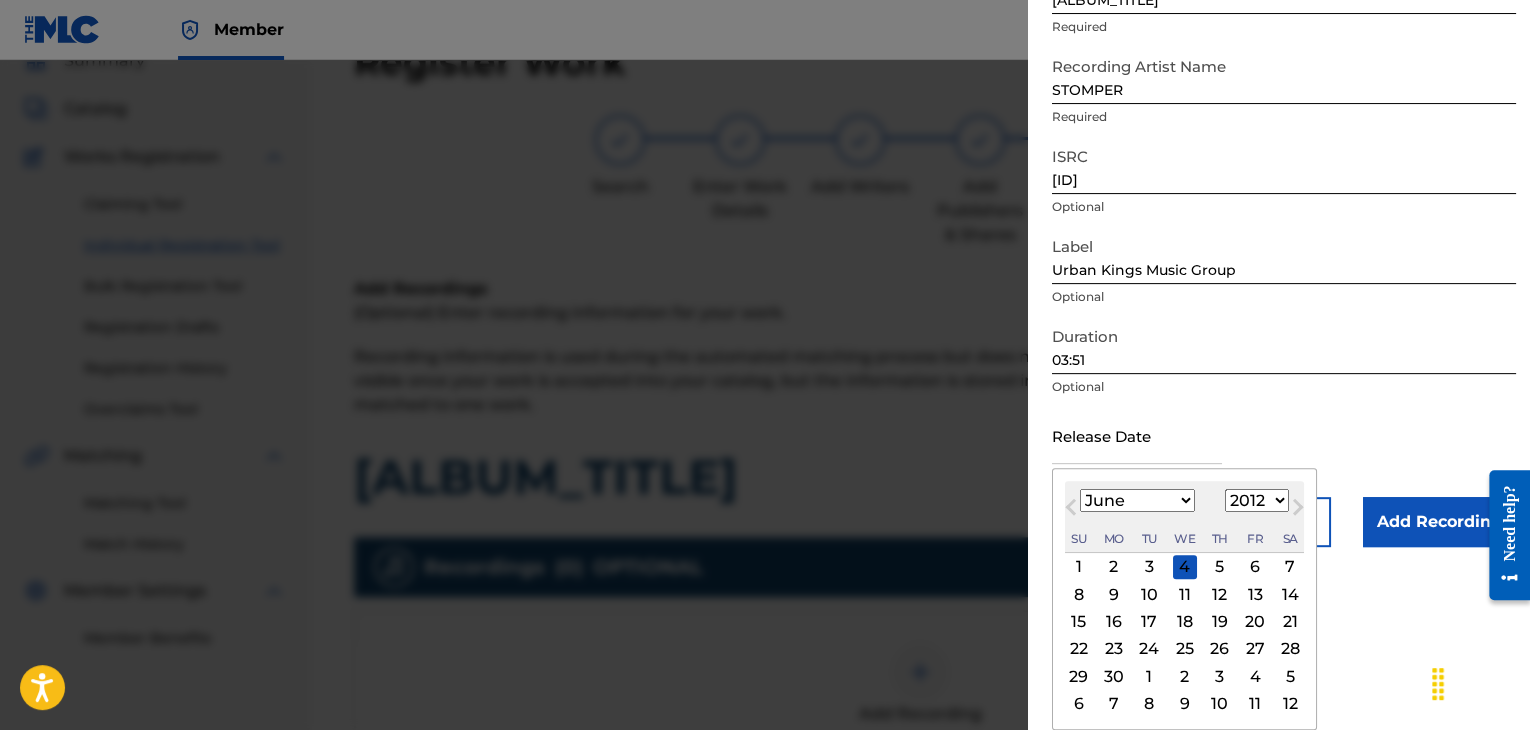 click on "1899 1900 1901 1902 1903 1904 1905 1906 1907 1908 1909 1910 1911 1912 1913 1914 1915 1916 1917 1918 1919 1920 1921 1922 1923 1924 1925 1926 1927 1928 1929 1930 1931 1932 1933 1934 1935 1936 1937 1938 1939 1940 1941 1942 1943 1944 1945 1946 1947 1948 1949 1950 1951 1952 1953 1954 1955 1956 1957 1958 1959 1960 1961 1962 1963 1964 1965 1966 1967 1968 1969 1970 1971 1972 1973 1974 1975 1976 1977 1978 1979 1980 1981 1982 1983 1984 1985 1986 1987 1988 1989 1990 1991 1992 1993 1994 1995 1996 1997 1998 1999 2000 2001 2002 2003 2004 2005 2006 2007 2008 2009 2010 2011 2012 2013 2014 2015 2016 2017 2018 2019 2020 2021 2022 2023 2024 2025 2026 2027 2028 2029 2030 2031 2032 2033 2034 2035 2036 2037 2038 2039 2040 2041 2042 2043 2044 2045 2046 2047 2048 2049 2050 2051 2052 2053 2054 2055 2056 2057 2058 2059 2060 2061 2062 2063 2064 2065 2066 2067 2068 2069 2070 2071 2072 2073 2074 2075 2076 2077 2078 2079 2080 2081 2082 2083 2084 2085 2086 2087 2088 2089 2090 2091 2092 2093 2094 2095 2096 2097 2098 2099 2100" at bounding box center [1257, 500] 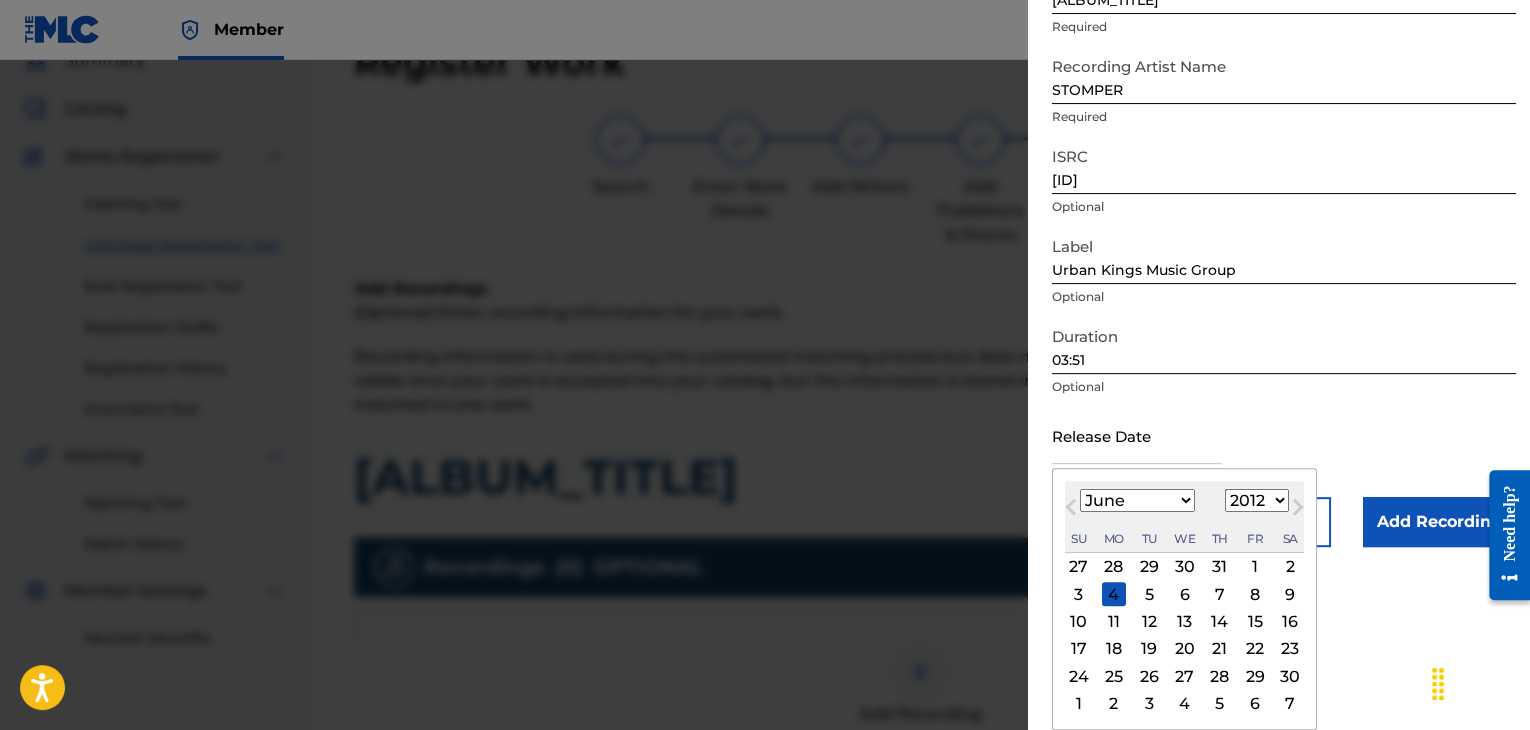 click on "19" at bounding box center [1149, 649] 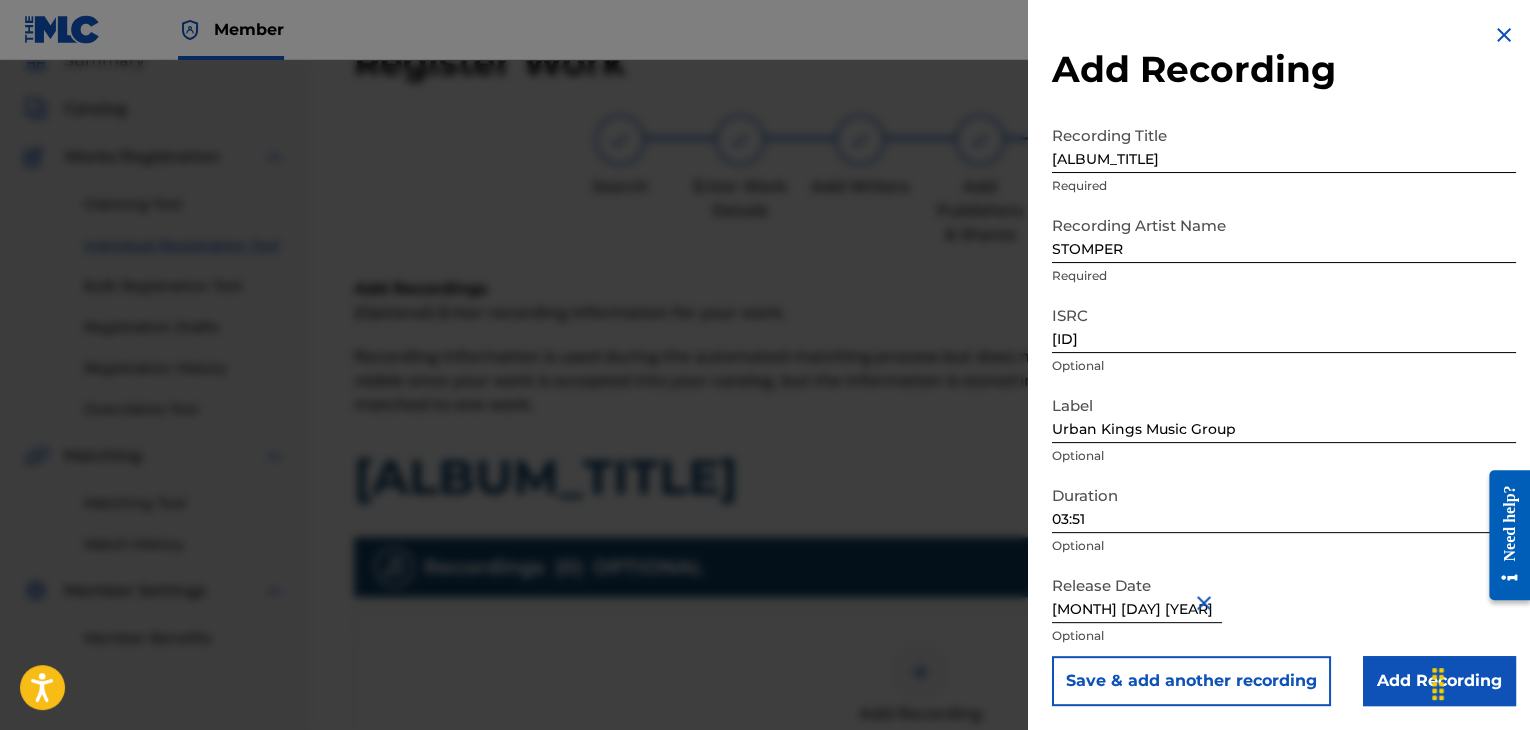 scroll, scrollTop: 1, scrollLeft: 0, axis: vertical 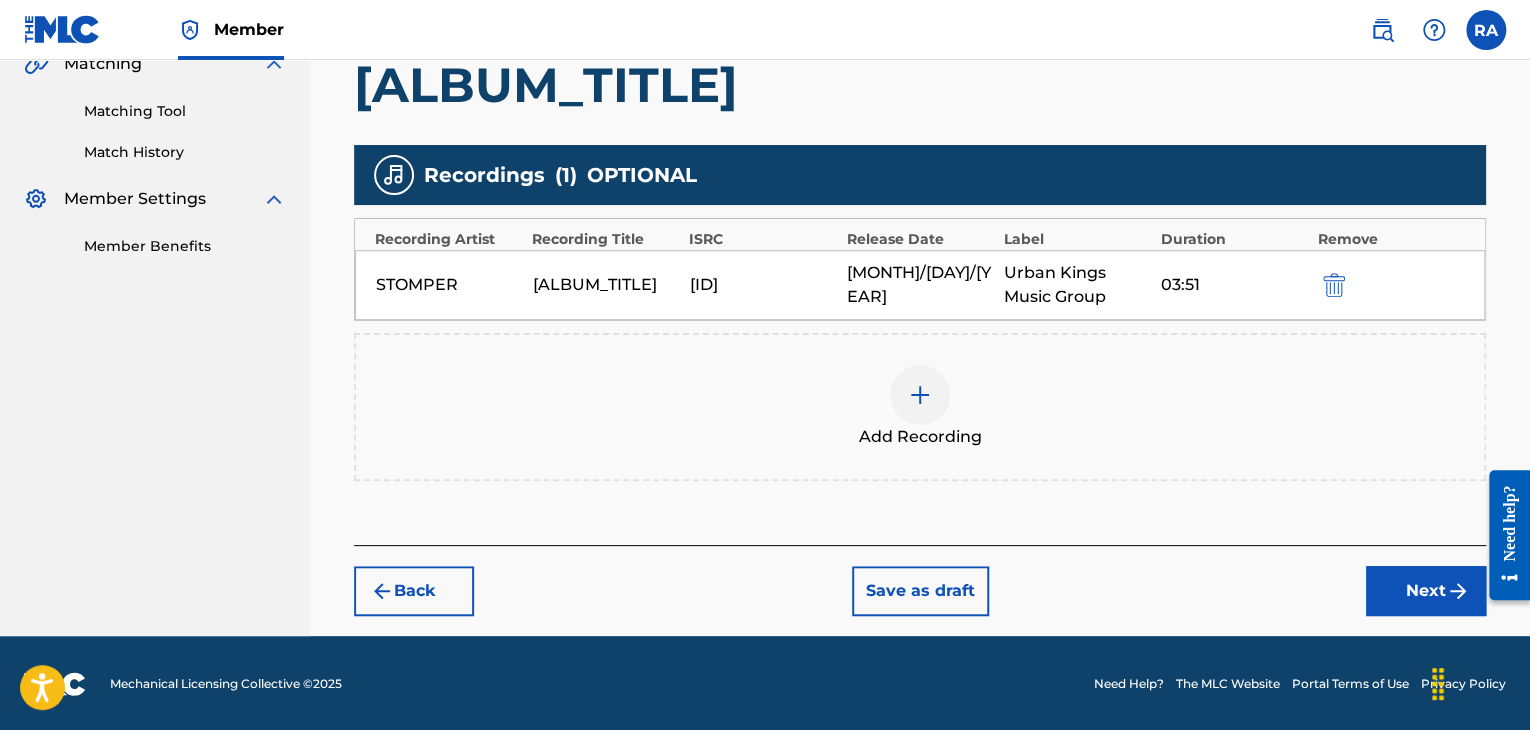 click on "Next" at bounding box center (1426, 591) 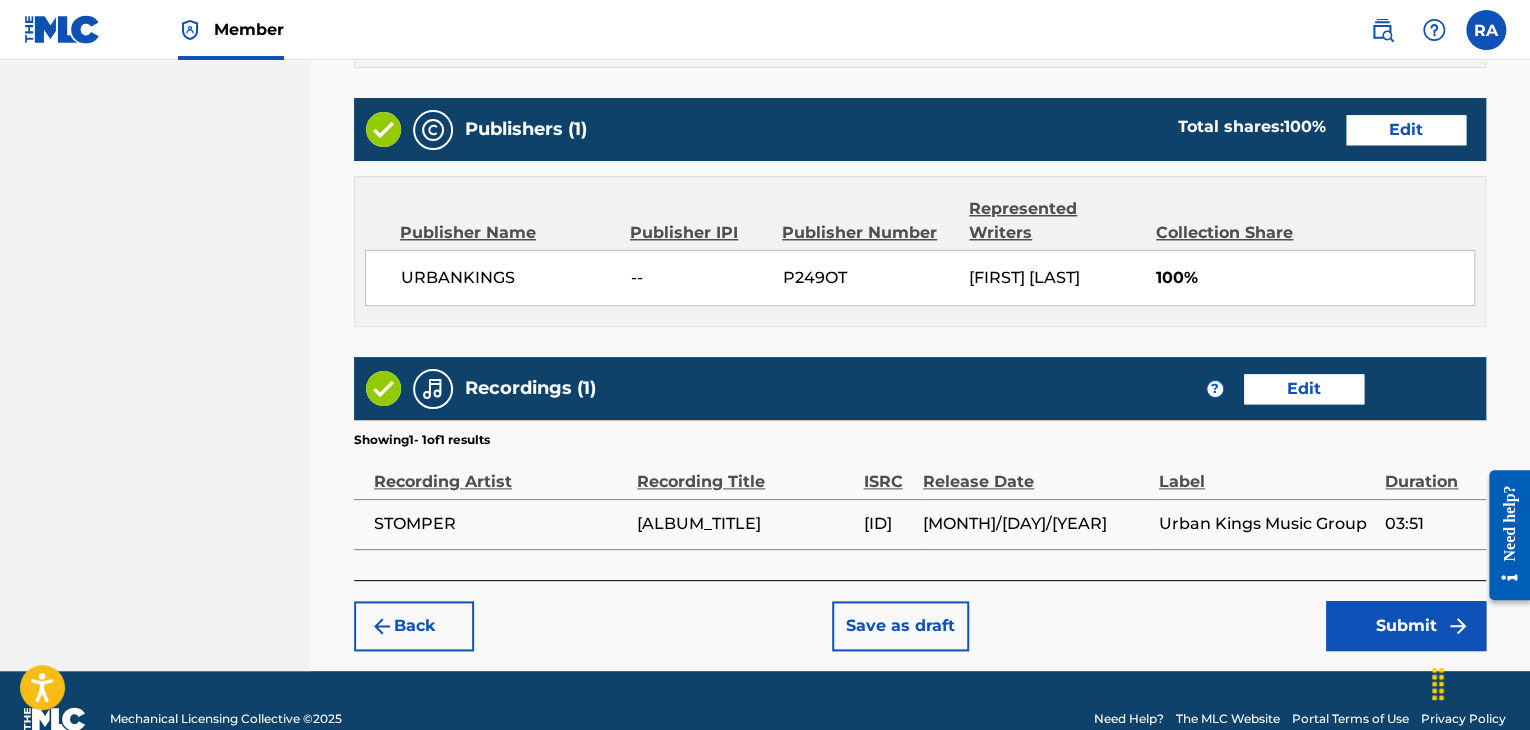 scroll, scrollTop: 1023, scrollLeft: 0, axis: vertical 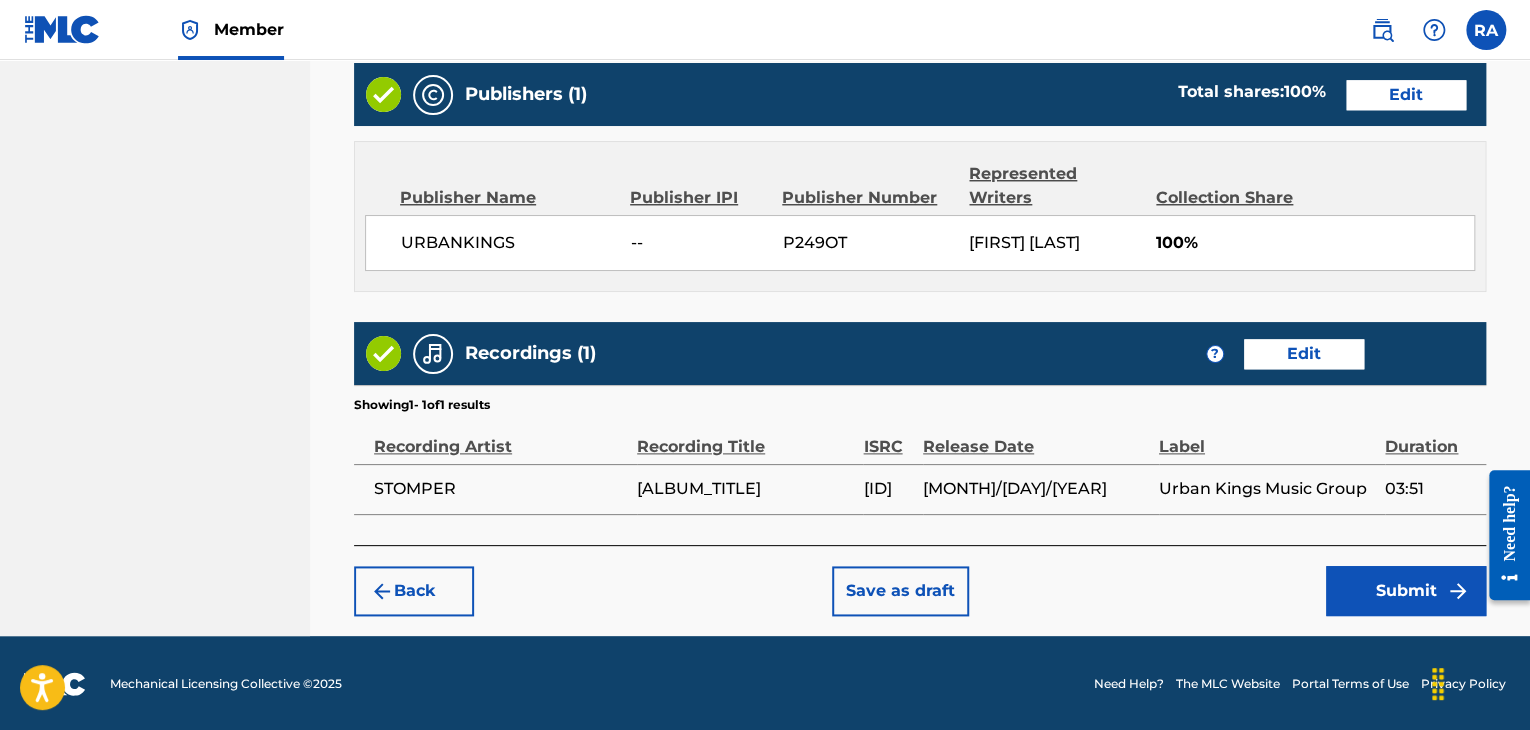 click on "Submit" at bounding box center [1406, 591] 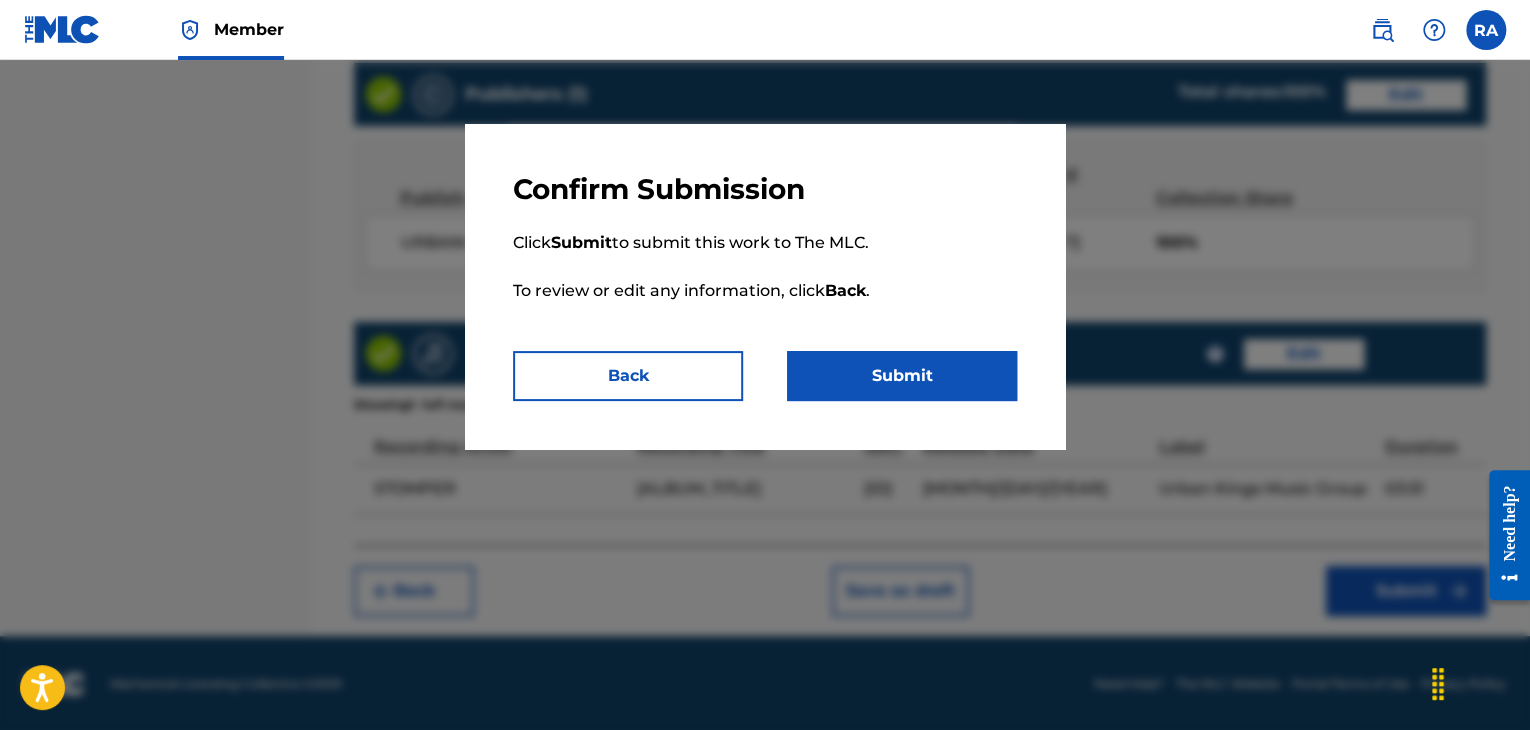 click on "Submit" at bounding box center [902, 376] 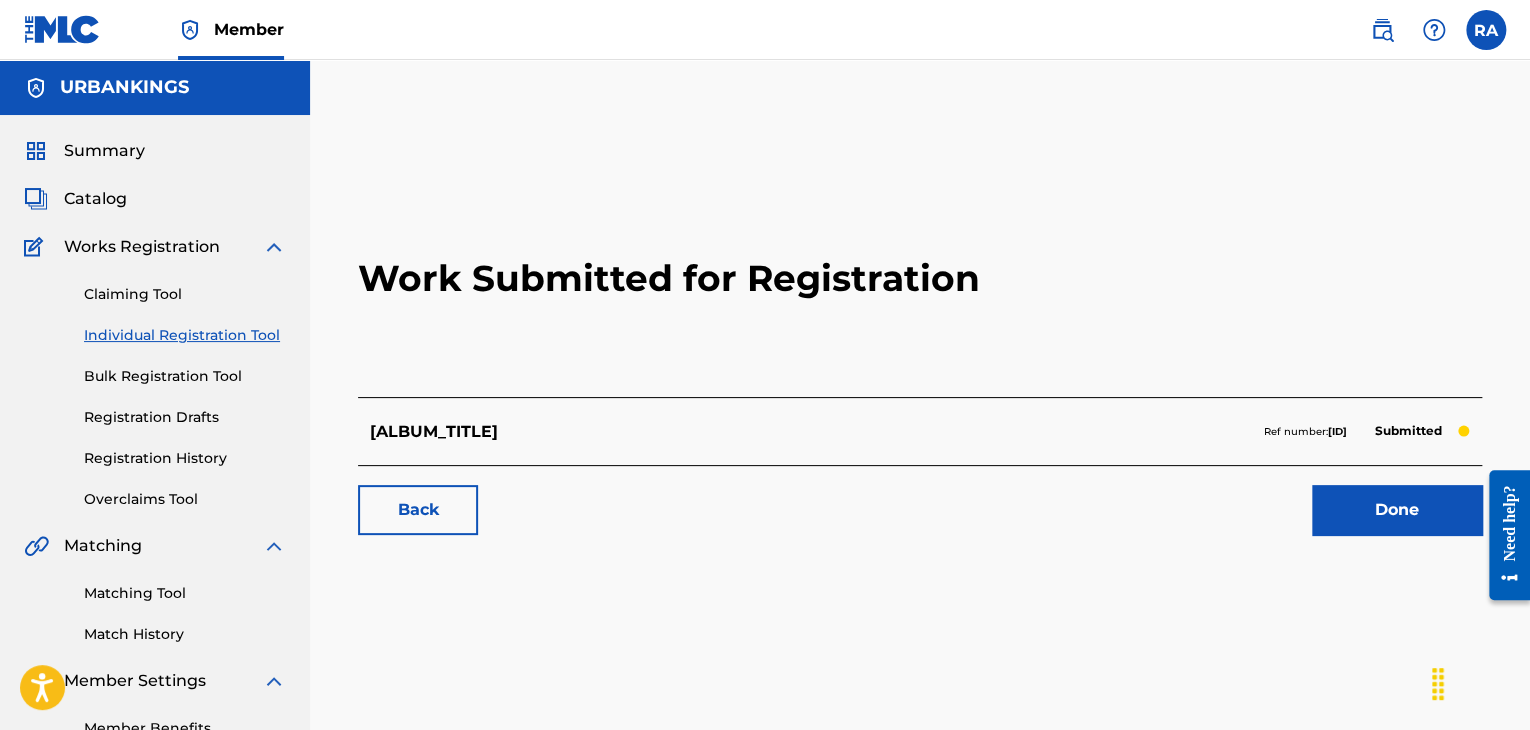 click on "Done" at bounding box center (1397, 510) 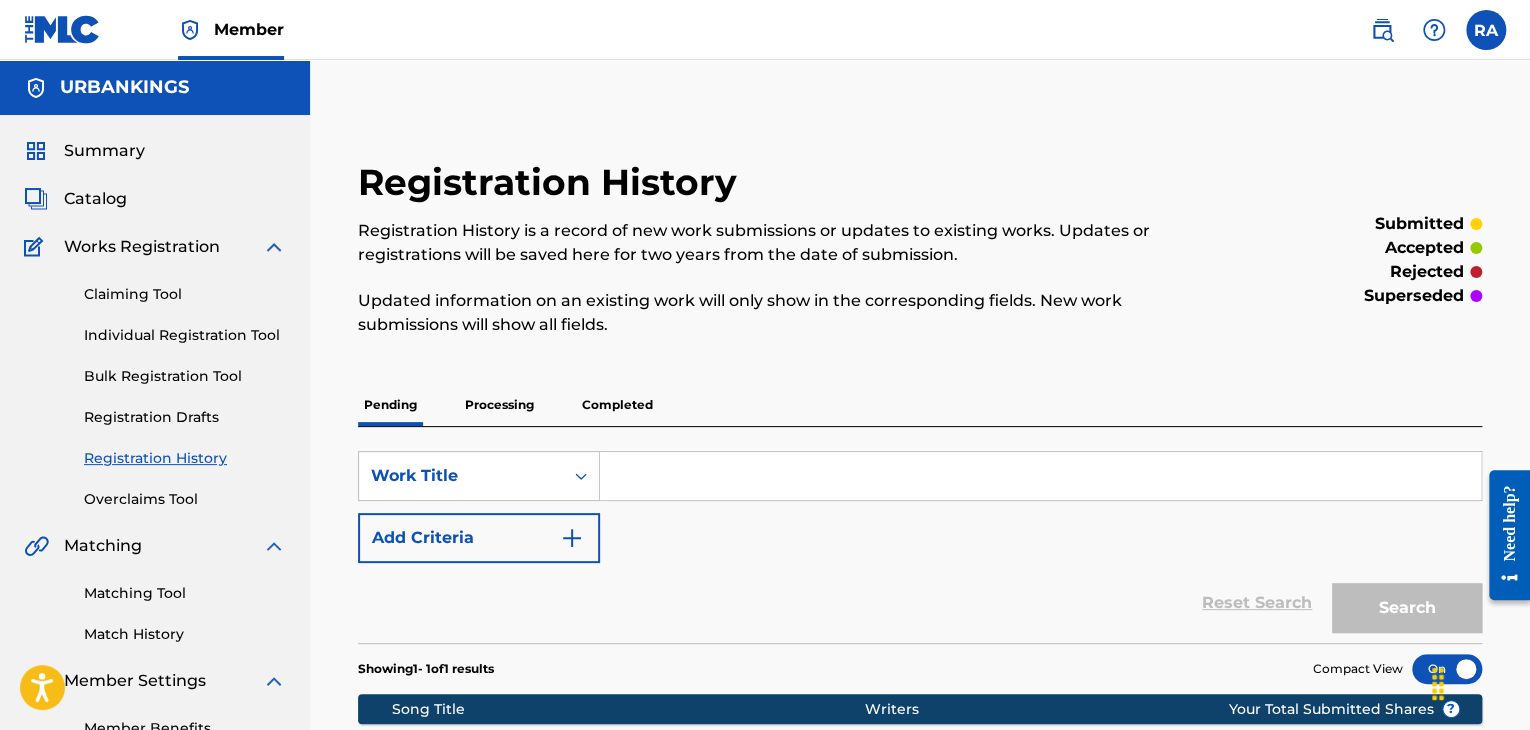 click on "Individual Registration Tool" at bounding box center [185, 335] 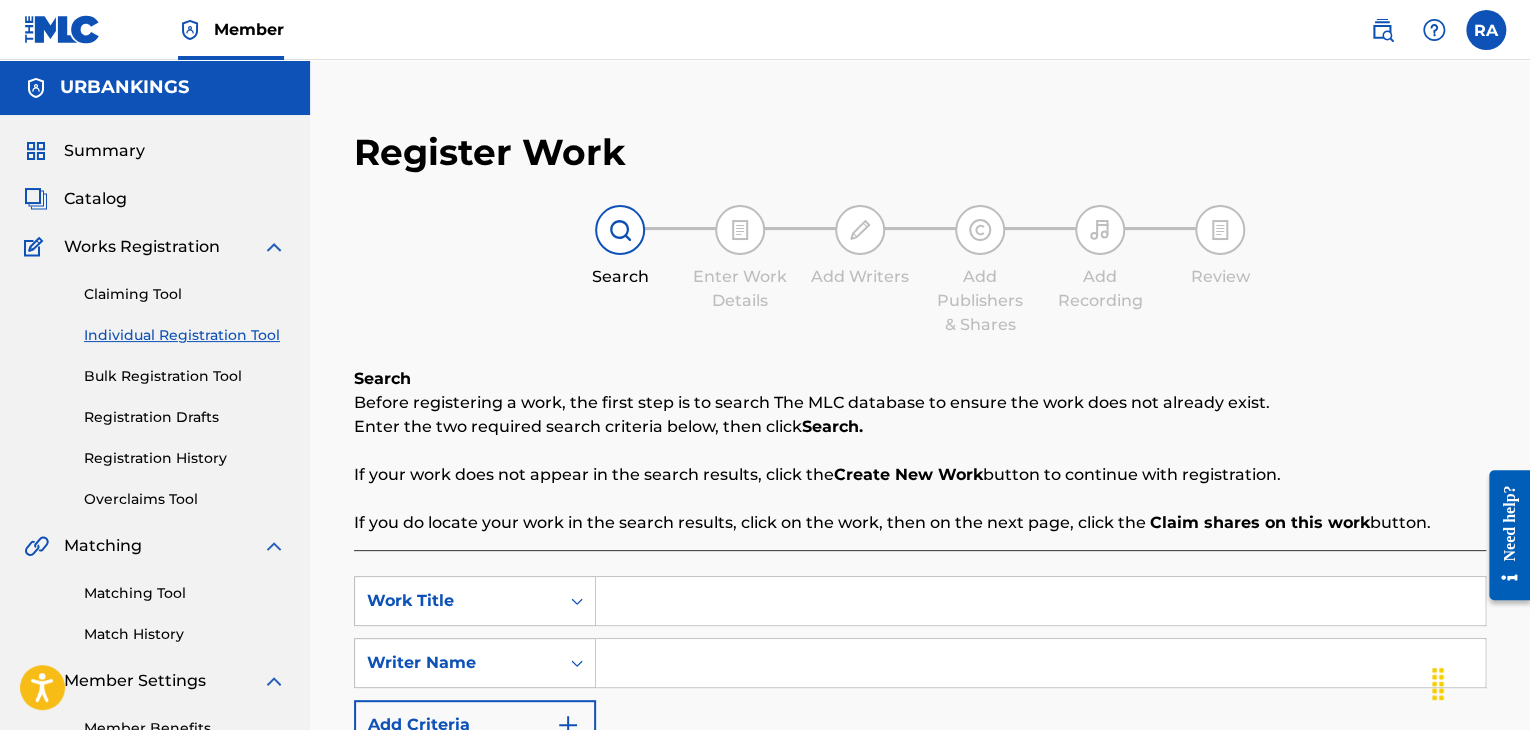 click at bounding box center [1040, 601] 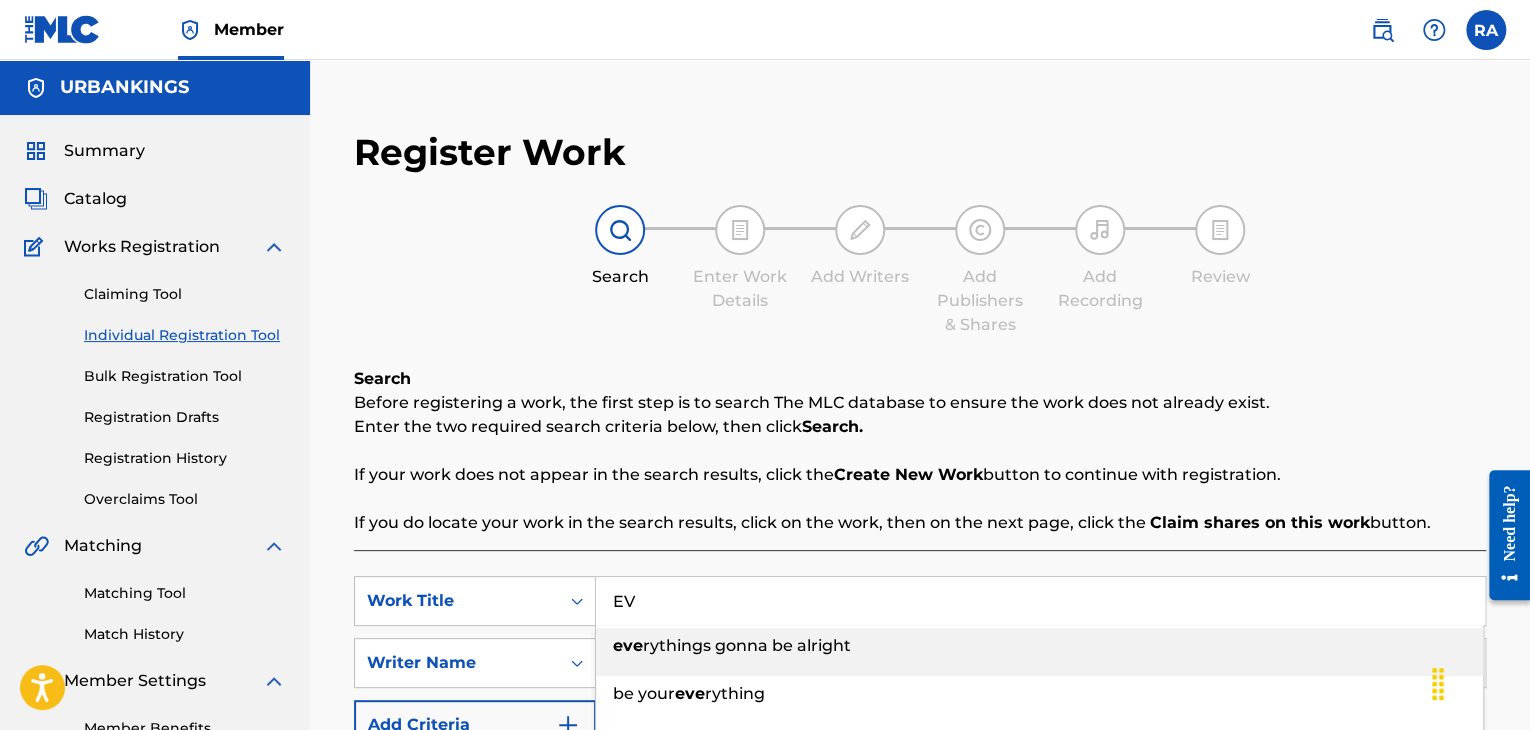 type on "E" 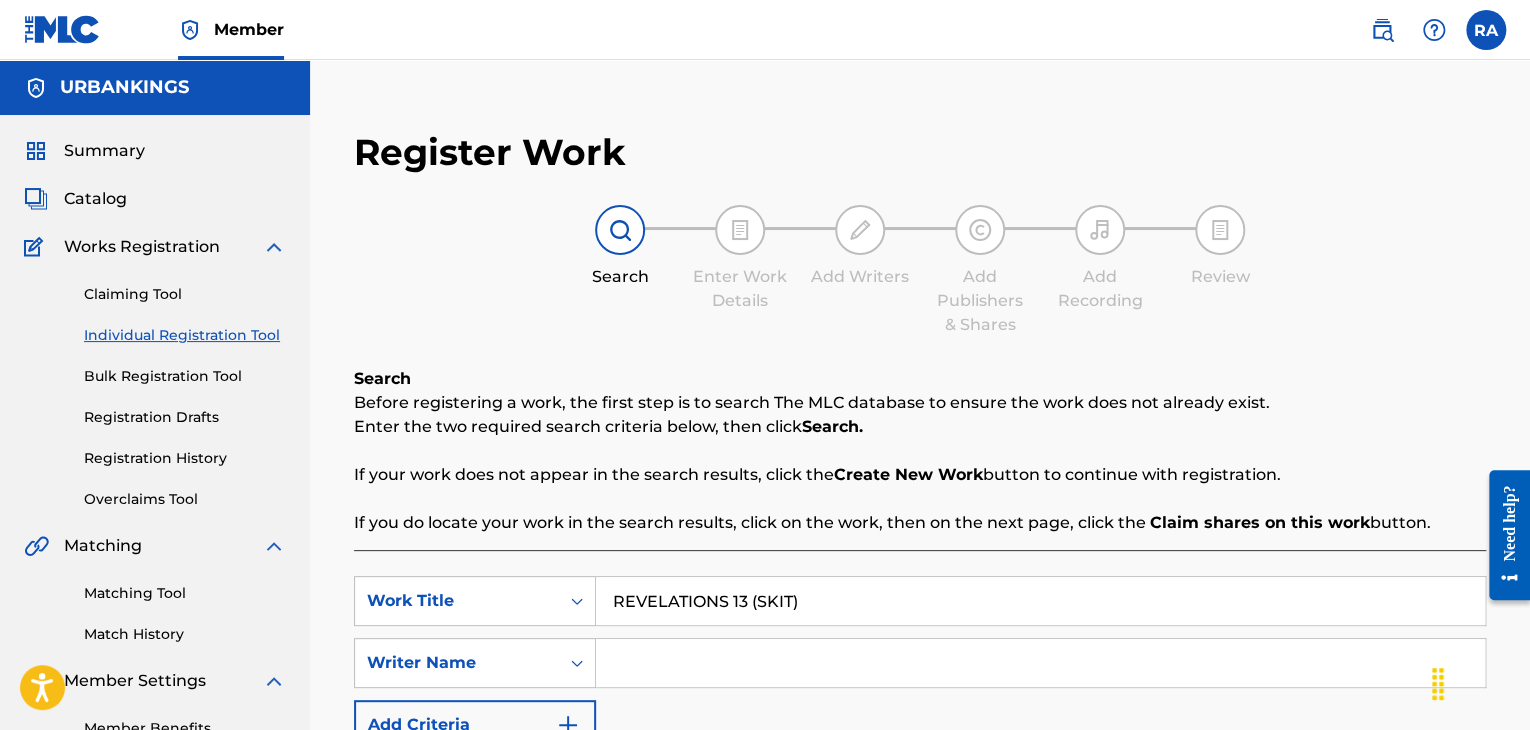 type on "REVELATIONS 13 (SKIT)" 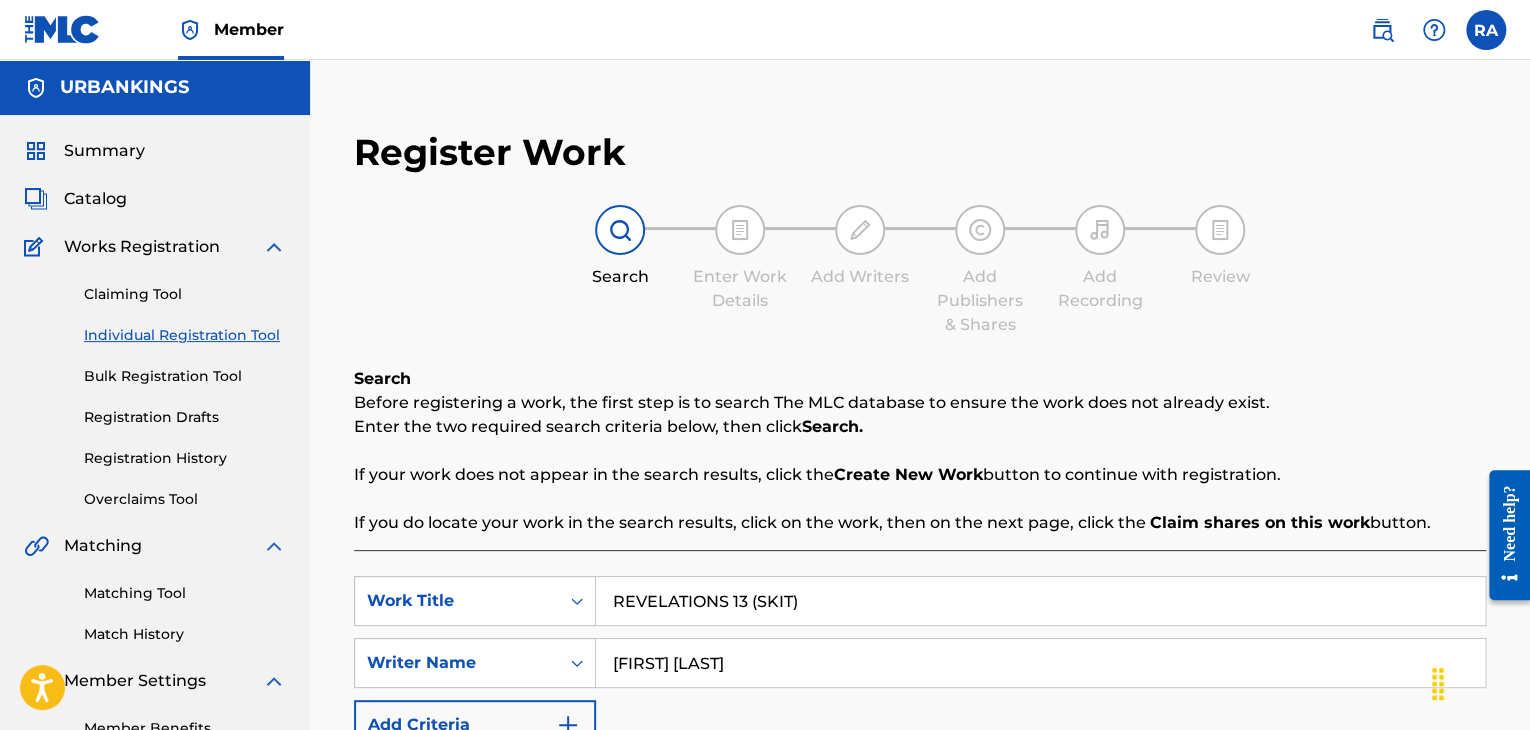 scroll, scrollTop: 284, scrollLeft: 0, axis: vertical 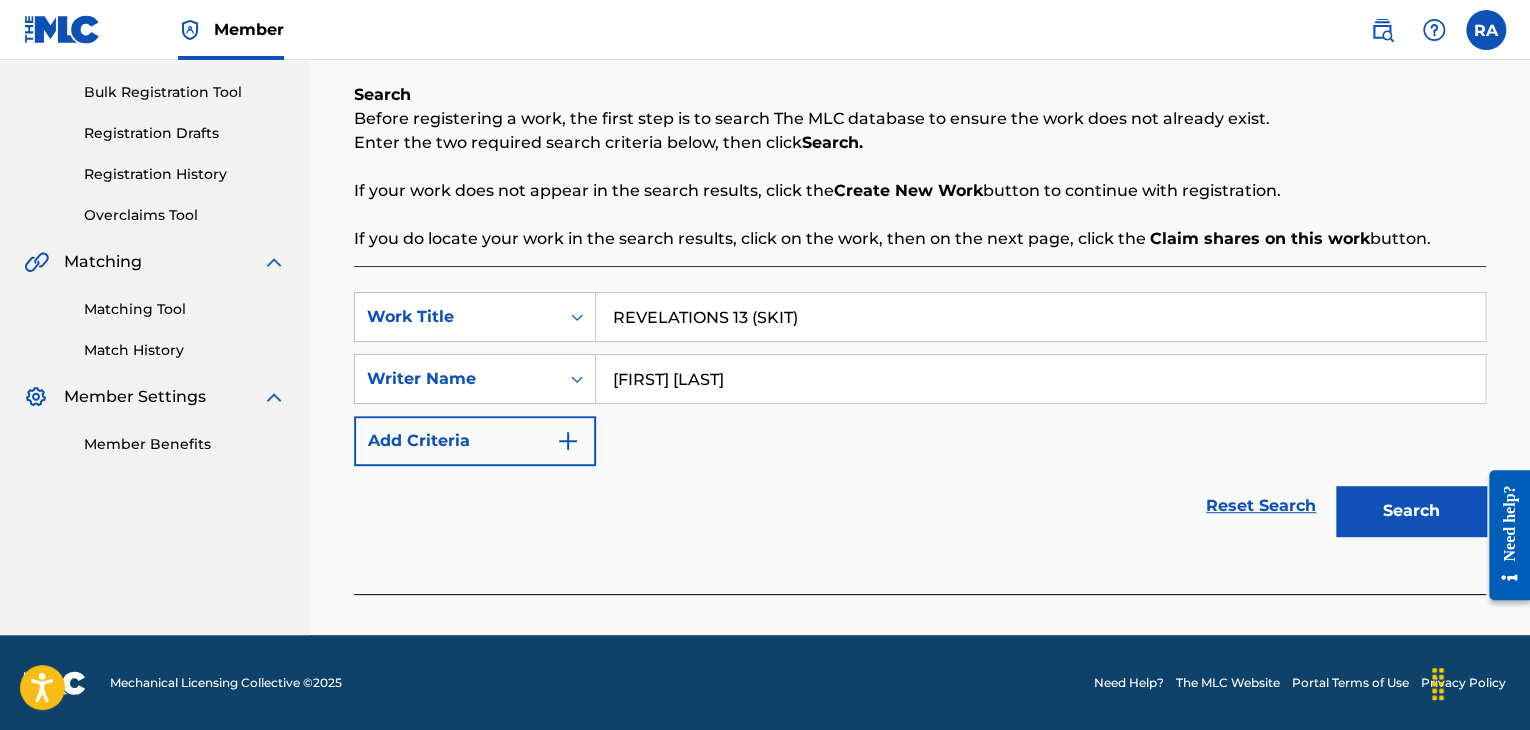 click on "Search" at bounding box center (1411, 511) 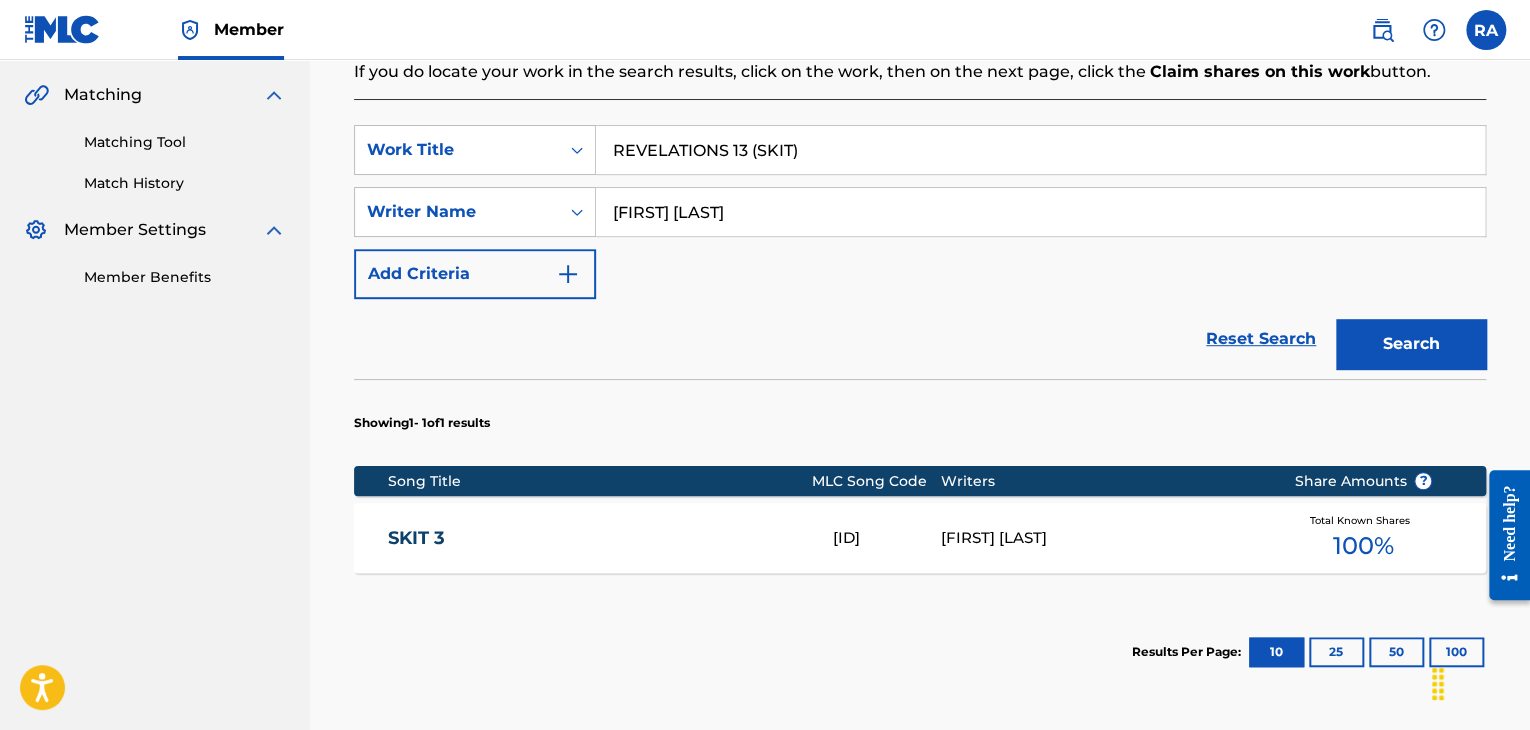 scroll, scrollTop: 655, scrollLeft: 0, axis: vertical 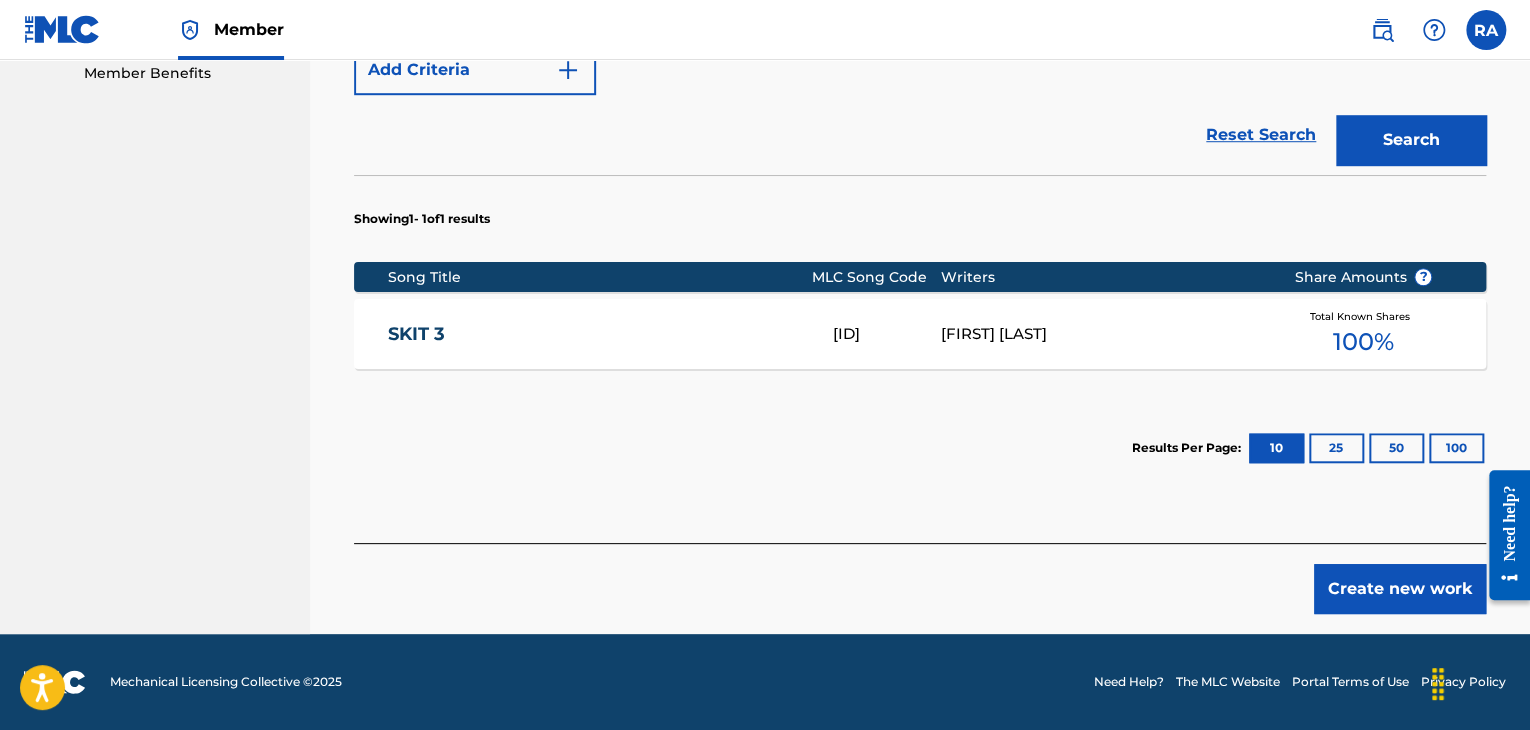 click on "Create new work" at bounding box center (1400, 589) 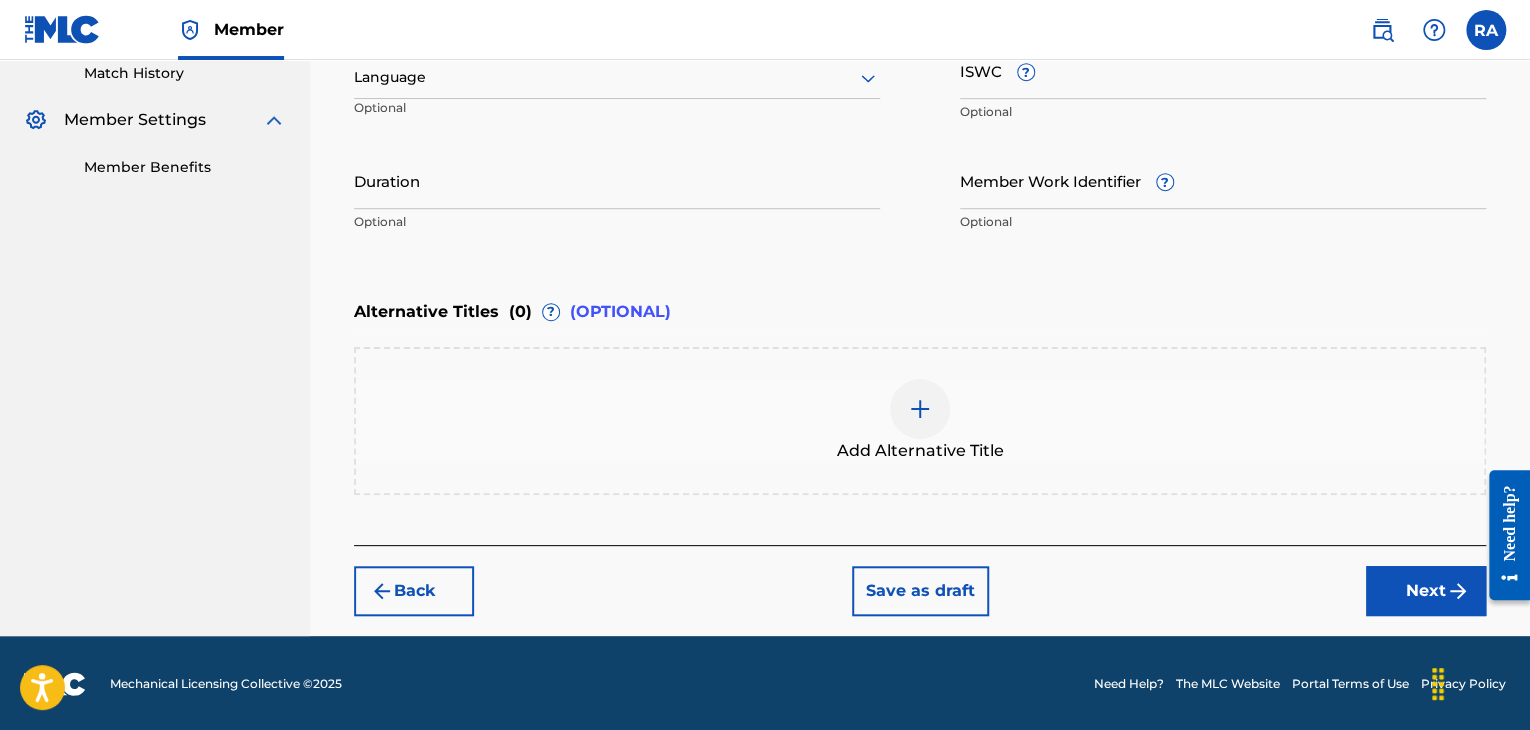 click on "Work Title Required Language Optional ISWC ? Optional Duration ? Optional Member Work Identifier ? Optional" at bounding box center (920, 87) 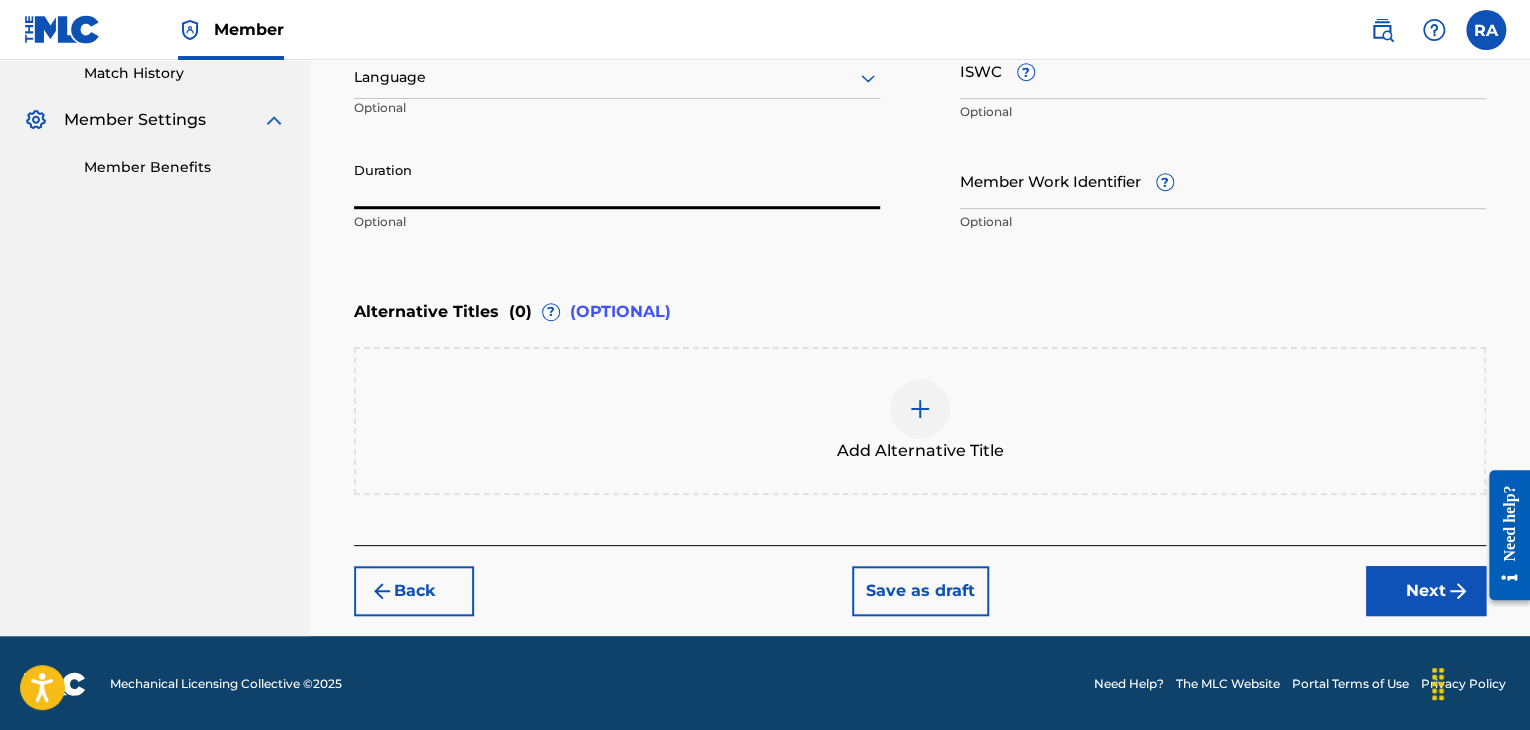 click on "Duration" at bounding box center [617, 180] 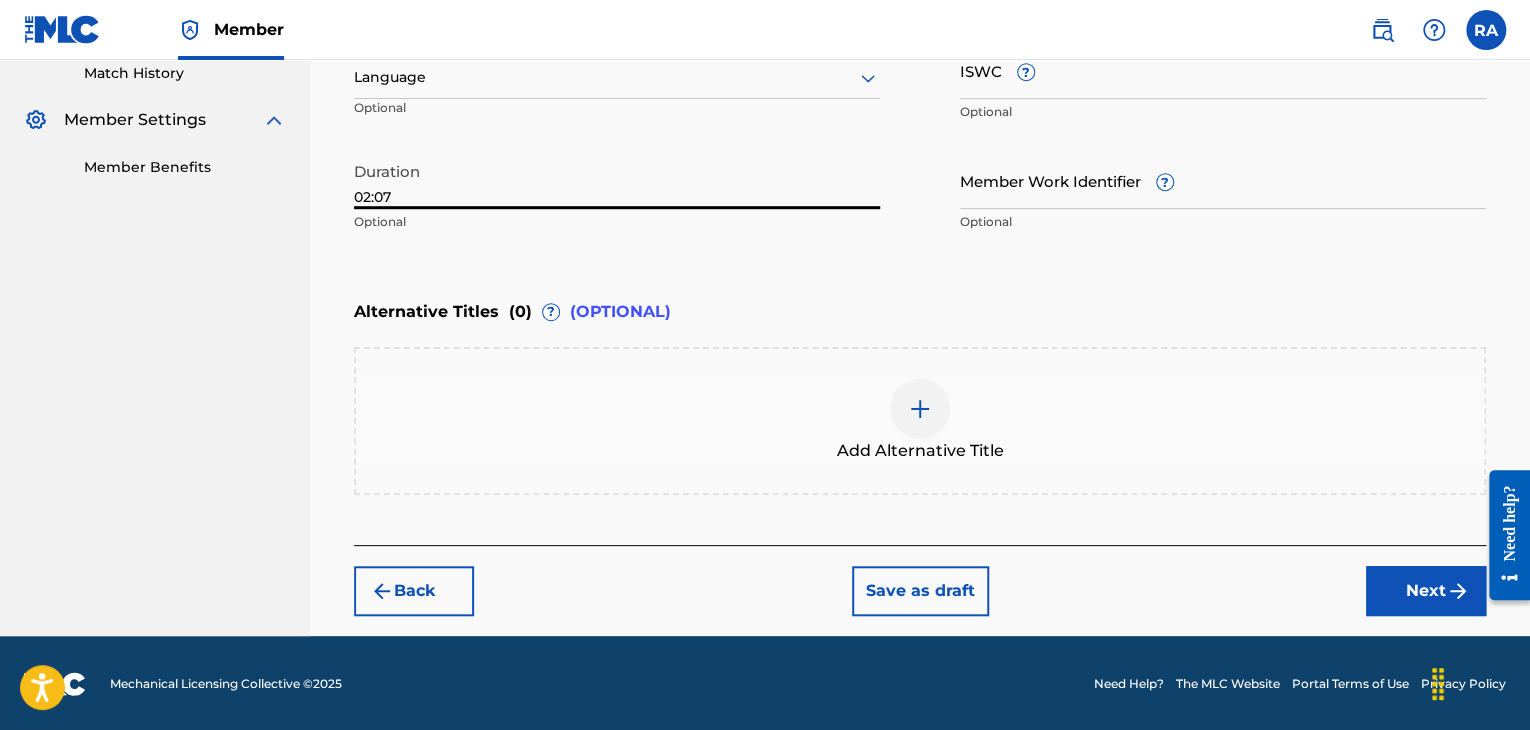 type on "02:07" 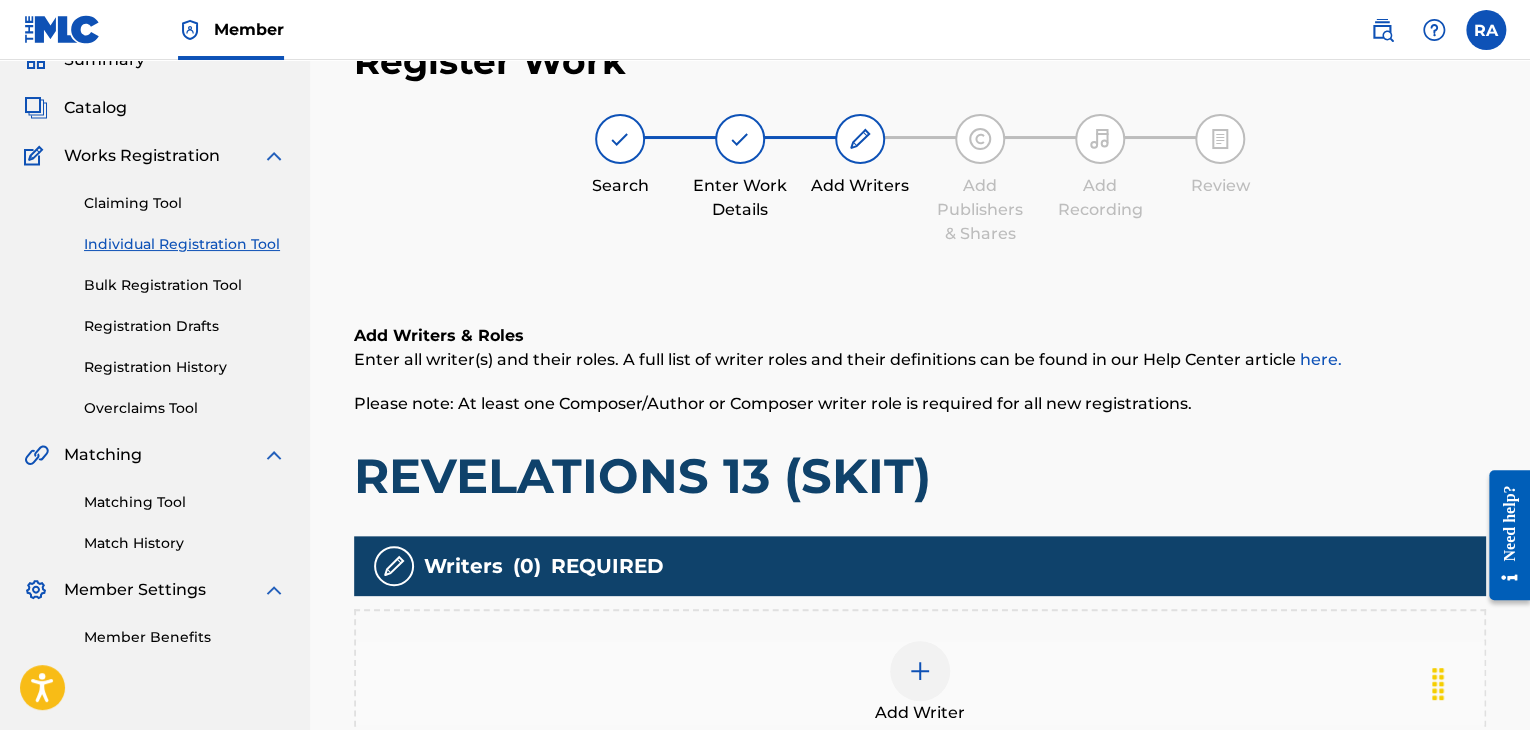 scroll, scrollTop: 90, scrollLeft: 0, axis: vertical 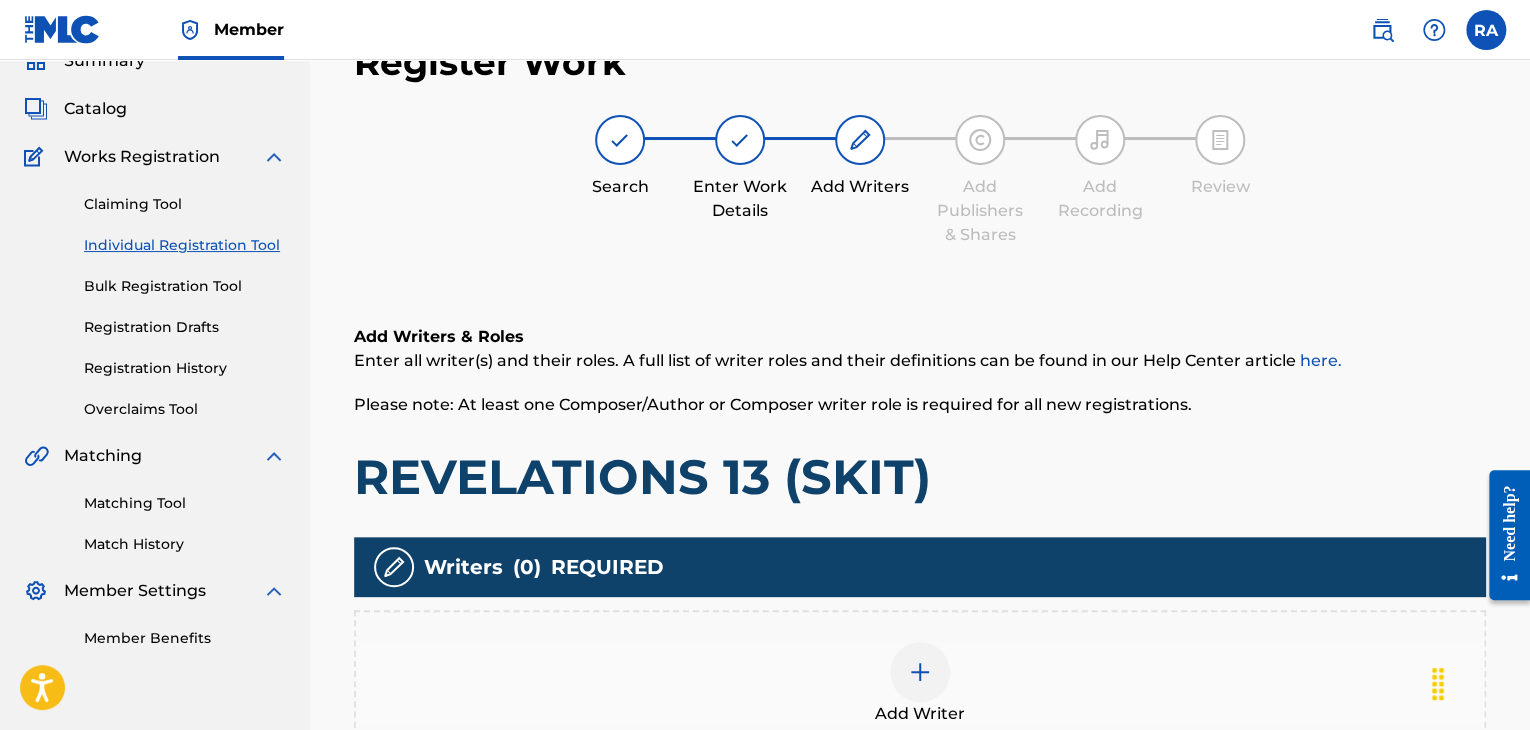 click at bounding box center [920, 672] 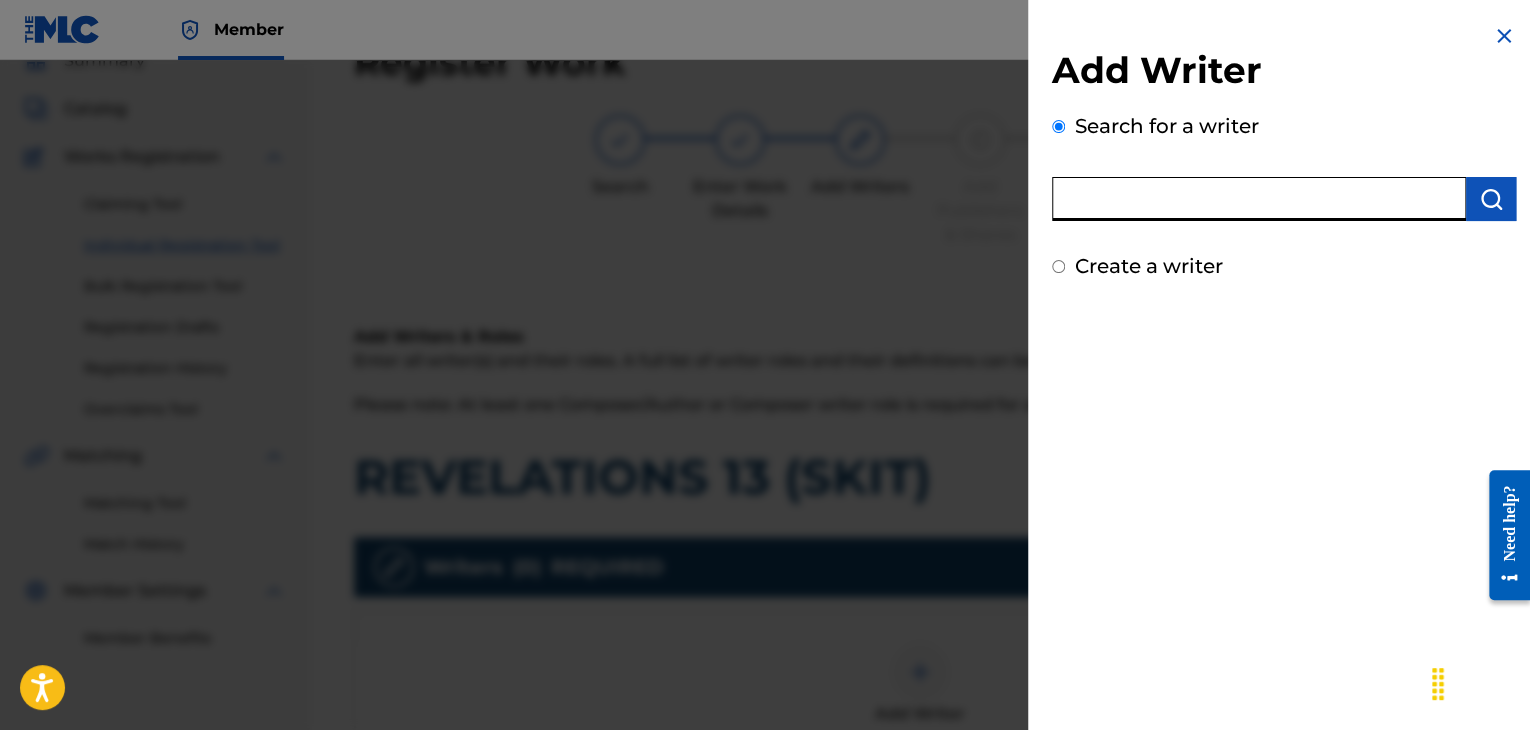 click at bounding box center (1259, 199) 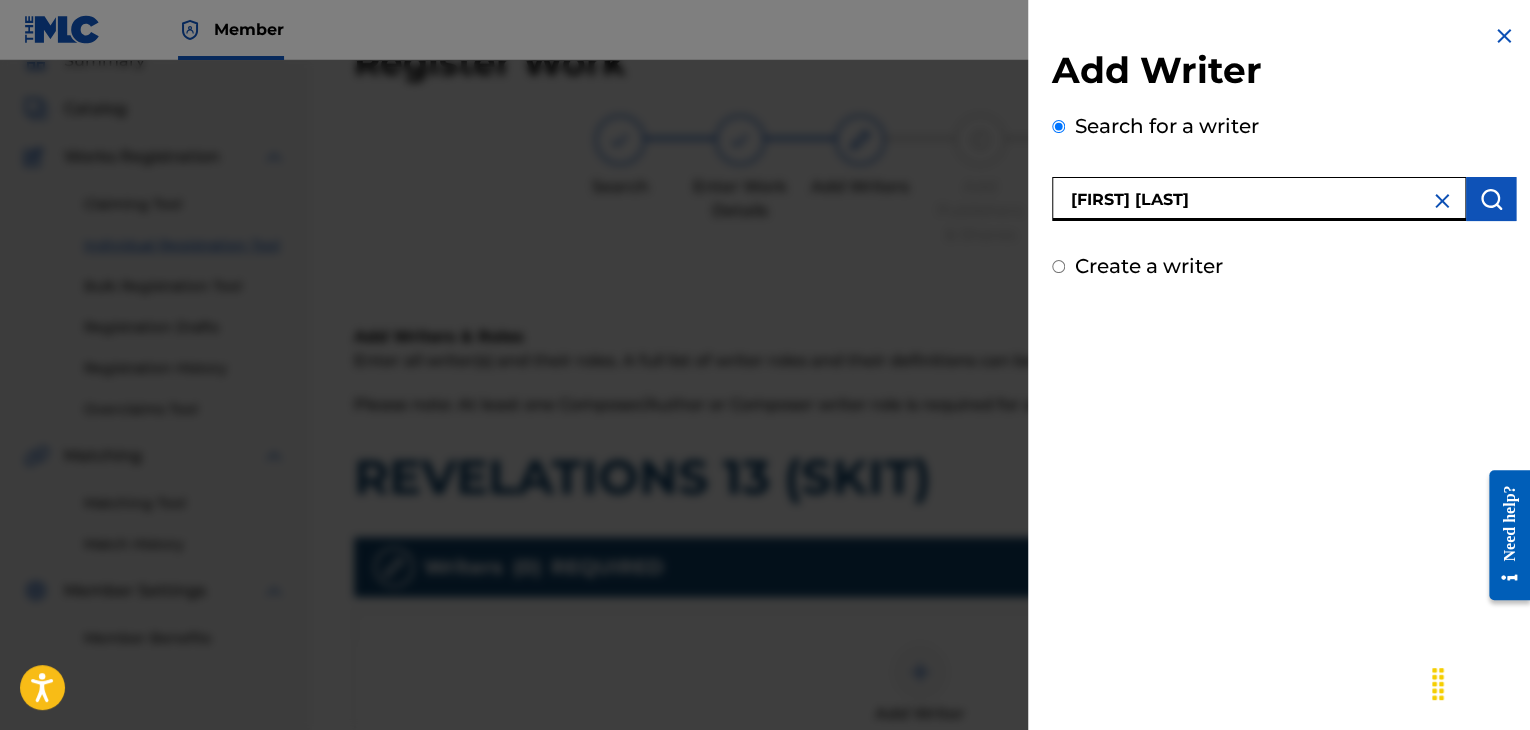 type on "[FIRST] [LAST]" 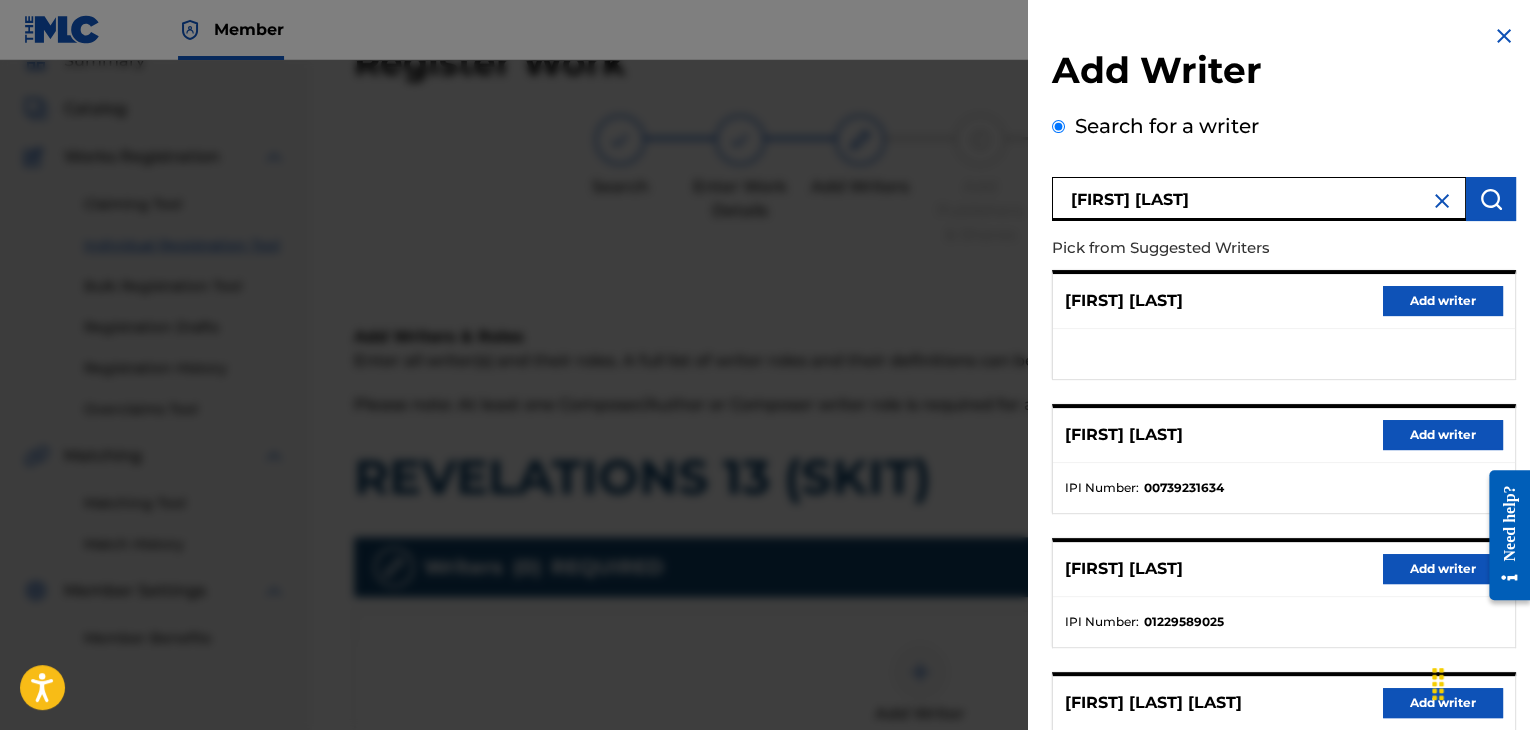click on "Add writer" at bounding box center [1443, 435] 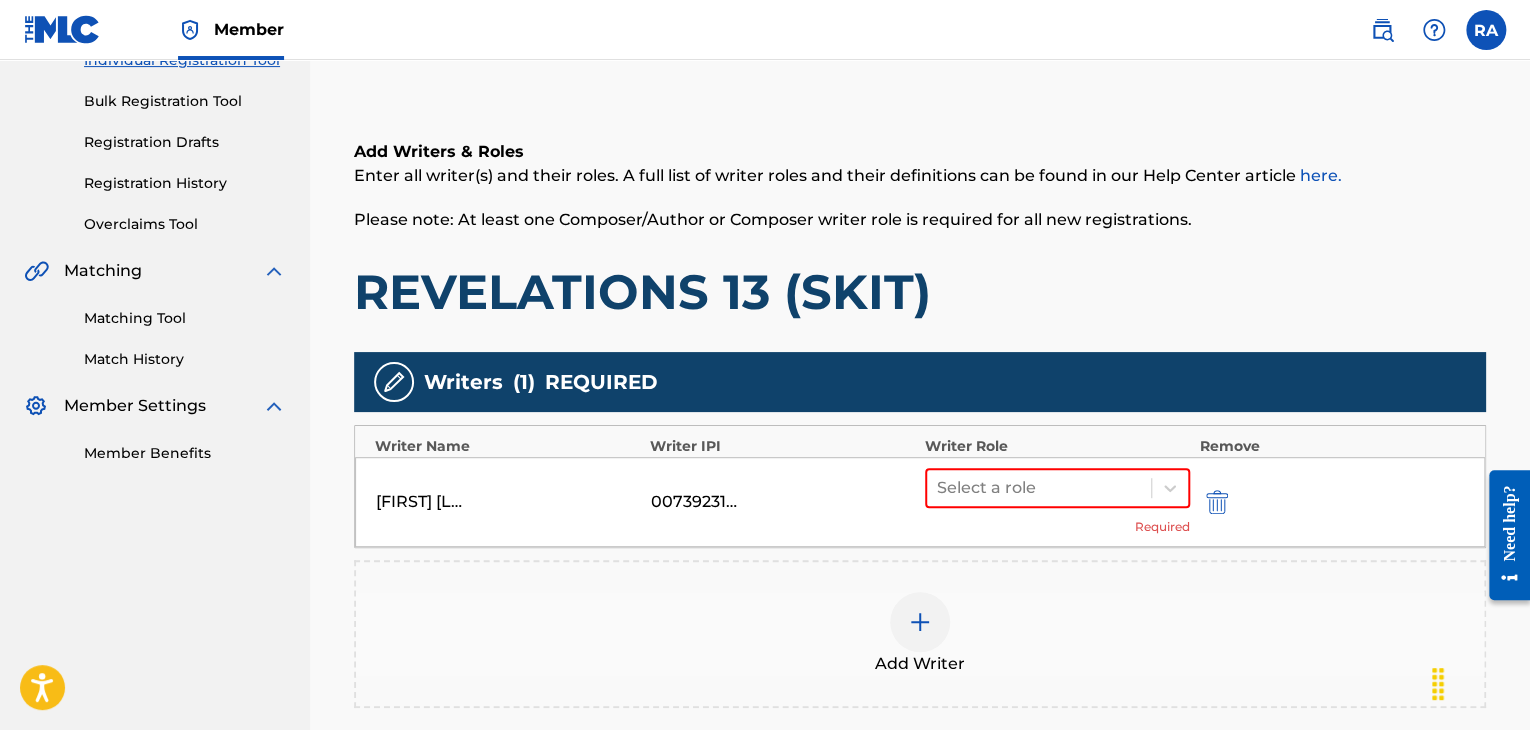 scroll, scrollTop: 390, scrollLeft: 0, axis: vertical 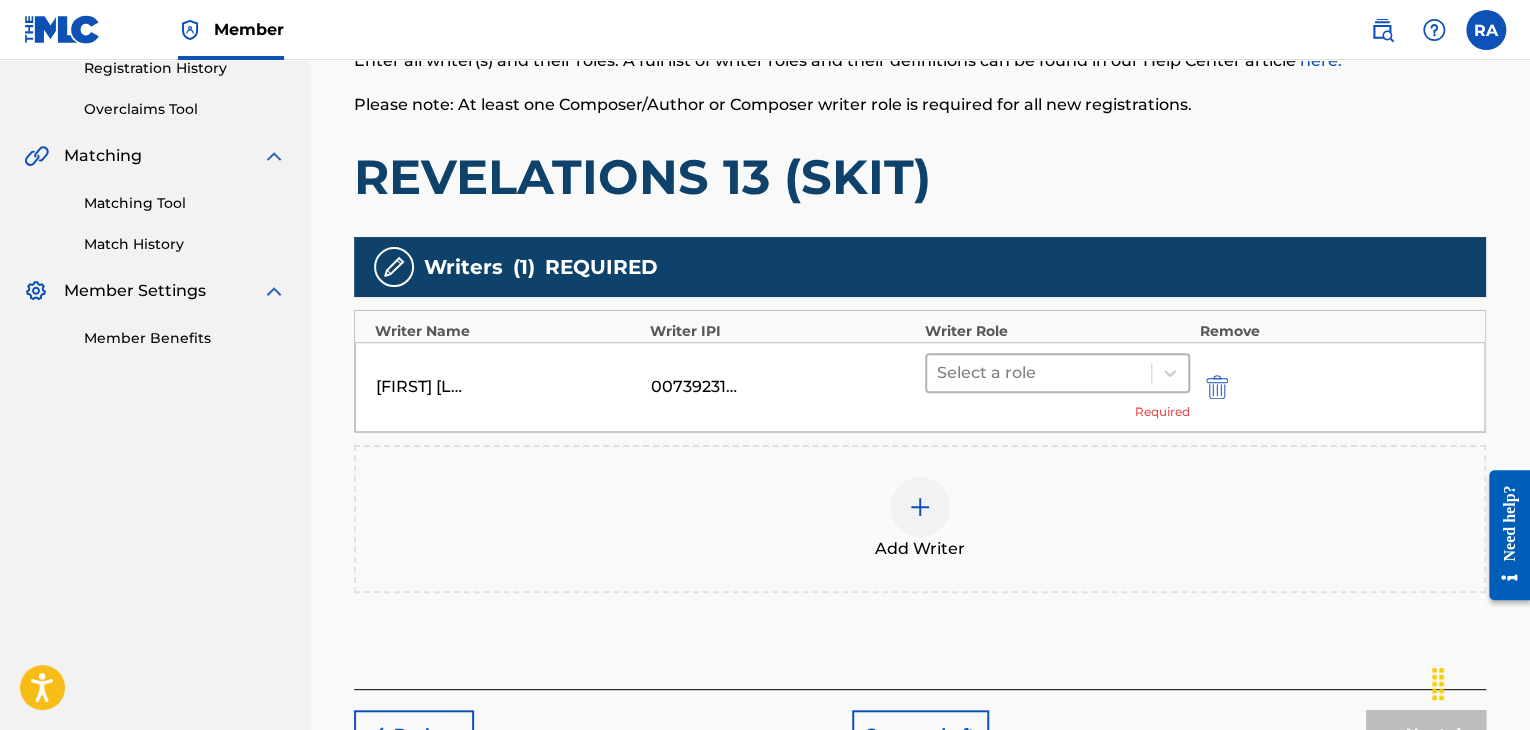 click at bounding box center (1039, 373) 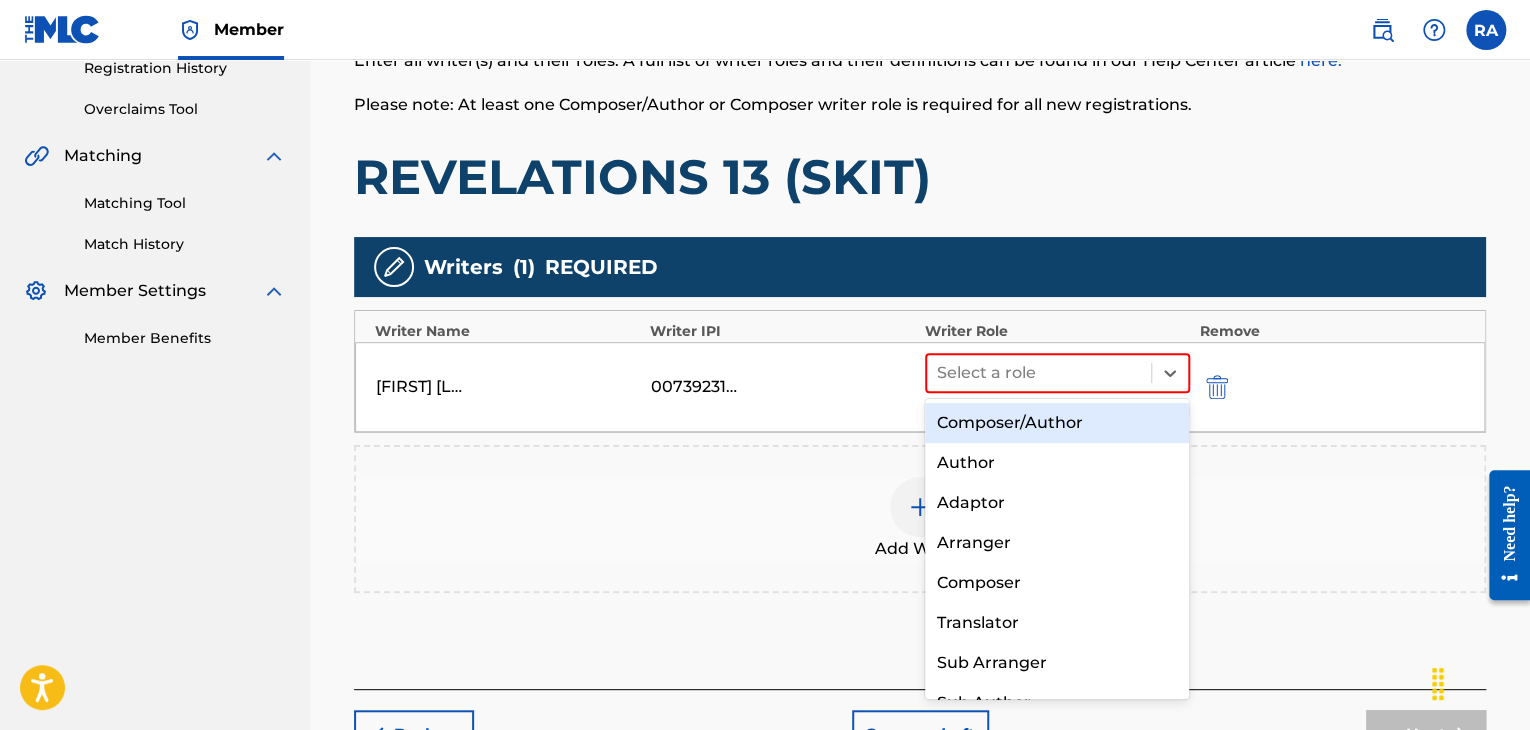 click on "Composer/Author" at bounding box center [1057, 423] 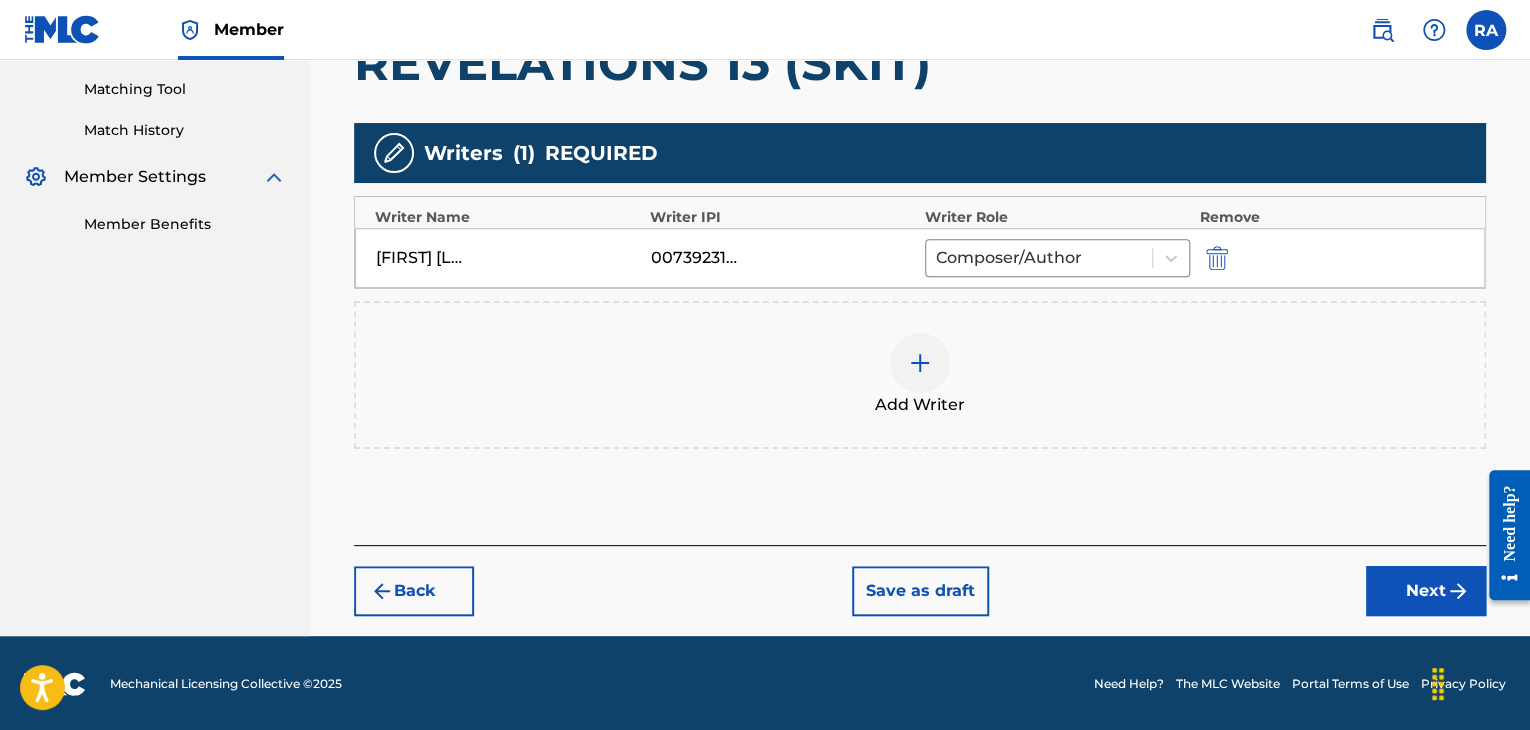 click on "Next" at bounding box center [1426, 591] 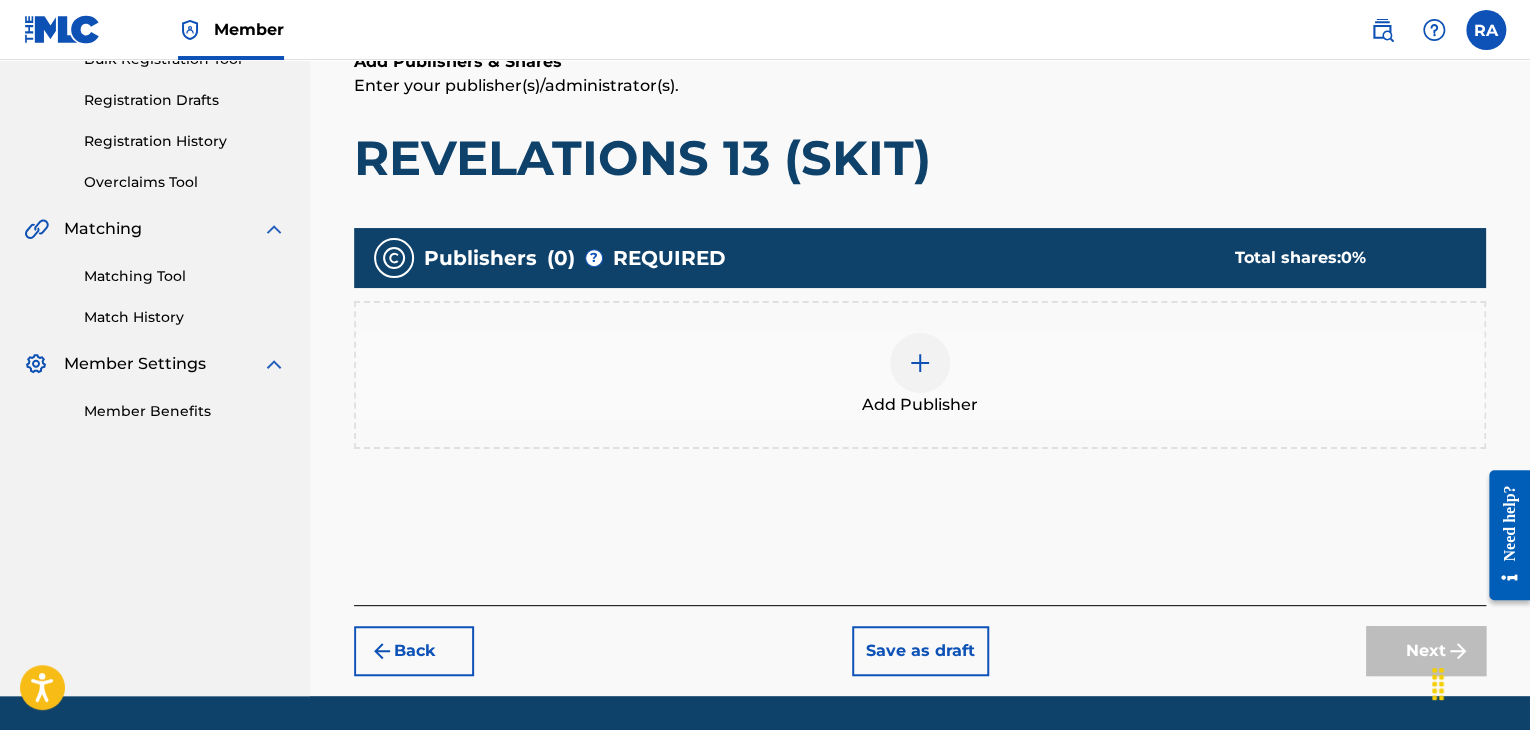 scroll, scrollTop: 90, scrollLeft: 0, axis: vertical 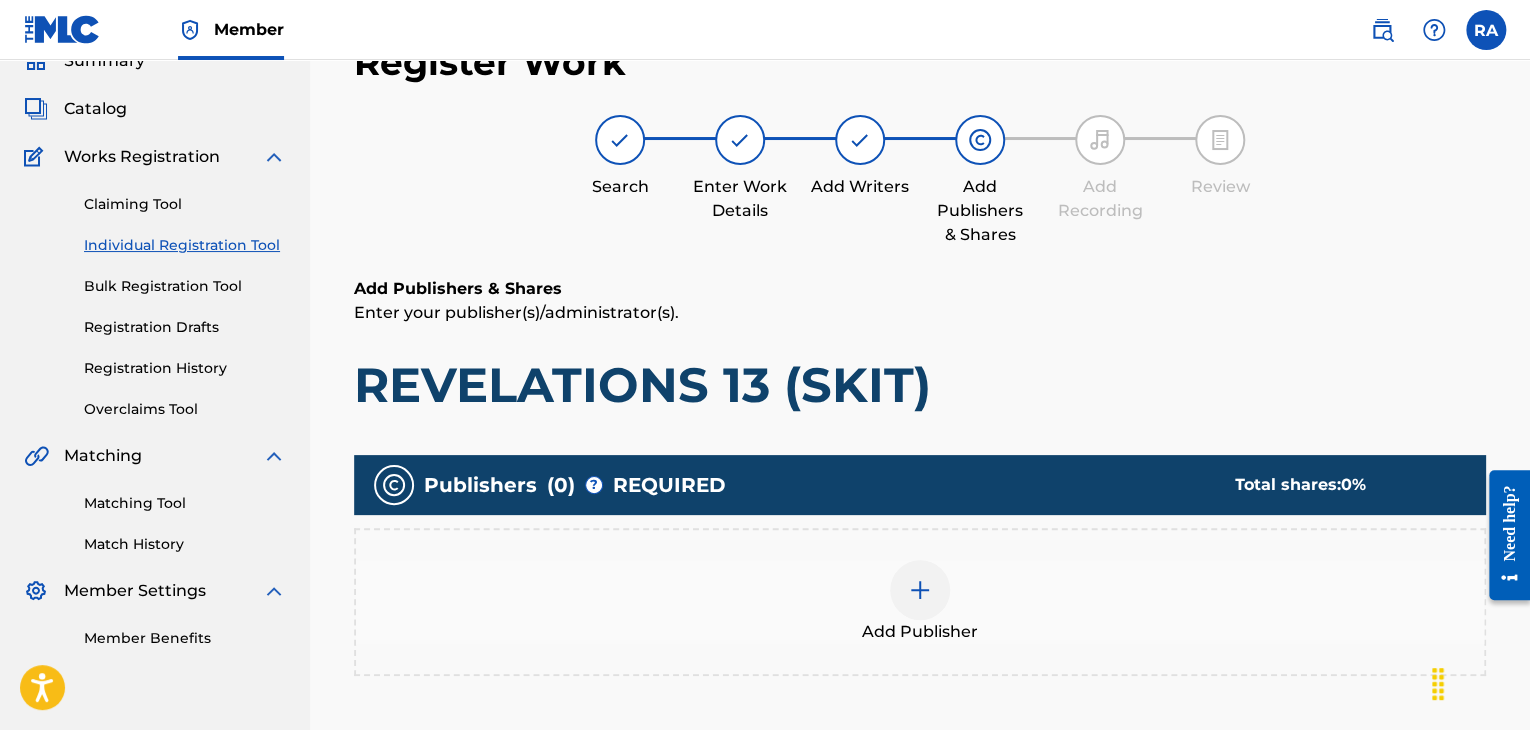 click at bounding box center (920, 590) 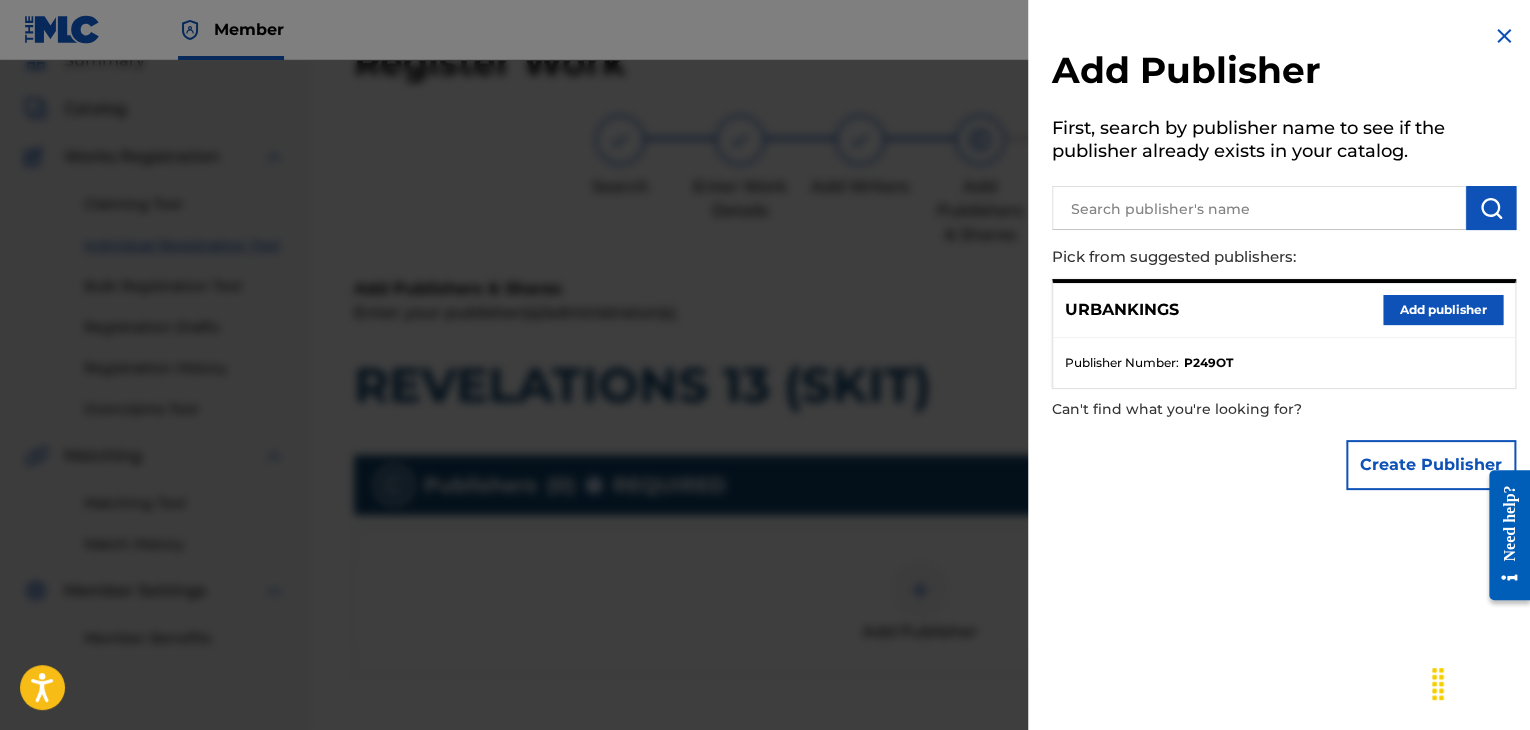 click on "Add publisher" at bounding box center (1443, 310) 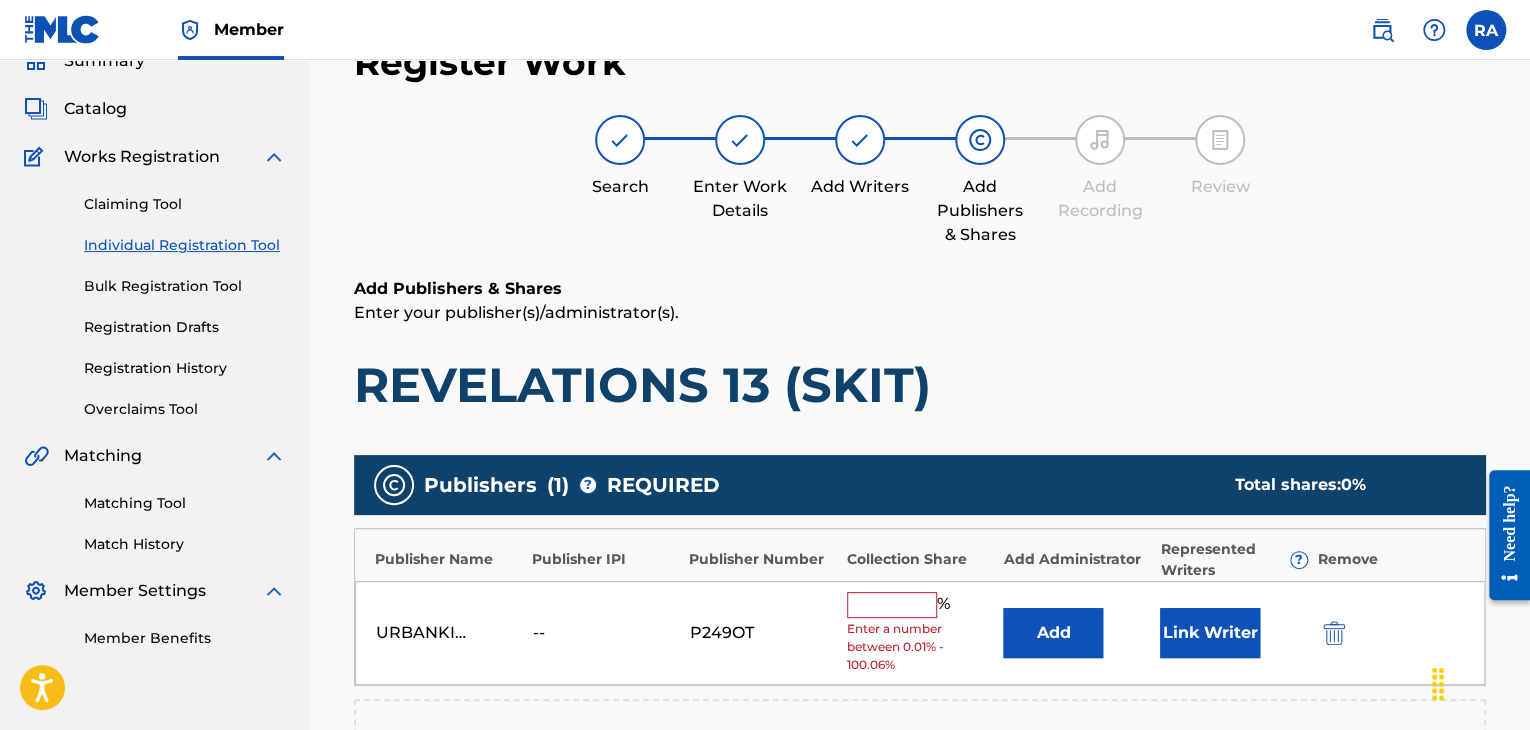 click at bounding box center (892, 605) 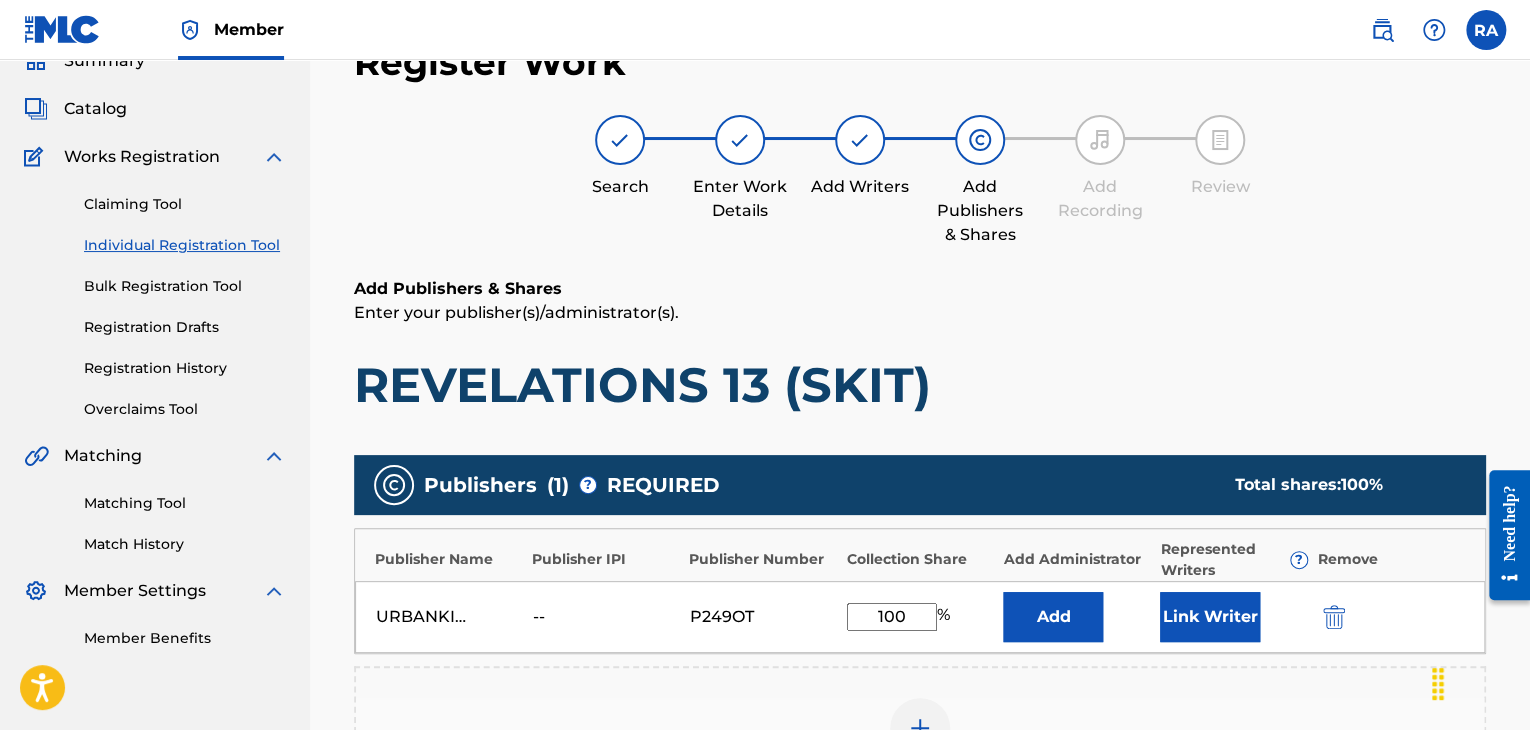 click on "Link Writer" at bounding box center (1210, 617) 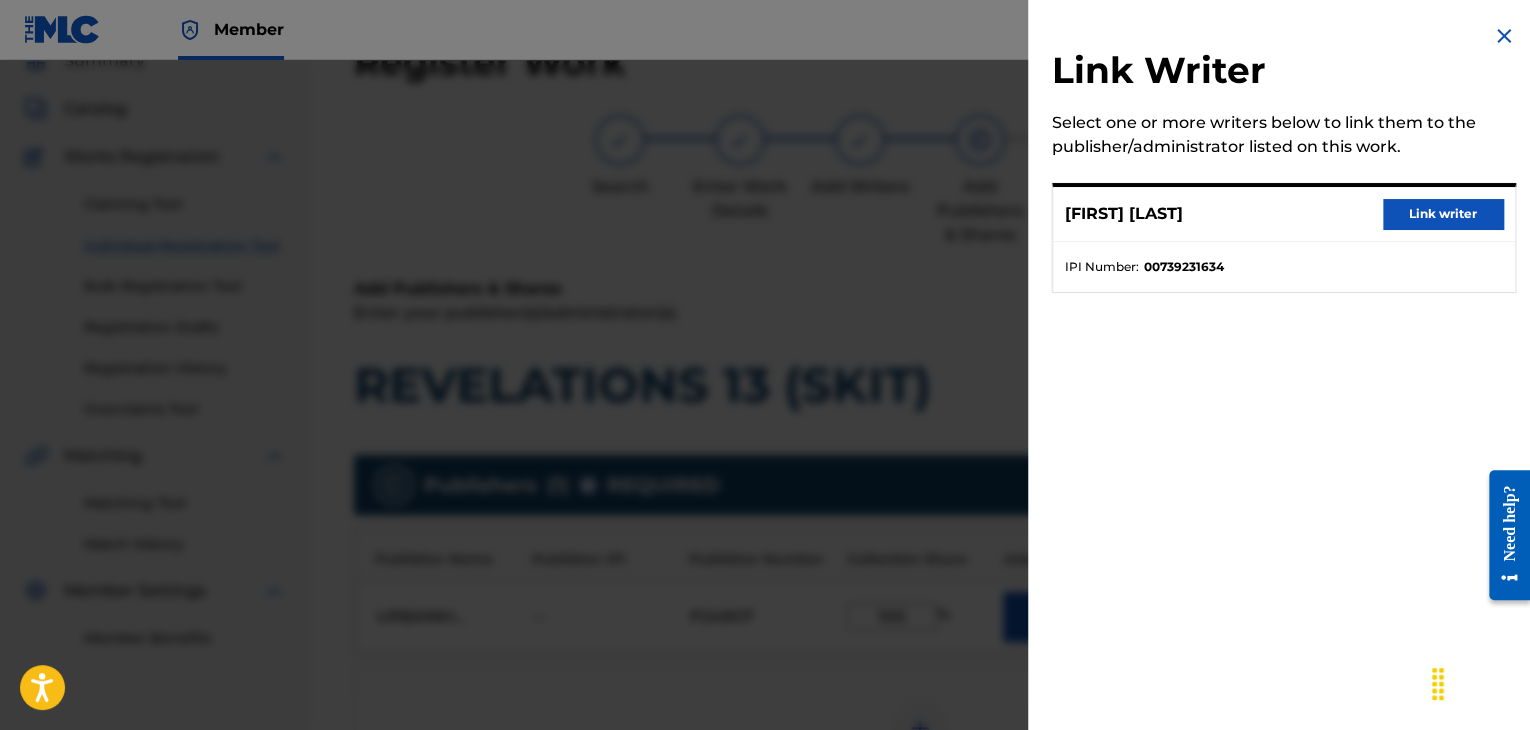 click on "Link writer" at bounding box center [1443, 214] 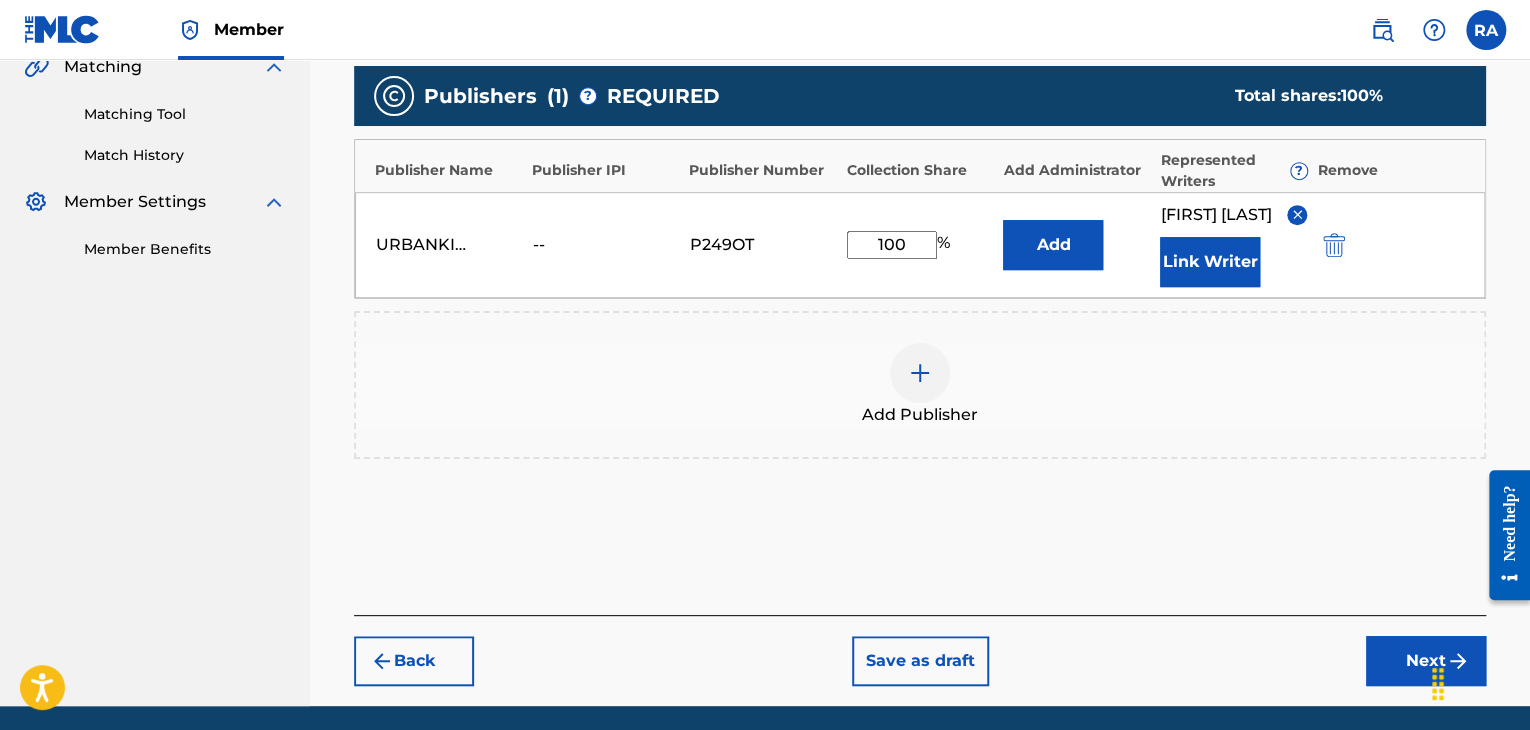 scroll, scrollTop: 549, scrollLeft: 0, axis: vertical 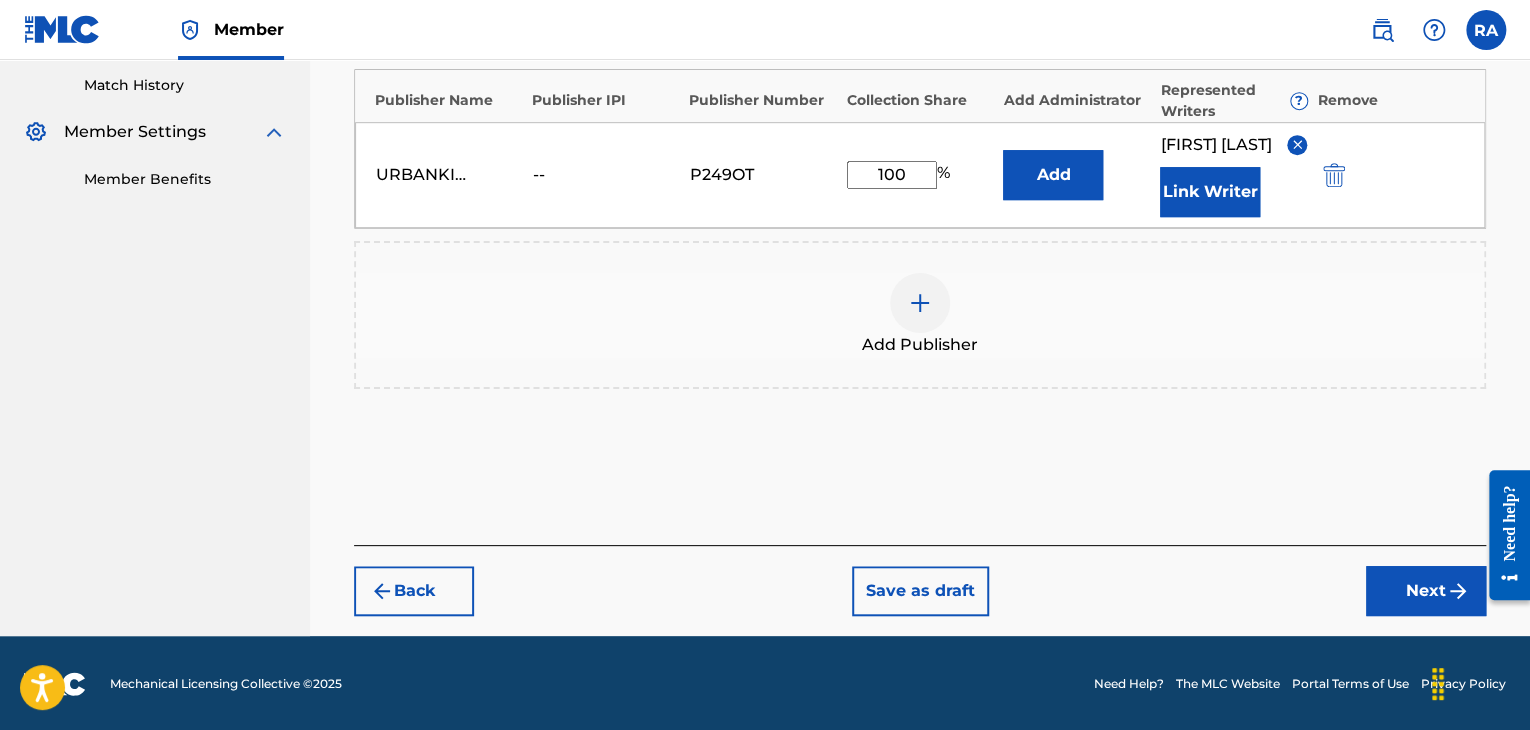 click on "Next" at bounding box center [1426, 591] 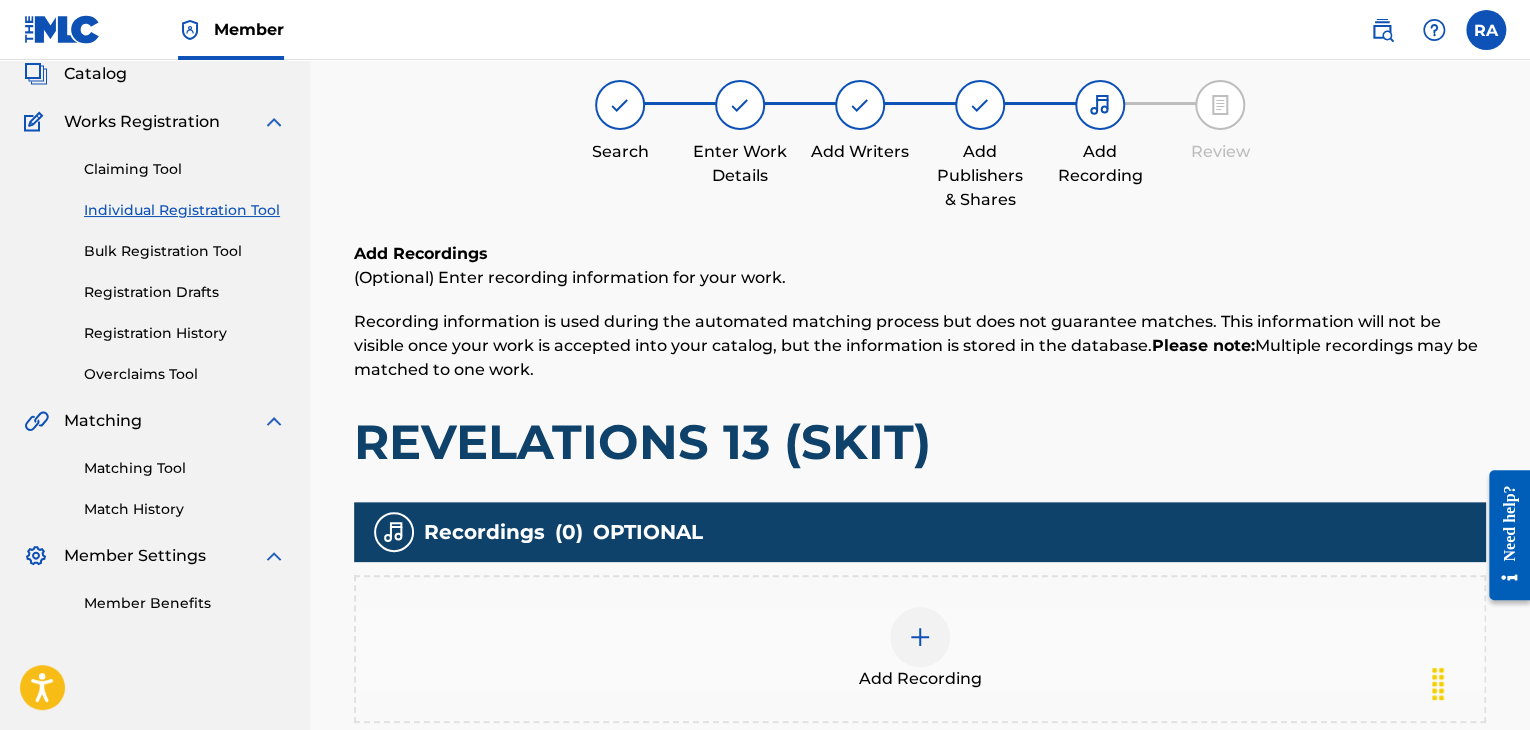 scroll, scrollTop: 90, scrollLeft: 0, axis: vertical 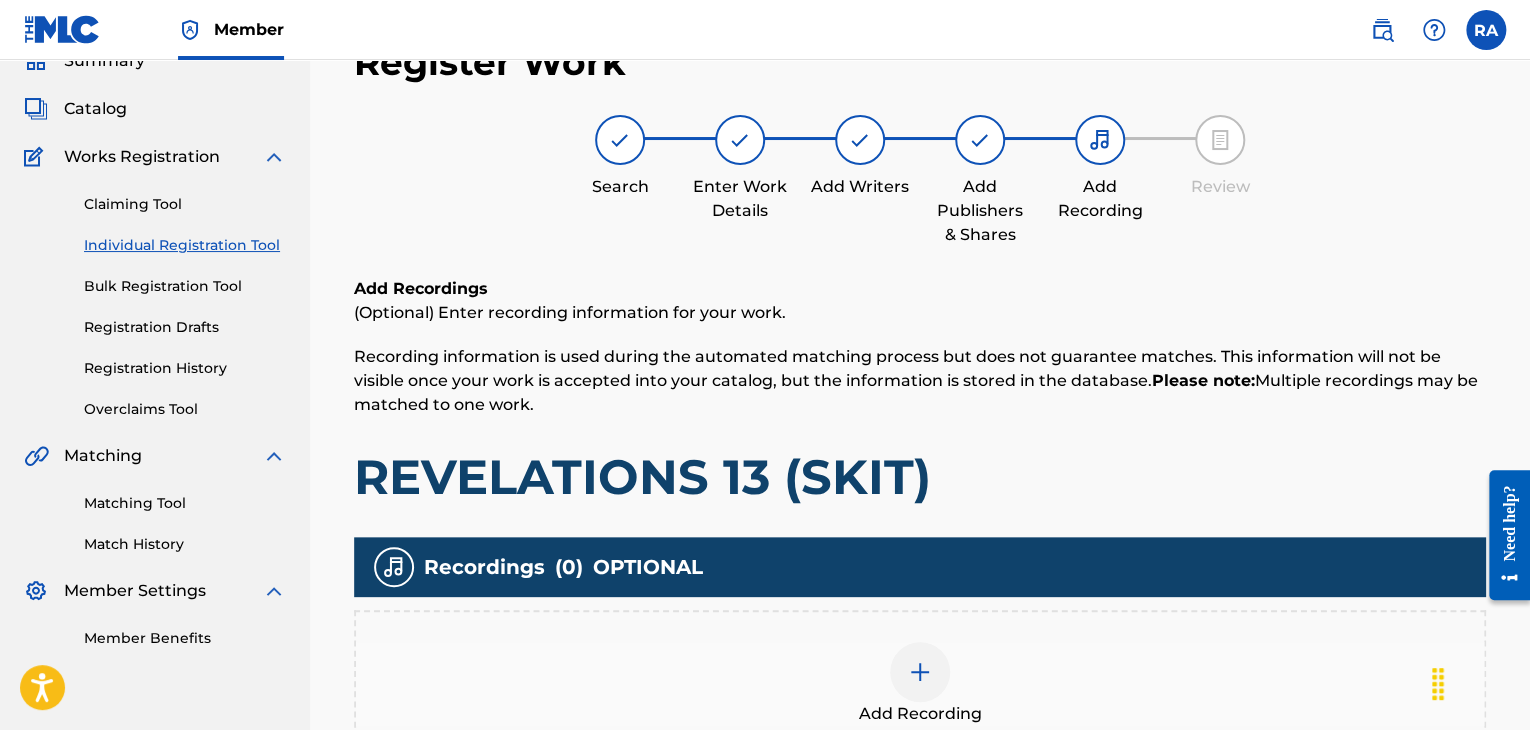 click at bounding box center (920, 672) 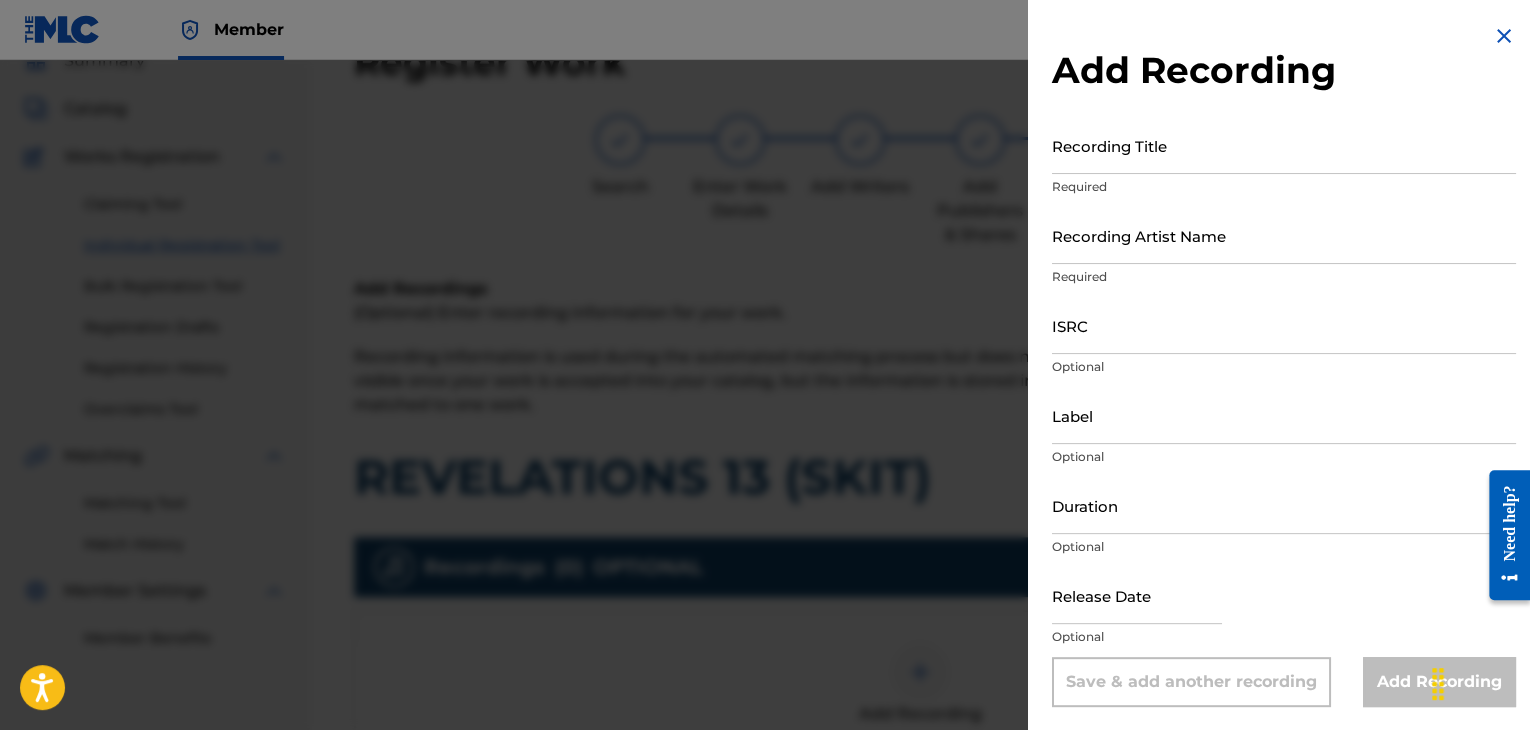 click on "Recording Title" at bounding box center (1284, 145) 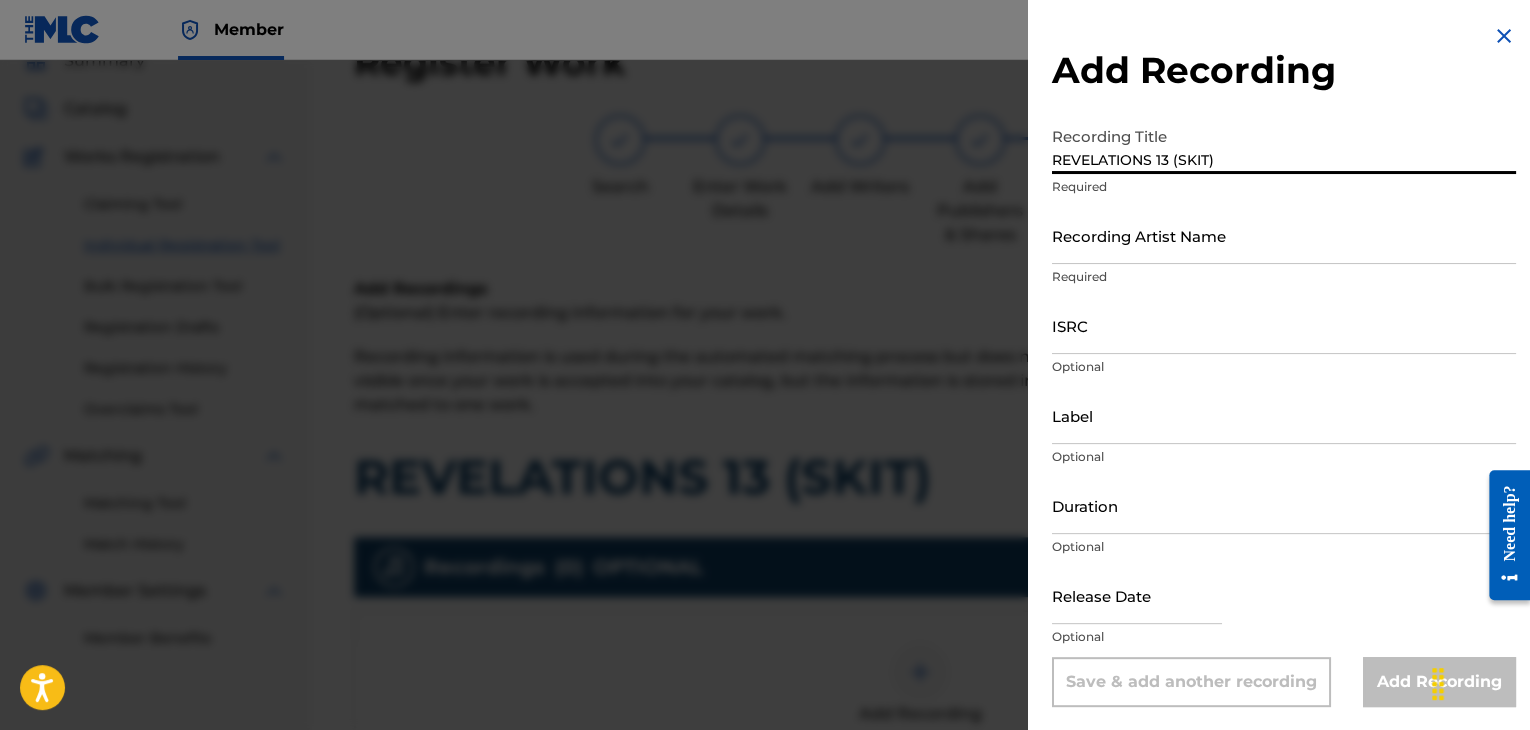 type on "REVELATIONS 13 (SKIT)" 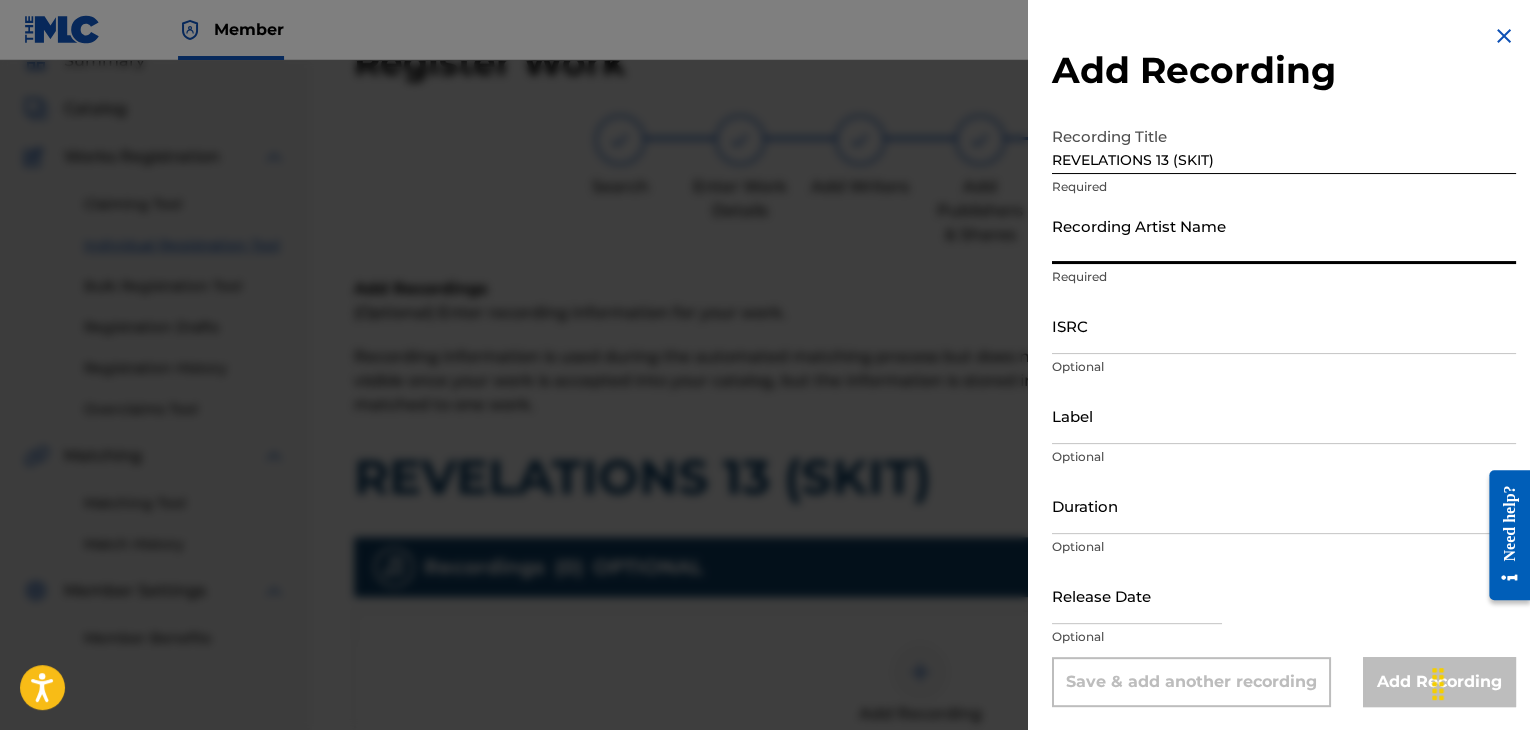 click on "Recording Artist Name" at bounding box center [1284, 235] 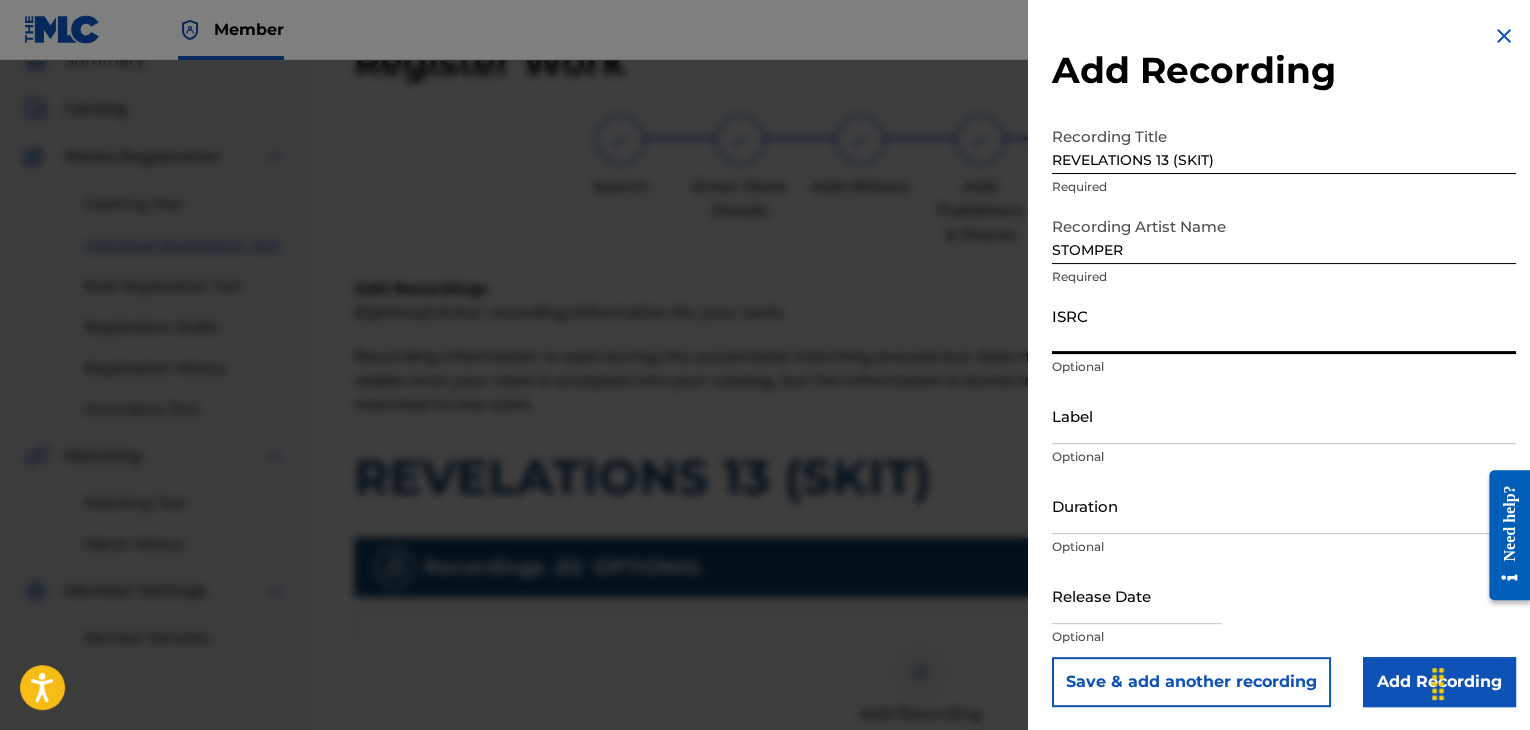 paste on "[ID]" 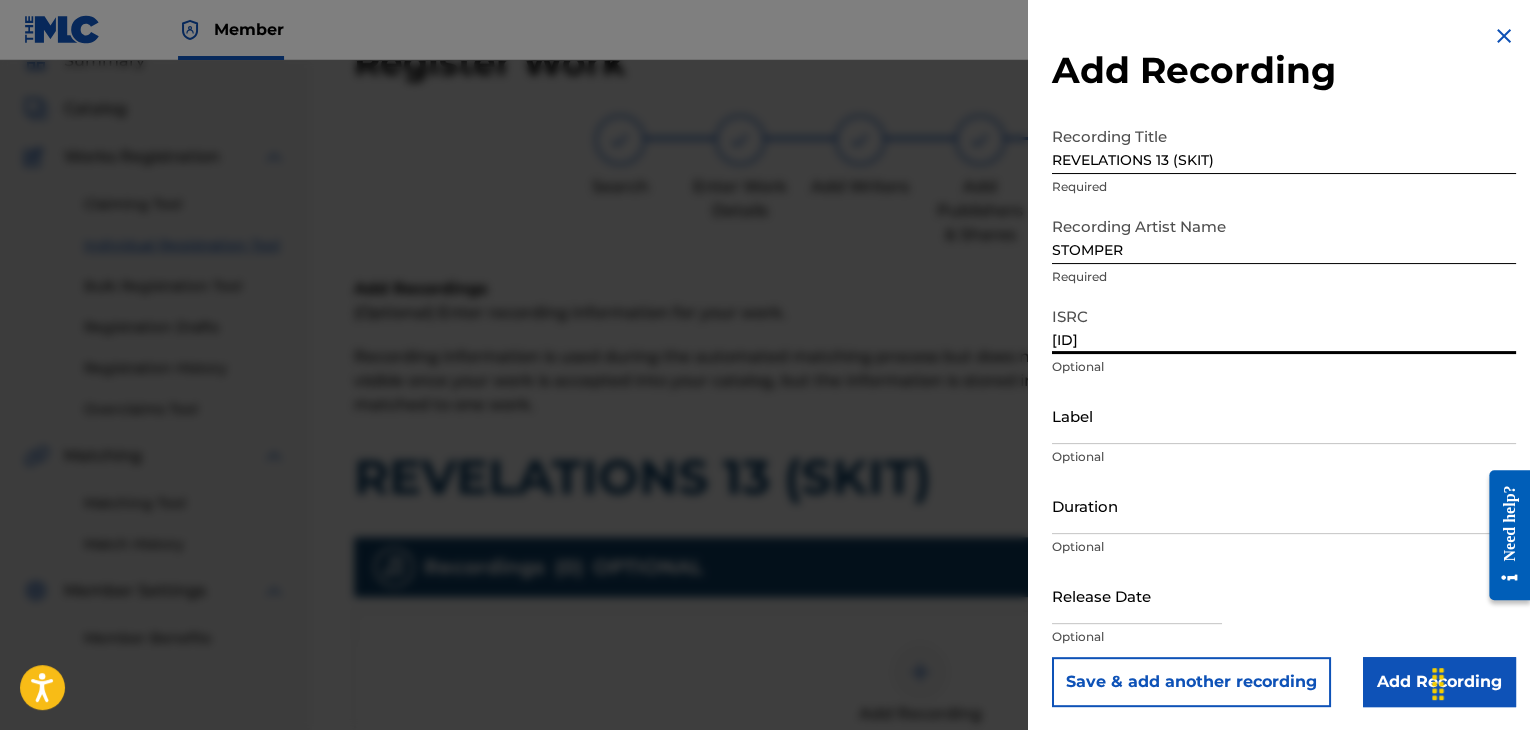 type on "[ID]" 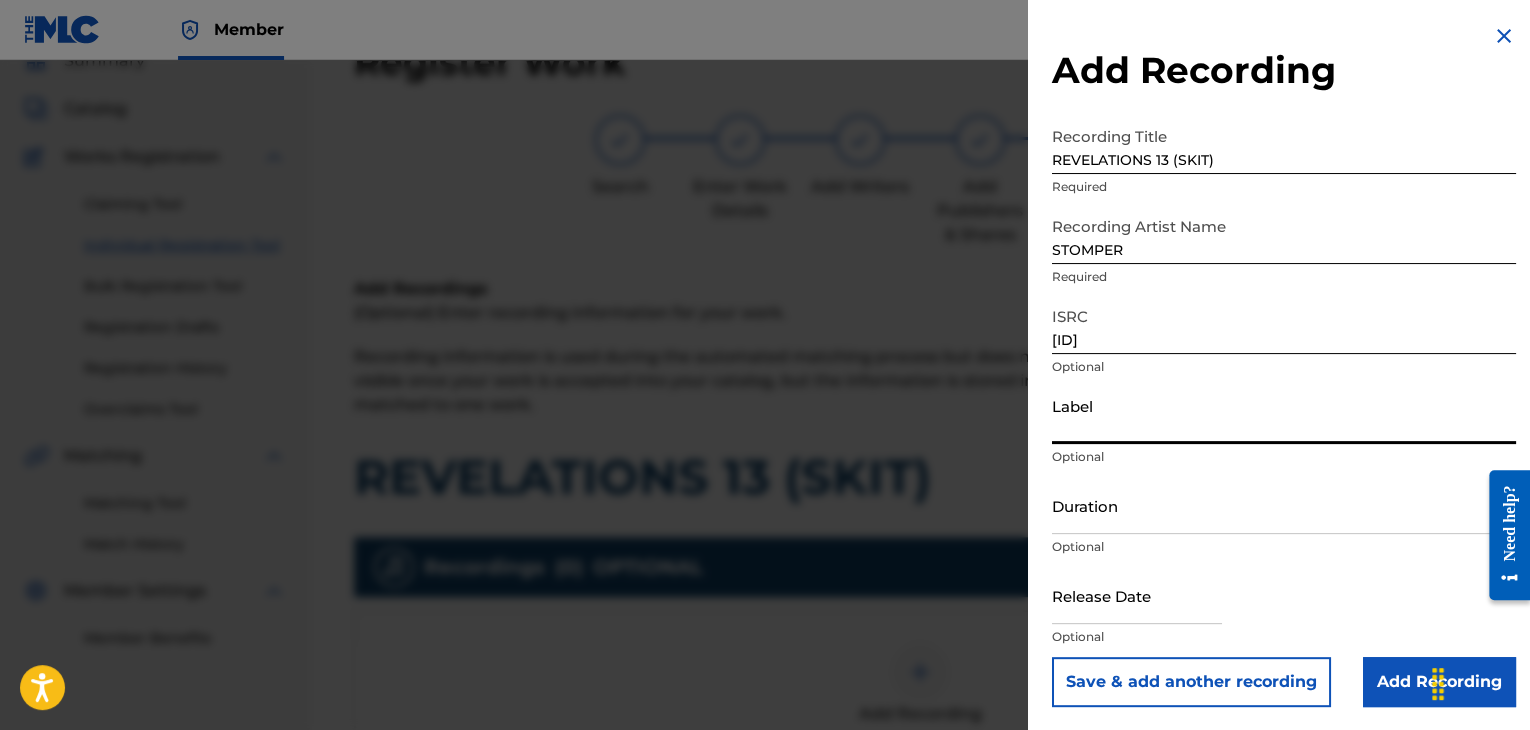 type on "Urban Kings Music Group" 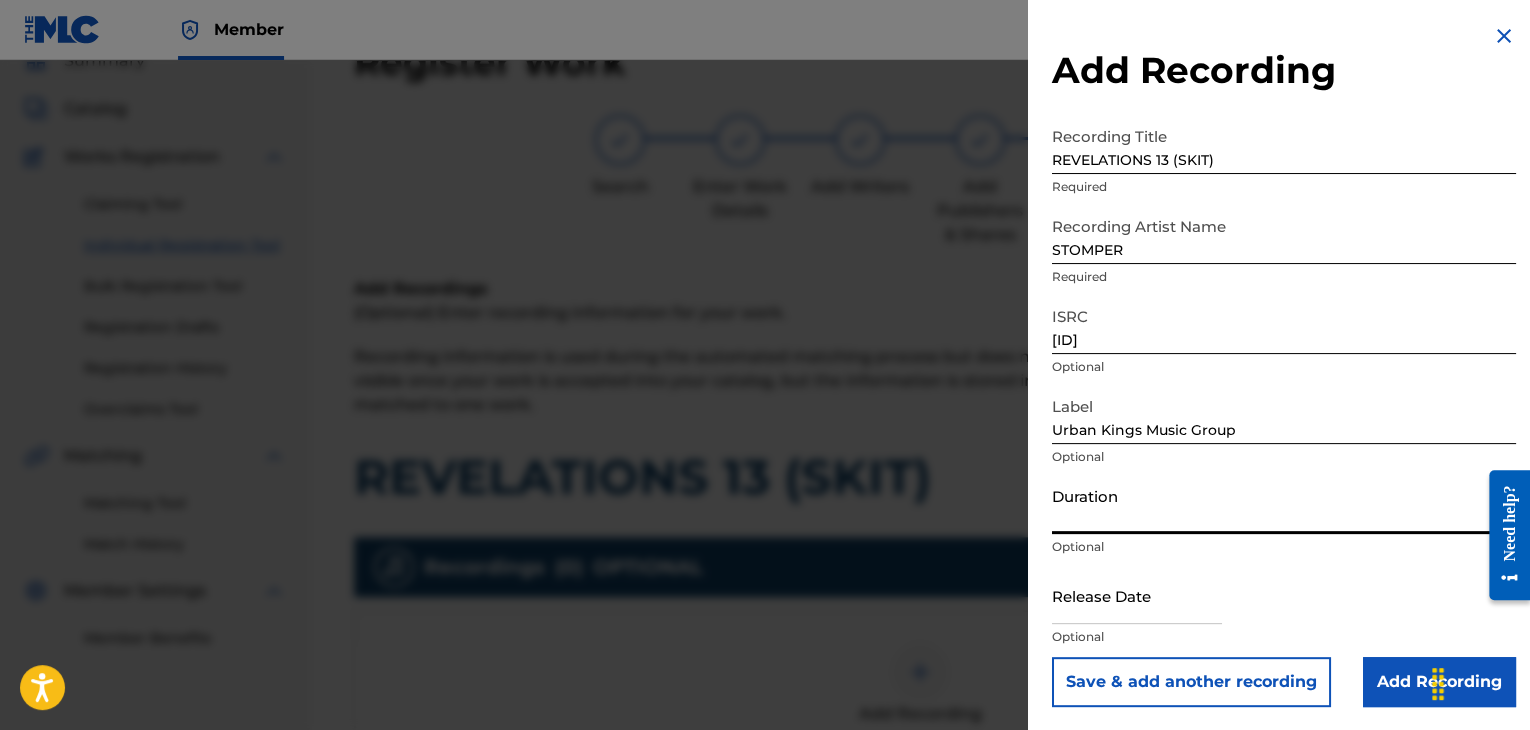 click on "Duration" at bounding box center (1284, 505) 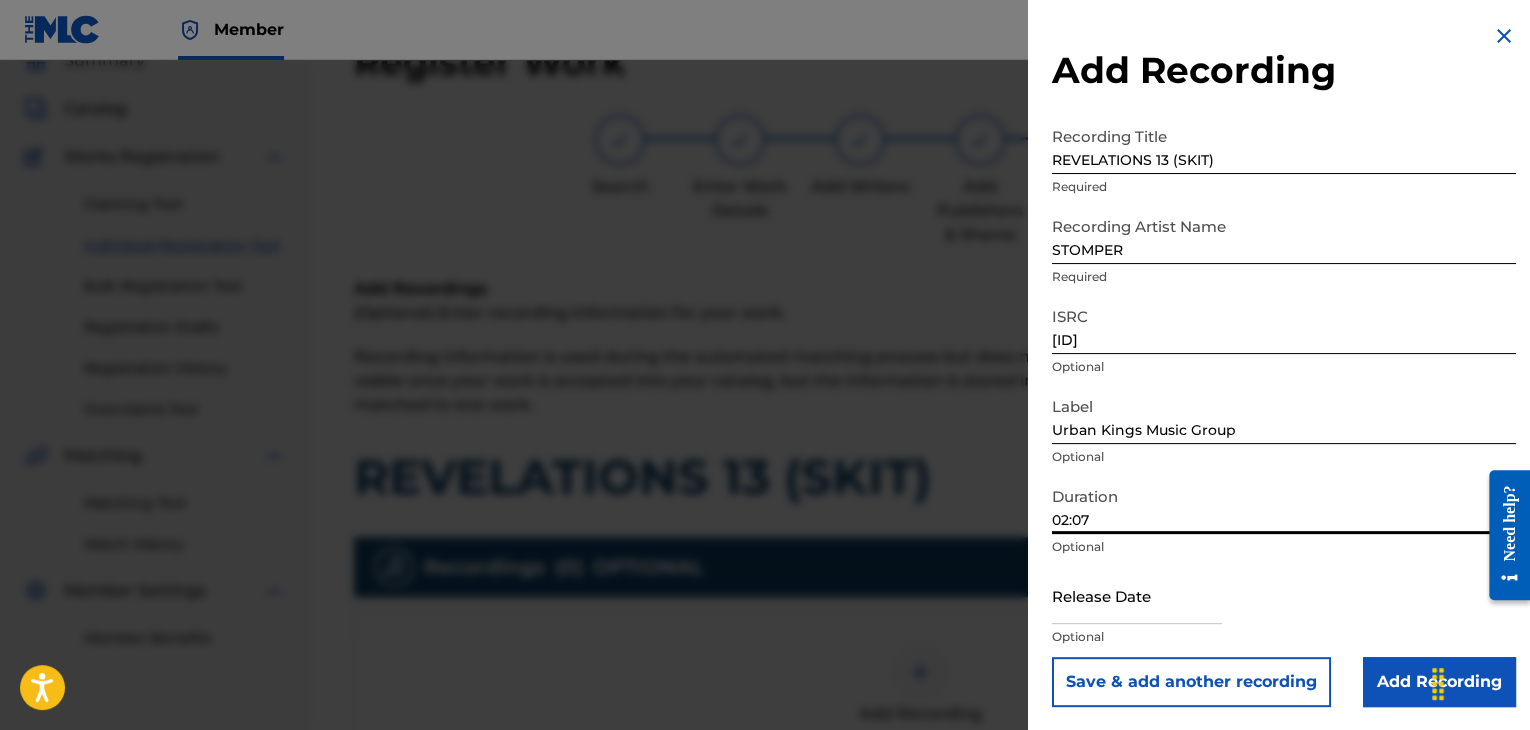 type on "02:07" 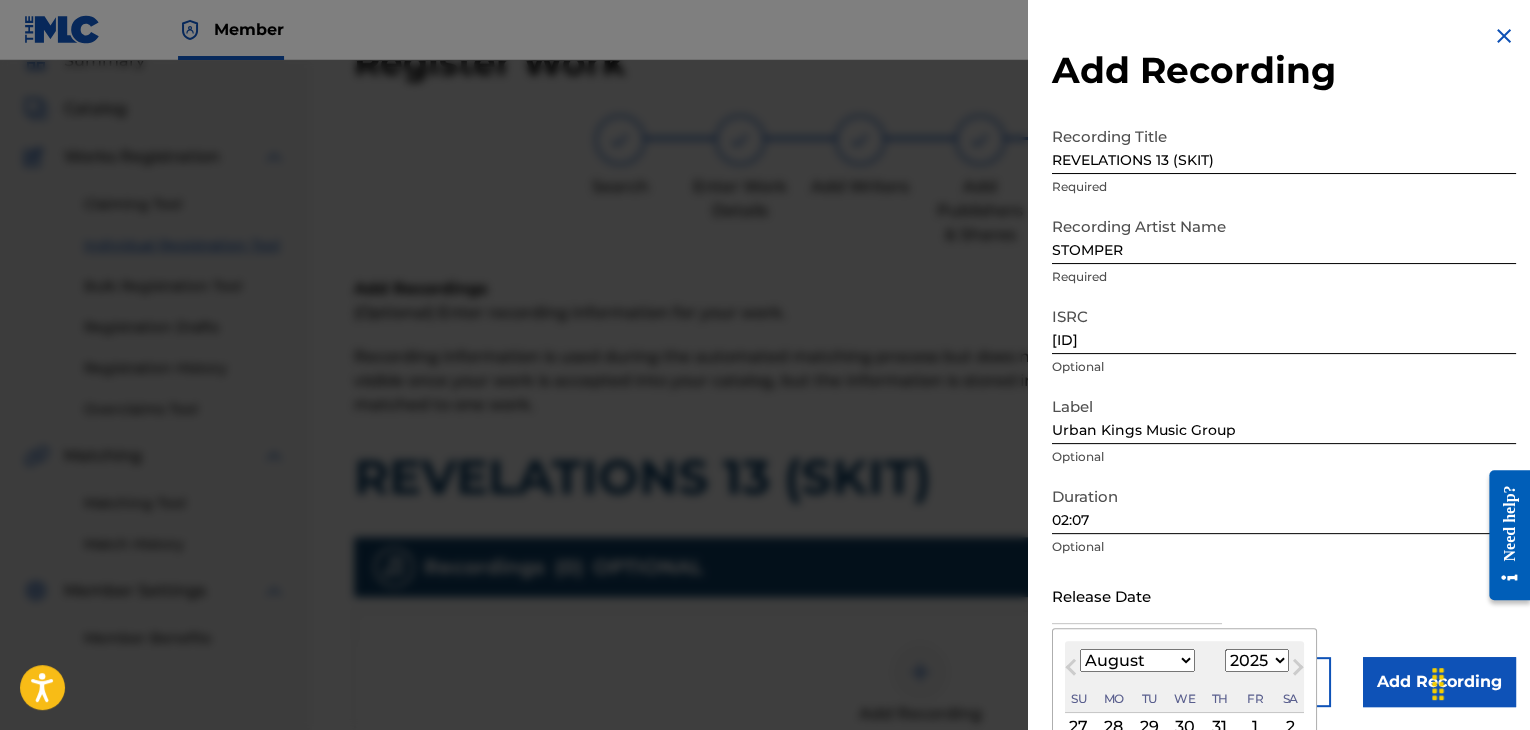 click on "January February March April May June July August September October November December" at bounding box center (1137, 660) 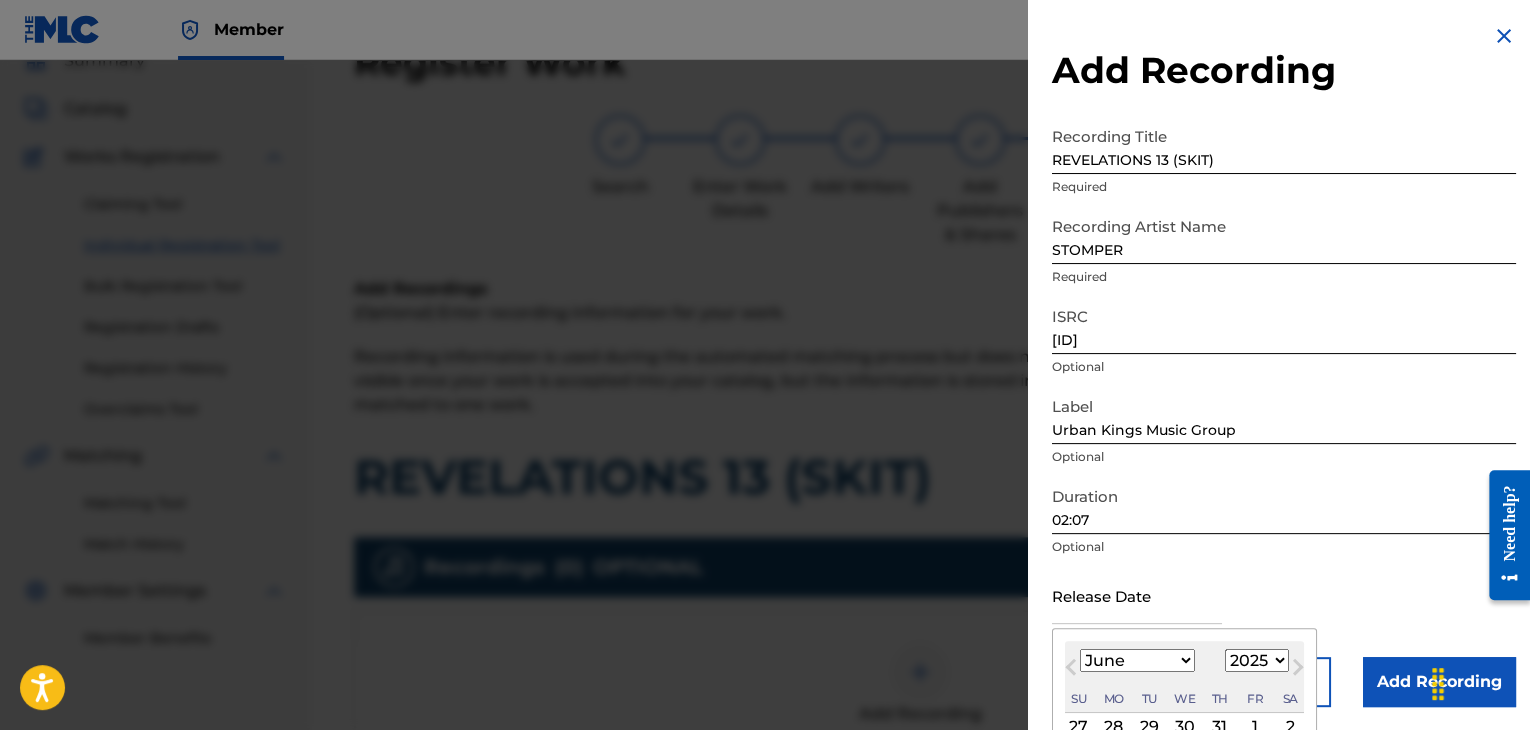 click on "January February March April May June July August September October November December" at bounding box center (1137, 660) 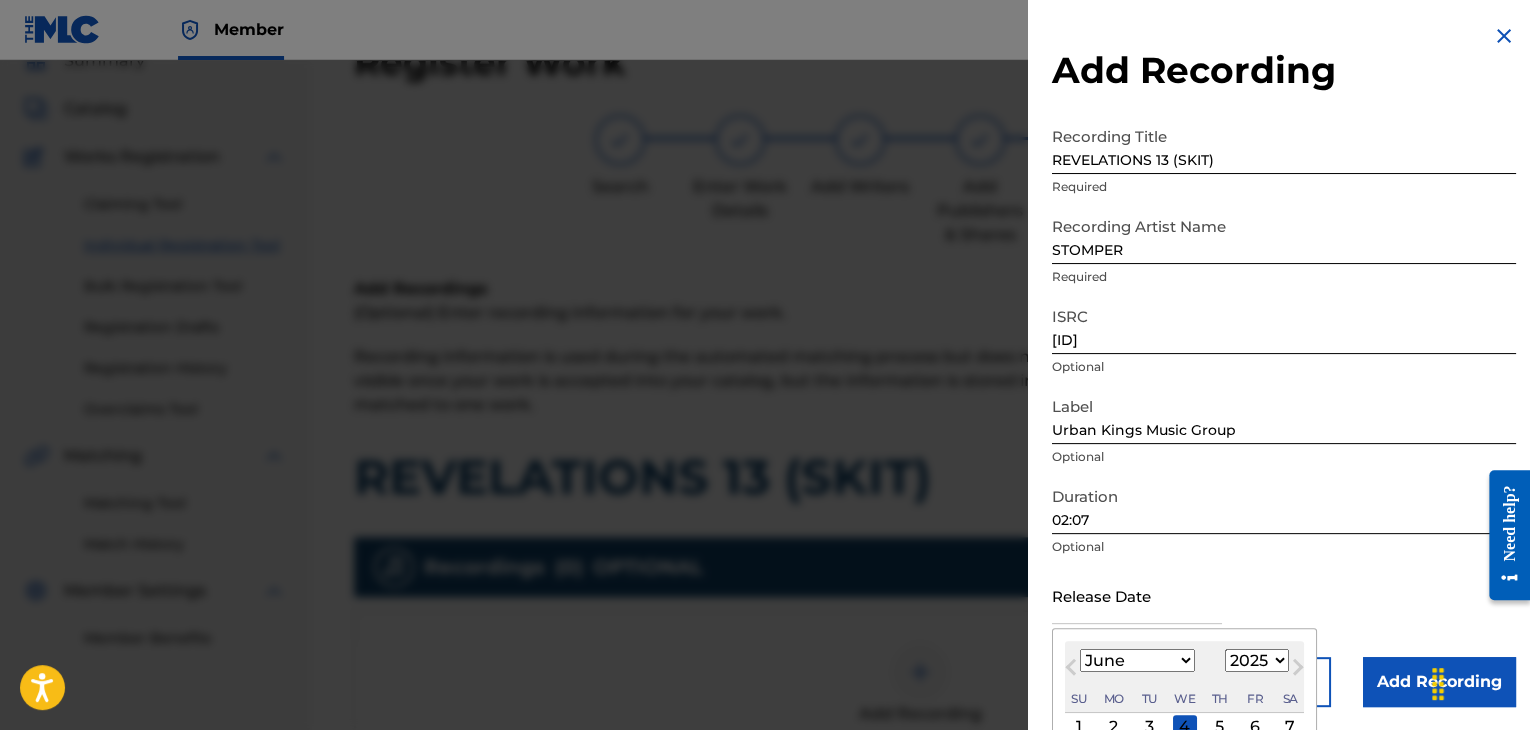click on "Next Month" at bounding box center (1298, 671) 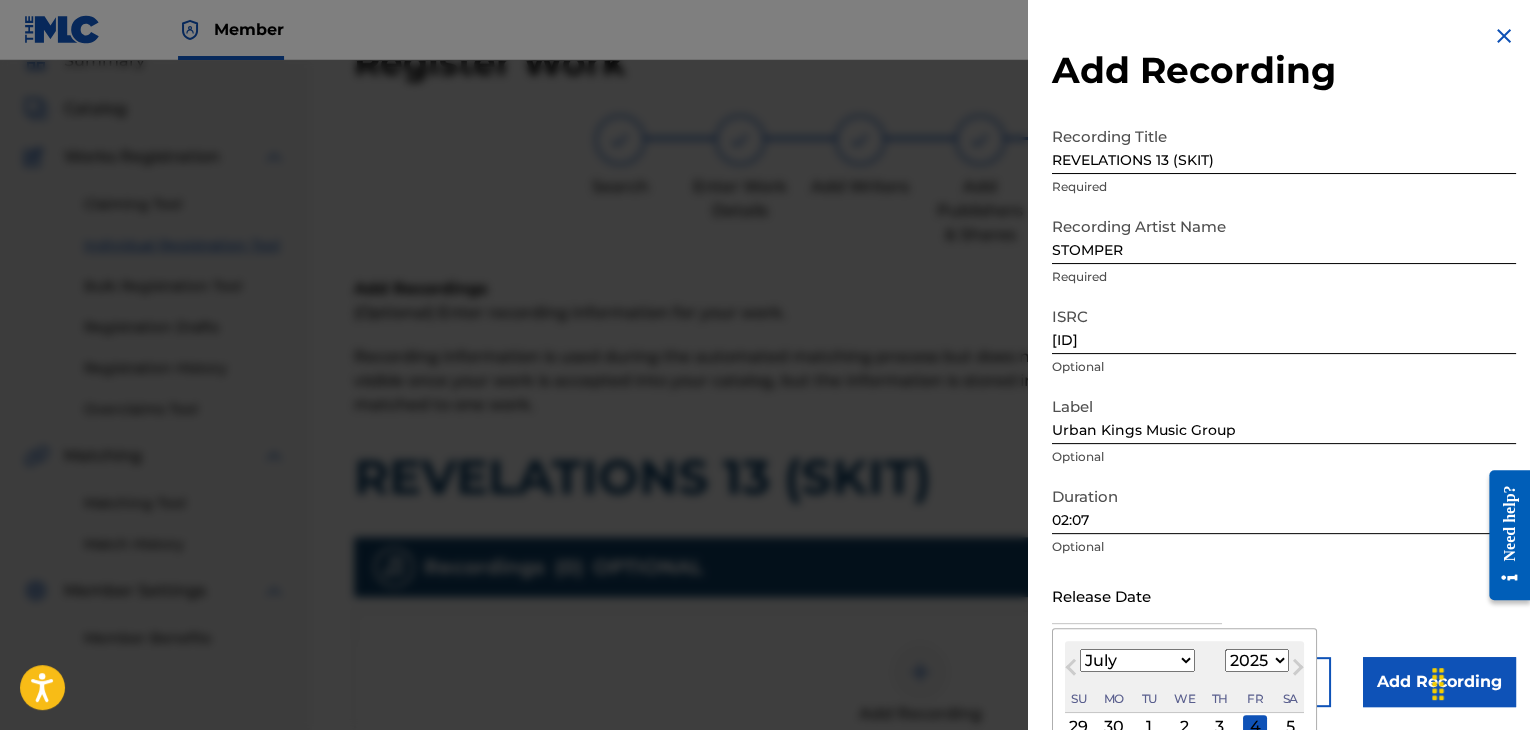 click on "1899 1900 1901 1902 1903 1904 1905 1906 1907 1908 1909 1910 1911 1912 1913 1914 1915 1916 1917 1918 1919 1920 1921 1922 1923 1924 1925 1926 1927 1928 1929 1930 1931 1932 1933 1934 1935 1936 1937 1938 1939 1940 1941 1942 1943 1944 1945 1946 1947 1948 1949 1950 1951 1952 1953 1954 1955 1956 1957 1958 1959 1960 1961 1962 1963 1964 1965 1966 1967 1968 1969 1970 1971 1972 1973 1974 1975 1976 1977 1978 1979 1980 1981 1982 1983 1984 1985 1986 1987 1988 1989 1990 1991 1992 1993 1994 1995 1996 1997 1998 1999 2000 2001 2002 2003 2004 2005 2006 2007 2008 2009 2010 2011 2012 2013 2014 2015 2016 2017 2018 2019 2020 2021 2022 2023 2024 2025 2026 2027 2028 2029 2030 2031 2032 2033 2034 2035 2036 2037 2038 2039 2040 2041 2042 2043 2044 2045 2046 2047 2048 2049 2050 2051 2052 2053 2054 2055 2056 2057 2058 2059 2060 2061 2062 2063 2064 2065 2066 2067 2068 2069 2070 2071 2072 2073 2074 2075 2076 2077 2078 2079 2080 2081 2082 2083 2084 2085 2086 2087 2088 2089 2090 2091 2092 2093 2094 2095 2096 2097 2098 2099 2100" at bounding box center (1257, 660) 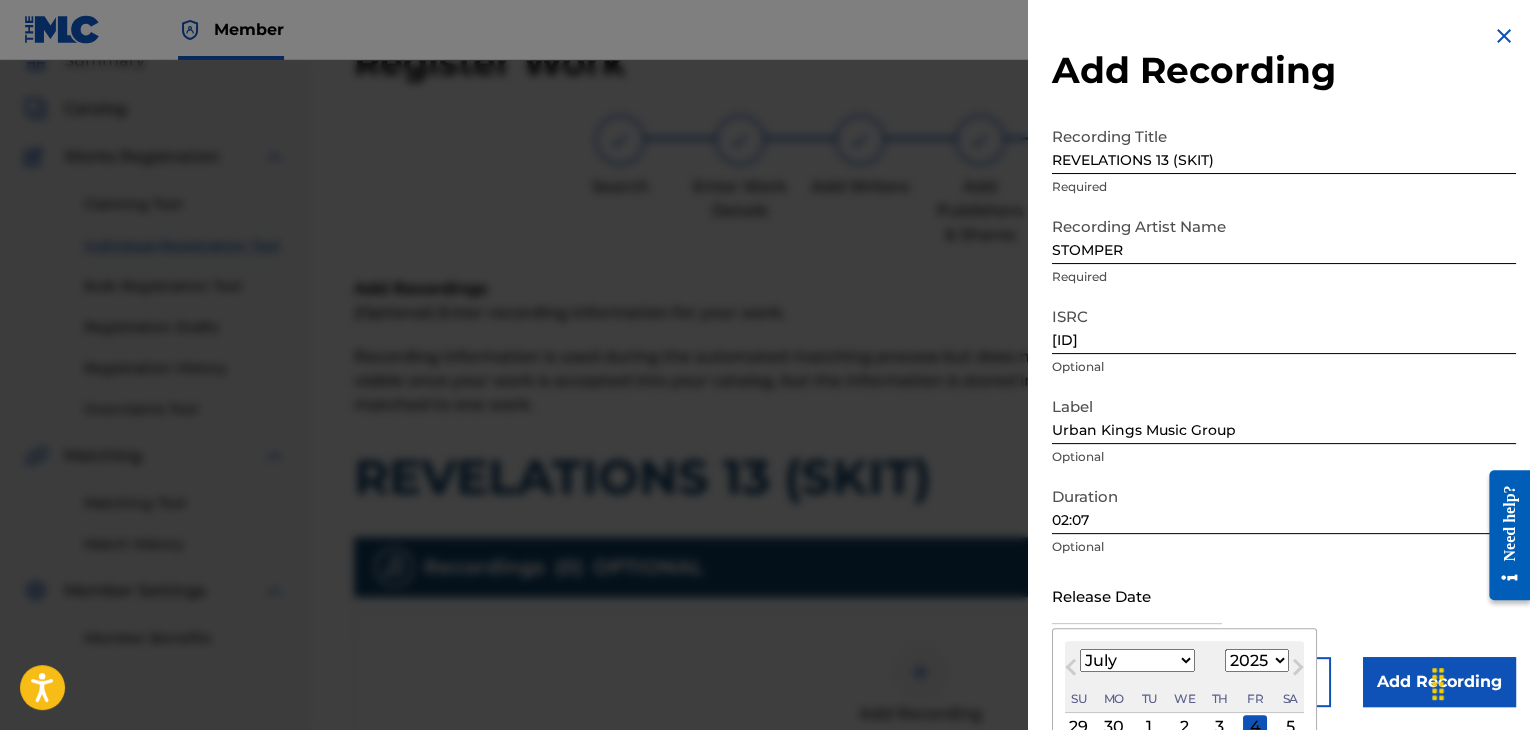 select on "2012" 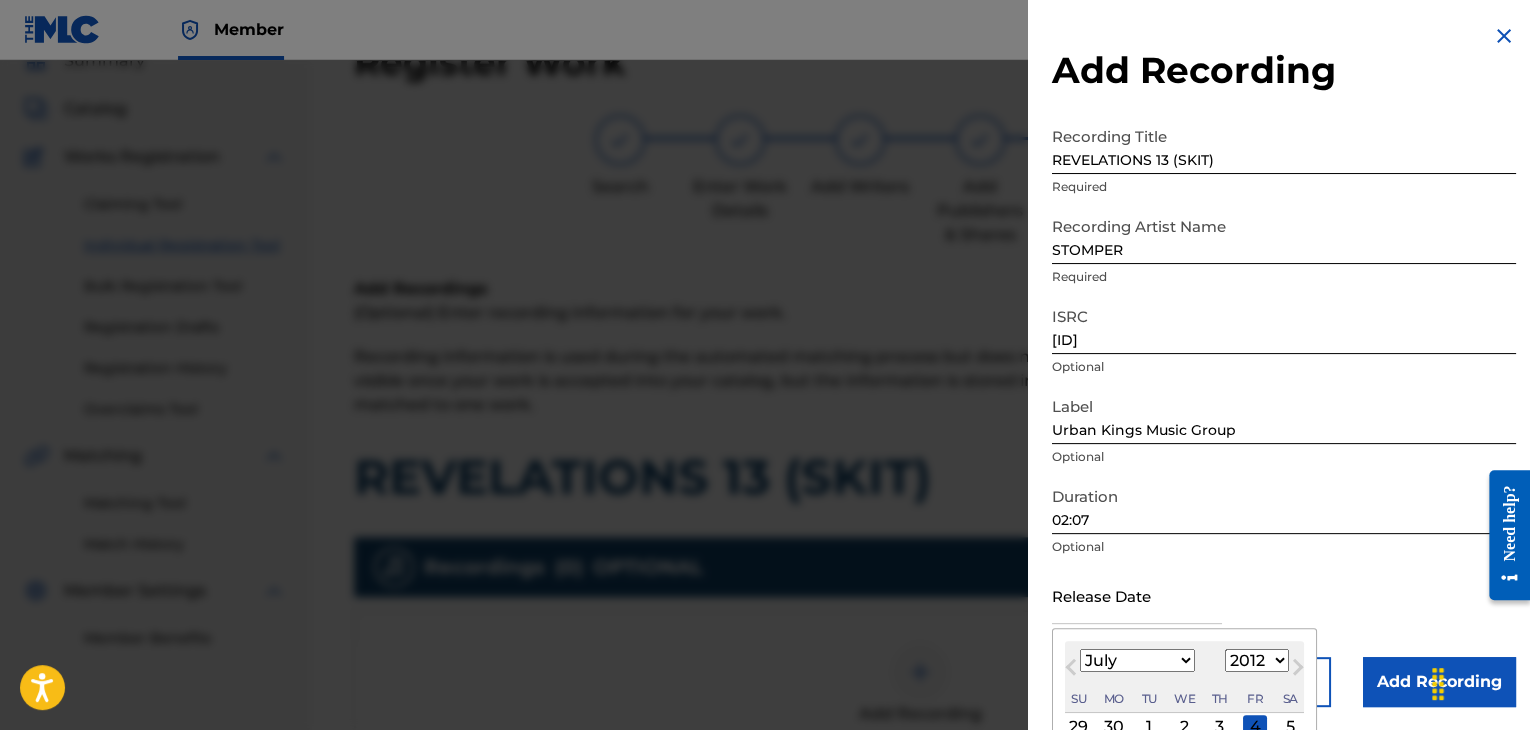 click on "1899 1900 1901 1902 1903 1904 1905 1906 1907 1908 1909 1910 1911 1912 1913 1914 1915 1916 1917 1918 1919 1920 1921 1922 1923 1924 1925 1926 1927 1928 1929 1930 1931 1932 1933 1934 1935 1936 1937 1938 1939 1940 1941 1942 1943 1944 1945 1946 1947 1948 1949 1950 1951 1952 1953 1954 1955 1956 1957 1958 1959 1960 1961 1962 1963 1964 1965 1966 1967 1968 1969 1970 1971 1972 1973 1974 1975 1976 1977 1978 1979 1980 1981 1982 1983 1984 1985 1986 1987 1988 1989 1990 1991 1992 1993 1994 1995 1996 1997 1998 1999 2000 2001 2002 2003 2004 2005 2006 2007 2008 2009 2010 2011 2012 2013 2014 2015 2016 2017 2018 2019 2020 2021 2022 2023 2024 2025 2026 2027 2028 2029 2030 2031 2032 2033 2034 2035 2036 2037 2038 2039 2040 2041 2042 2043 2044 2045 2046 2047 2048 2049 2050 2051 2052 2053 2054 2055 2056 2057 2058 2059 2060 2061 2062 2063 2064 2065 2066 2067 2068 2069 2070 2071 2072 2073 2074 2075 2076 2077 2078 2079 2080 2081 2082 2083 2084 2085 2086 2087 2088 2089 2090 2091 2092 2093 2094 2095 2096 2097 2098 2099 2100" at bounding box center (1257, 660) 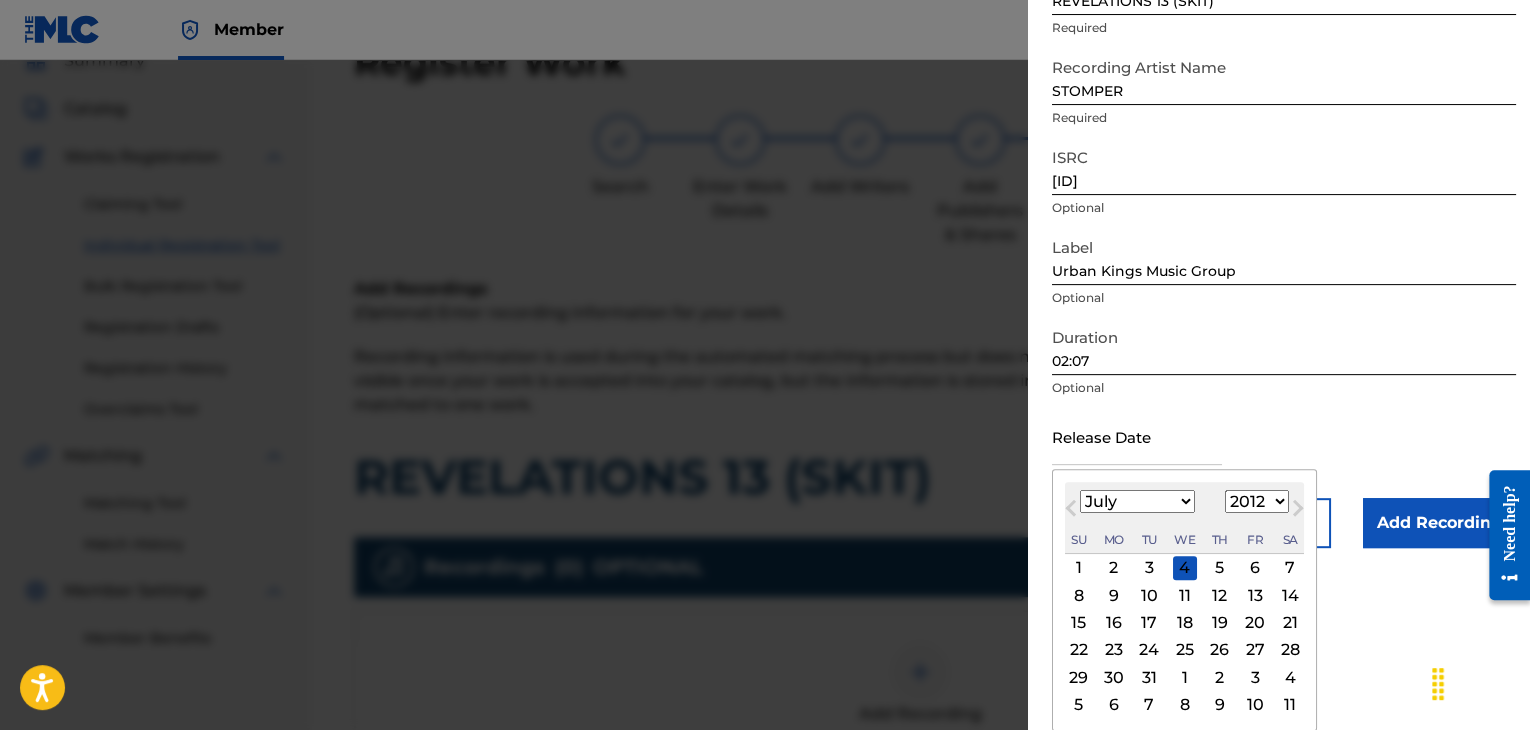 scroll, scrollTop: 160, scrollLeft: 0, axis: vertical 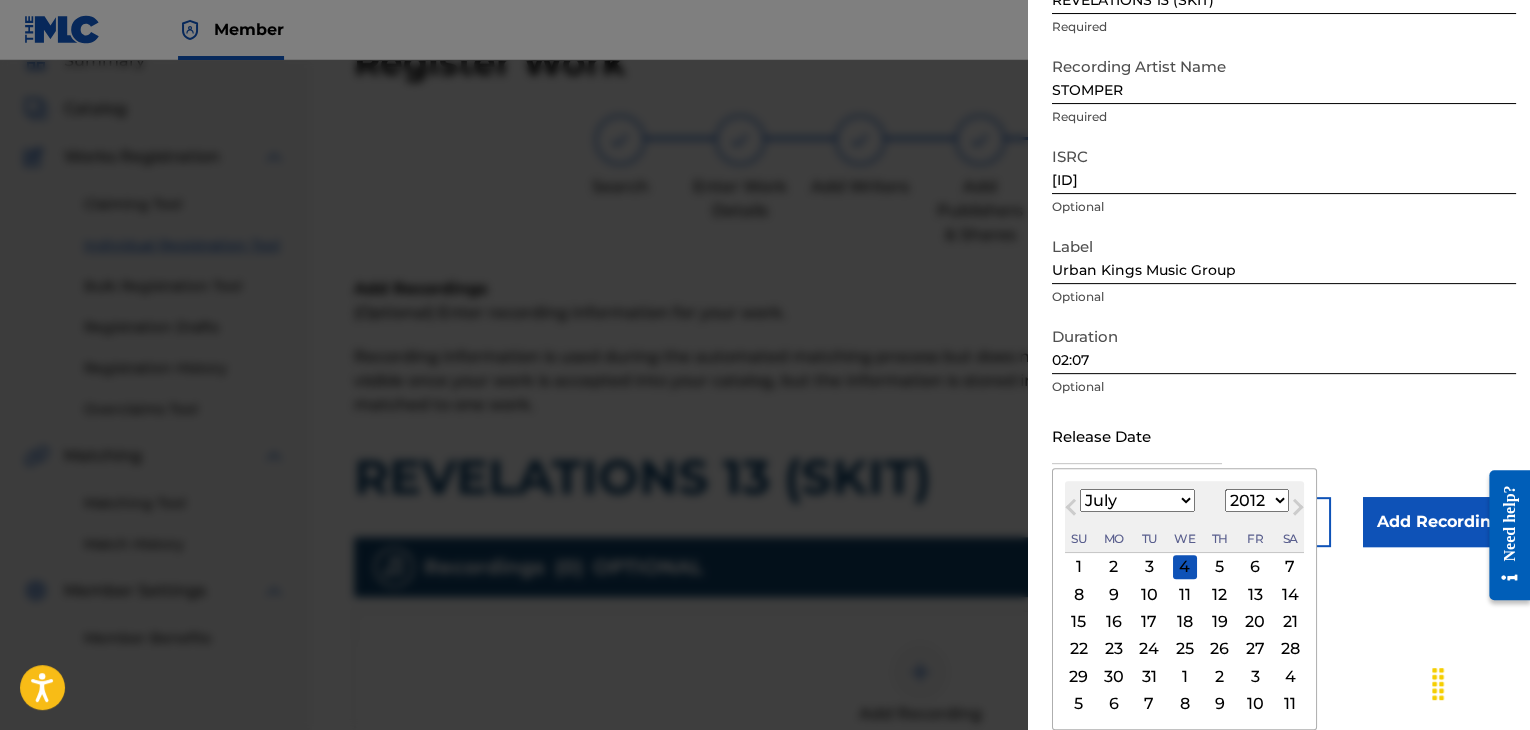 click on "19" at bounding box center [1220, 622] 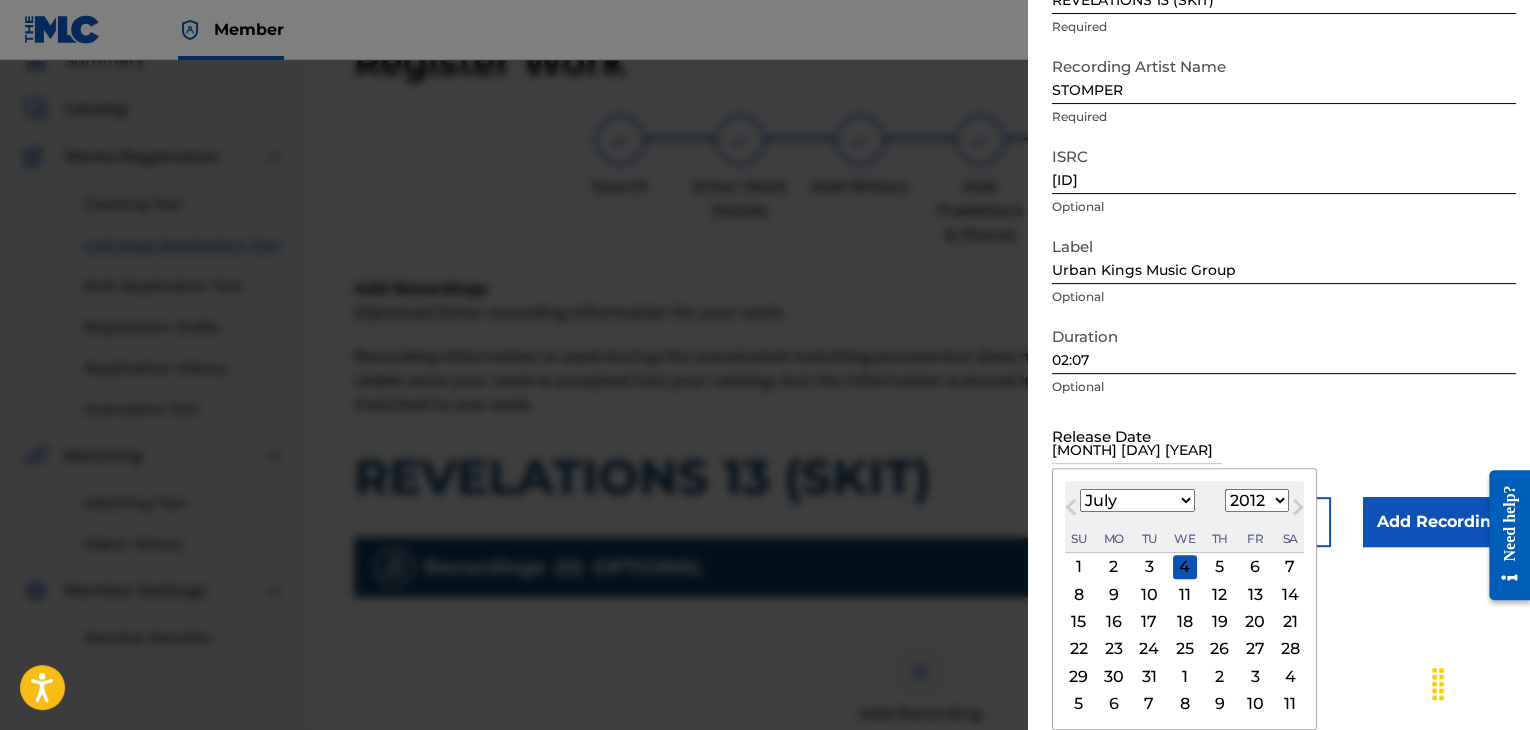 scroll, scrollTop: 1, scrollLeft: 0, axis: vertical 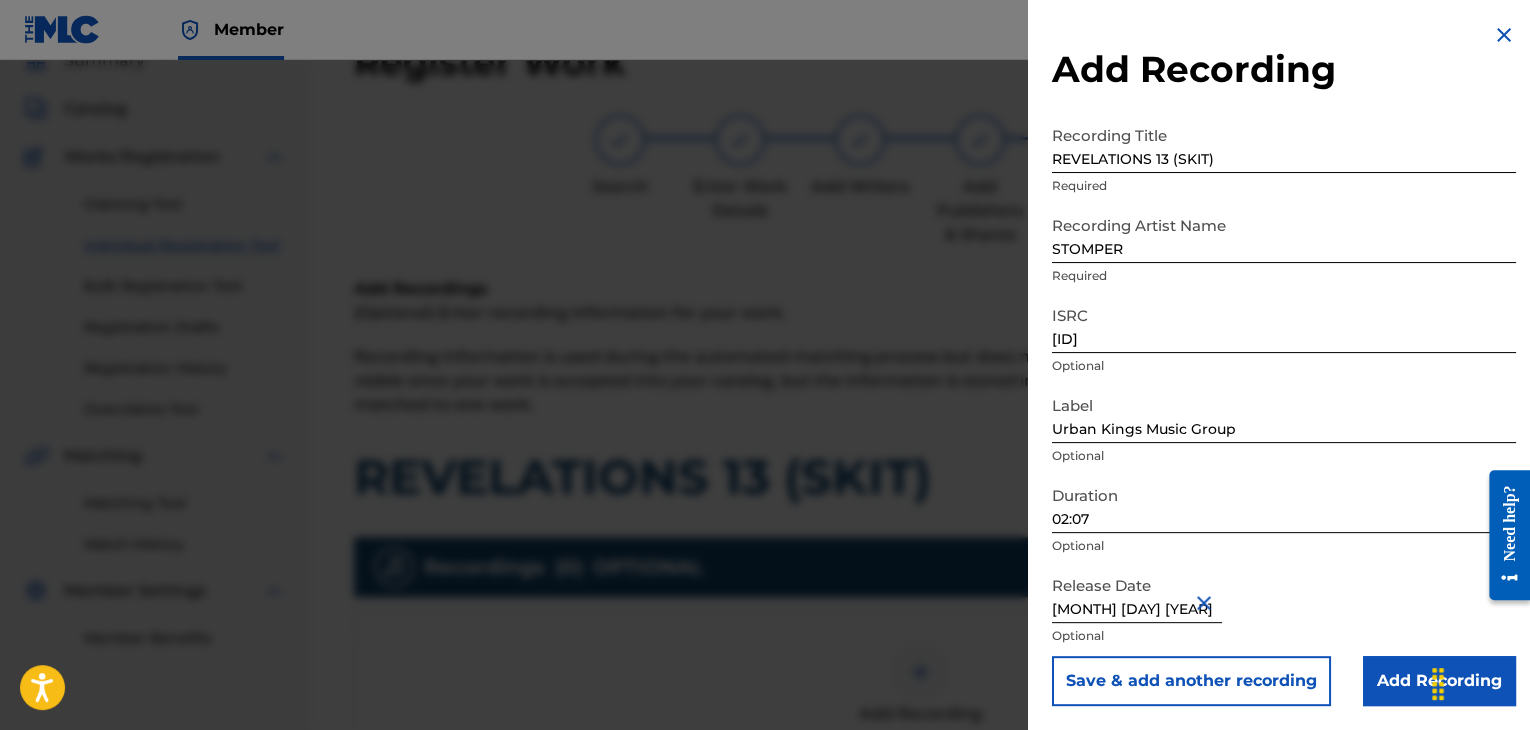 click on "Add Recording" at bounding box center [1439, 681] 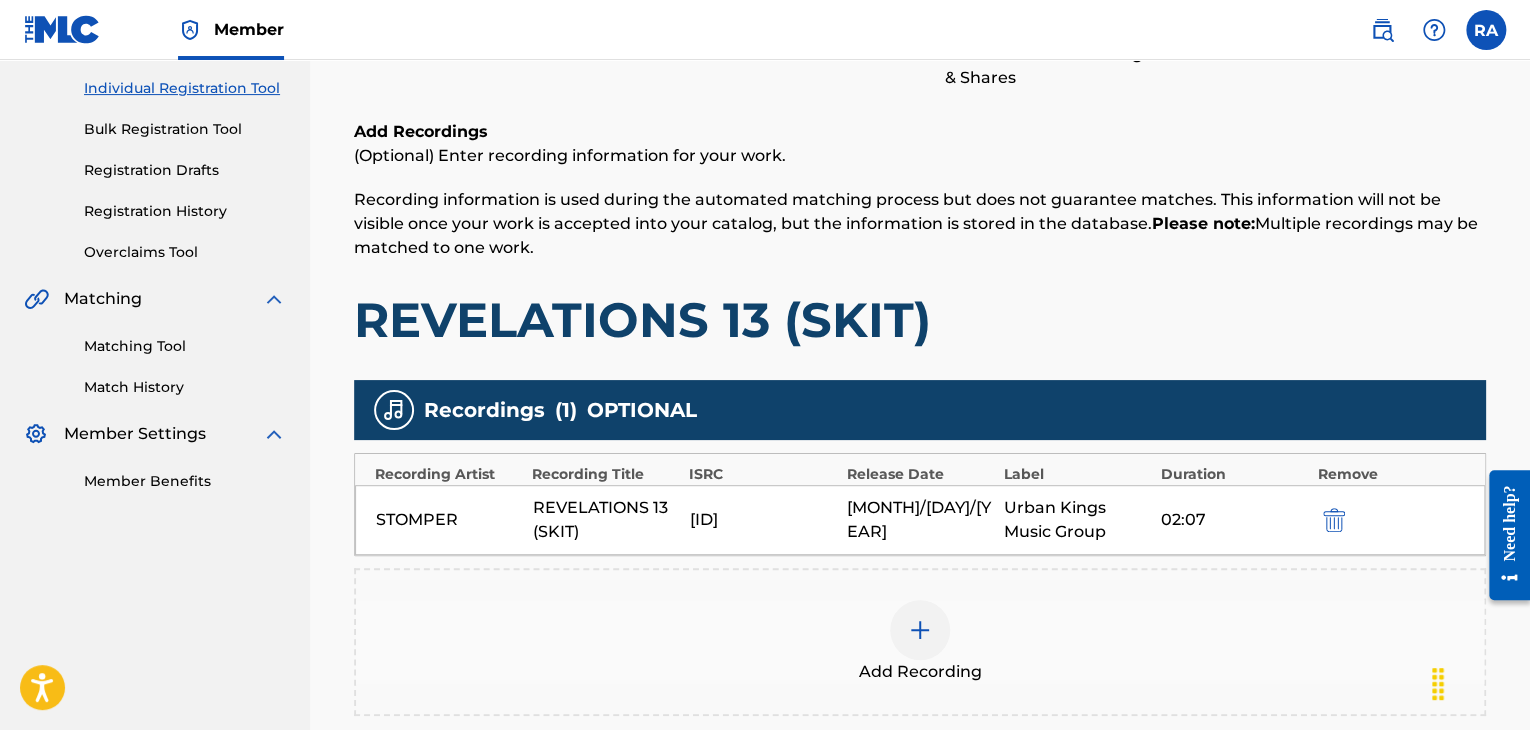 scroll, scrollTop: 482, scrollLeft: 0, axis: vertical 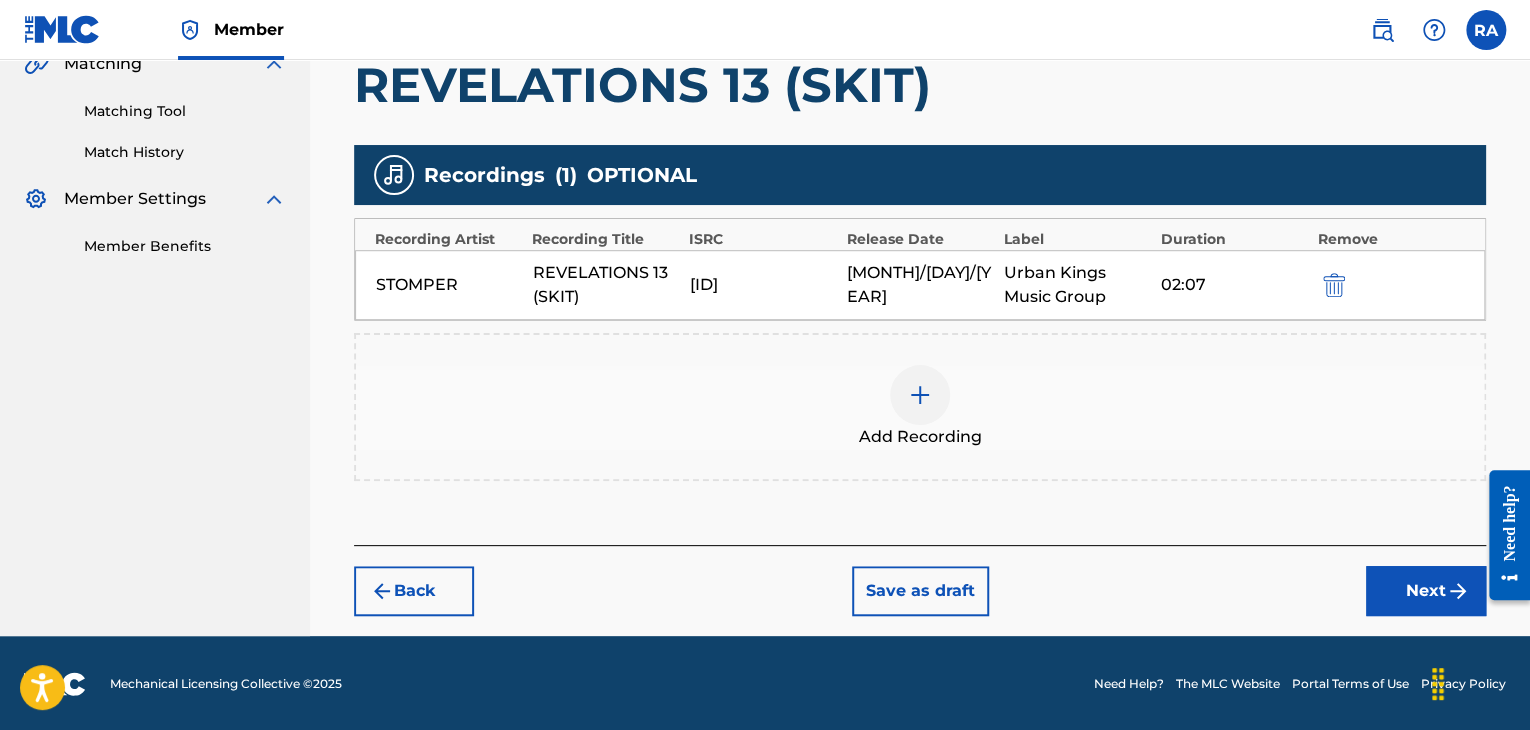 click on "Next" at bounding box center (1426, 591) 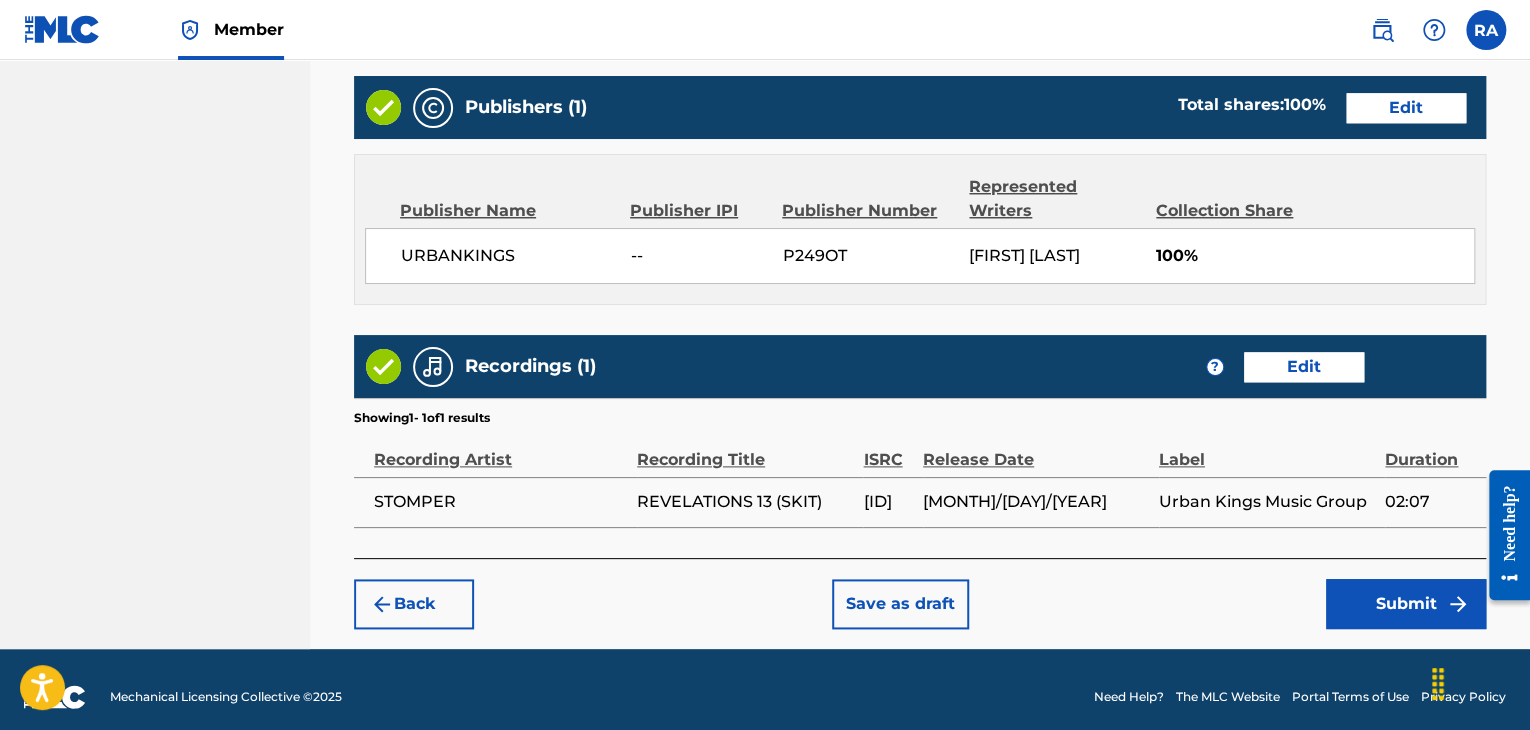 scroll, scrollTop: 1023, scrollLeft: 0, axis: vertical 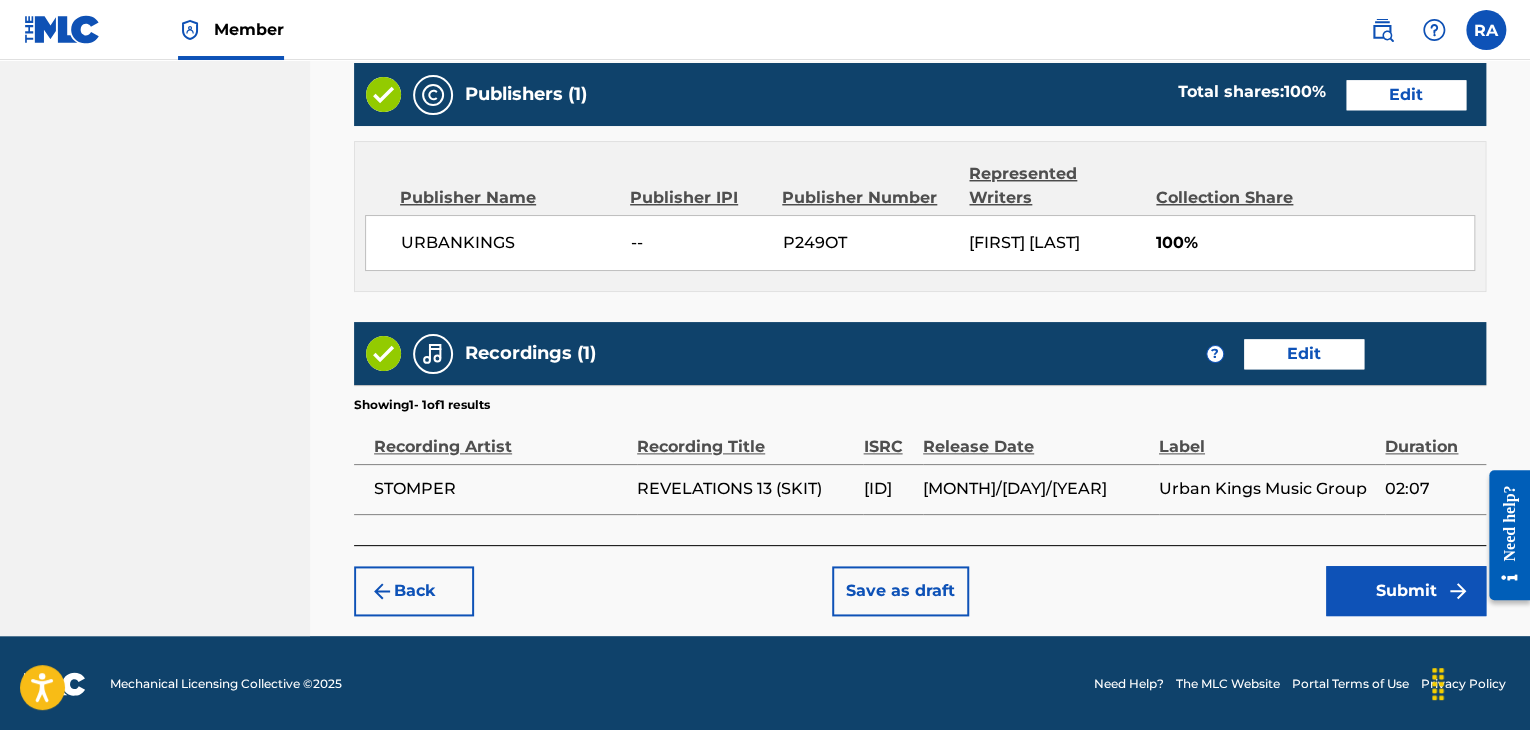 click on "Submit" at bounding box center [1406, 591] 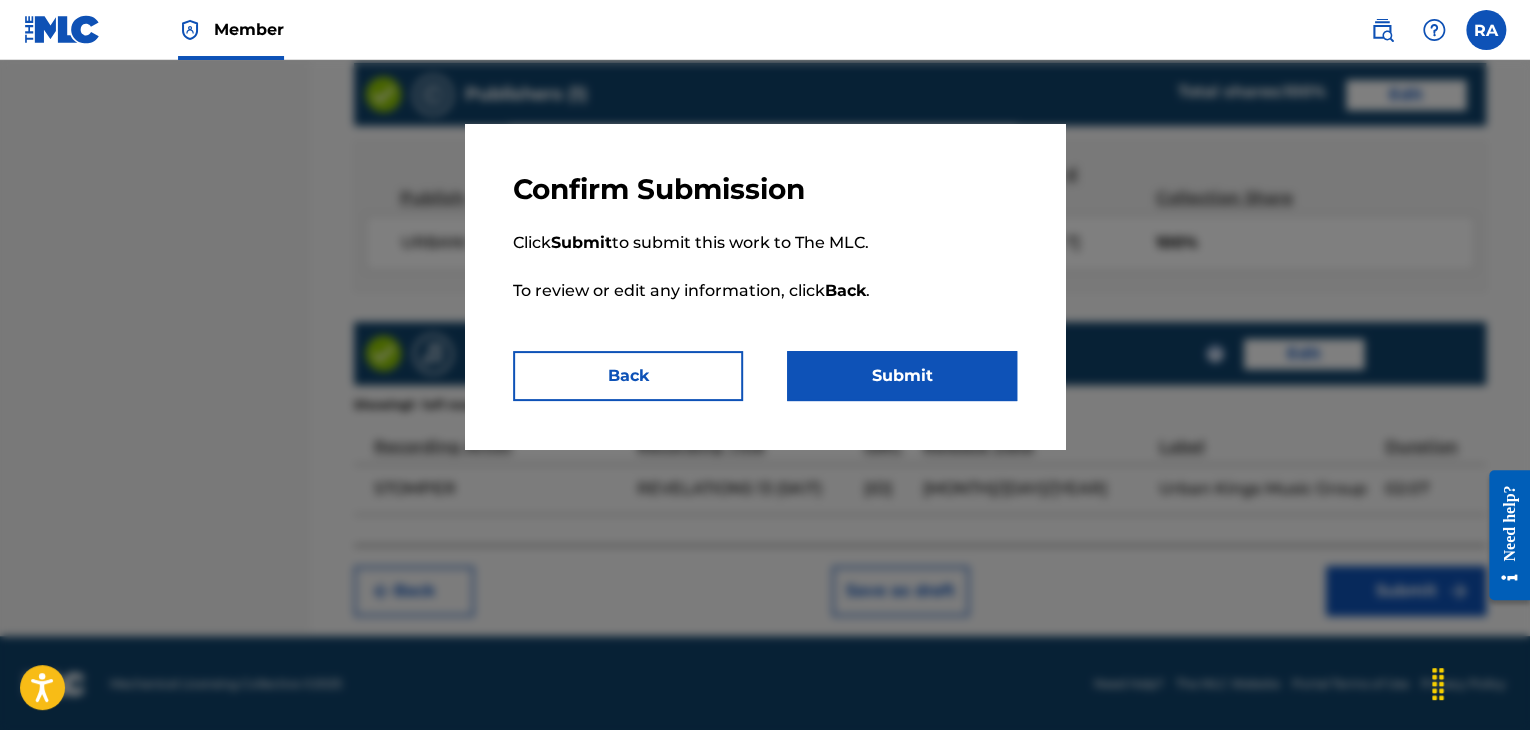 click on "Submit" at bounding box center (902, 376) 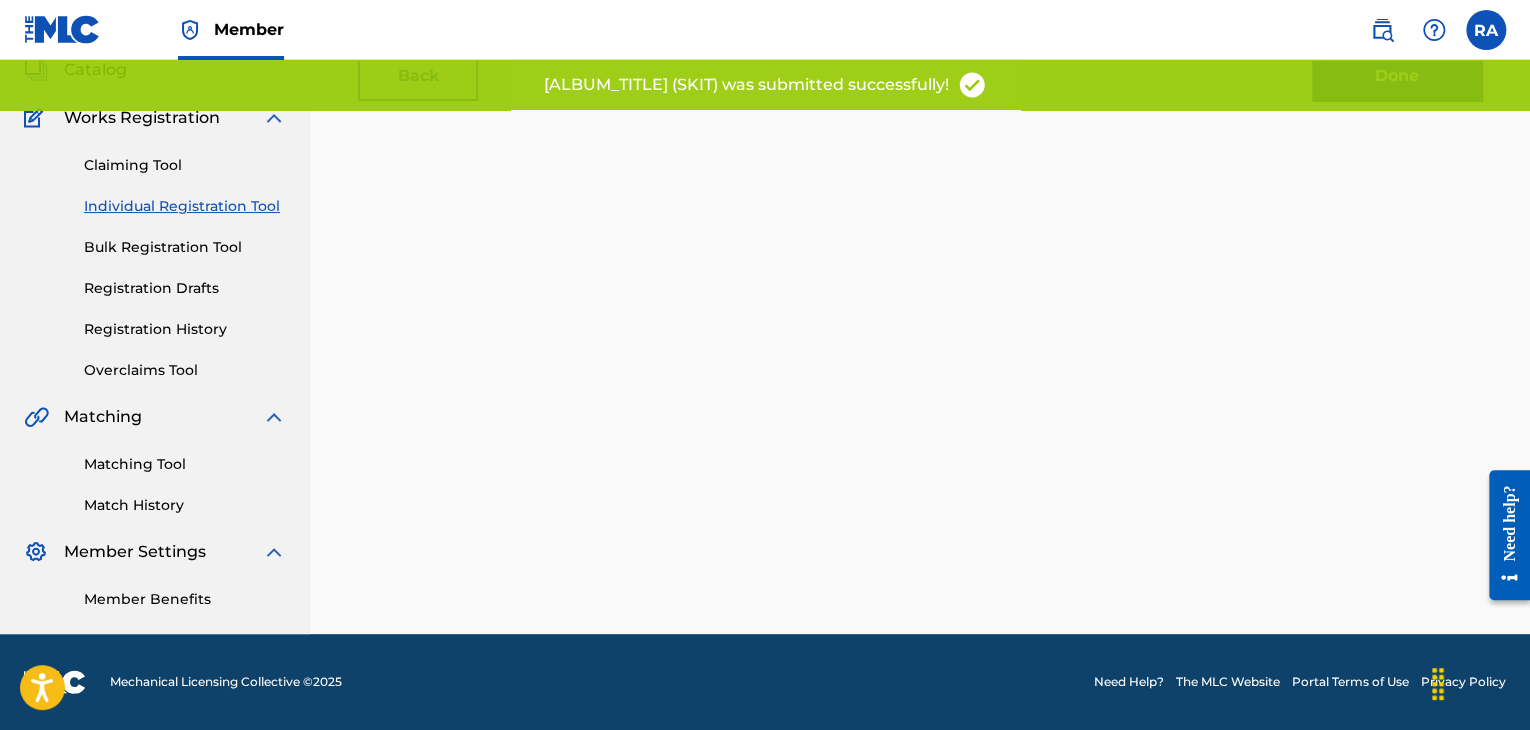 scroll, scrollTop: 0, scrollLeft: 0, axis: both 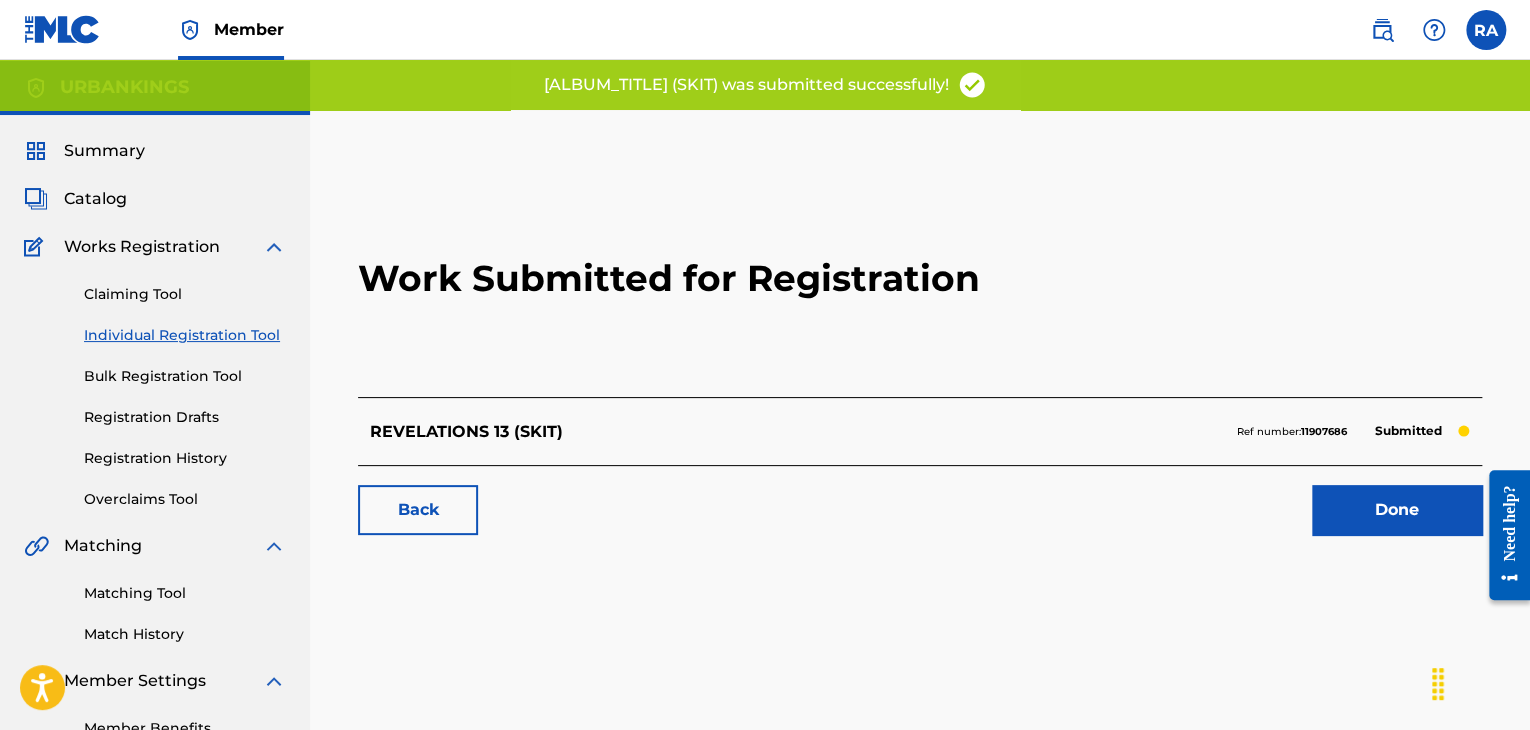 click on "Done" at bounding box center [1397, 510] 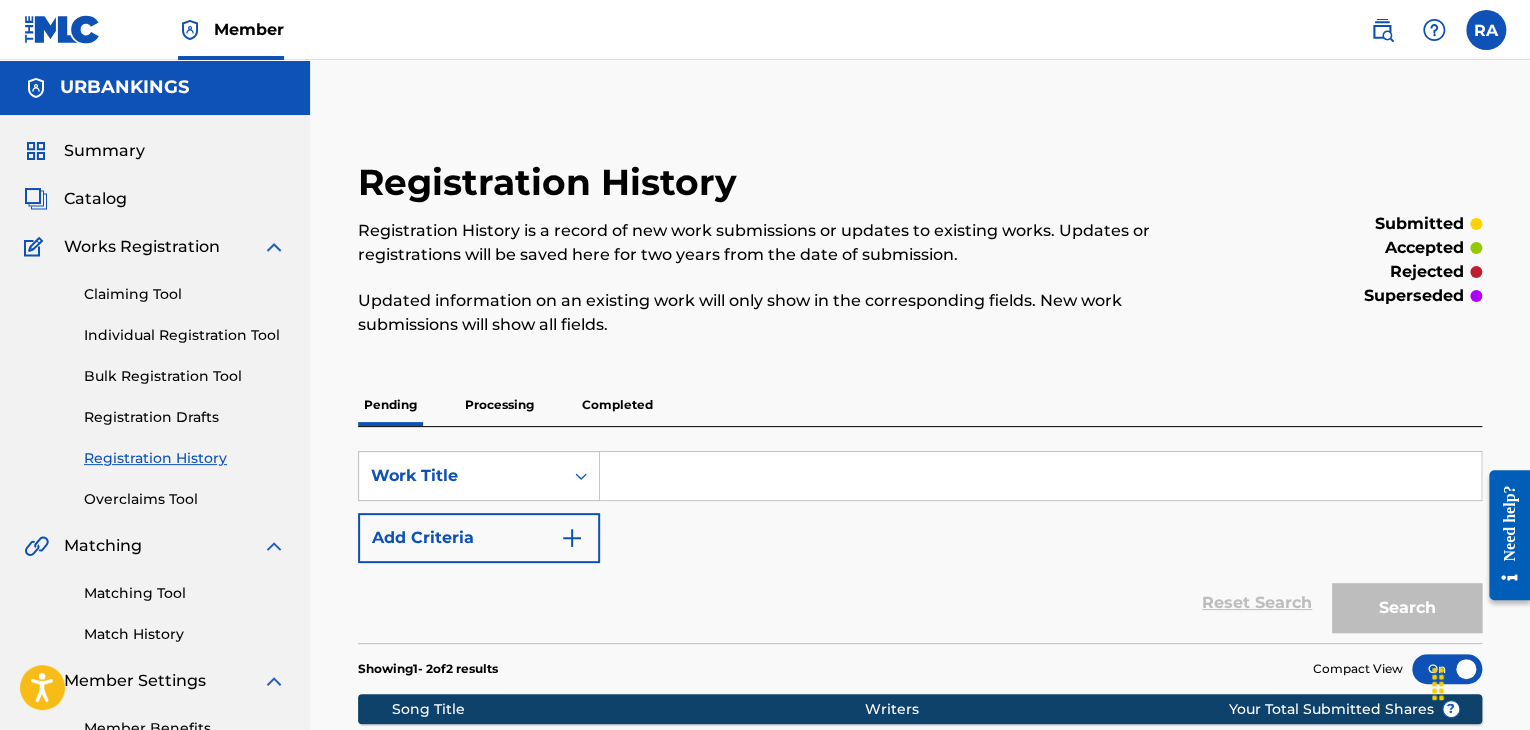 scroll, scrollTop: 200, scrollLeft: 0, axis: vertical 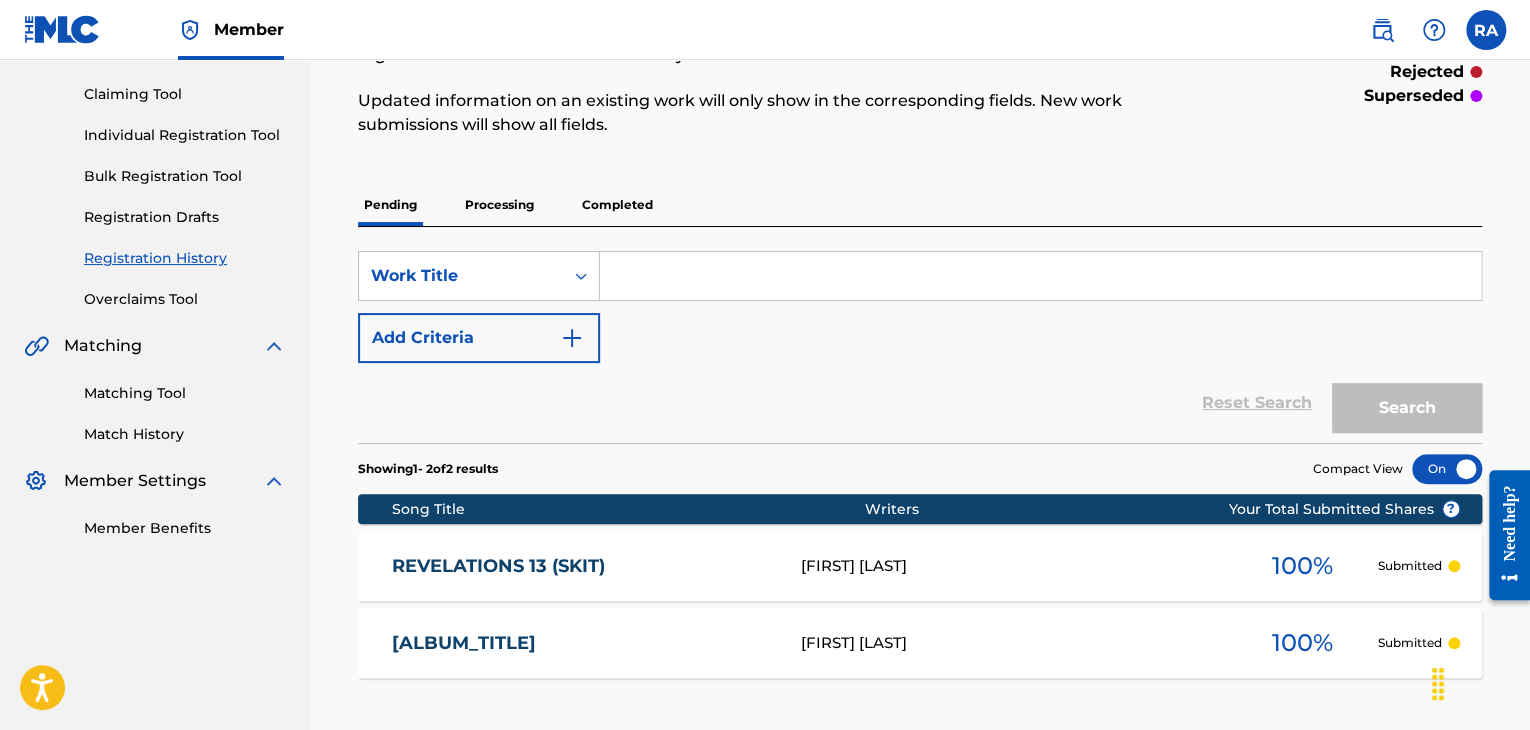 click on "Individual Registration Tool" at bounding box center (185, 135) 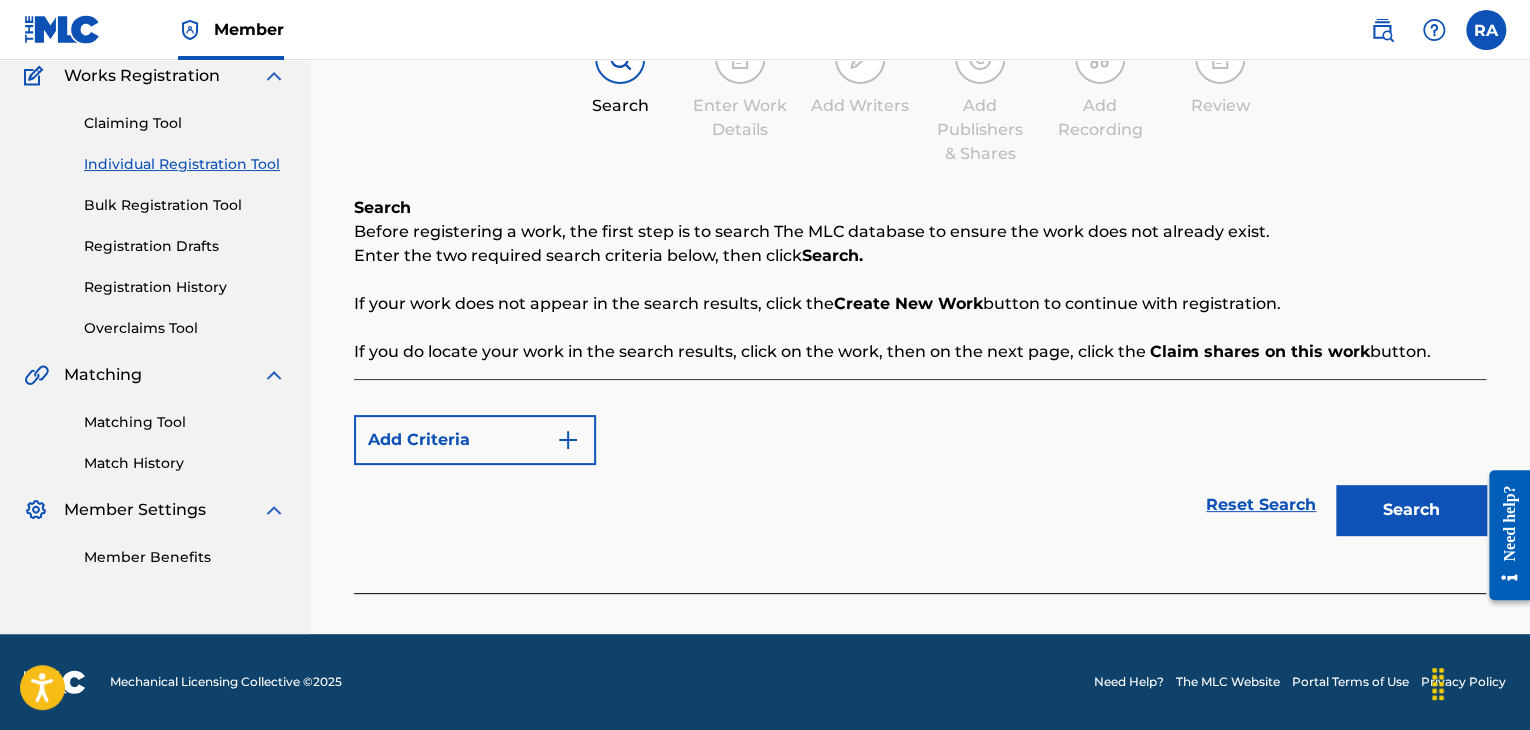 scroll, scrollTop: 0, scrollLeft: 0, axis: both 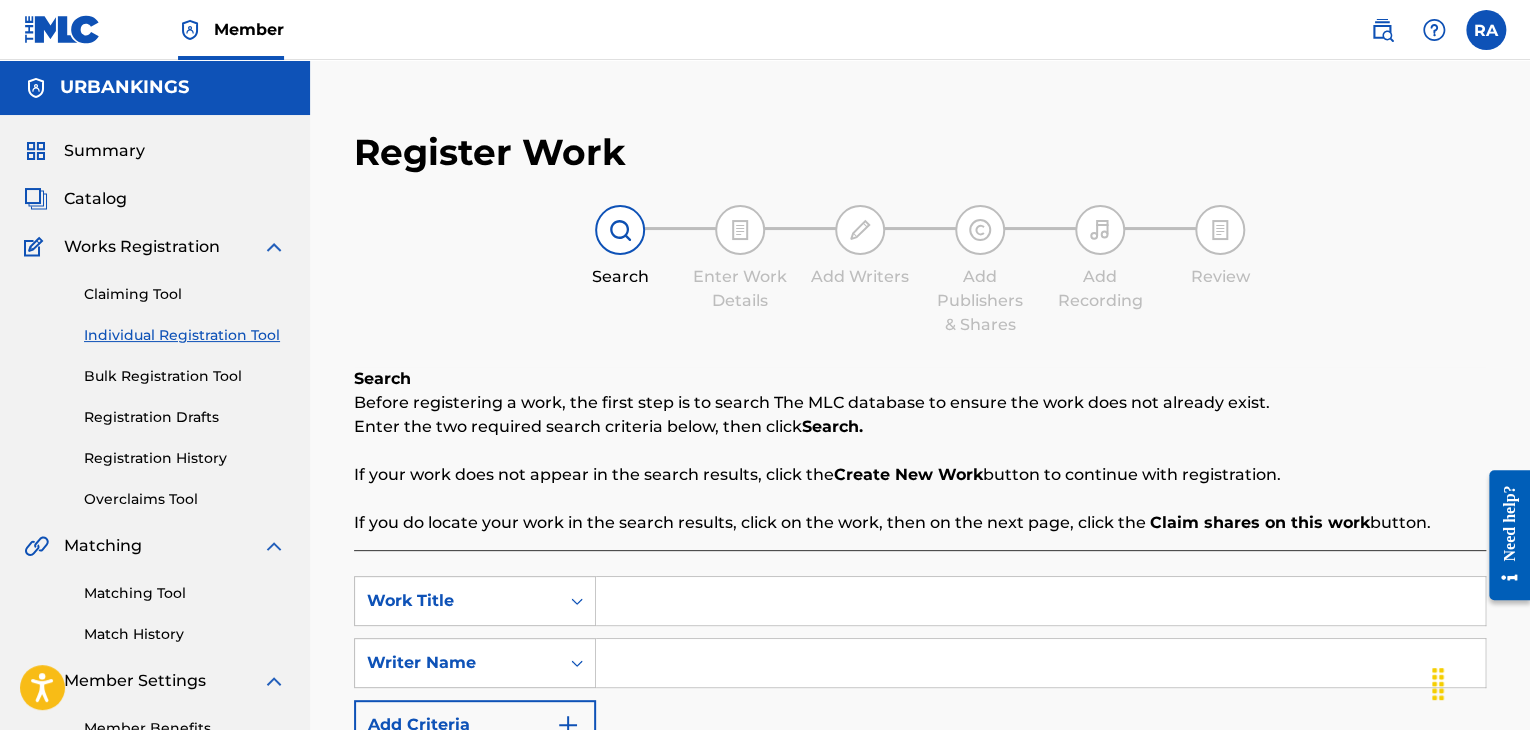 click on "Work Title Search Writer Name Add Criteria Reset Search Search" at bounding box center (920, 714) 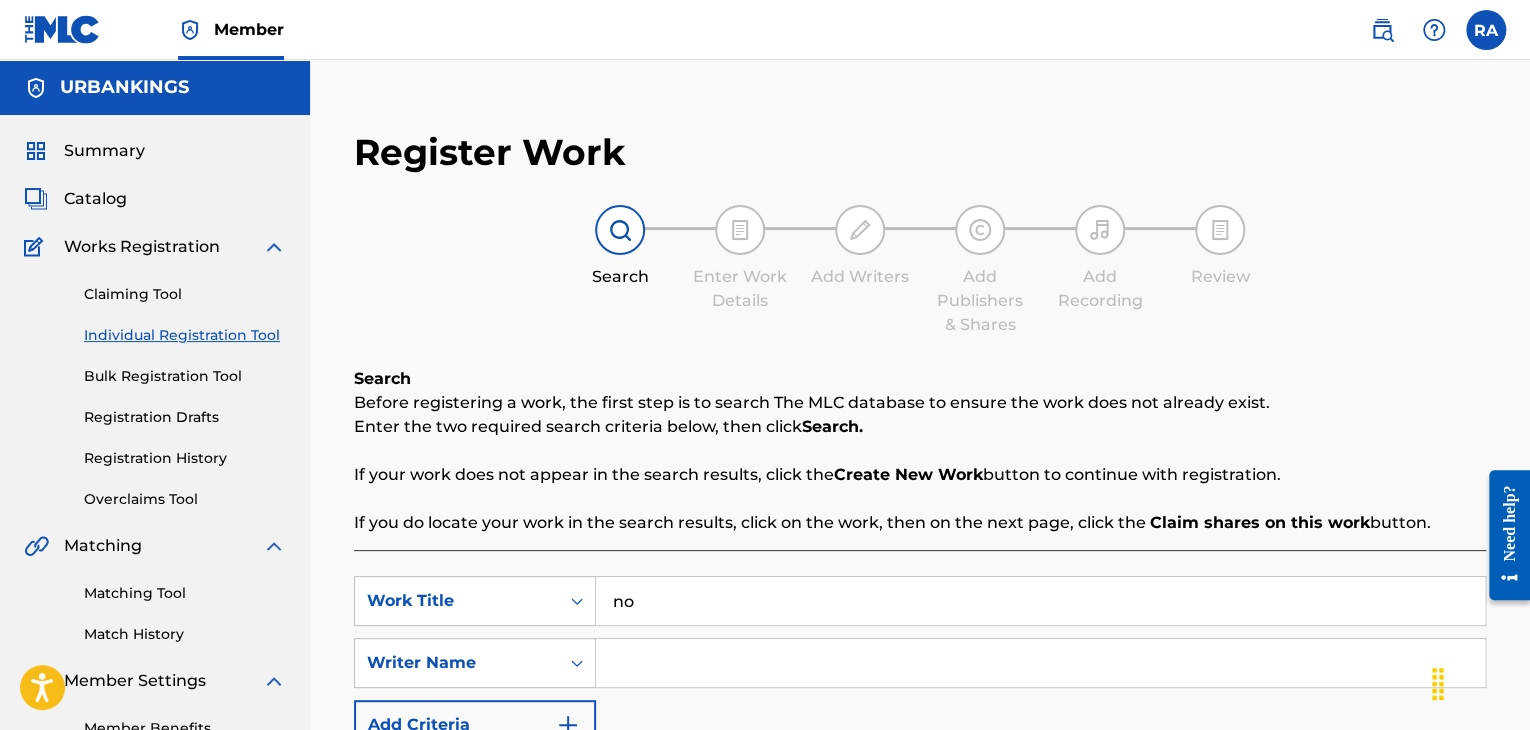 type on "n" 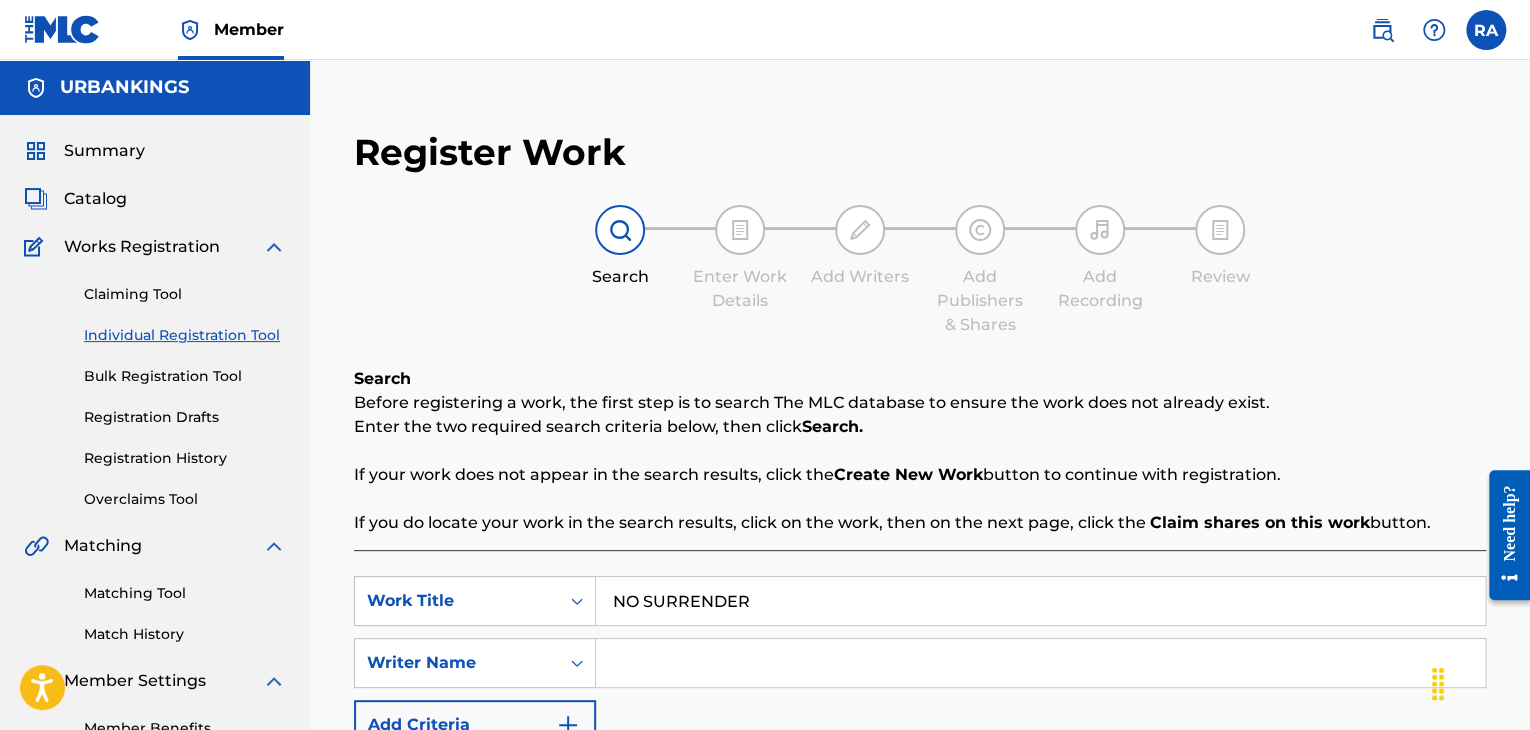 type on "NO SURRENDER" 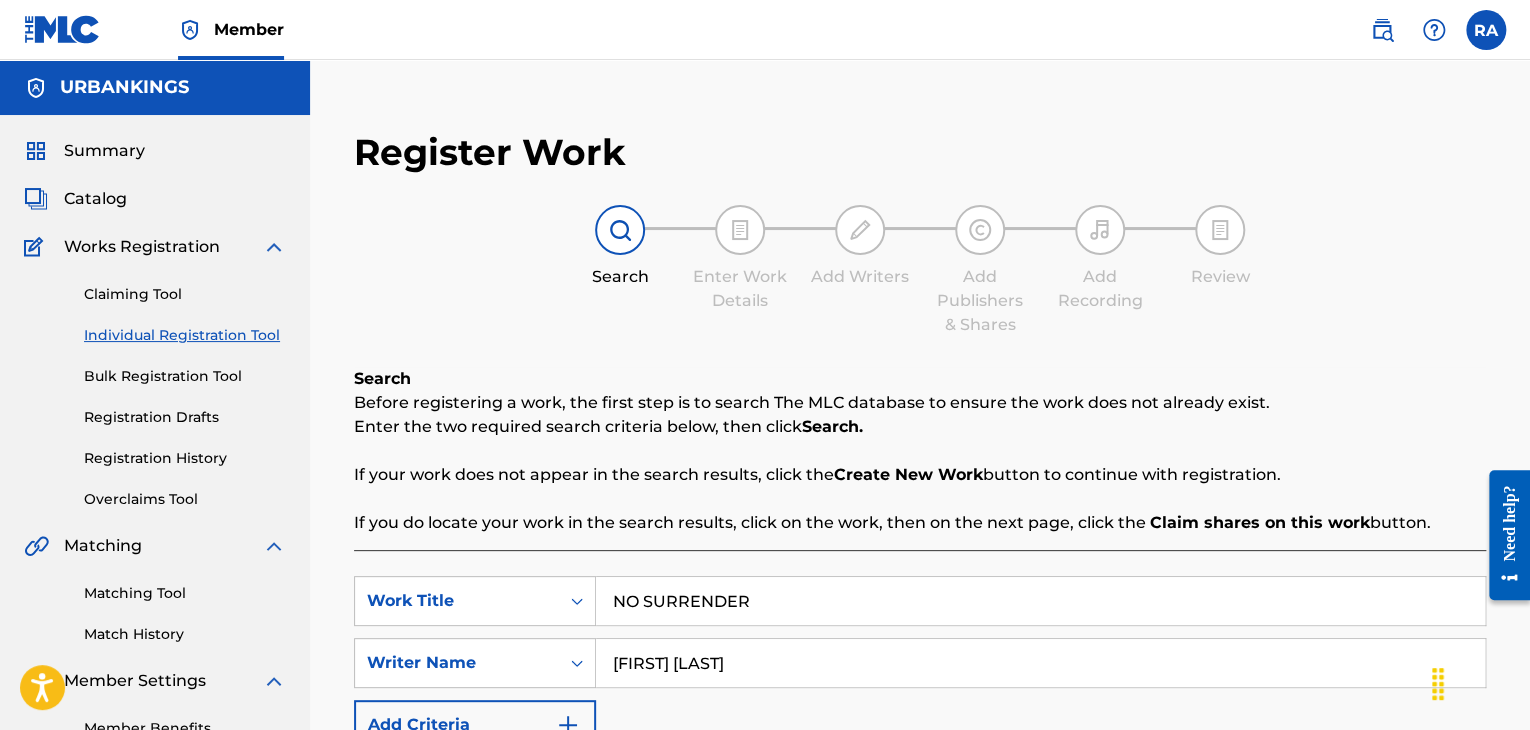 type on "[FIRST] [LAST]" 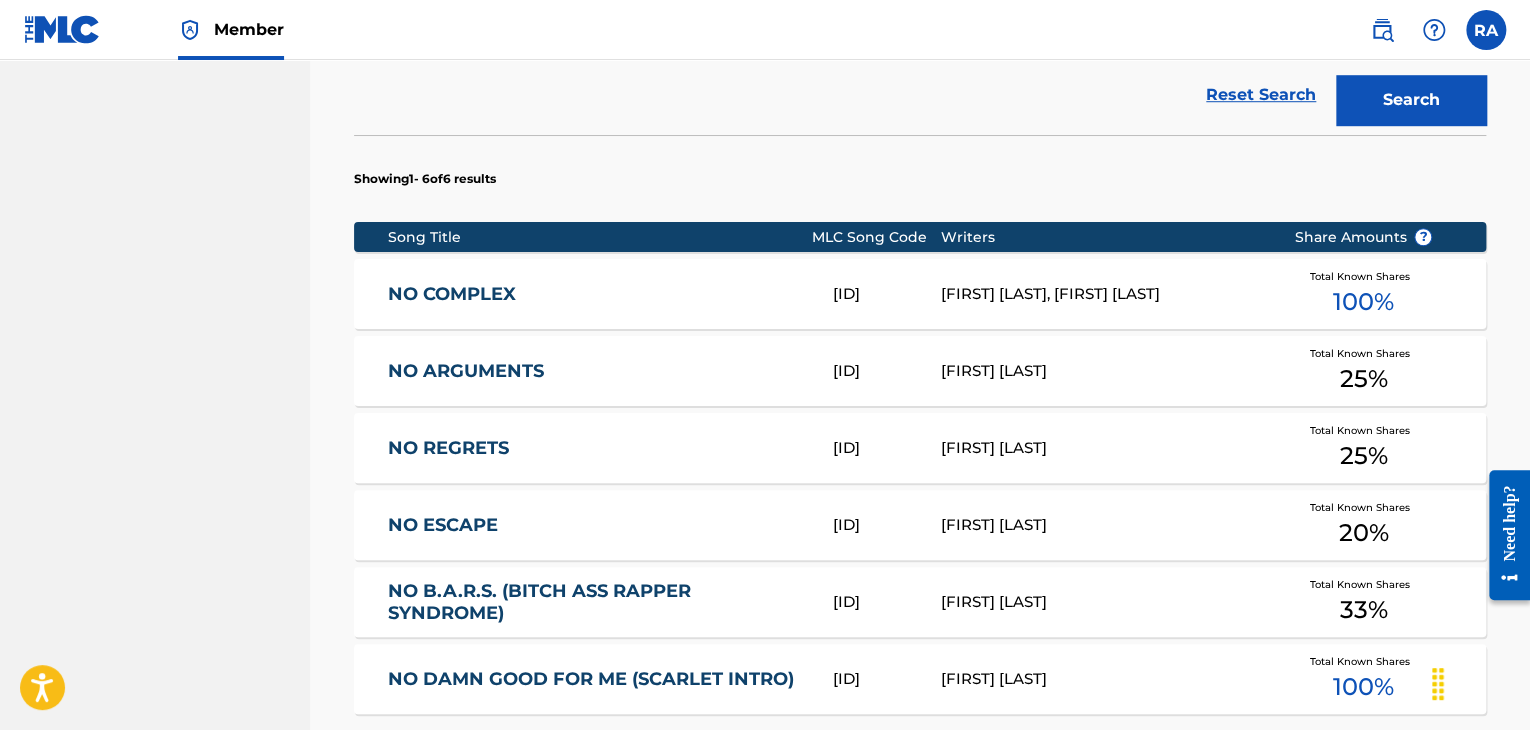 scroll, scrollTop: 900, scrollLeft: 0, axis: vertical 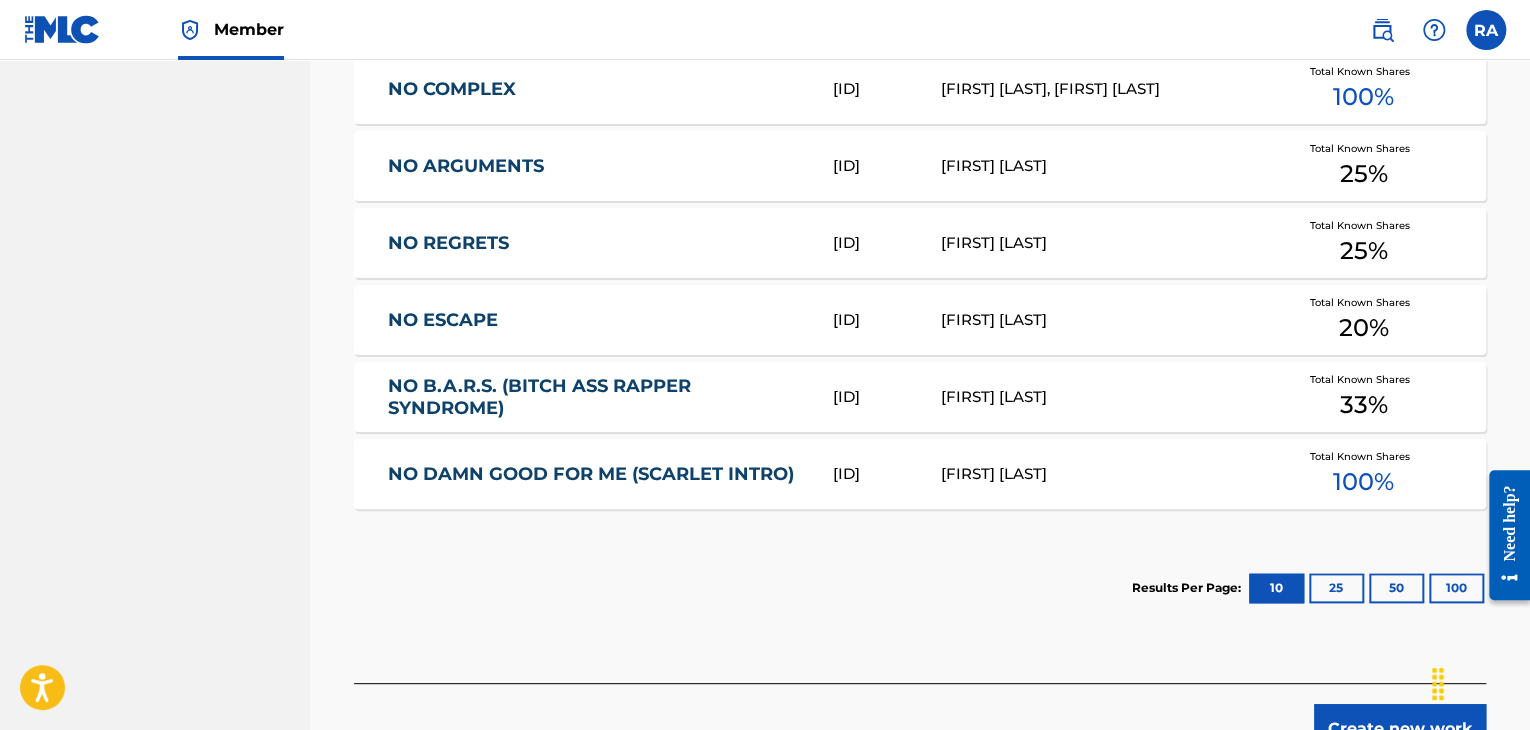 click on "Create new work" at bounding box center [1400, 729] 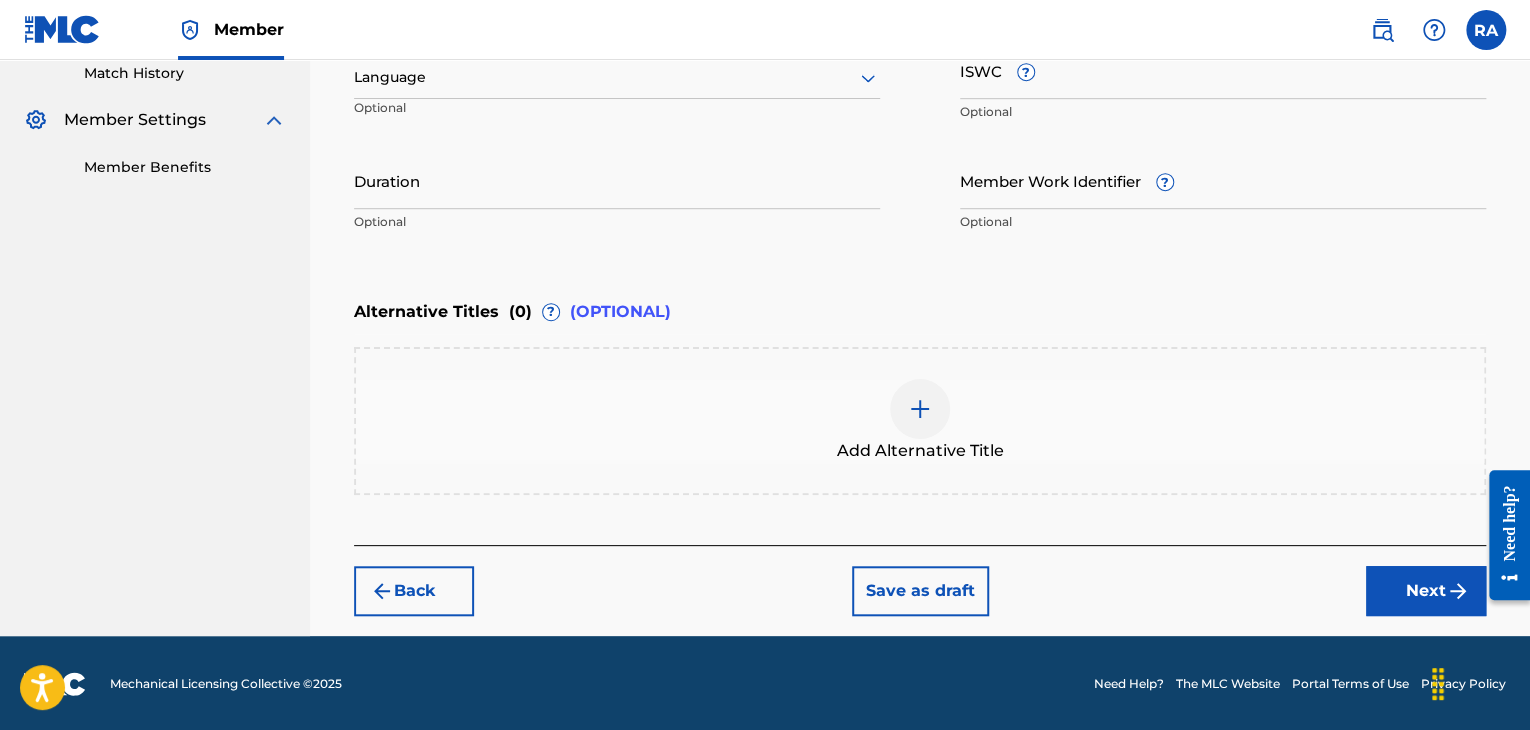 click on "Duration" at bounding box center (617, 180) 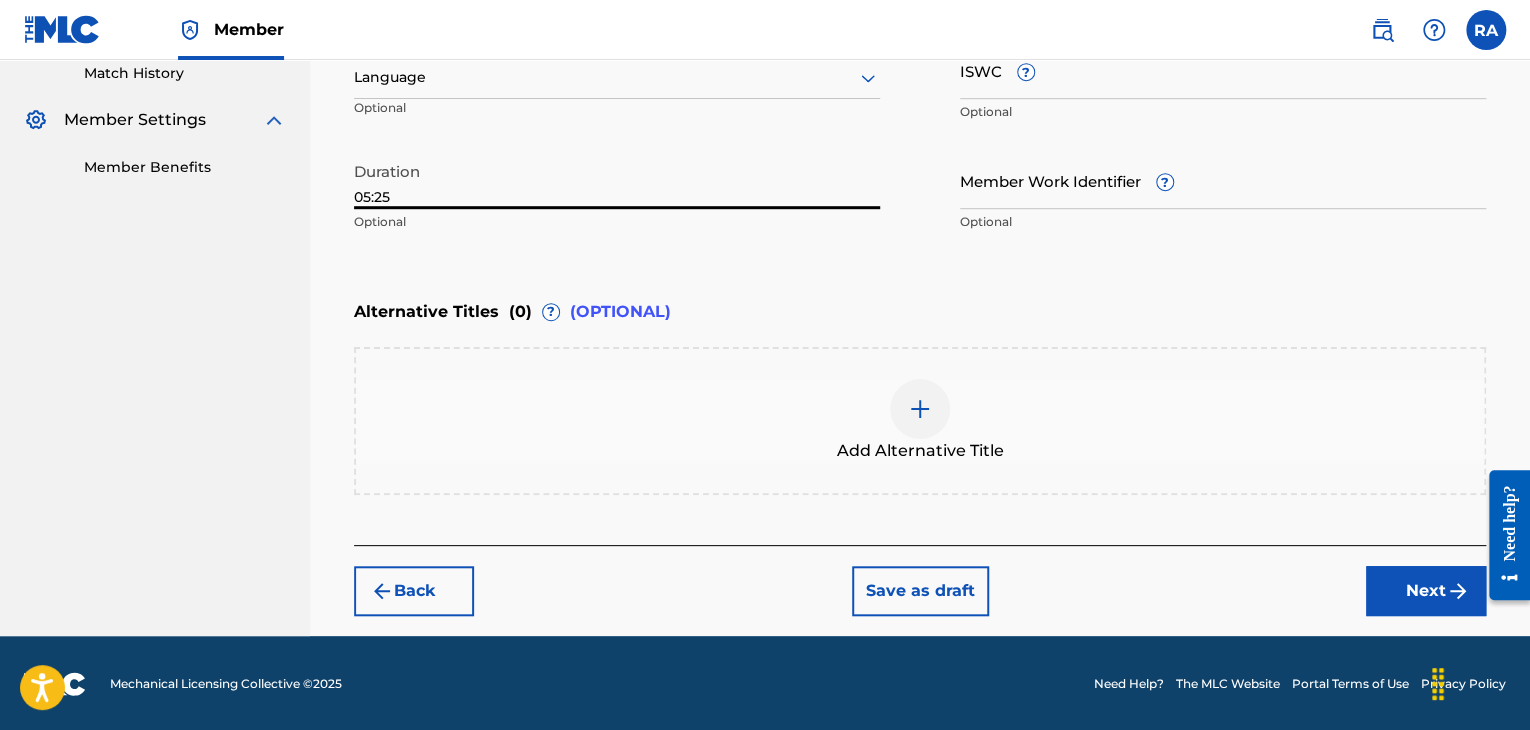 type on "05:25" 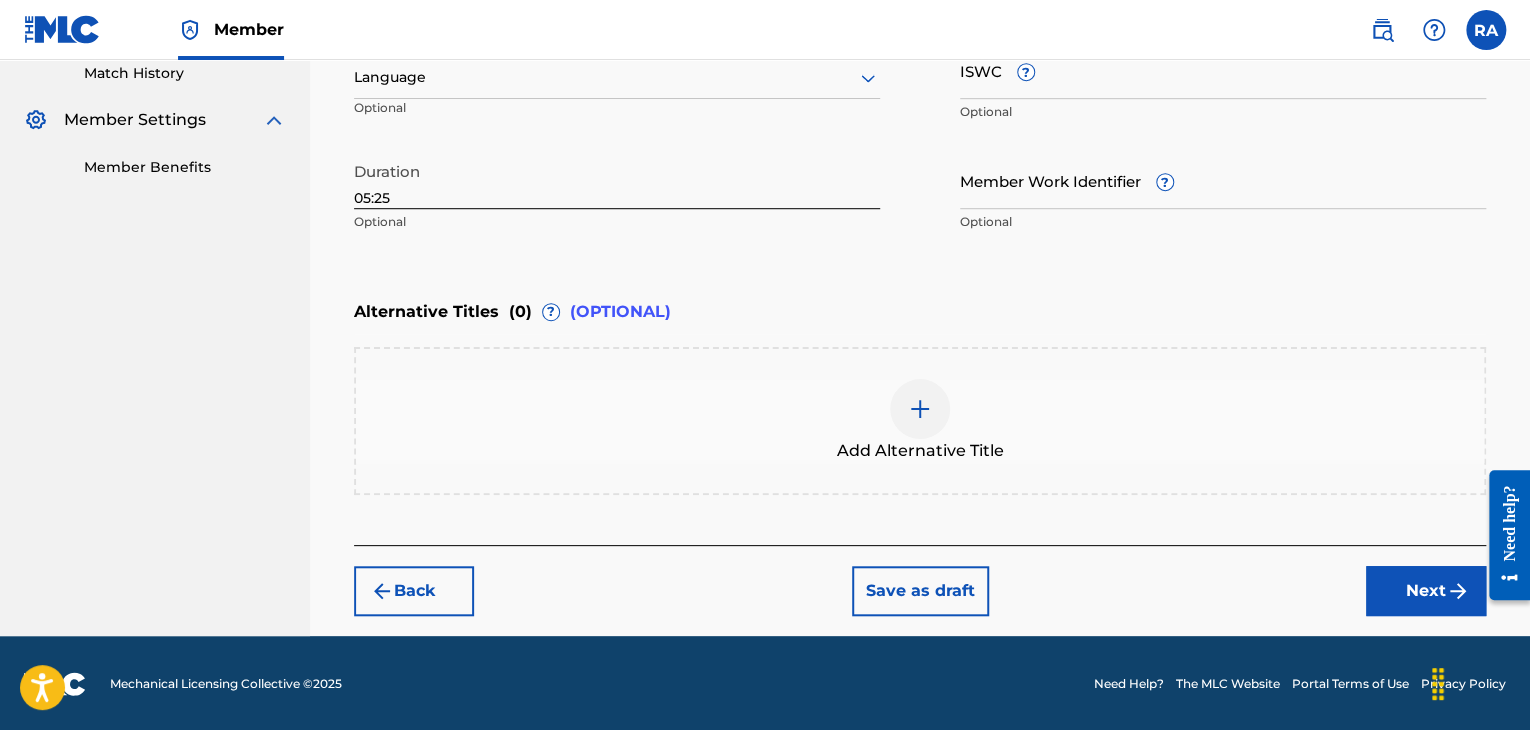 click on "Next" at bounding box center [1426, 591] 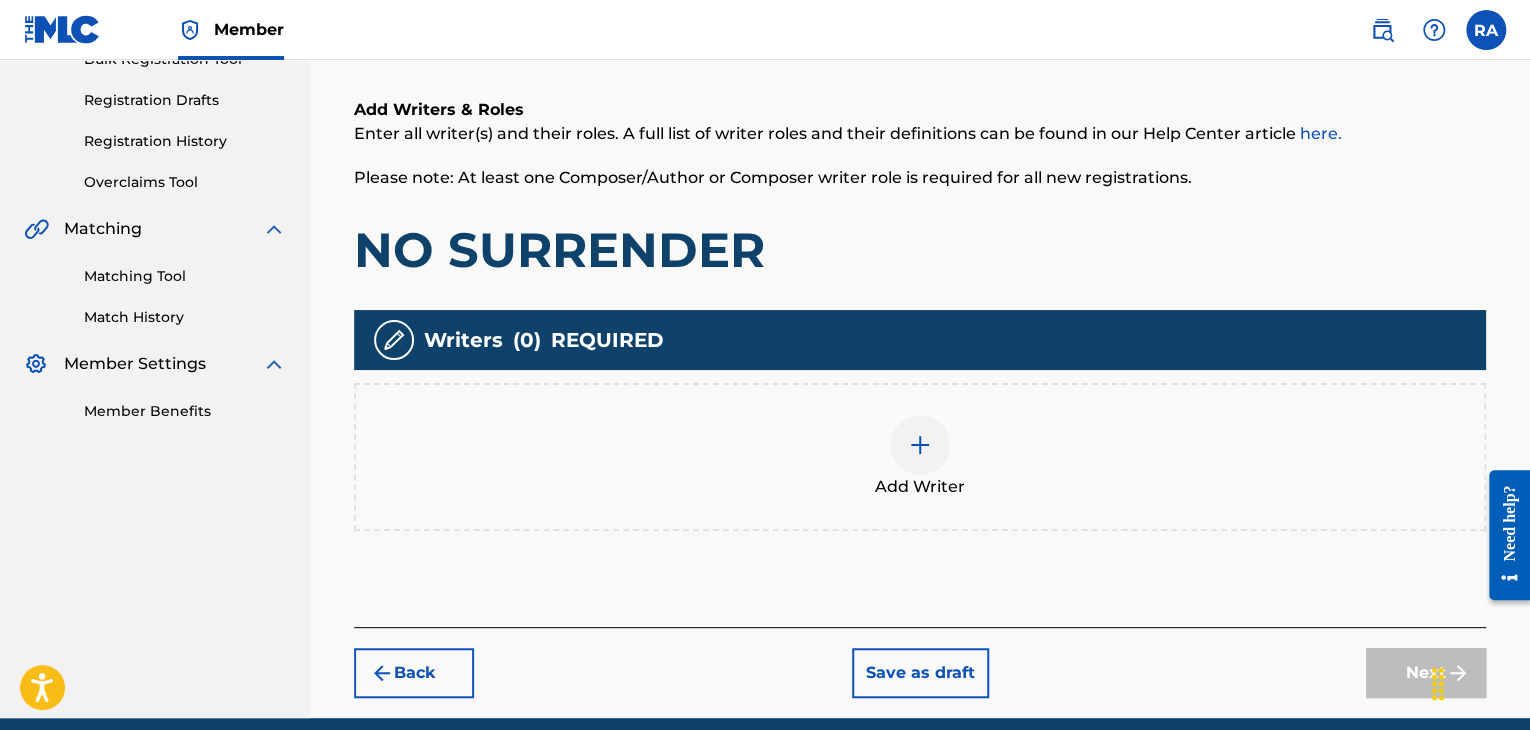scroll, scrollTop: 90, scrollLeft: 0, axis: vertical 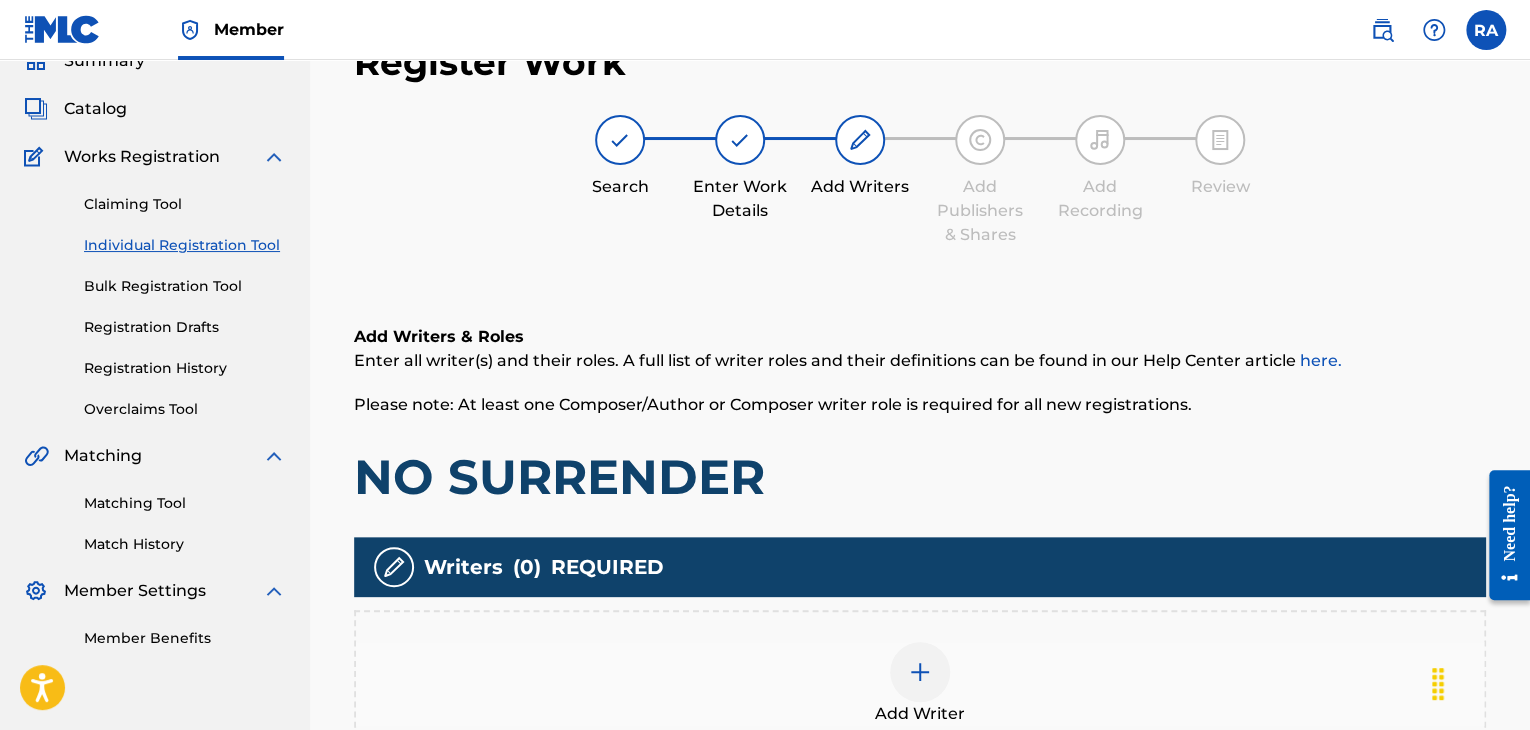 click at bounding box center (920, 672) 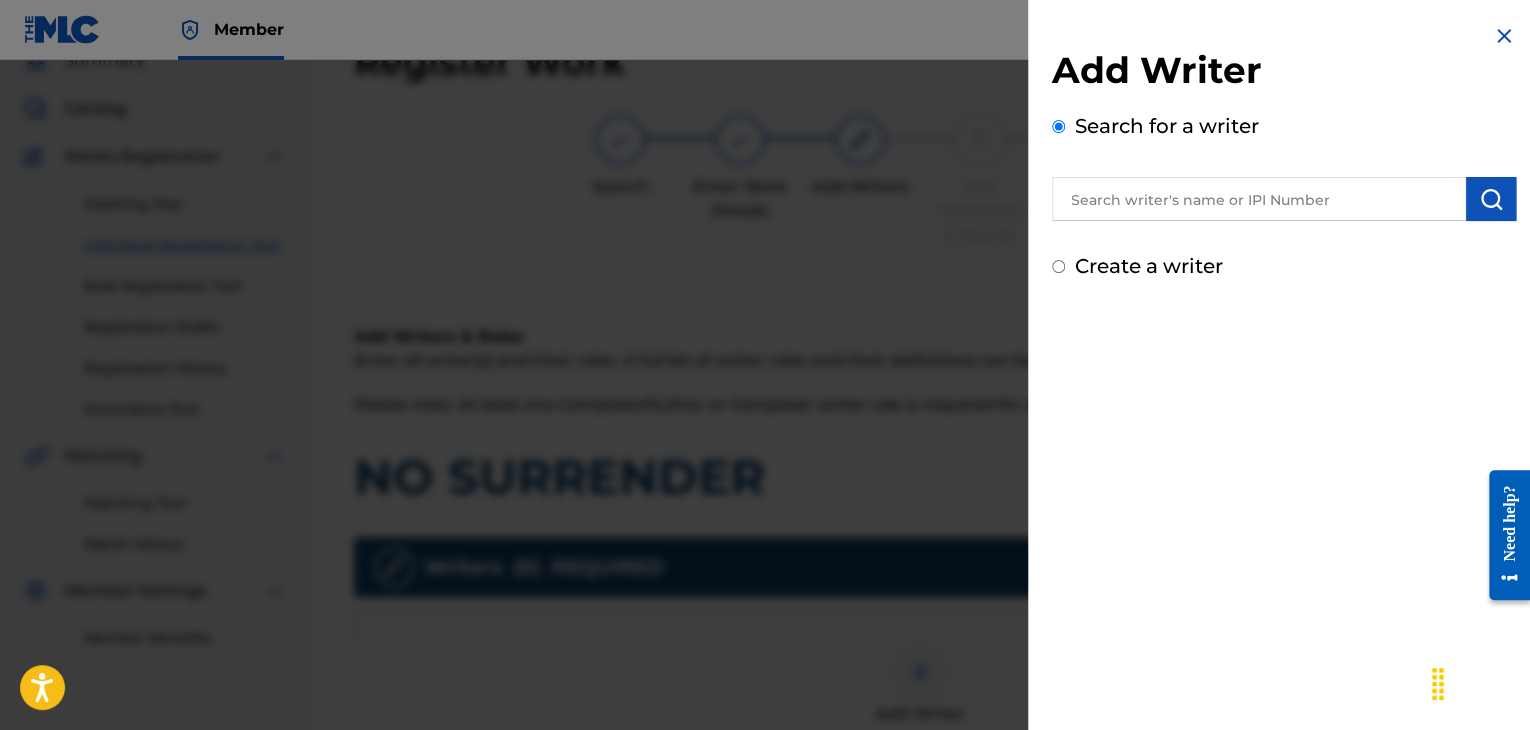 click at bounding box center (1259, 199) 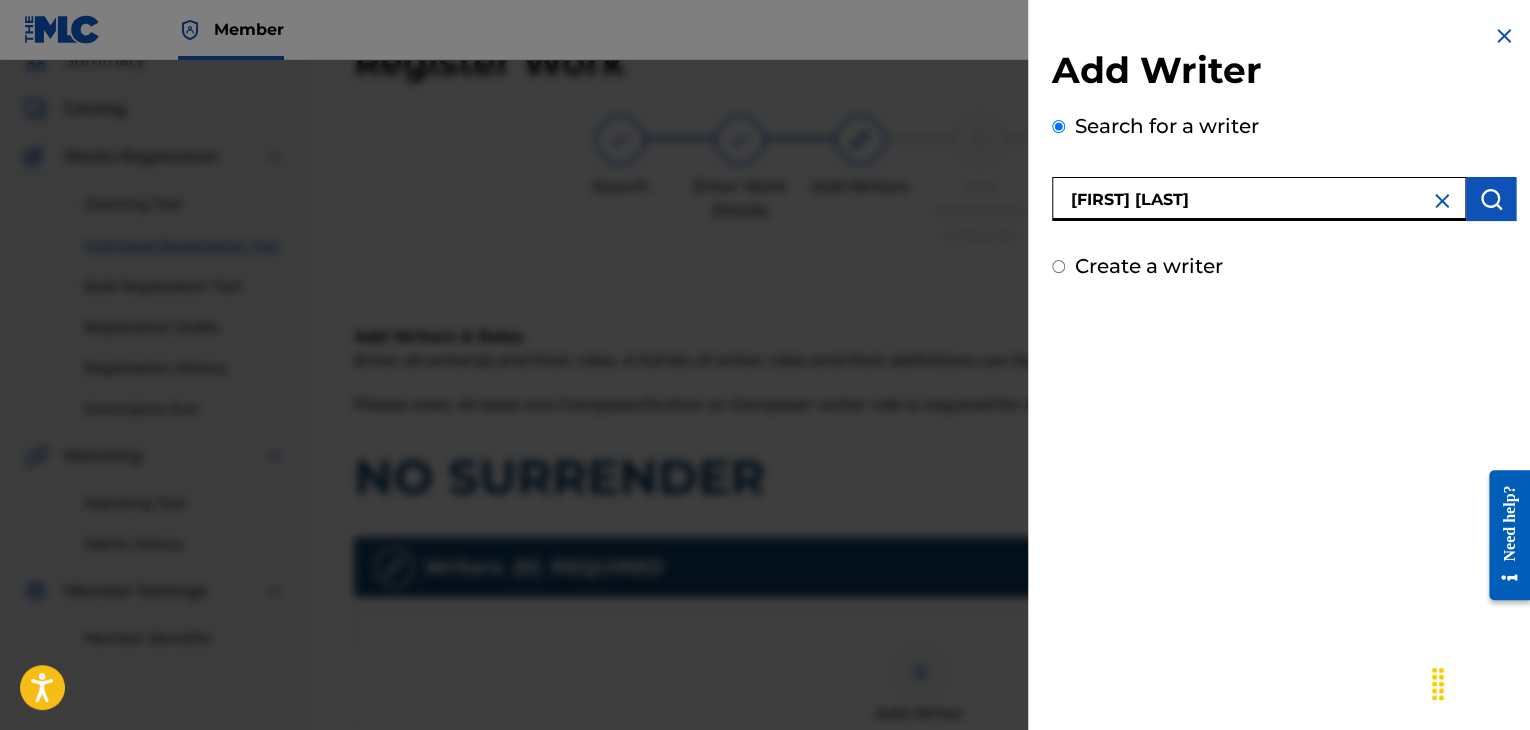 type on "[FIRST] [LAST]" 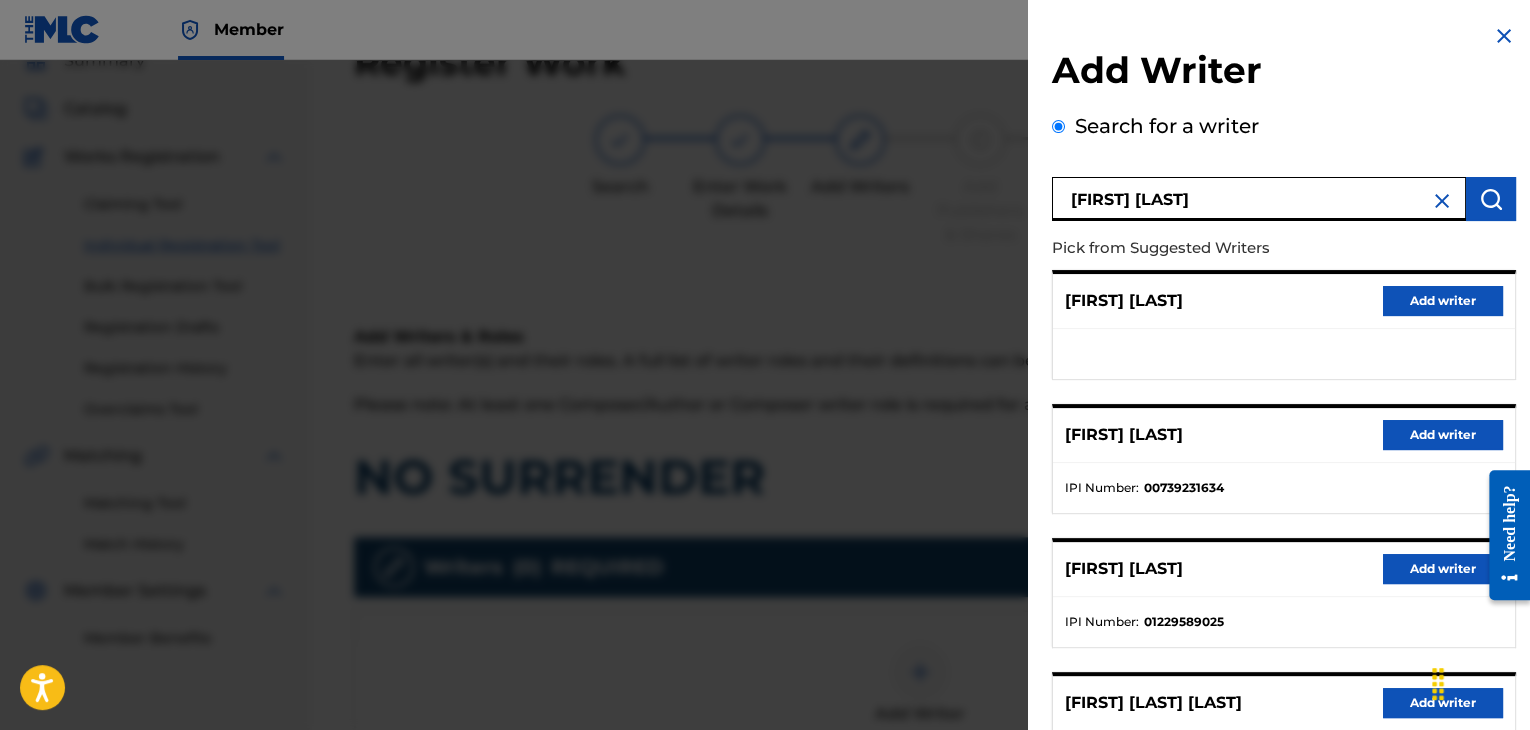 click on "Add writer" at bounding box center (1443, 435) 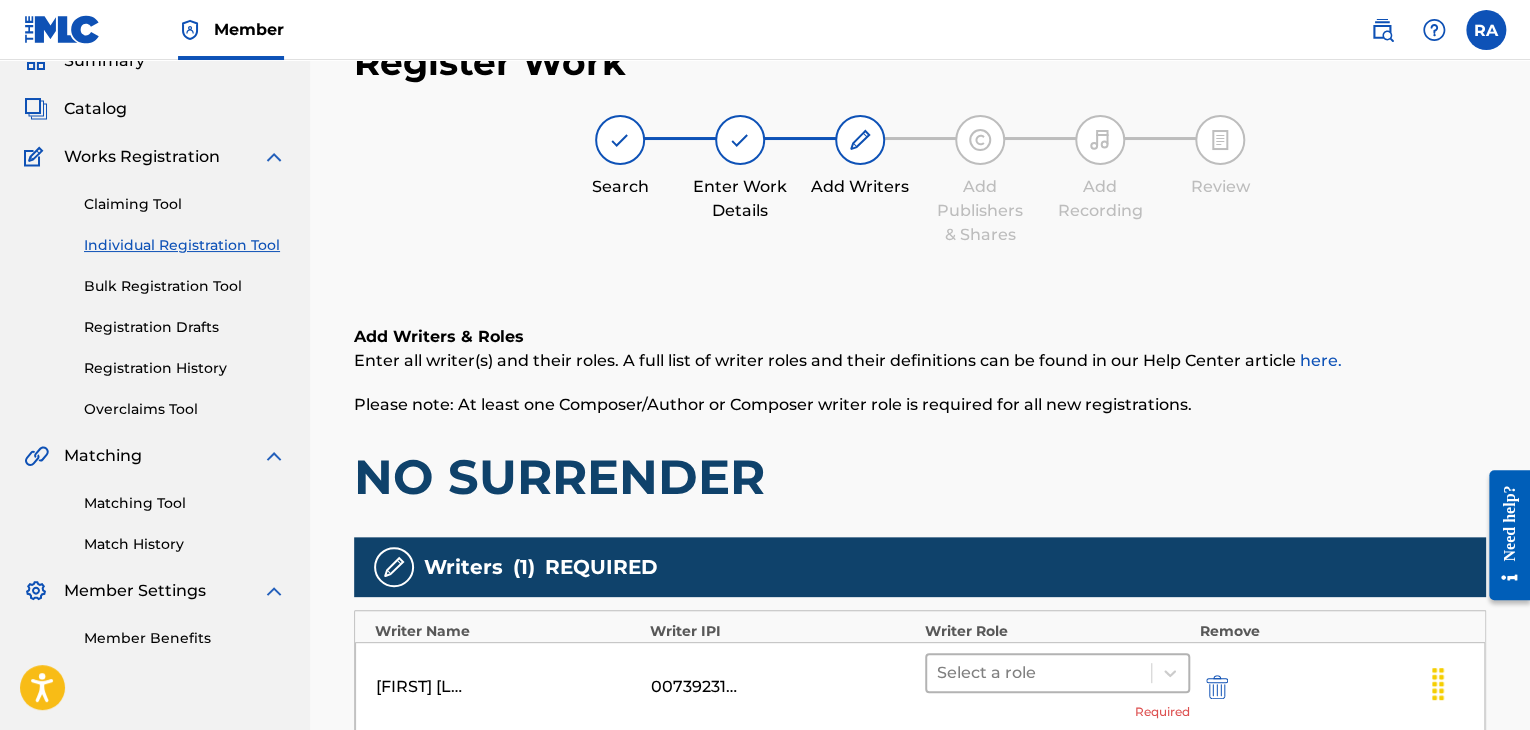 click at bounding box center [1039, 673] 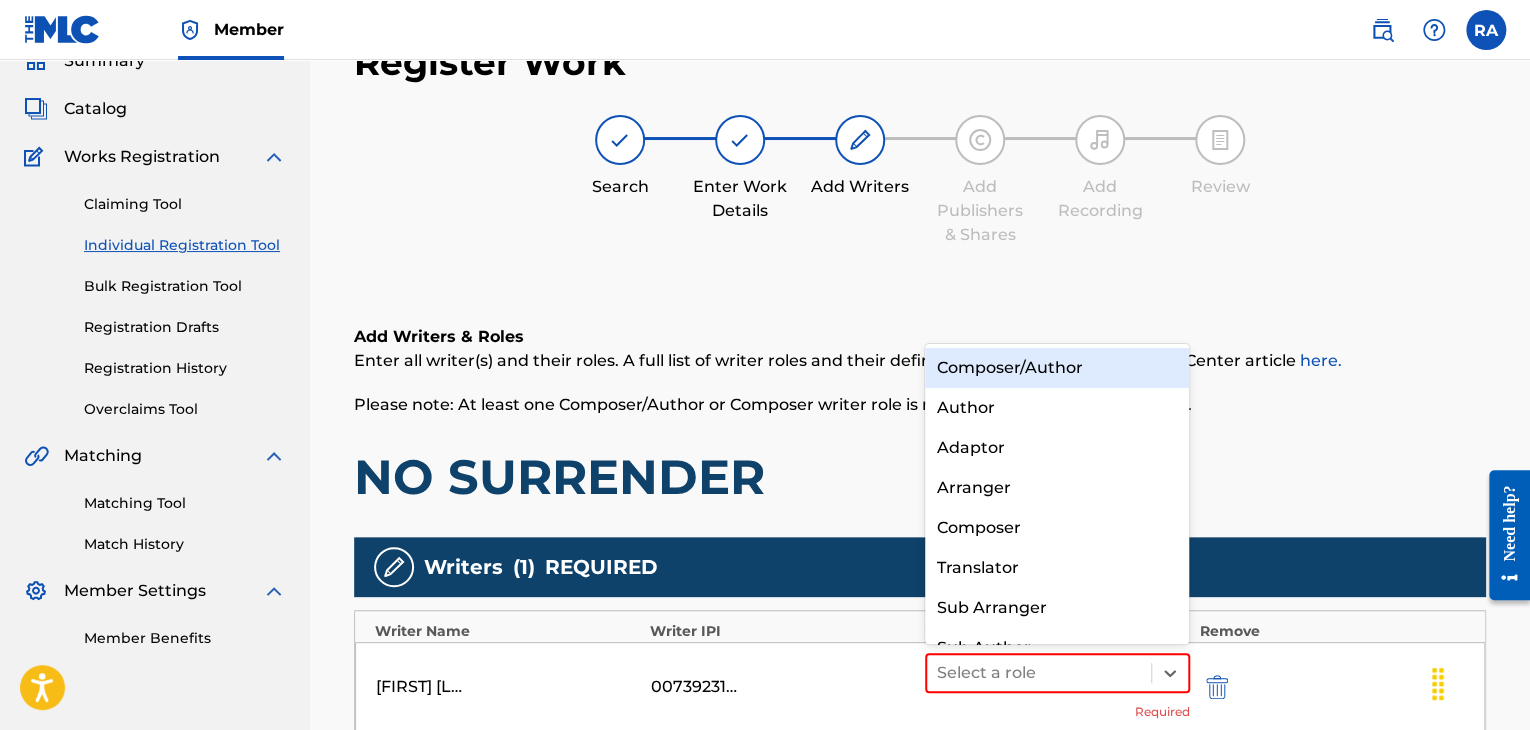scroll, scrollTop: 28, scrollLeft: 0, axis: vertical 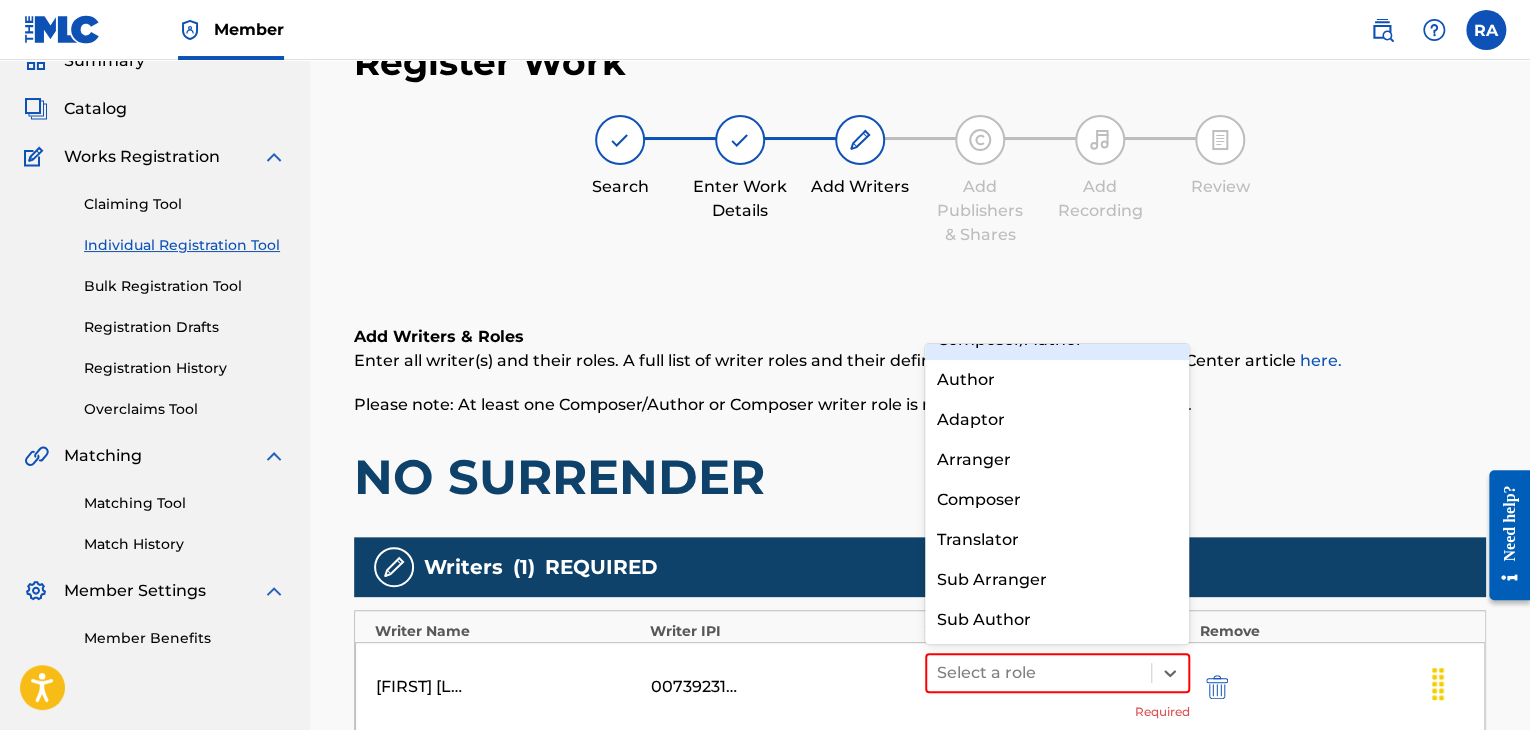 click on "Composer/Author" at bounding box center [1057, 340] 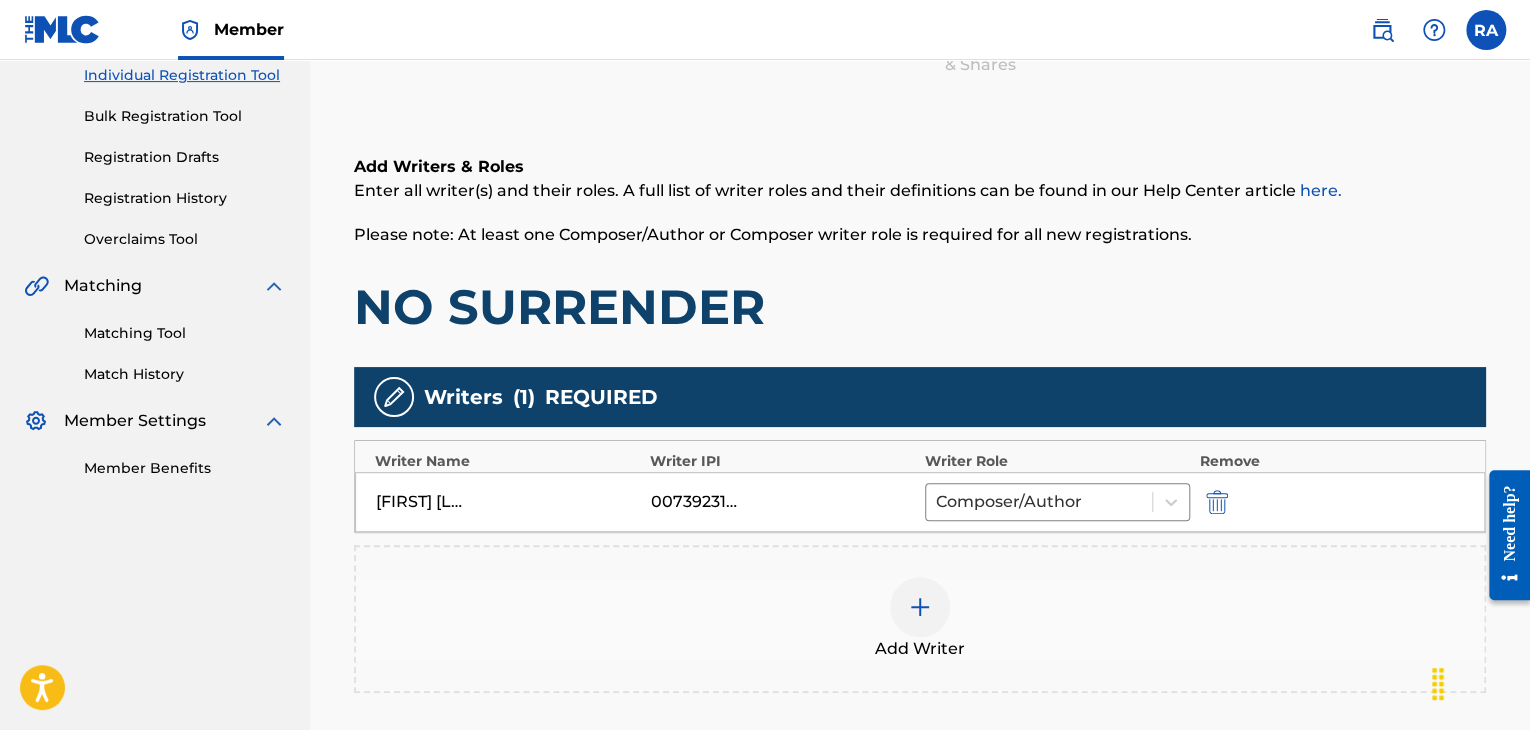 scroll, scrollTop: 290, scrollLeft: 0, axis: vertical 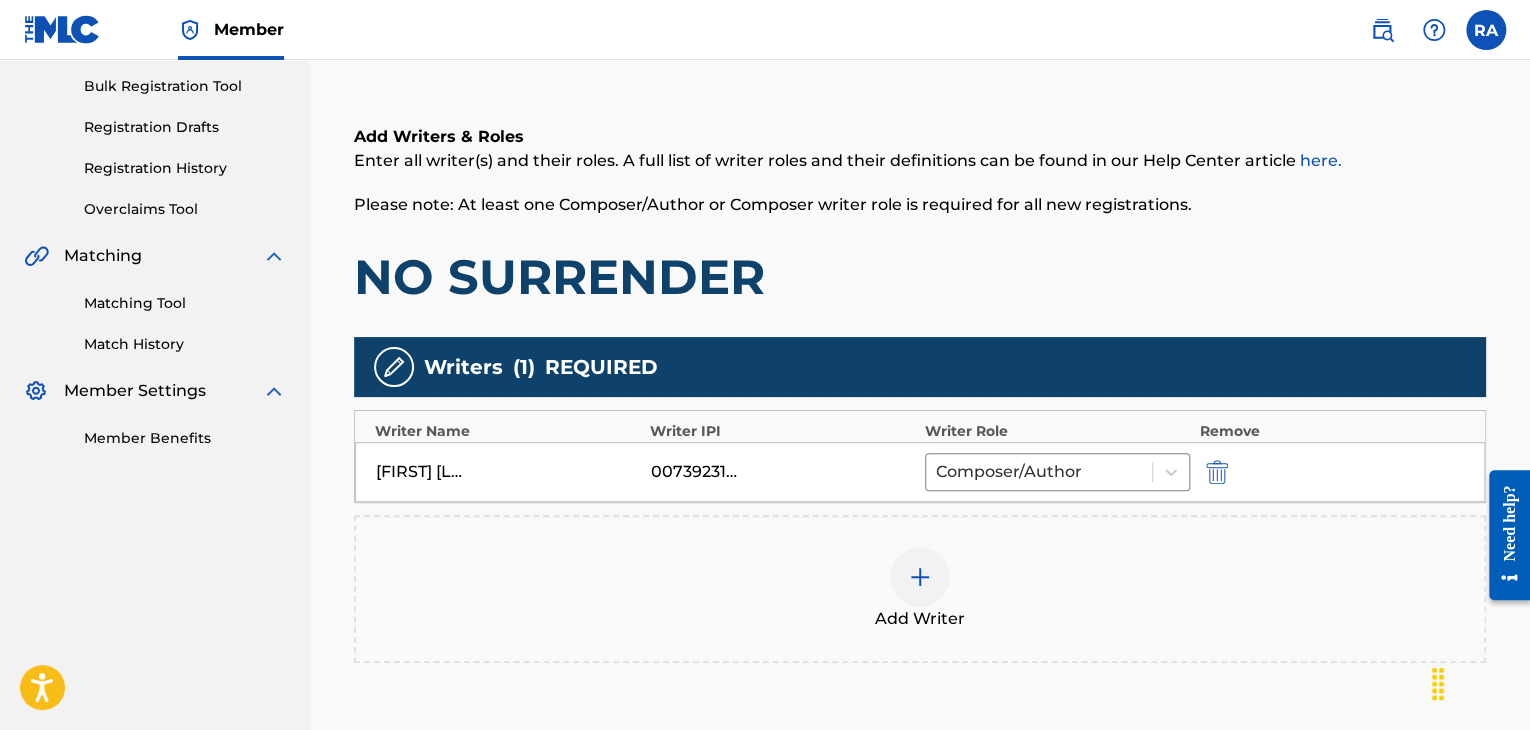 click on "Add Writer" at bounding box center (920, 589) 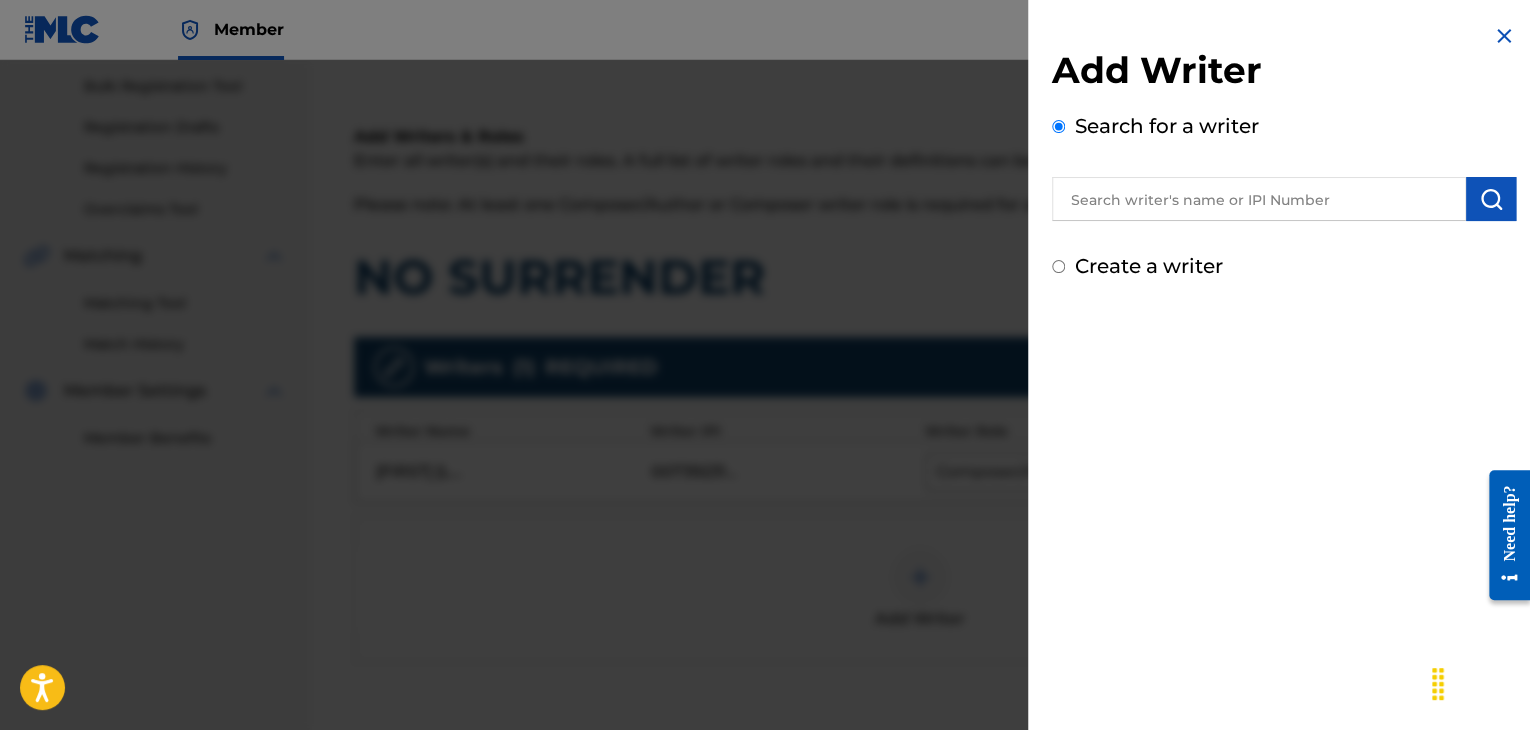 click at bounding box center [1259, 199] 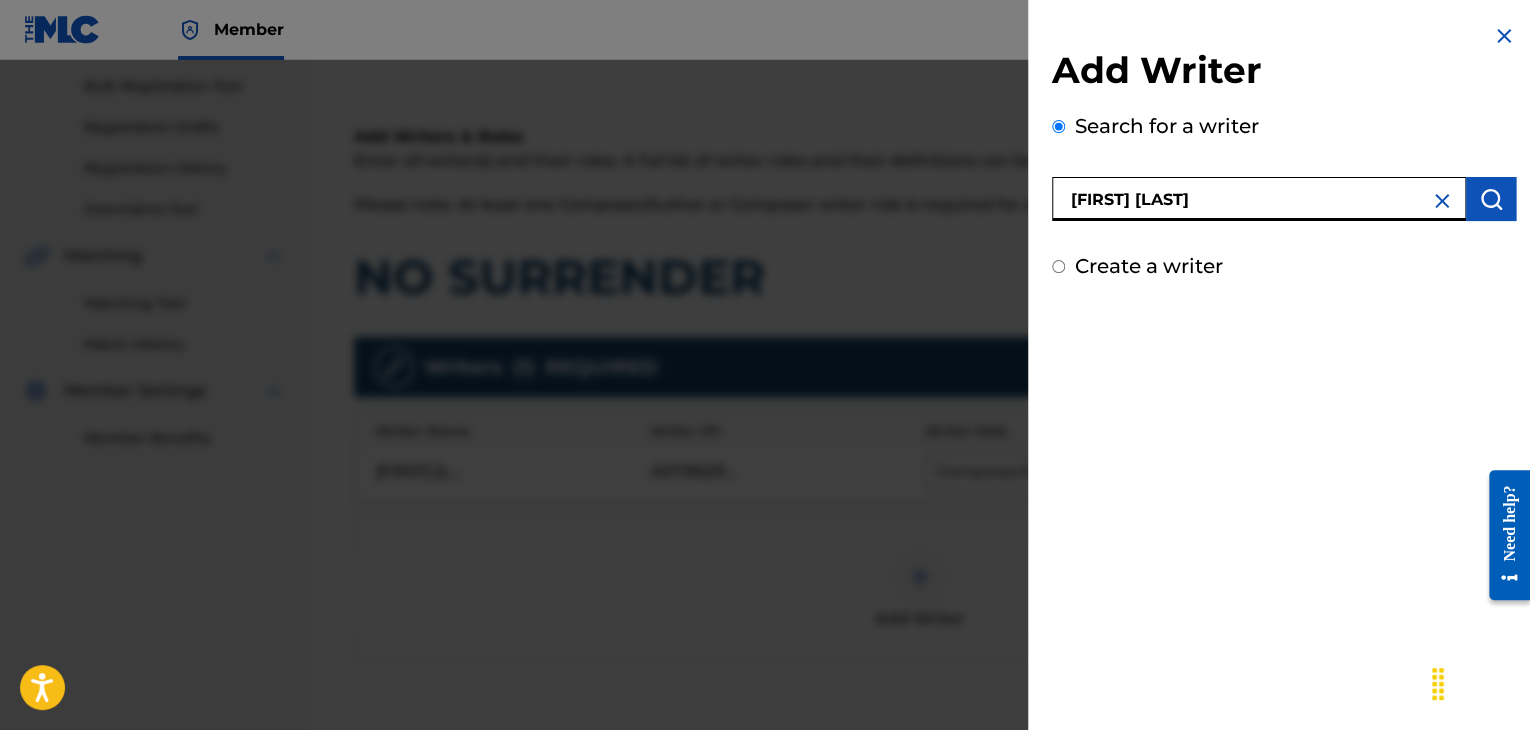type on "[FIRST] [LAST]" 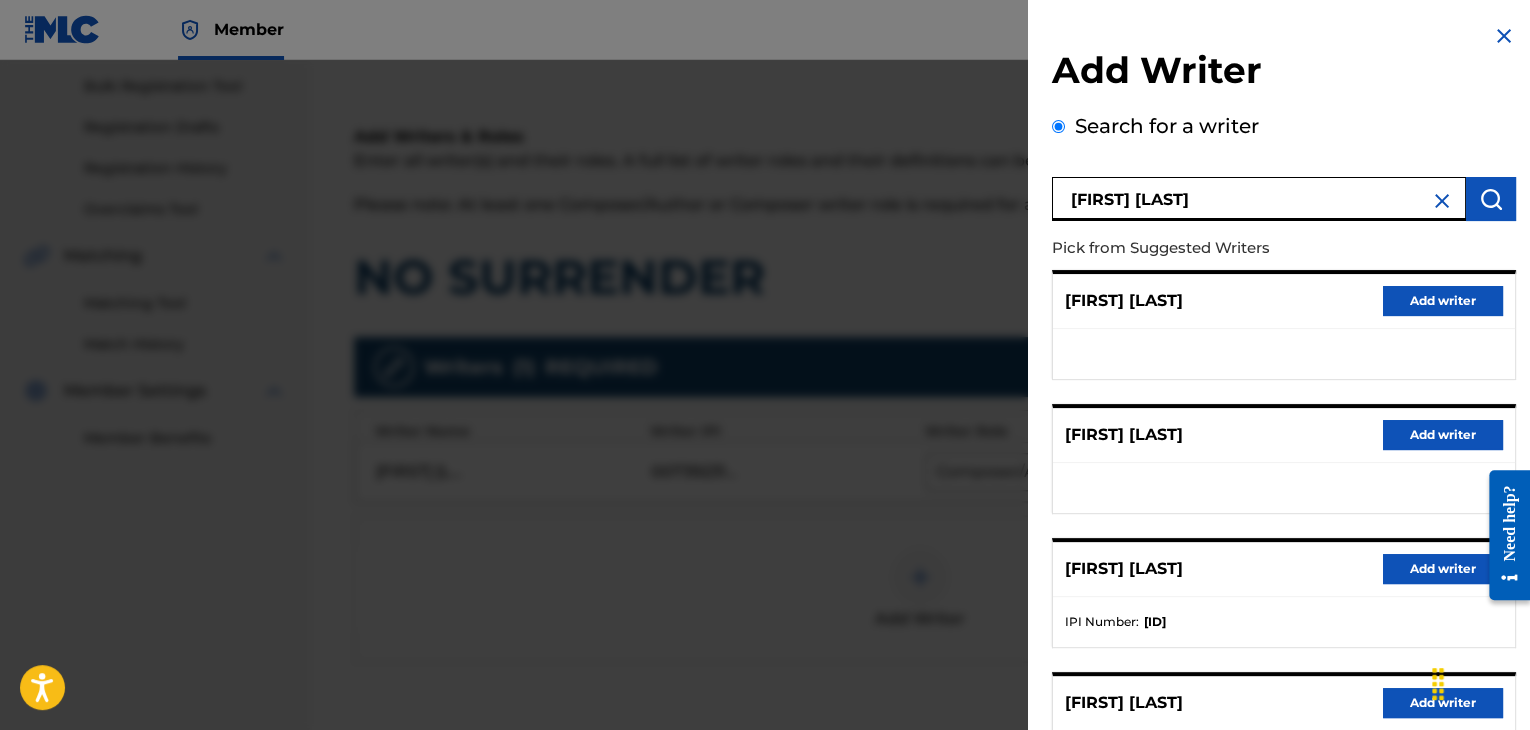 scroll, scrollTop: 200, scrollLeft: 0, axis: vertical 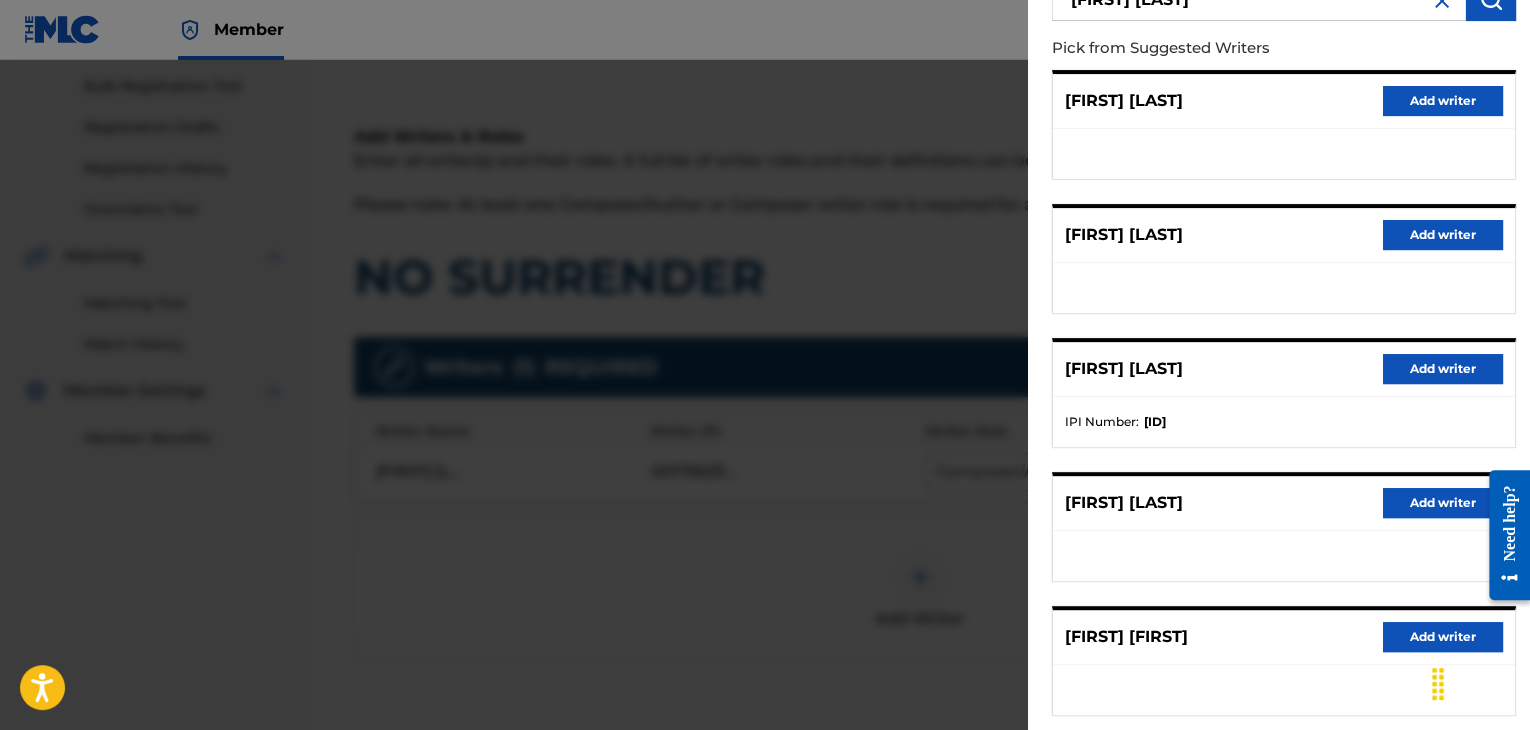 click on "Add writer" at bounding box center (1443, 369) 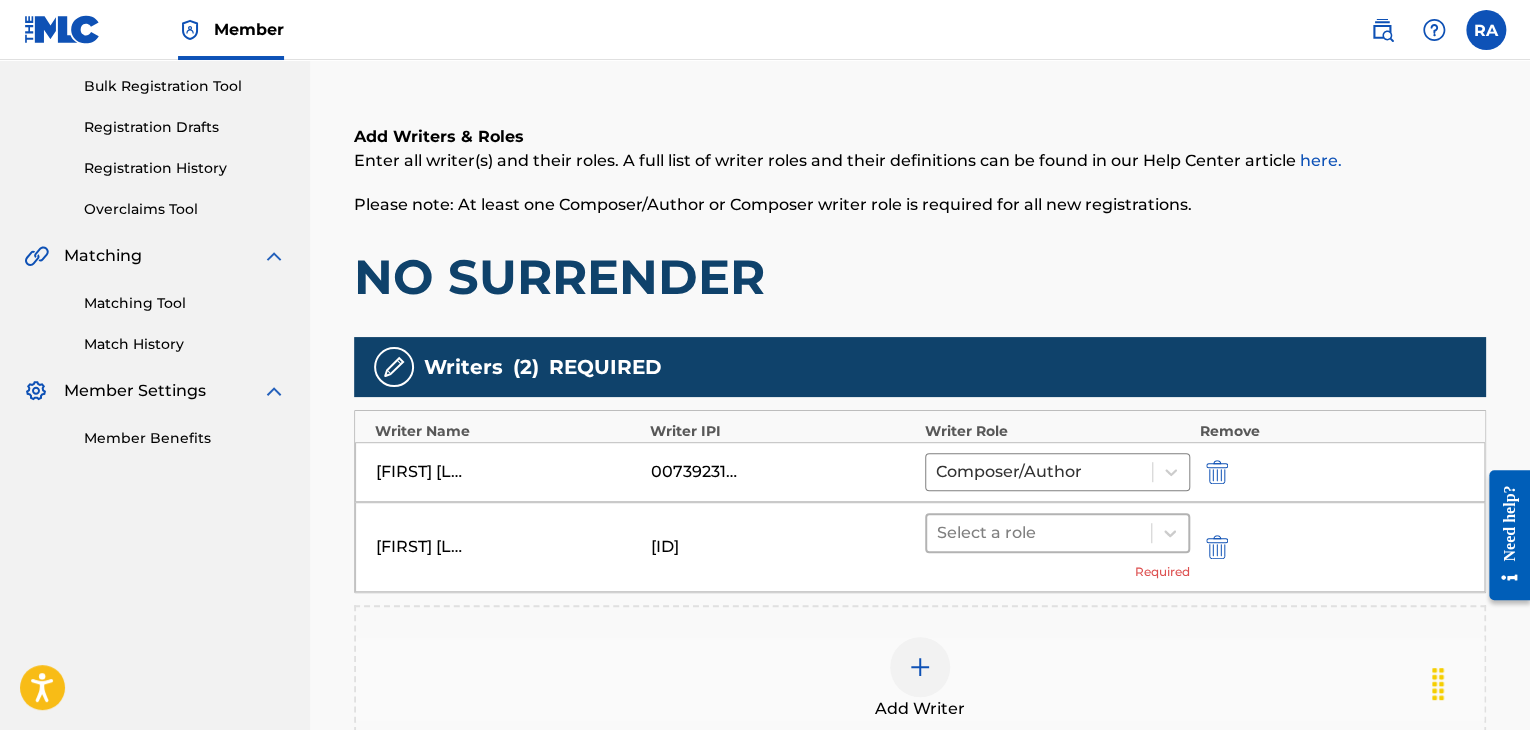 click on "Select a role" at bounding box center [1039, 533] 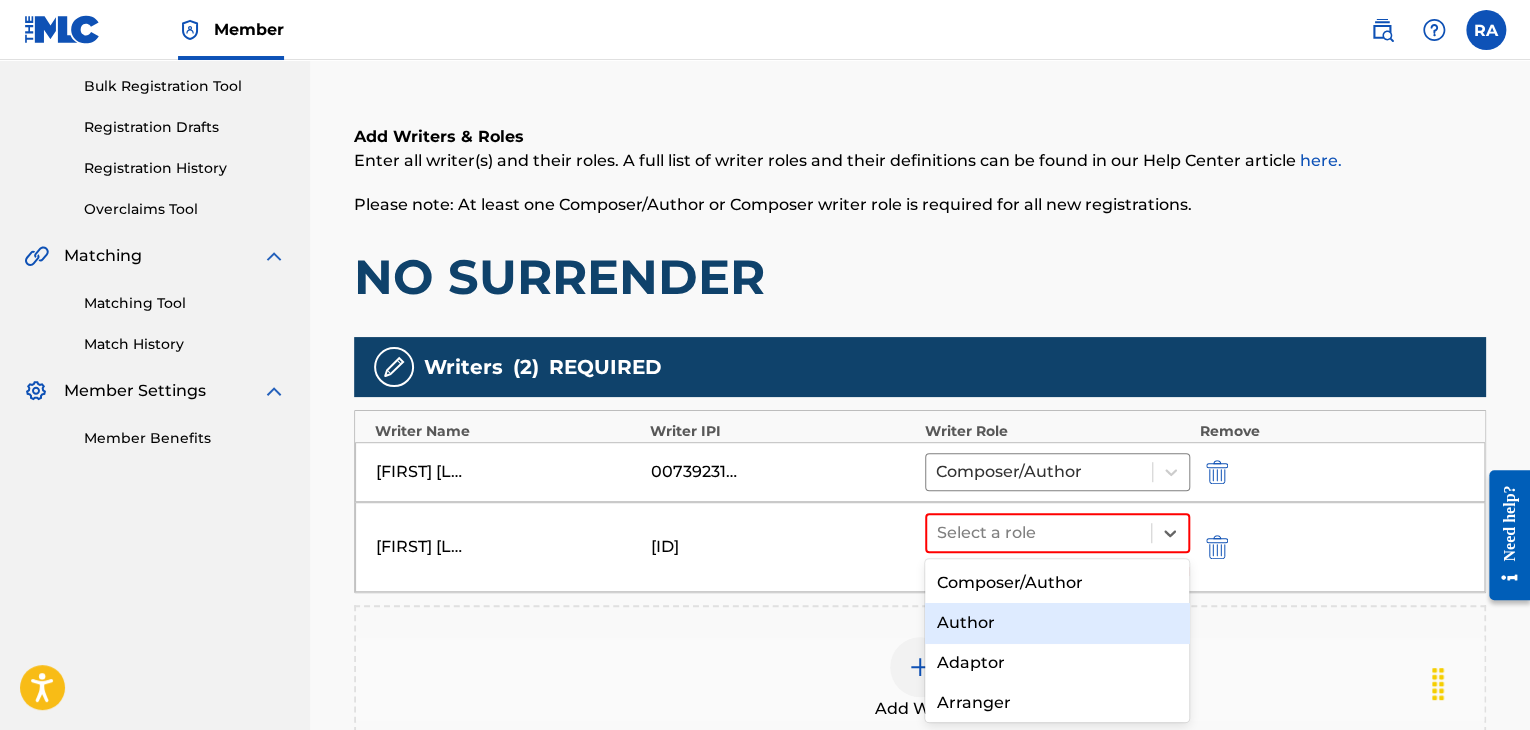 click on "Author" at bounding box center [1057, 623] 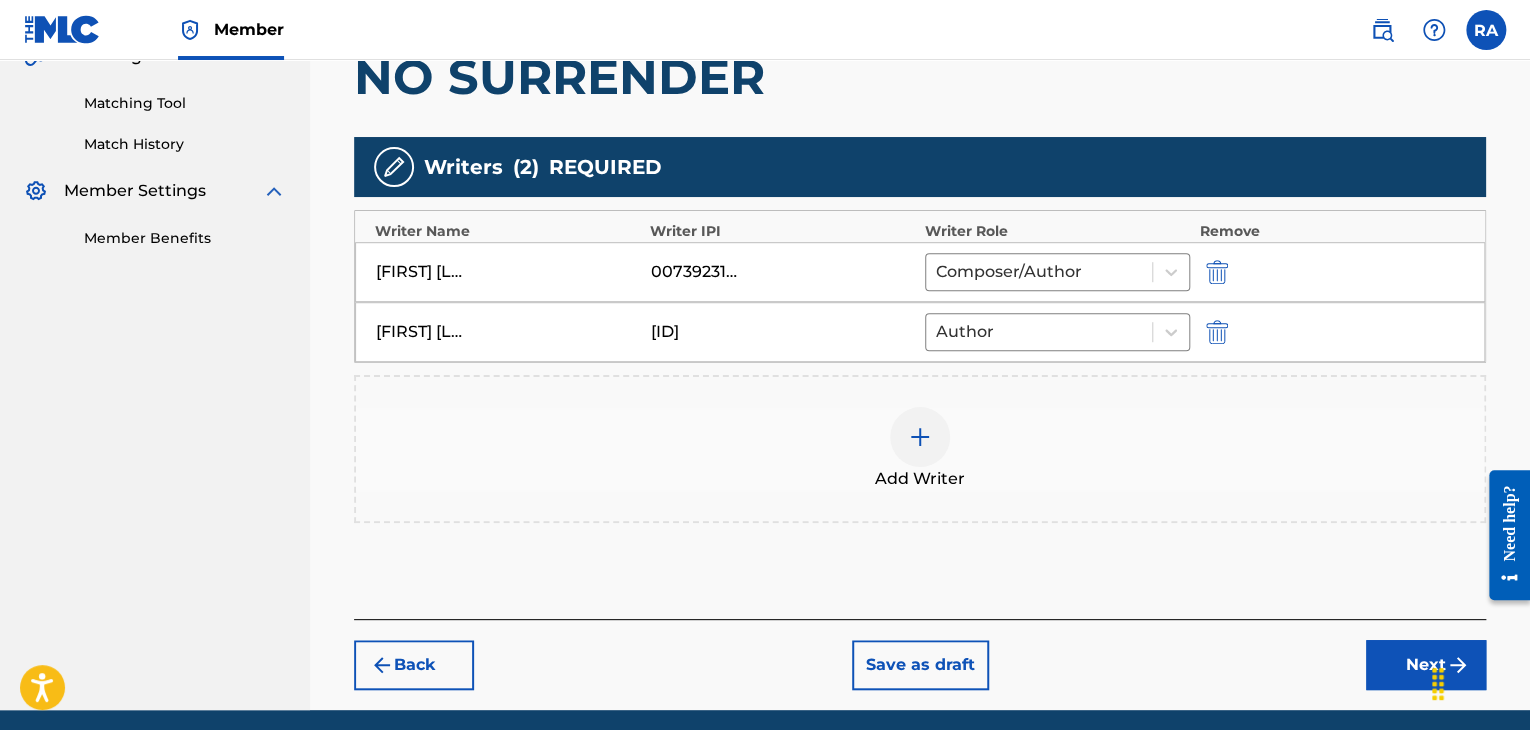 click on "Next" at bounding box center [1426, 665] 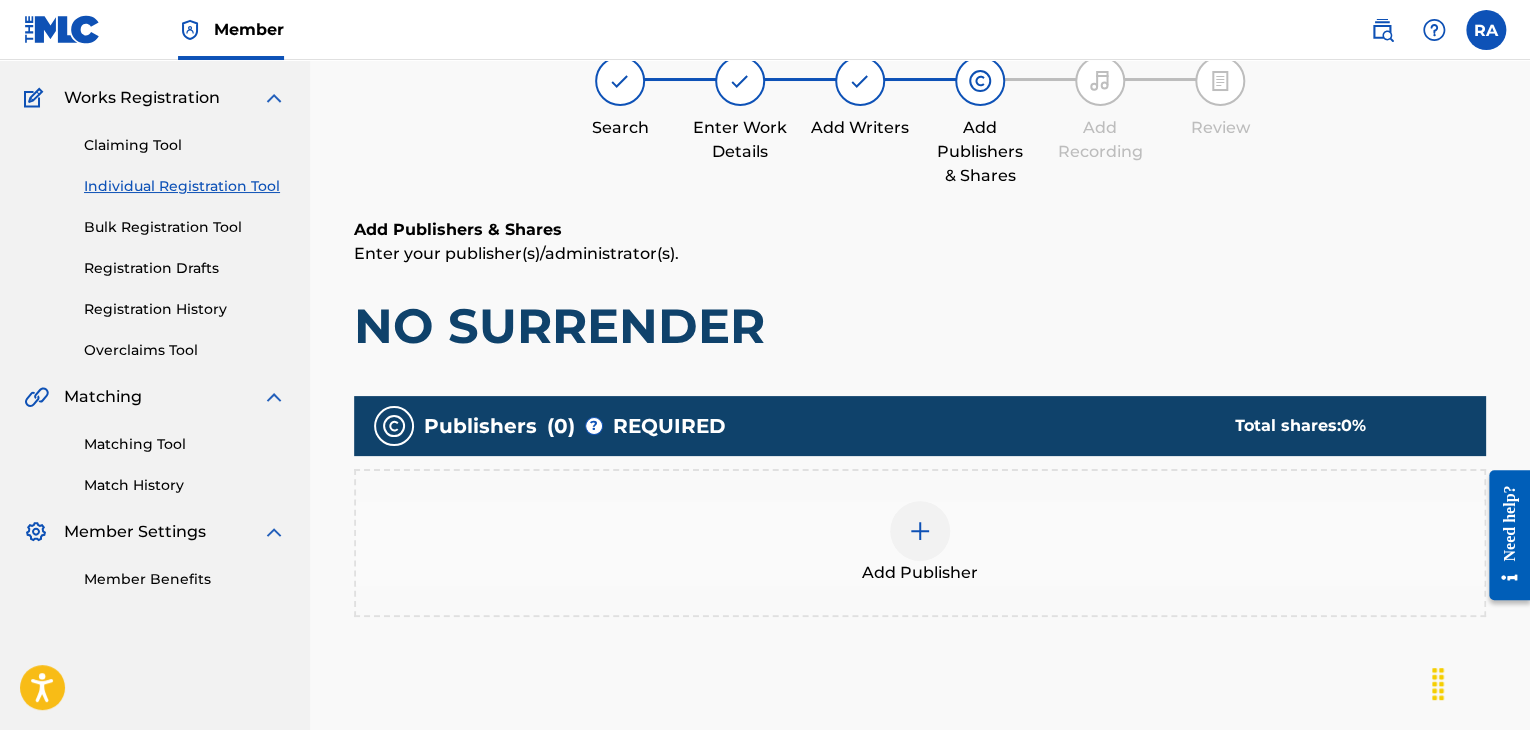 scroll, scrollTop: 90, scrollLeft: 0, axis: vertical 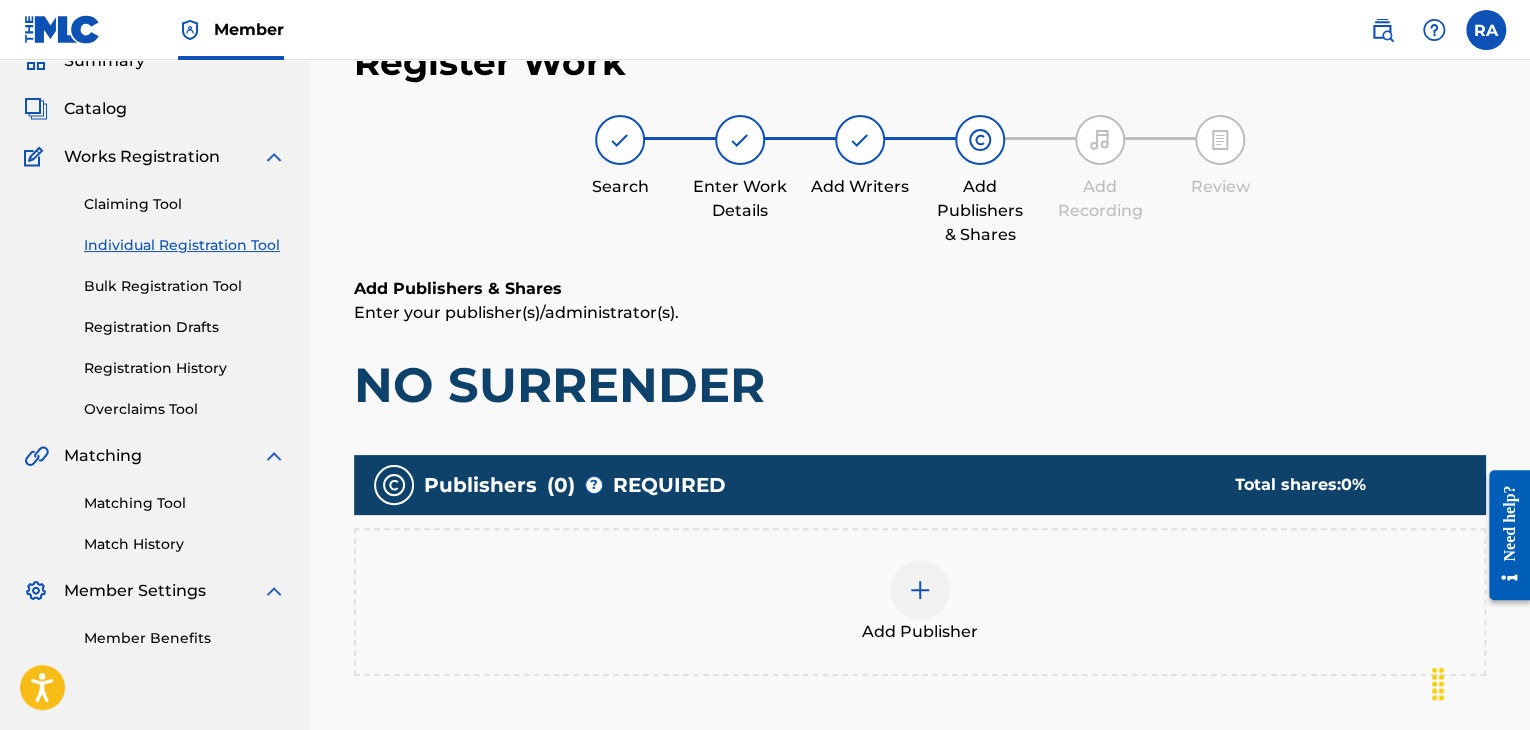 click at bounding box center (920, 590) 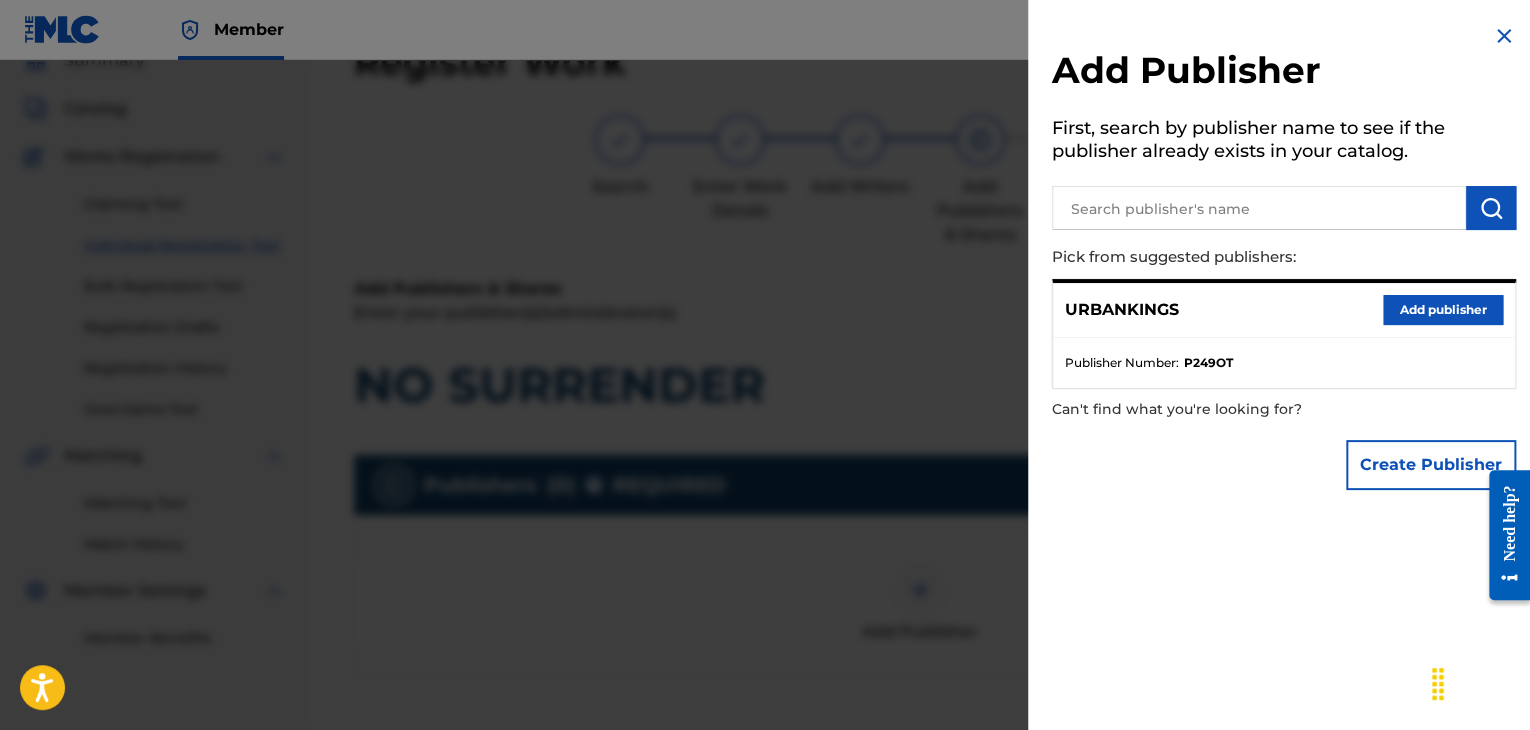 click on "Add publisher" at bounding box center (1443, 310) 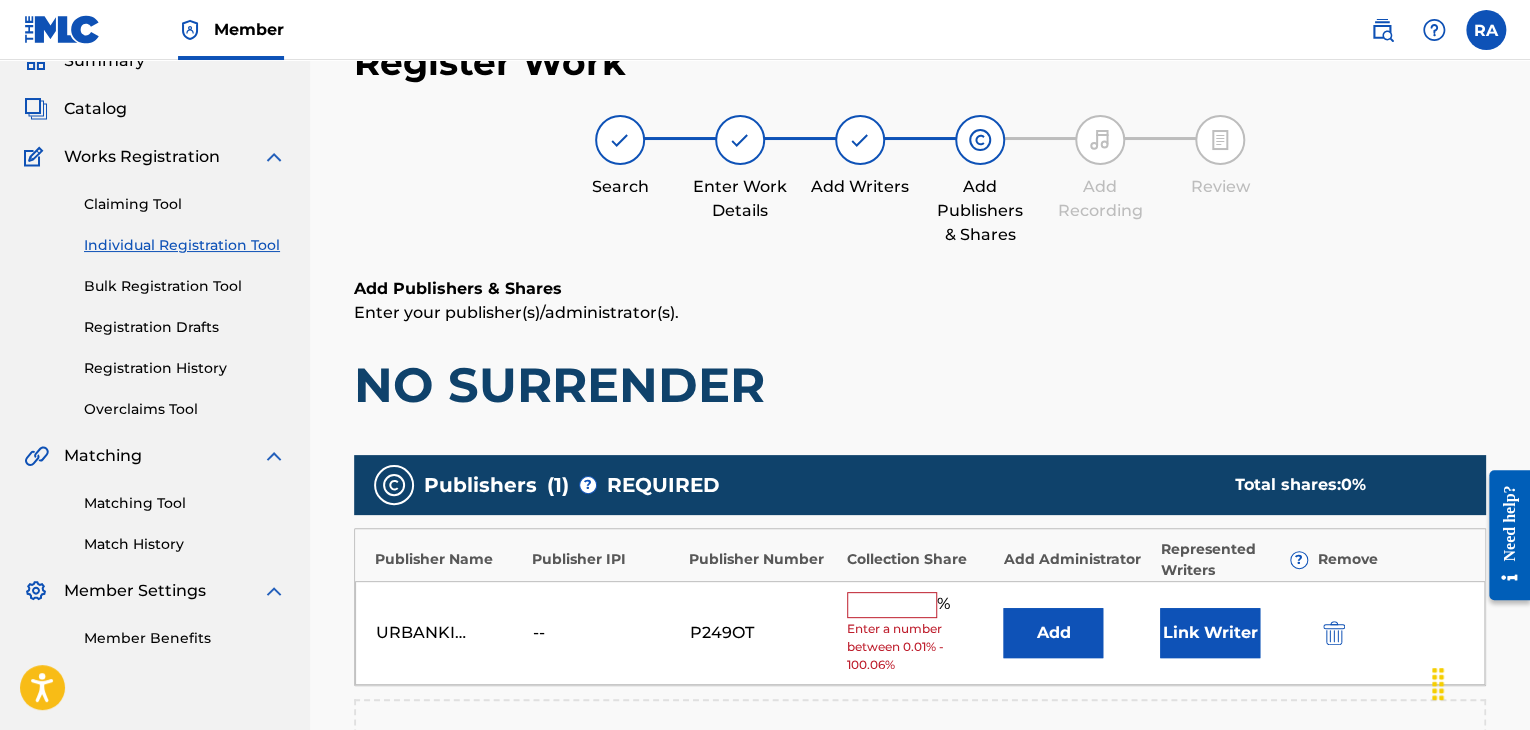 click at bounding box center [892, 605] 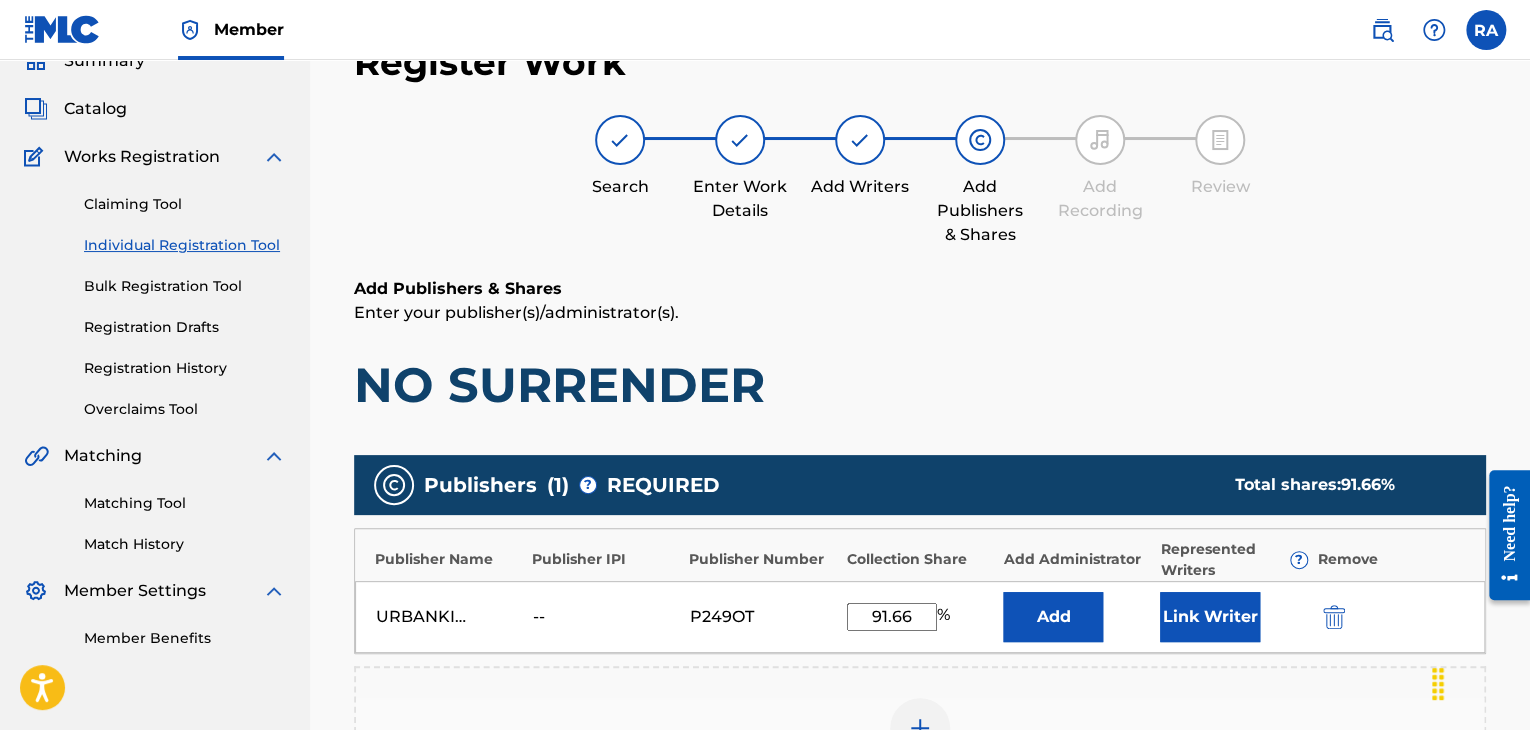 type on "91.66" 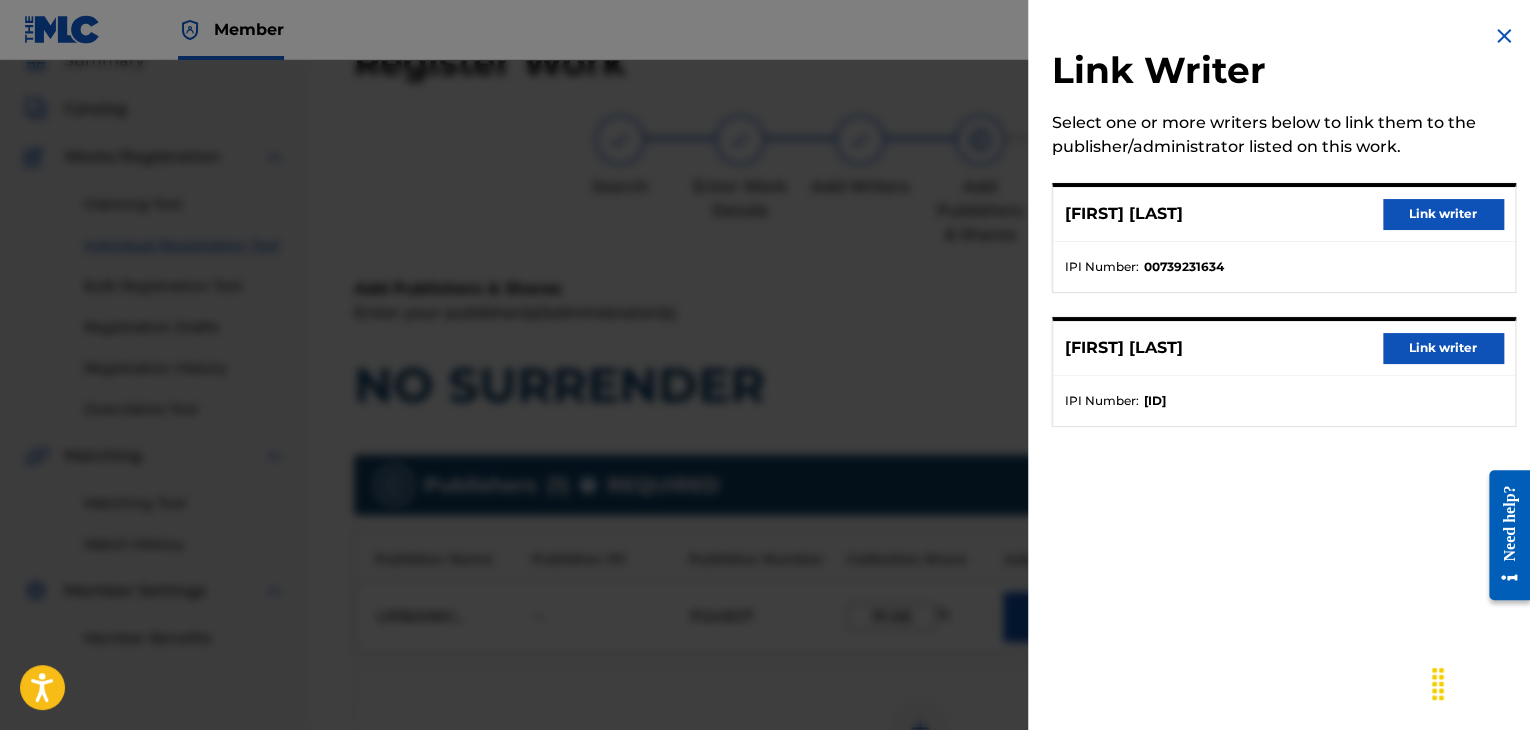click on "Link writer" at bounding box center (1443, 214) 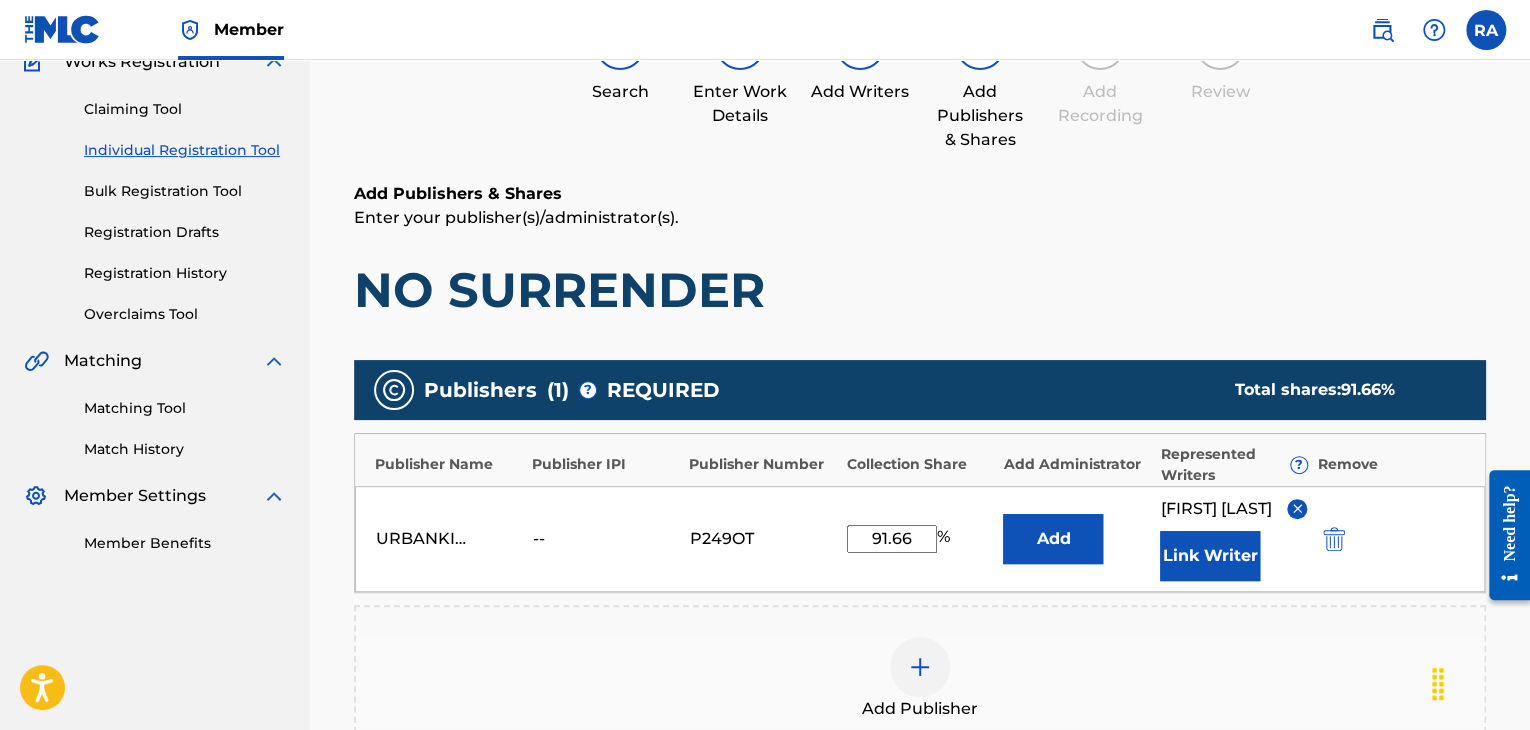 scroll, scrollTop: 549, scrollLeft: 0, axis: vertical 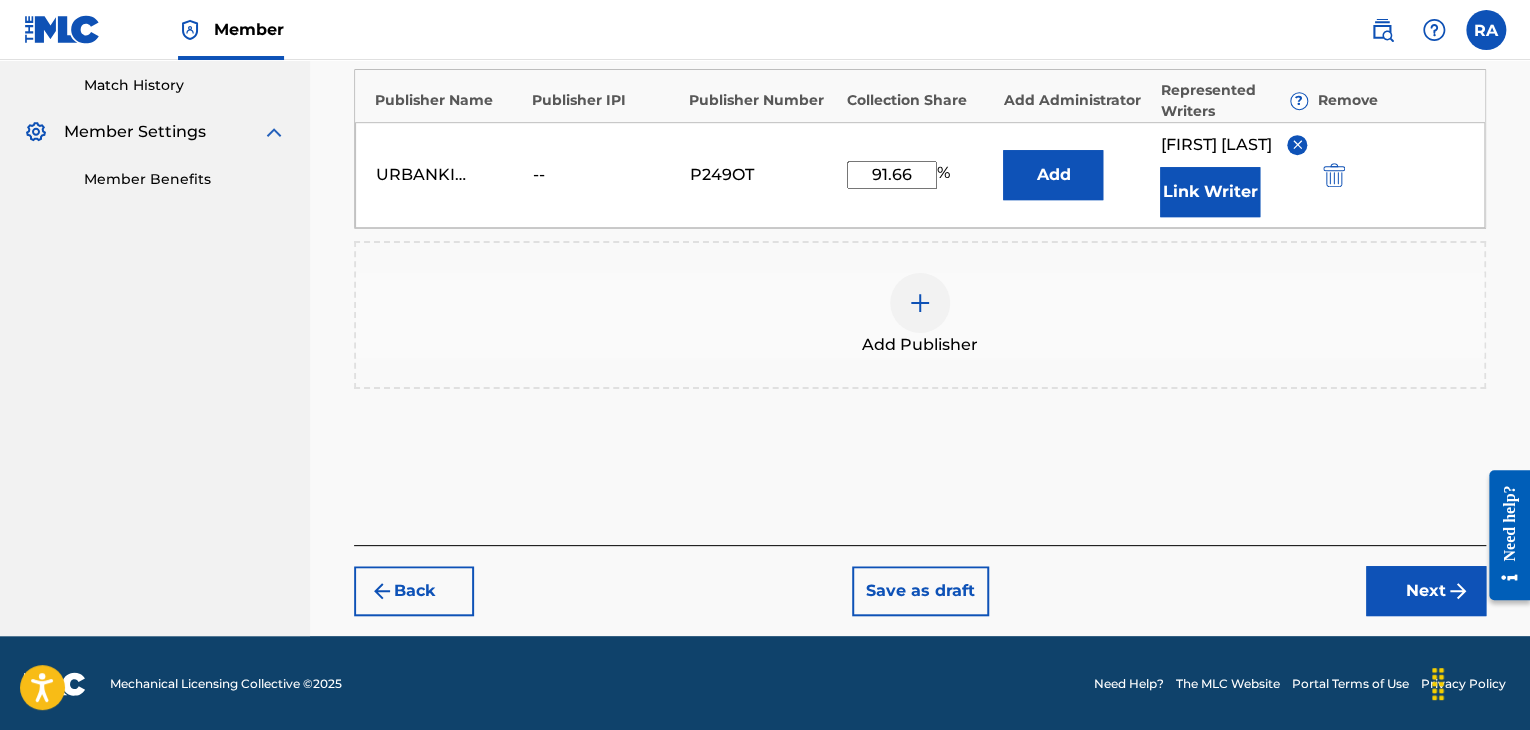 click on "Next" at bounding box center [1426, 591] 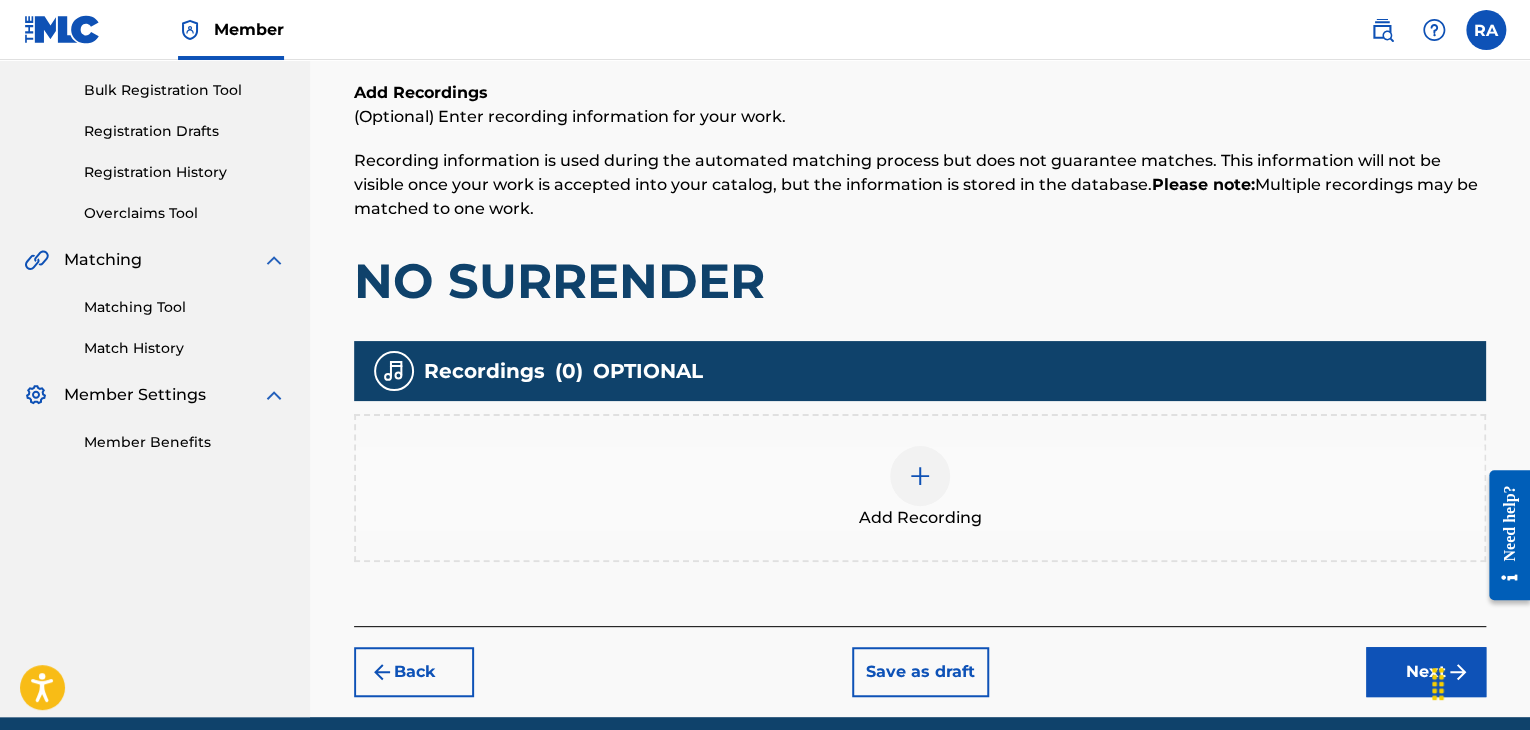 scroll, scrollTop: 90, scrollLeft: 0, axis: vertical 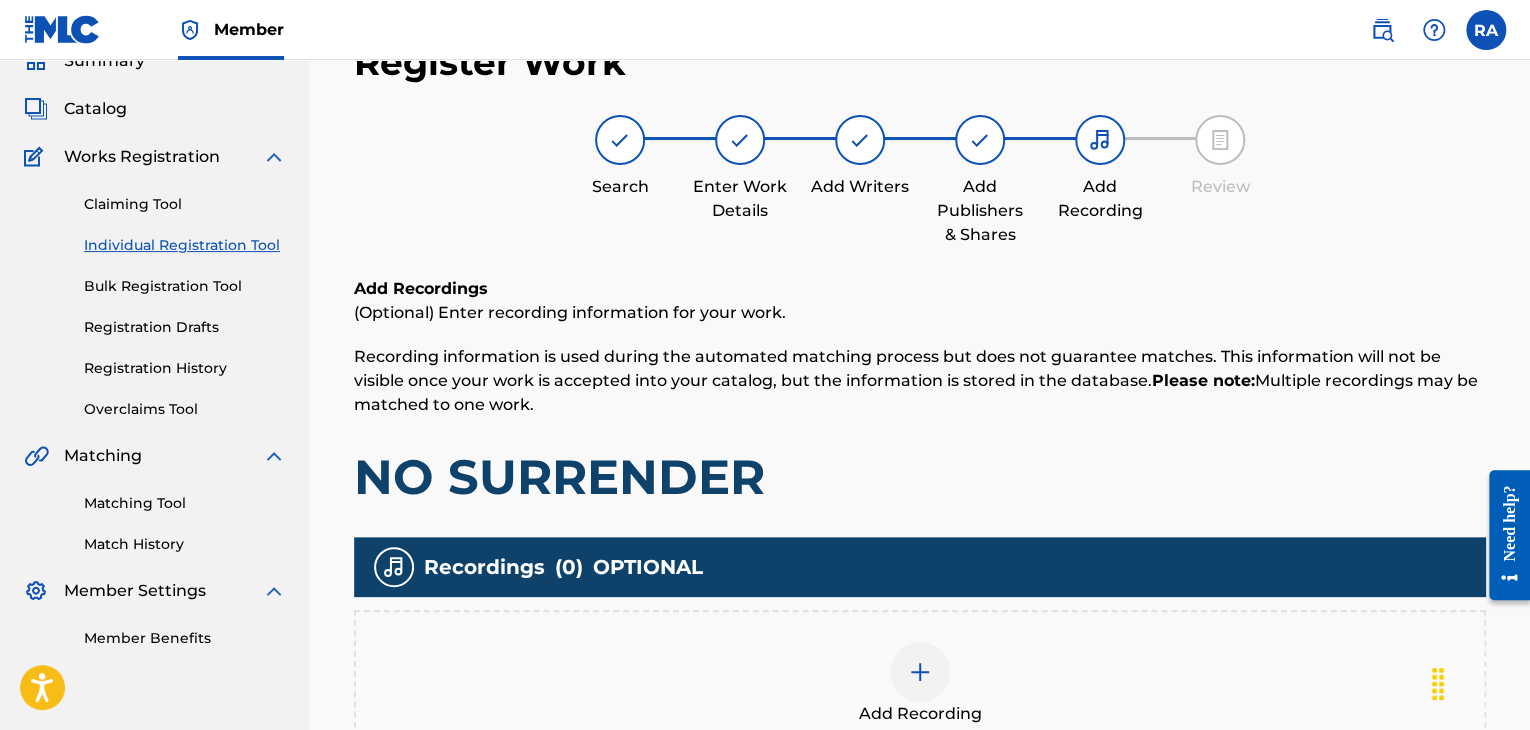 click at bounding box center [920, 672] 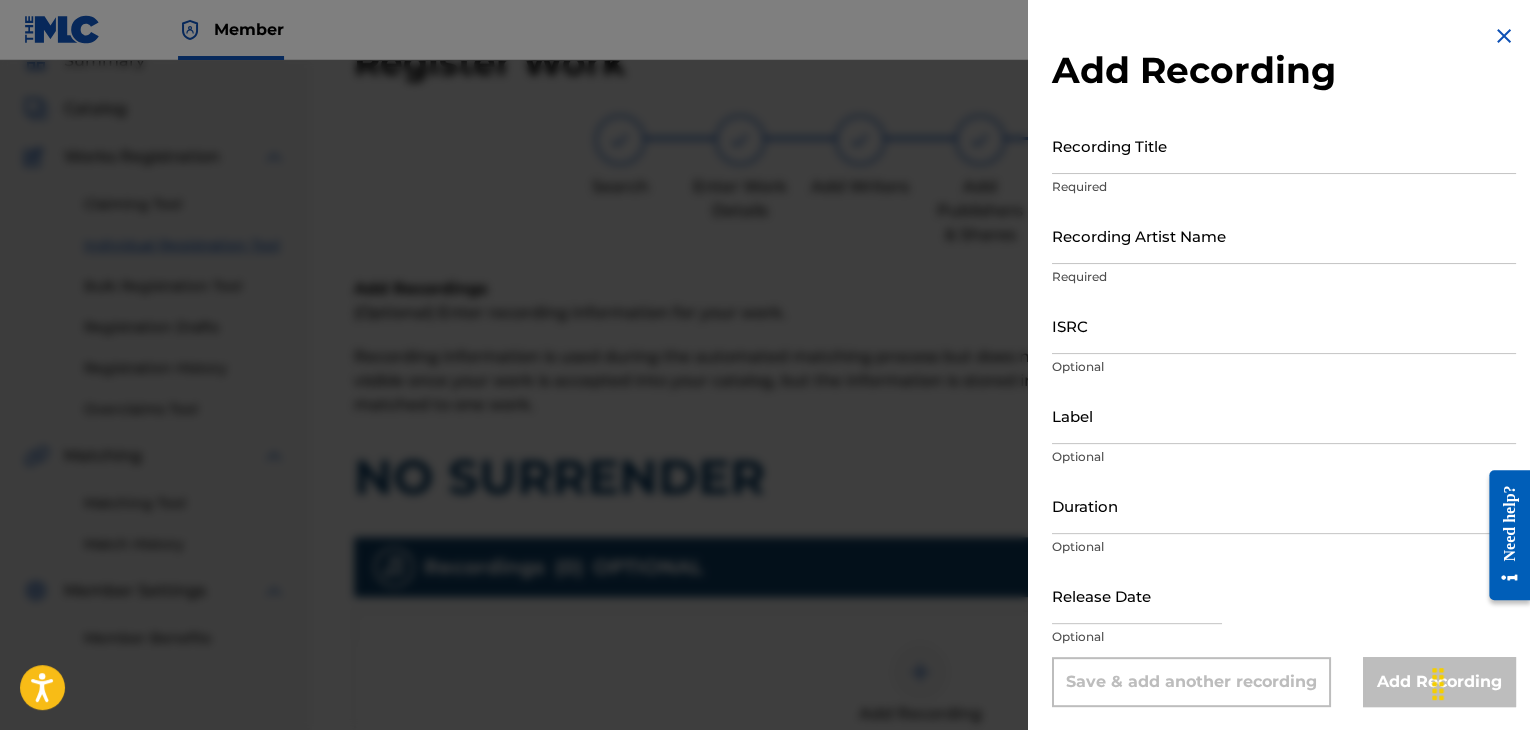 click on "Recording Title" at bounding box center (1284, 145) 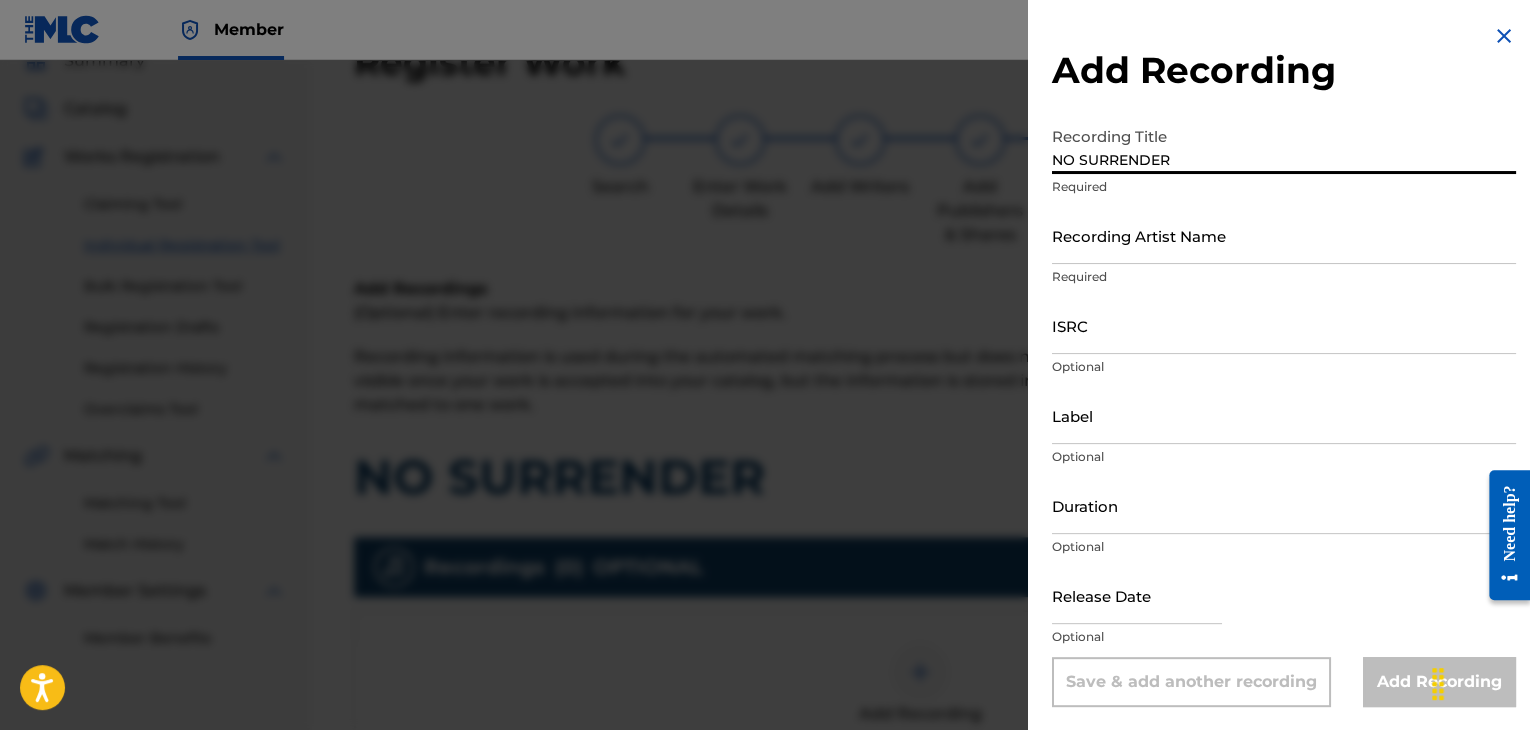 type on "NO SURRENDER" 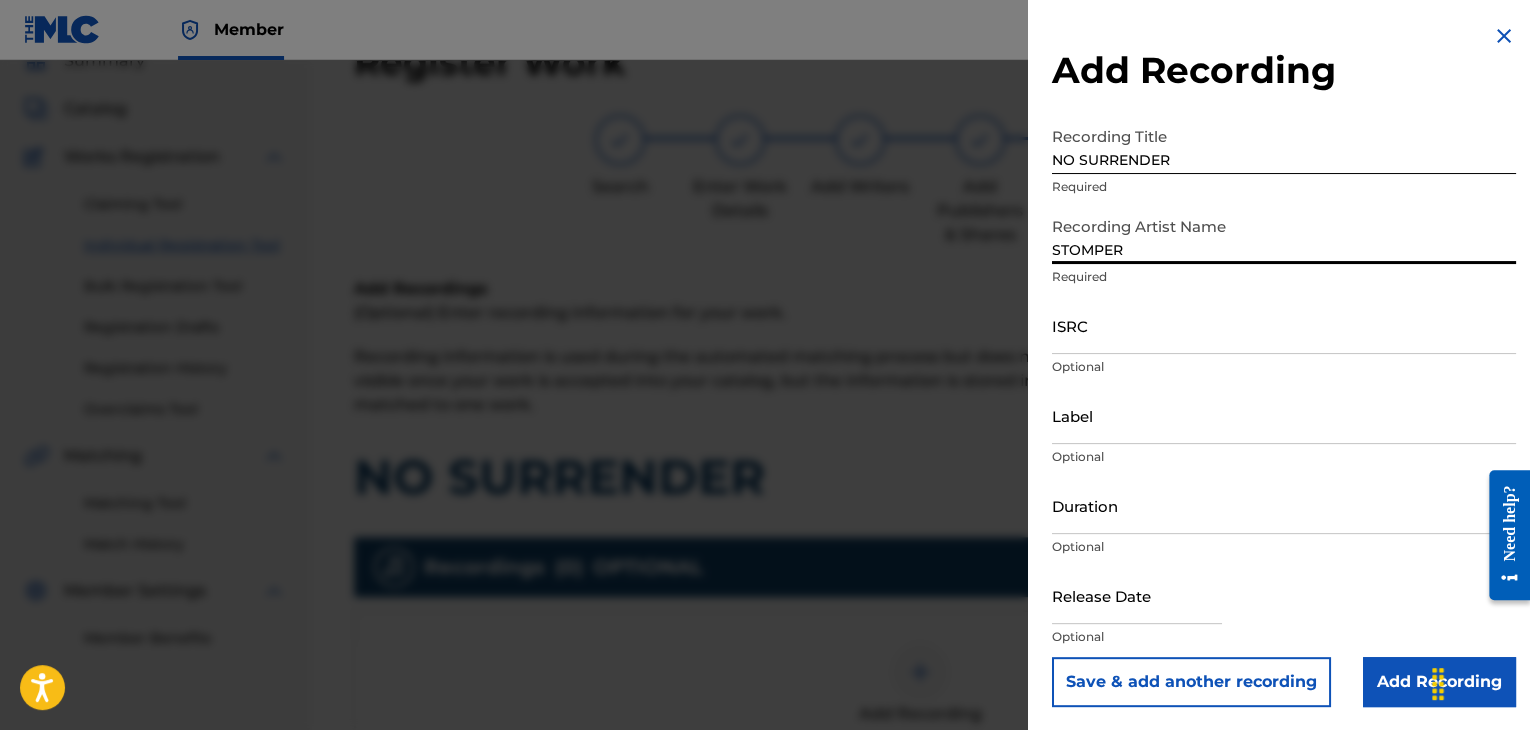 type on "STOMPER" 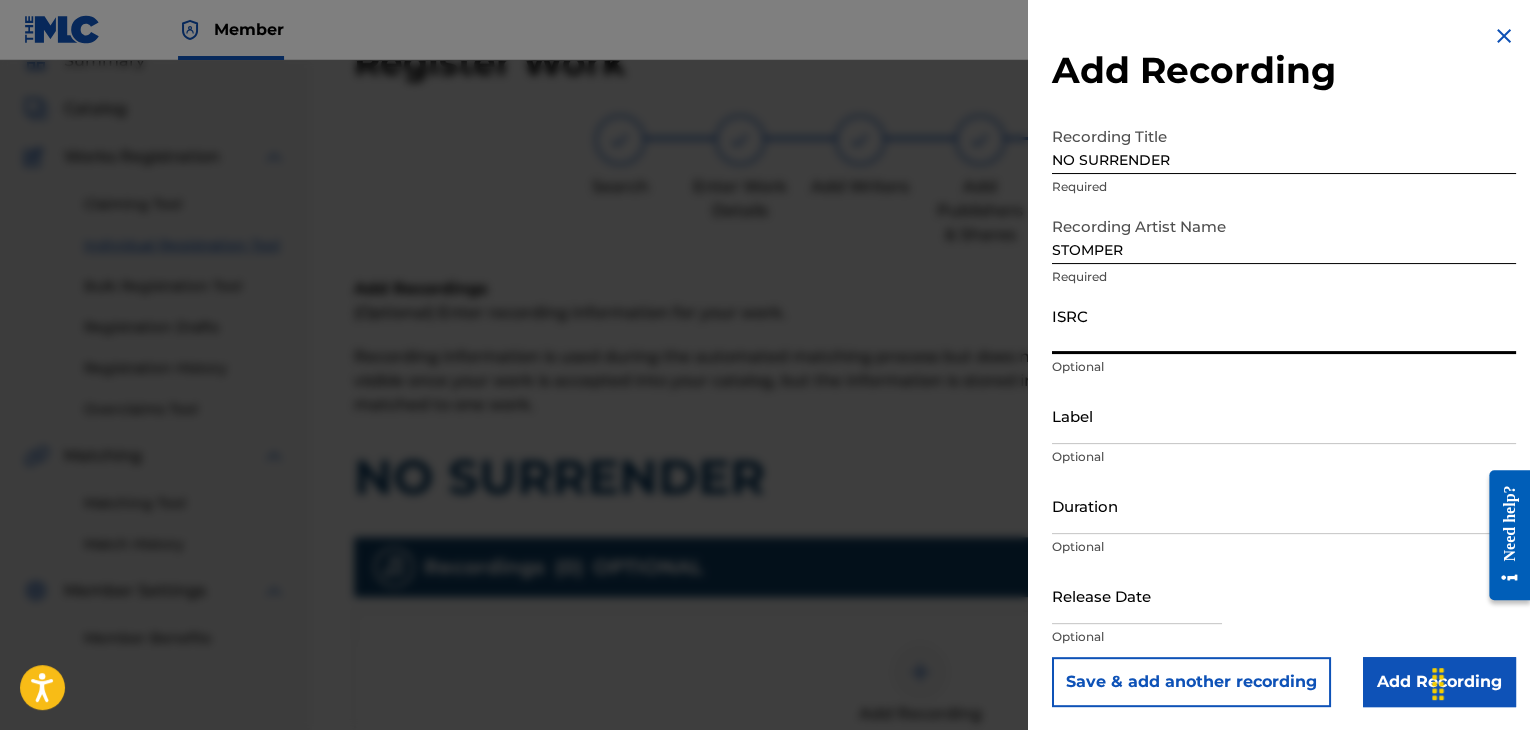 paste on "[ID]" 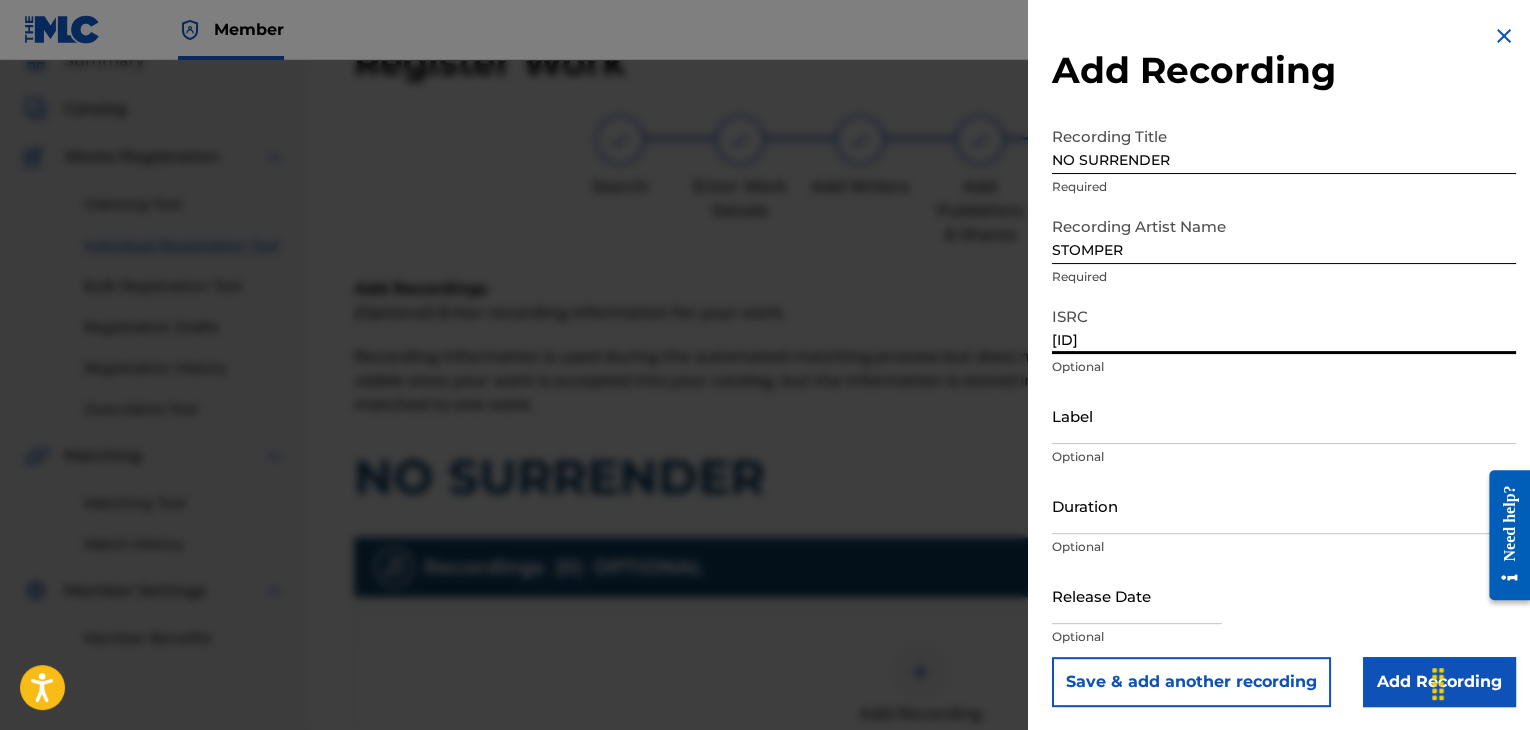 type on "[ID]" 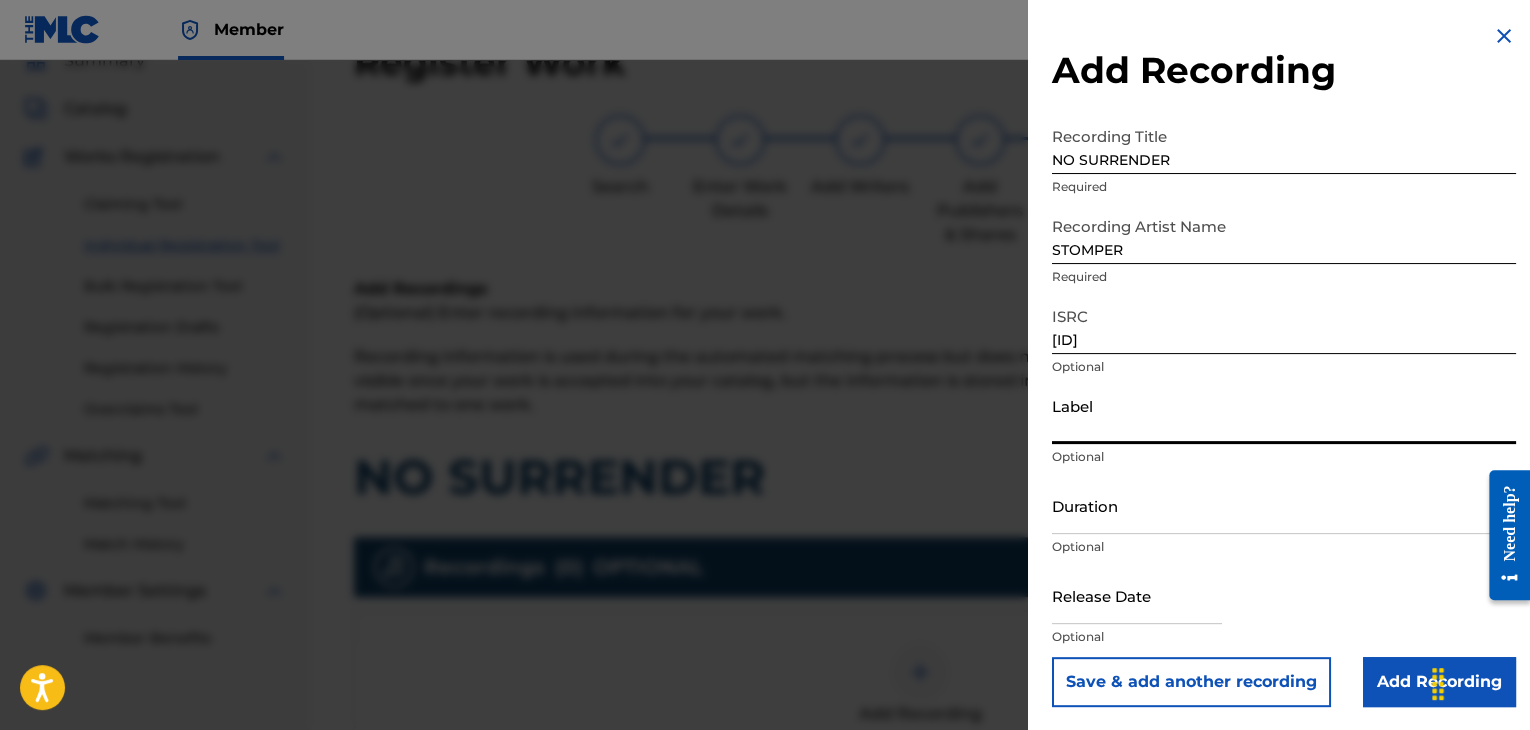 type on "Urban Kings Music Group" 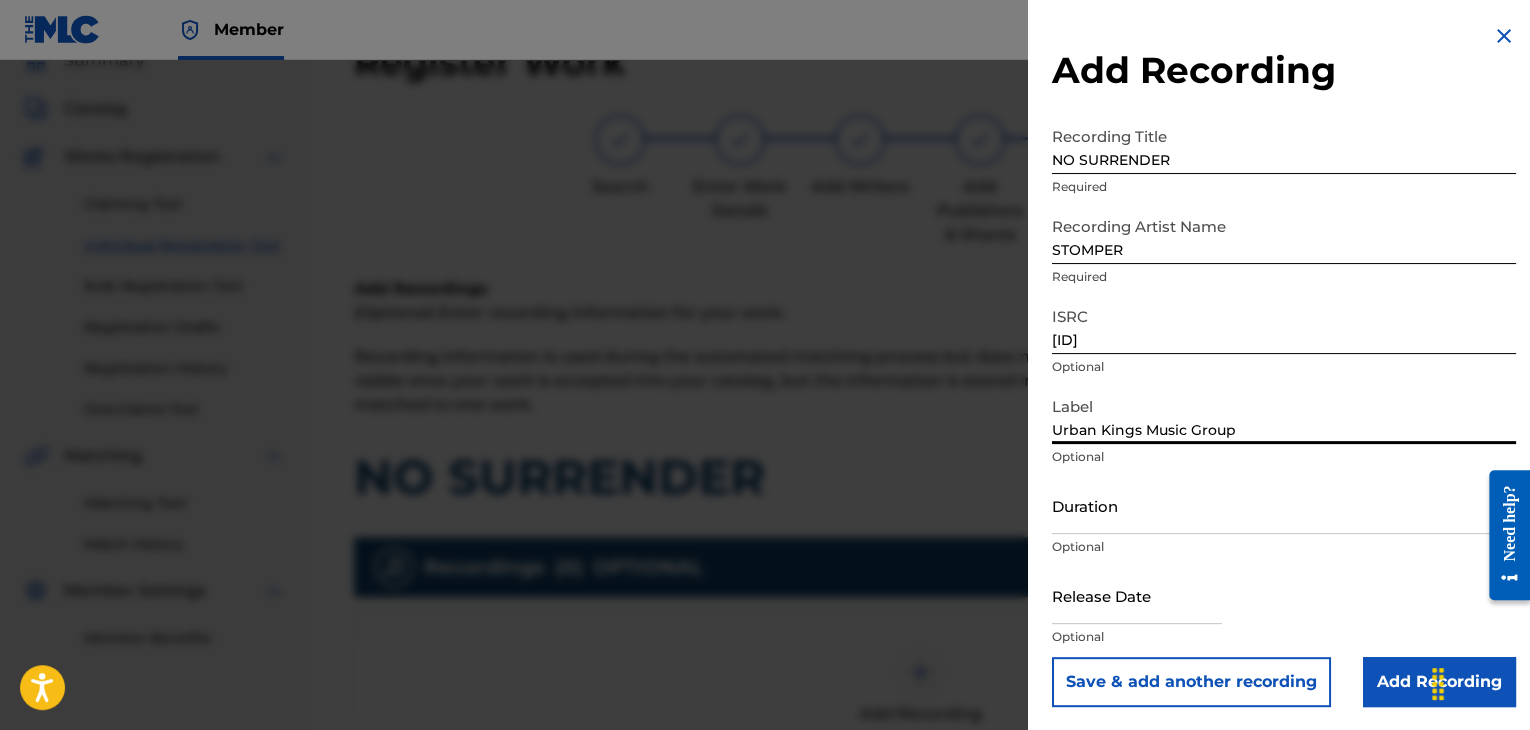 click on "Duration Optional" at bounding box center [1284, 522] 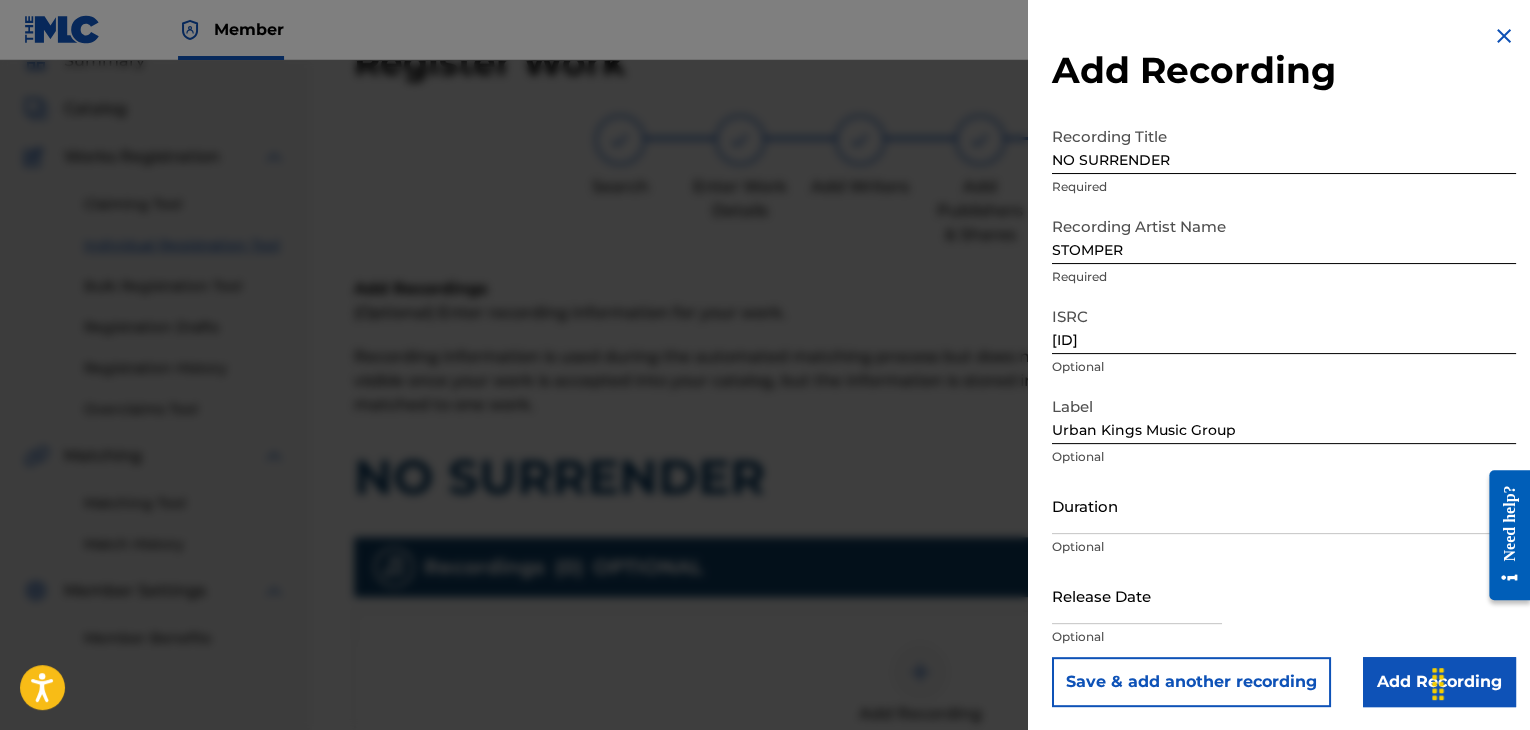 click on "Duration" at bounding box center [1284, 505] 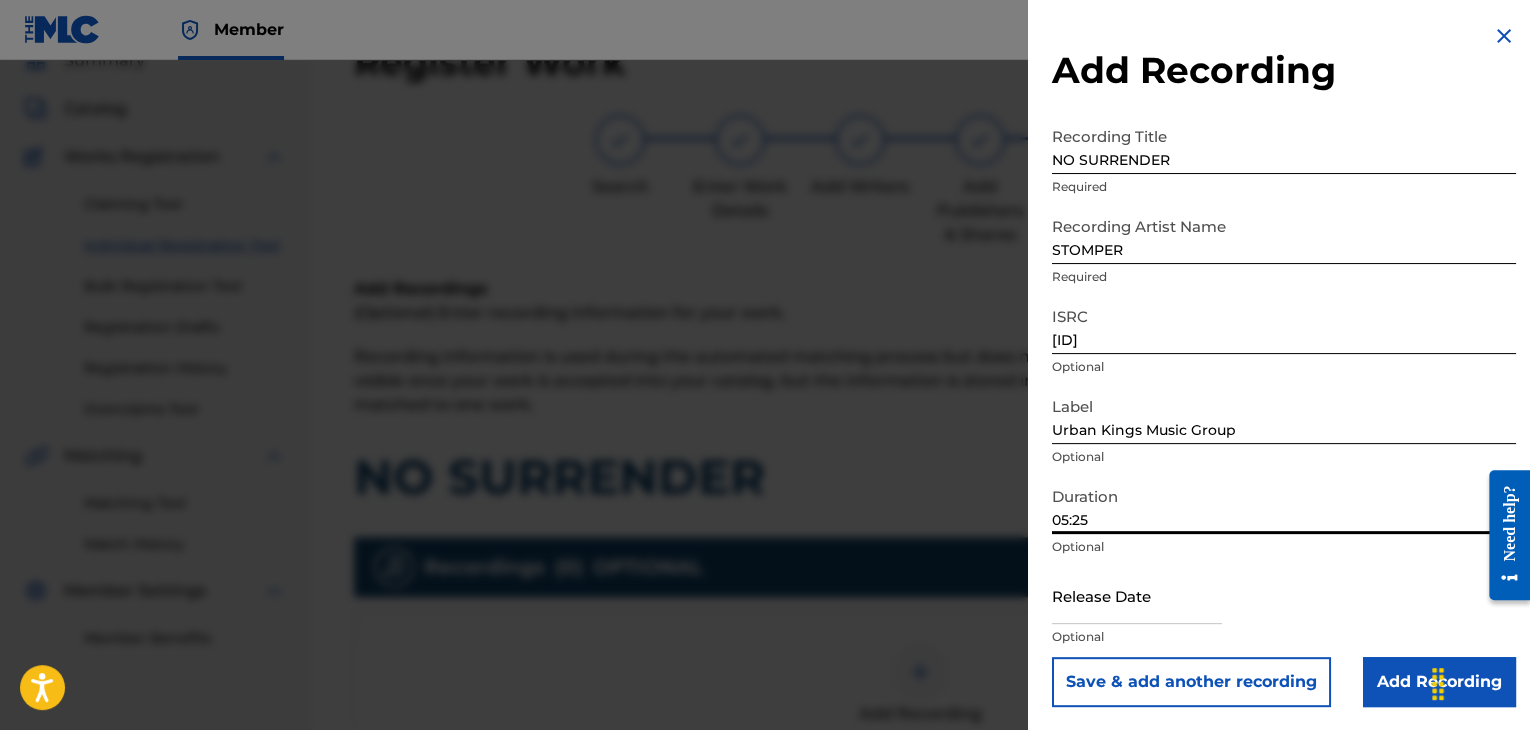 type on "05:25" 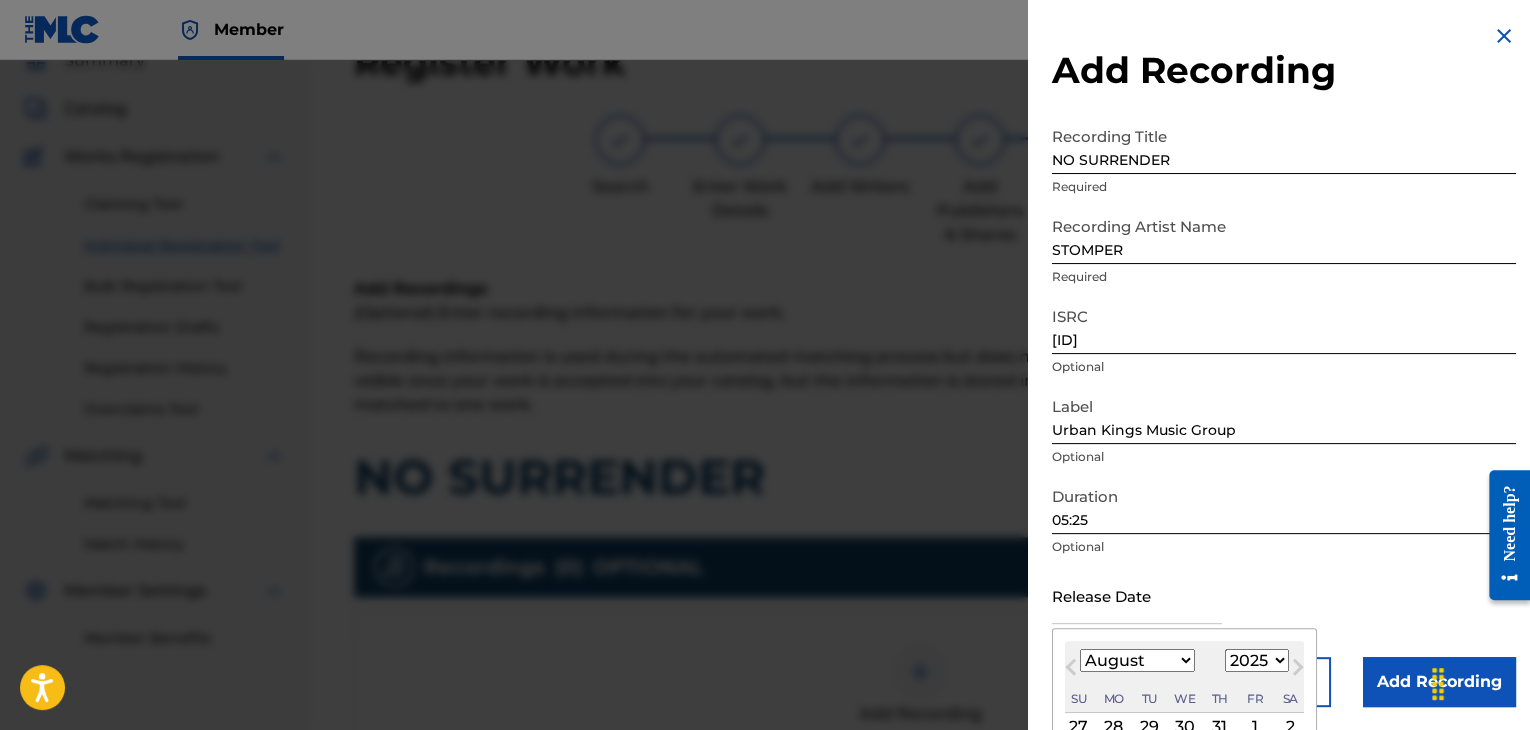 click at bounding box center [1137, 595] 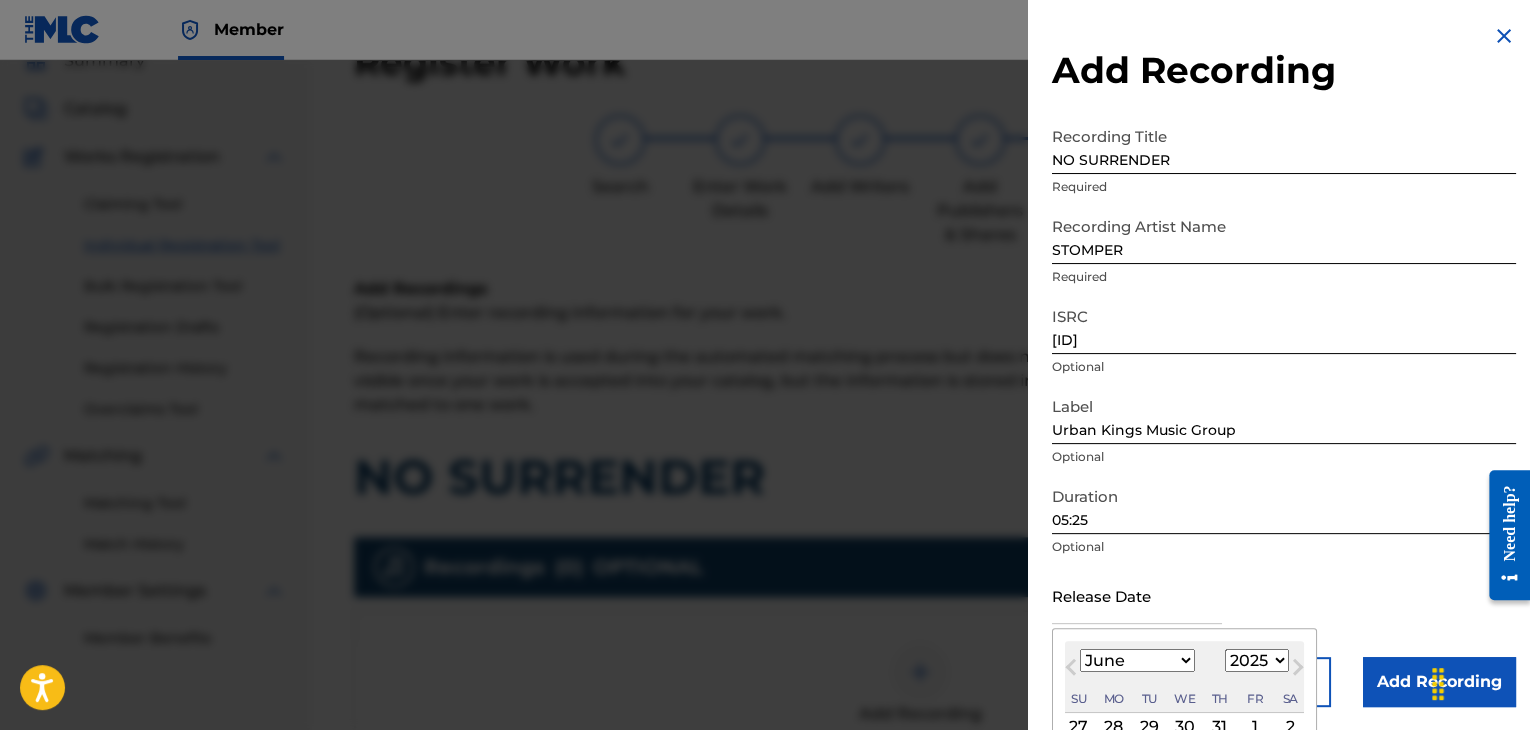 click on "January February March April May June July August September October November December" at bounding box center (1137, 660) 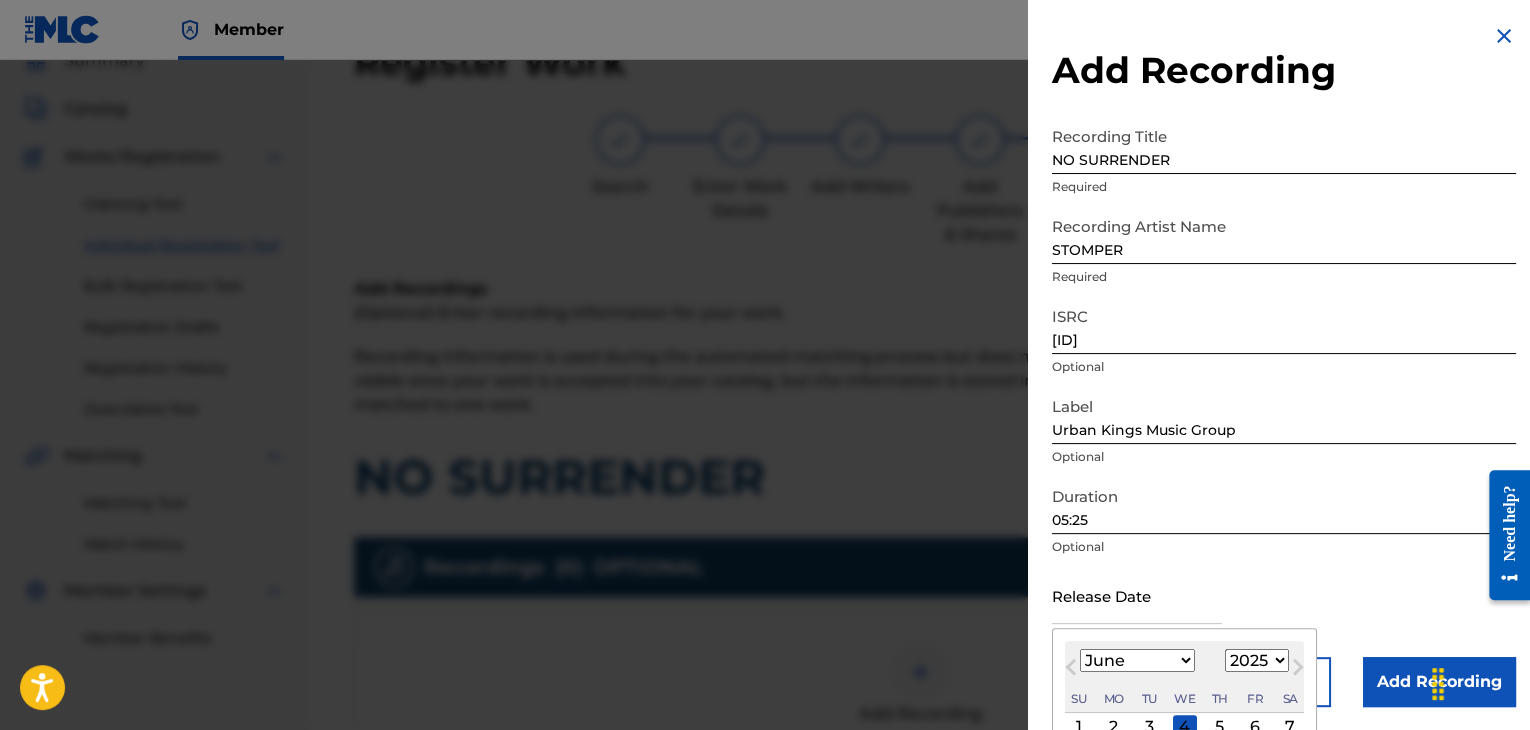 click on "1899 1900 1901 1902 1903 1904 1905 1906 1907 1908 1909 1910 1911 1912 1913 1914 1915 1916 1917 1918 1919 1920 1921 1922 1923 1924 1925 1926 1927 1928 1929 1930 1931 1932 1933 1934 1935 1936 1937 1938 1939 1940 1941 1942 1943 1944 1945 1946 1947 1948 1949 1950 1951 1952 1953 1954 1955 1956 1957 1958 1959 1960 1961 1962 1963 1964 1965 1966 1967 1968 1969 1970 1971 1972 1973 1974 1975 1976 1977 1978 1979 1980 1981 1982 1983 1984 1985 1986 1987 1988 1989 1990 1991 1992 1993 1994 1995 1996 1997 1998 1999 2000 2001 2002 2003 2004 2005 2006 2007 2008 2009 2010 2011 2012 2013 2014 2015 2016 2017 2018 2019 2020 2021 2022 2023 2024 2025 2026 2027 2028 2029 2030 2031 2032 2033 2034 2035 2036 2037 2038 2039 2040 2041 2042 2043 2044 2045 2046 2047 2048 2049 2050 2051 2052 2053 2054 2055 2056 2057 2058 2059 2060 2061 2062 2063 2064 2065 2066 2067 2068 2069 2070 2071 2072 2073 2074 2075 2076 2077 2078 2079 2080 2081 2082 2083 2084 2085 2086 2087 2088 2089 2090 2091 2092 2093 2094 2095 2096 2097 2098 2099 2100" at bounding box center (1257, 660) 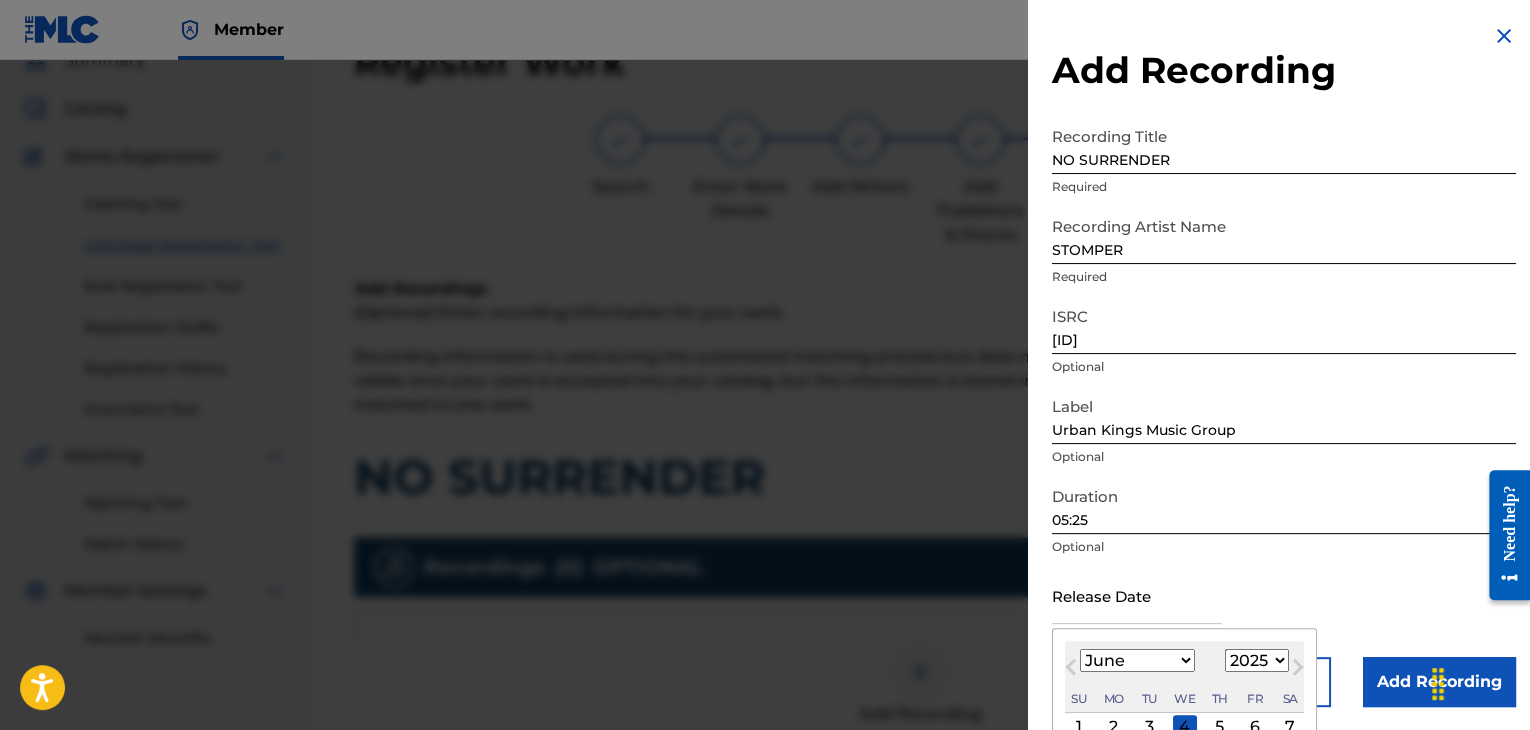 select on "2012" 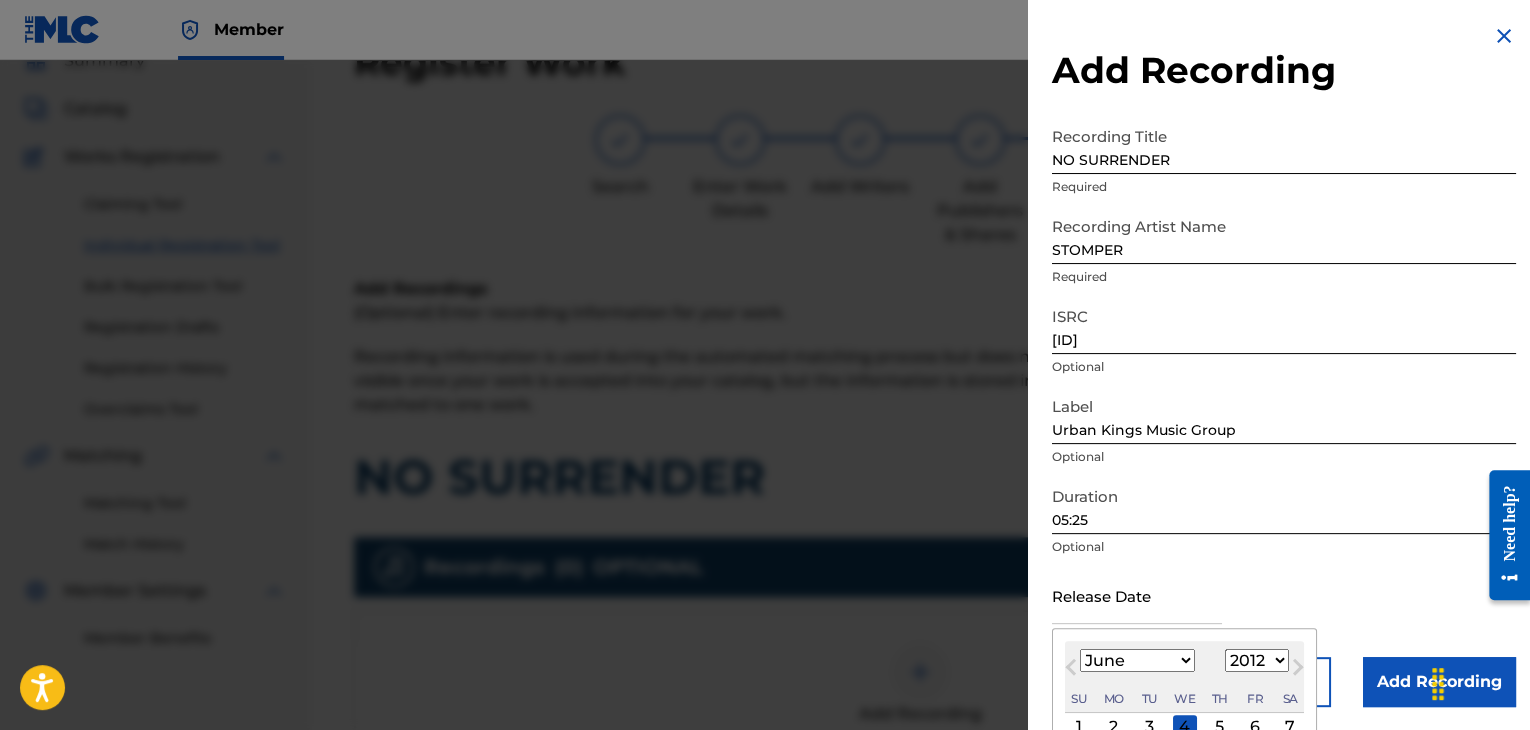 click on "1899 1900 1901 1902 1903 1904 1905 1906 1907 1908 1909 1910 1911 1912 1913 1914 1915 1916 1917 1918 1919 1920 1921 1922 1923 1924 1925 1926 1927 1928 1929 1930 1931 1932 1933 1934 1935 1936 1937 1938 1939 1940 1941 1942 1943 1944 1945 1946 1947 1948 1949 1950 1951 1952 1953 1954 1955 1956 1957 1958 1959 1960 1961 1962 1963 1964 1965 1966 1967 1968 1969 1970 1971 1972 1973 1974 1975 1976 1977 1978 1979 1980 1981 1982 1983 1984 1985 1986 1987 1988 1989 1990 1991 1992 1993 1994 1995 1996 1997 1998 1999 2000 2001 2002 2003 2004 2005 2006 2007 2008 2009 2010 2011 2012 2013 2014 2015 2016 2017 2018 2019 2020 2021 2022 2023 2024 2025 2026 2027 2028 2029 2030 2031 2032 2033 2034 2035 2036 2037 2038 2039 2040 2041 2042 2043 2044 2045 2046 2047 2048 2049 2050 2051 2052 2053 2054 2055 2056 2057 2058 2059 2060 2061 2062 2063 2064 2065 2066 2067 2068 2069 2070 2071 2072 2073 2074 2075 2076 2077 2078 2079 2080 2081 2082 2083 2084 2085 2086 2087 2088 2089 2090 2091 2092 2093 2094 2095 2096 2097 2098 2099 2100" at bounding box center (1257, 660) 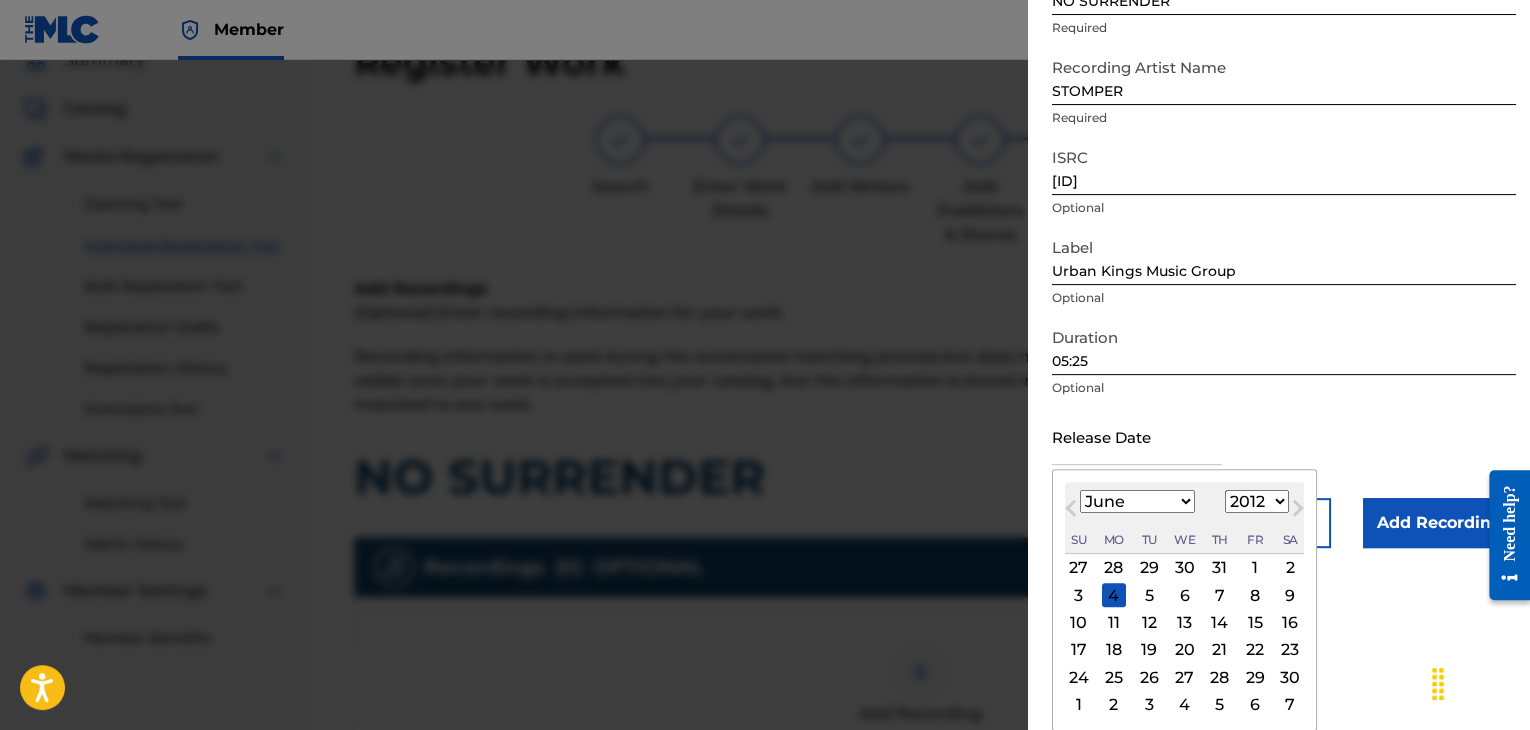 scroll, scrollTop: 160, scrollLeft: 0, axis: vertical 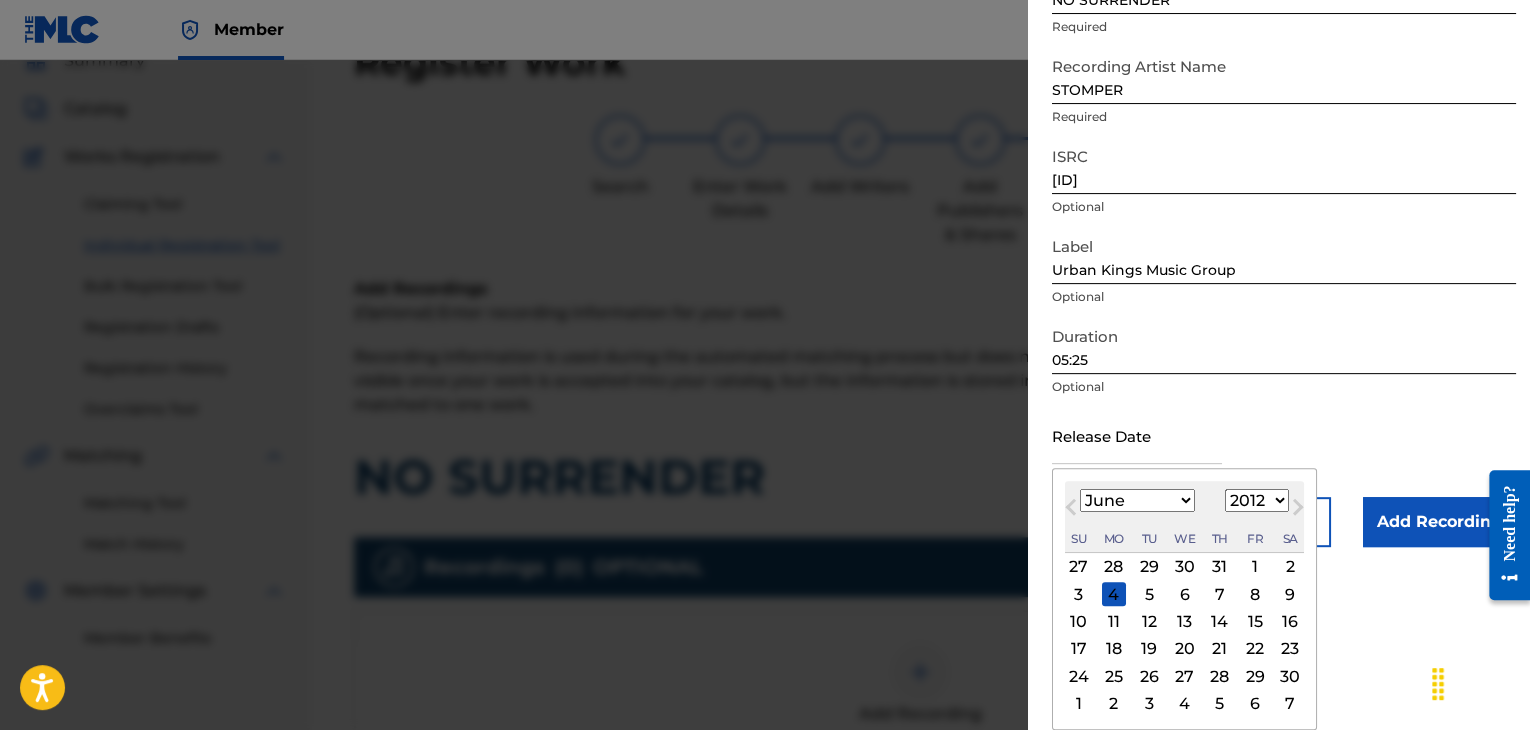 click on "19" at bounding box center (1149, 649) 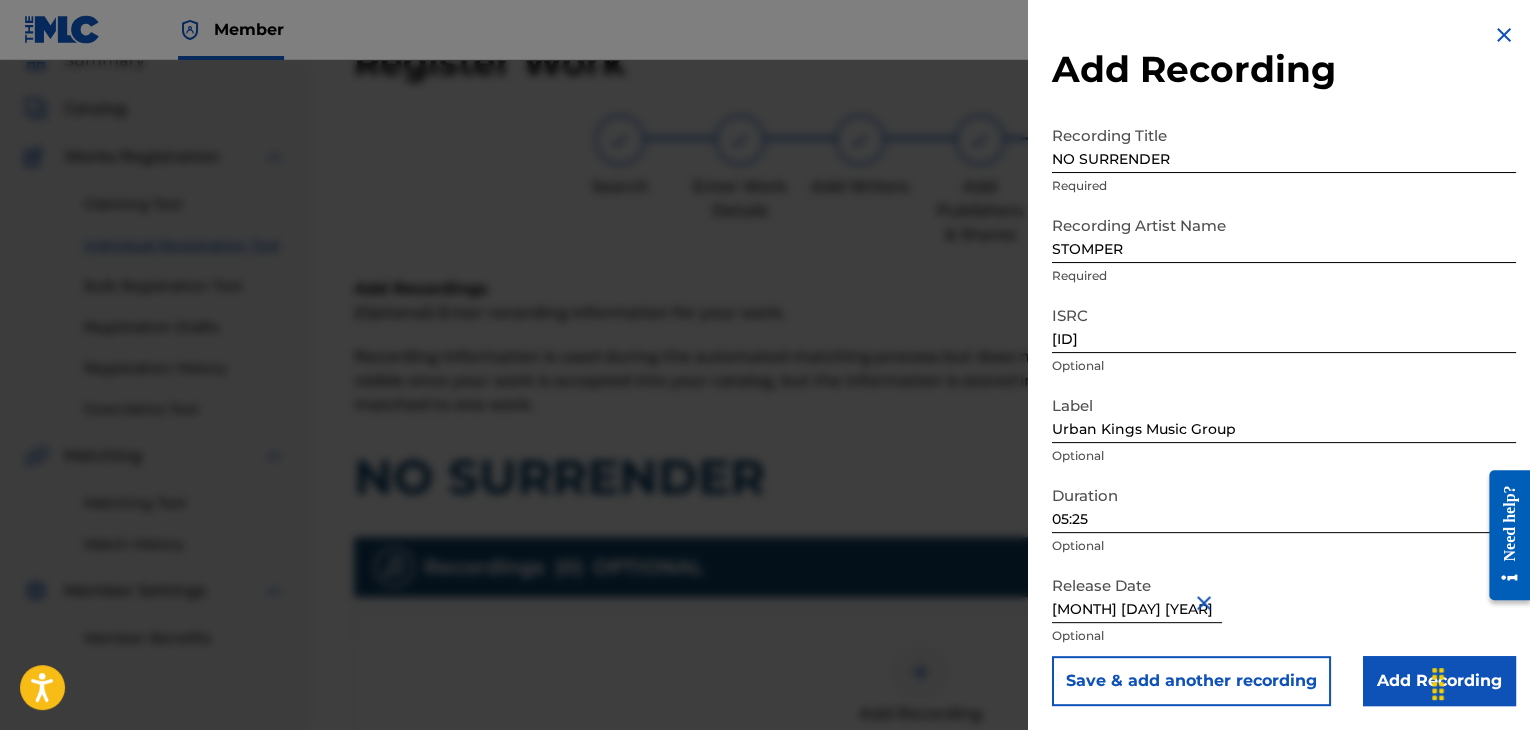 scroll, scrollTop: 1, scrollLeft: 0, axis: vertical 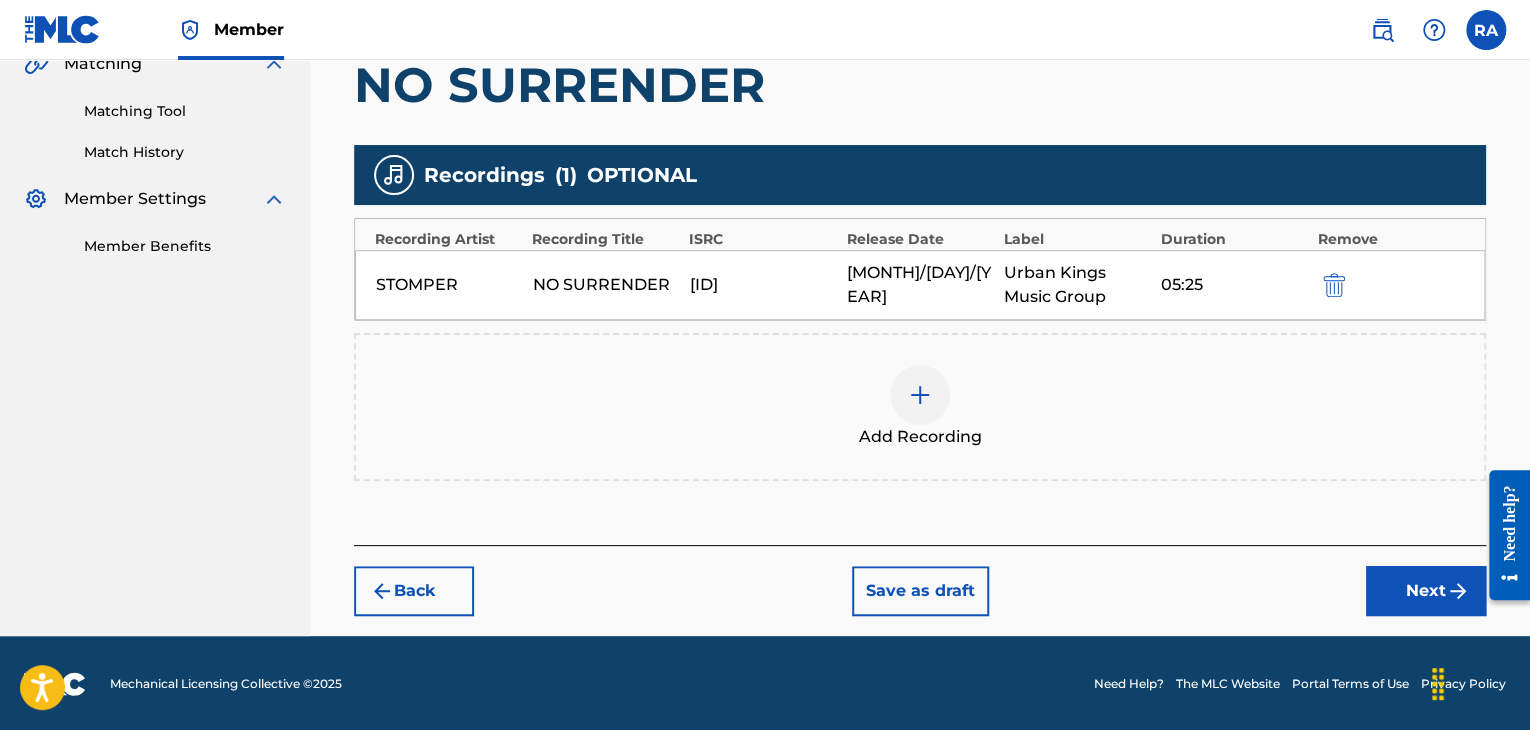 click on "Next" at bounding box center [1426, 591] 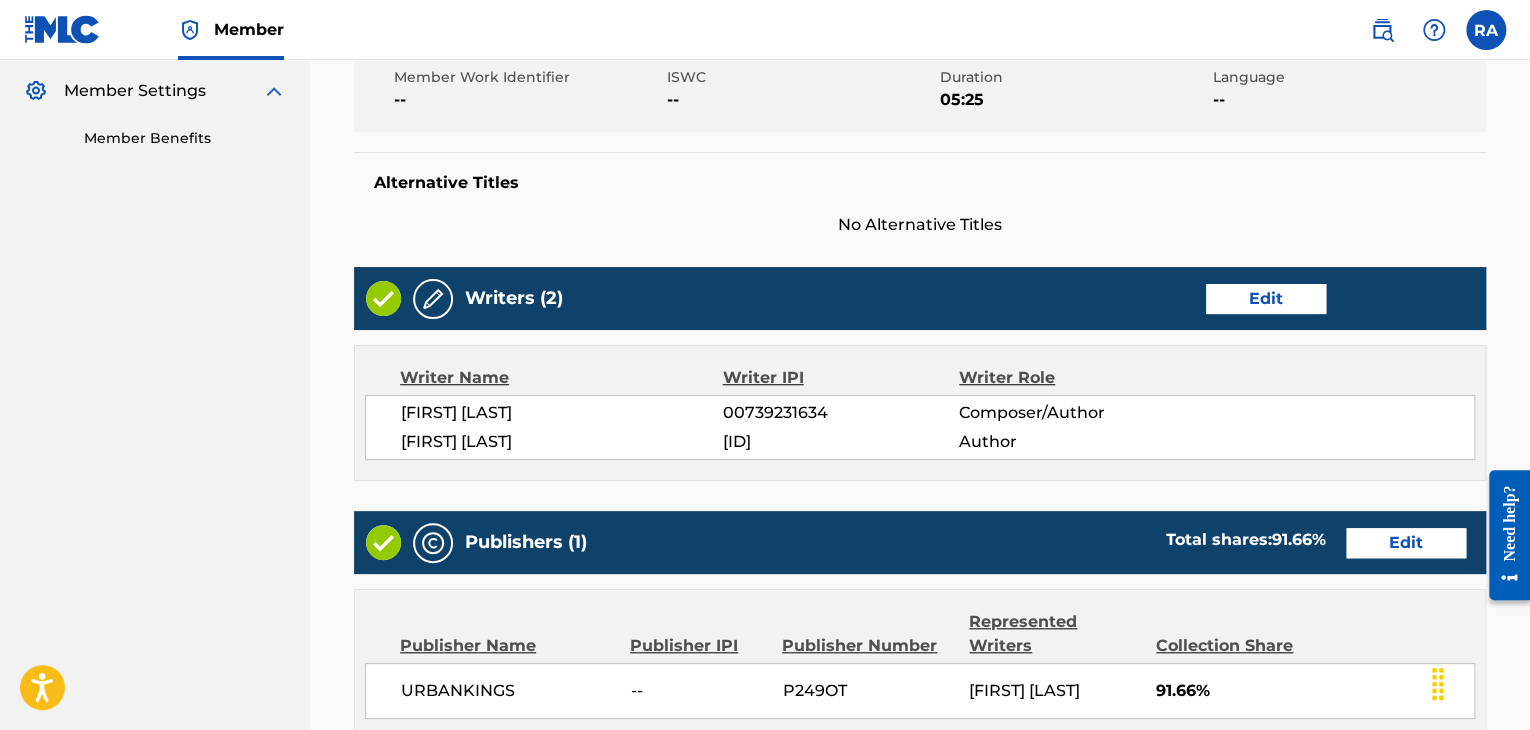 scroll, scrollTop: 990, scrollLeft: 0, axis: vertical 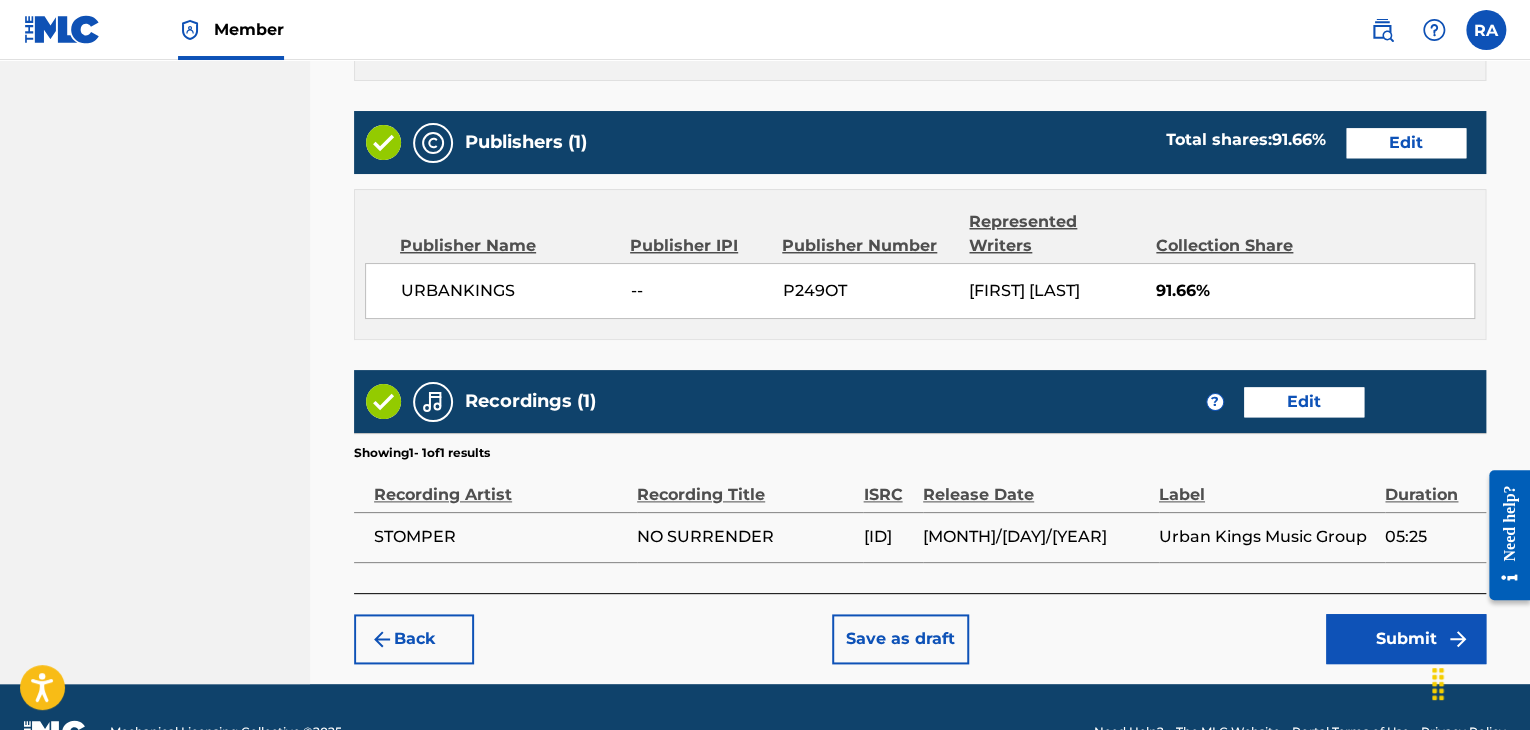 click on "Submit" at bounding box center [1406, 639] 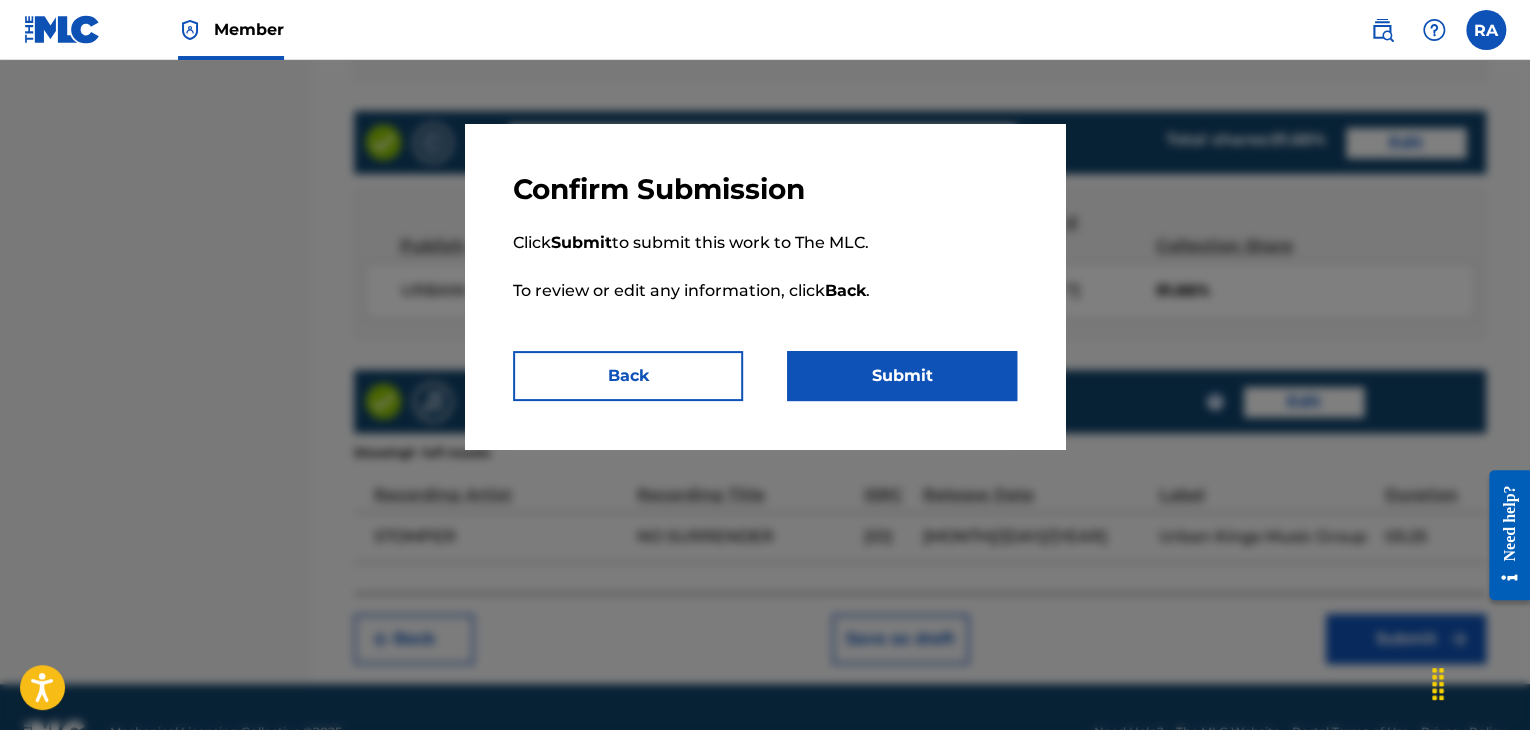 click on "Submit" at bounding box center [902, 376] 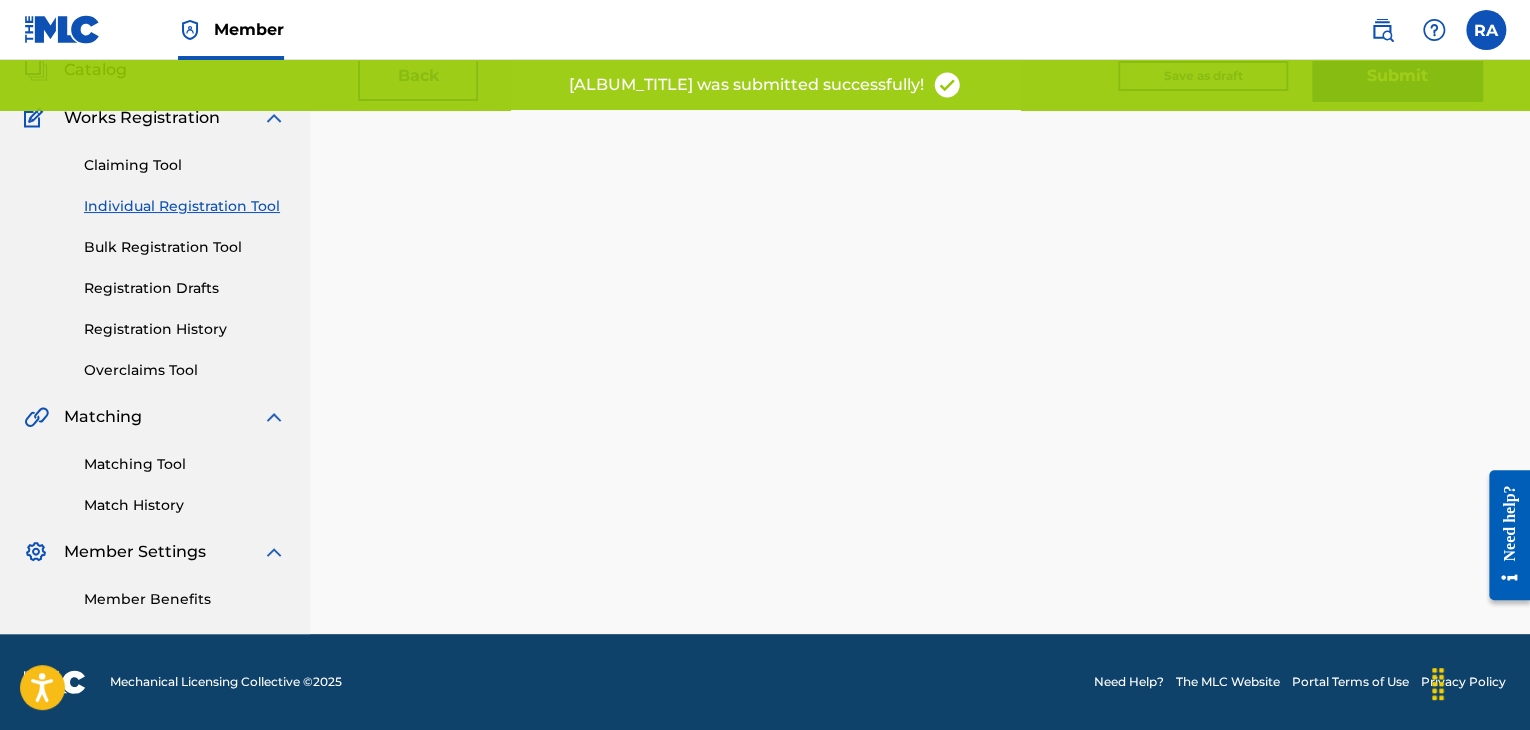 click on "Back Save as draft Submit" at bounding box center [920, 307] 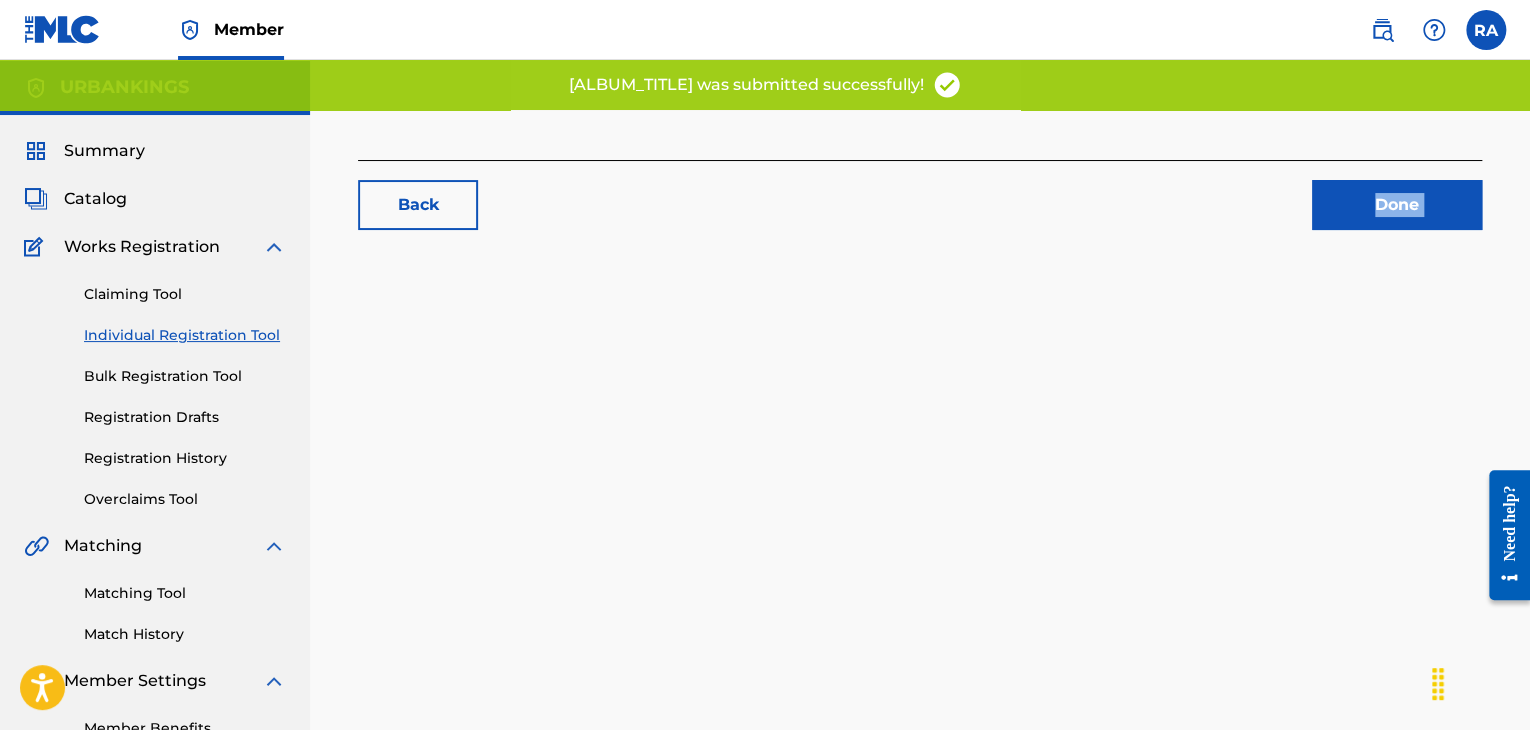 click on "Back Done" at bounding box center [920, 436] 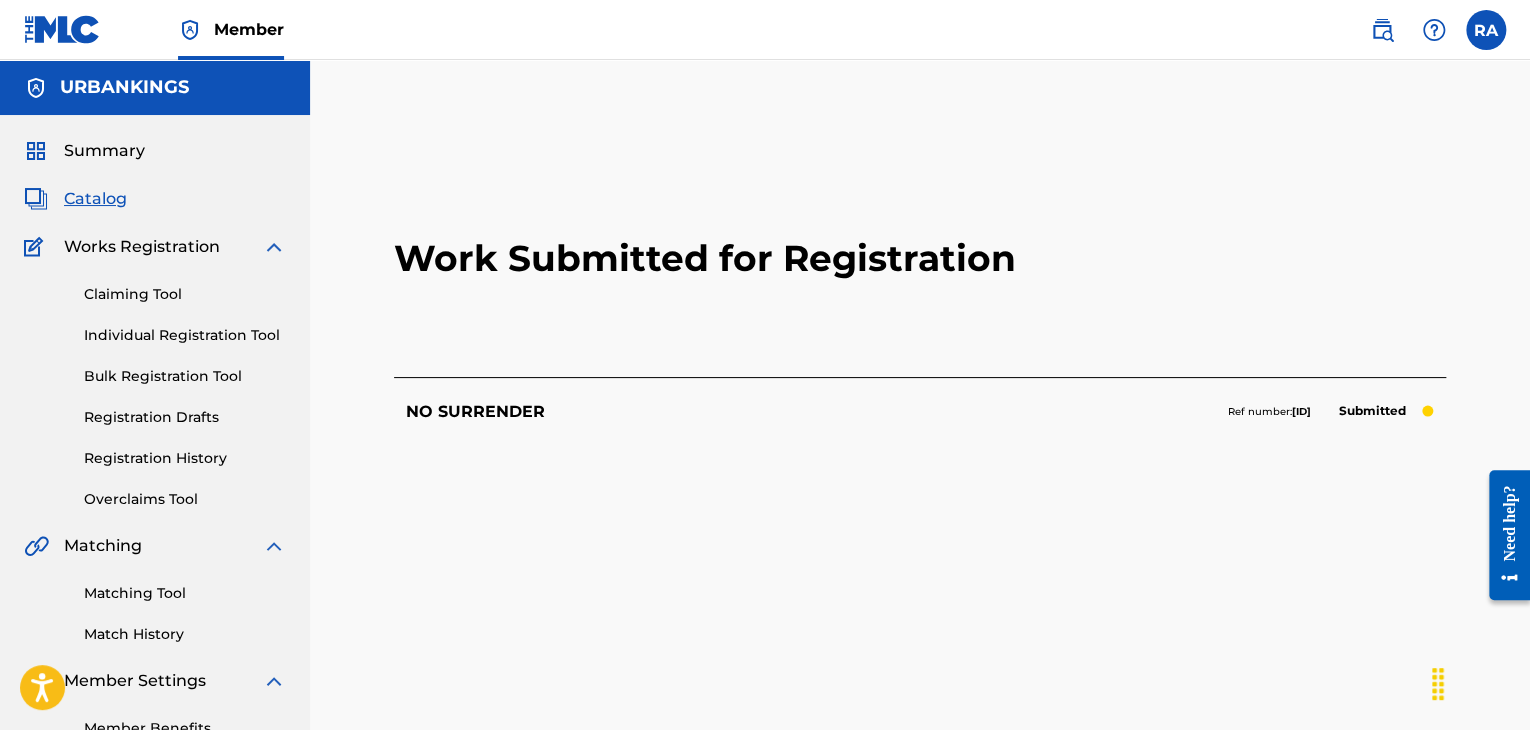 click on "Individual Registration Tool" at bounding box center [185, 335] 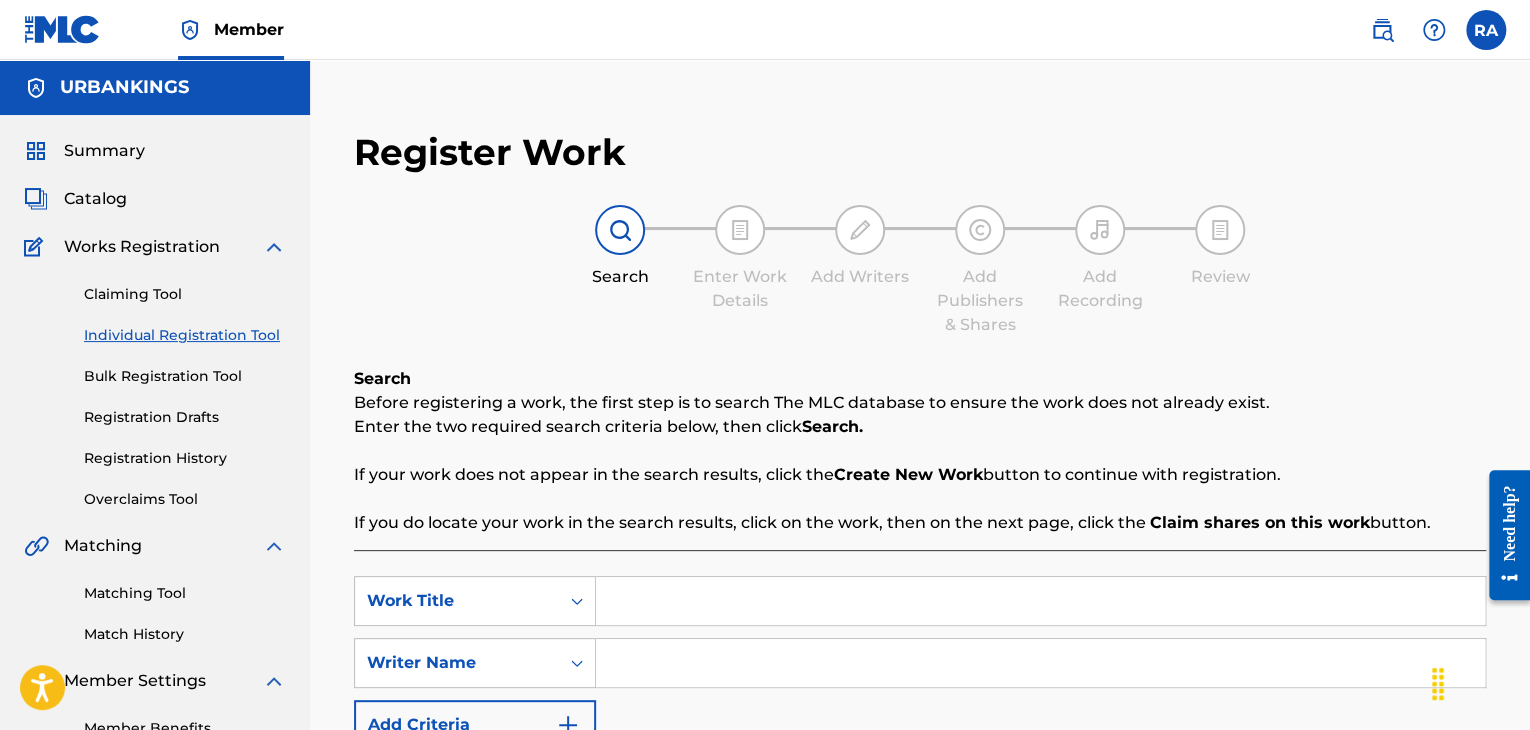 click at bounding box center (1040, 601) 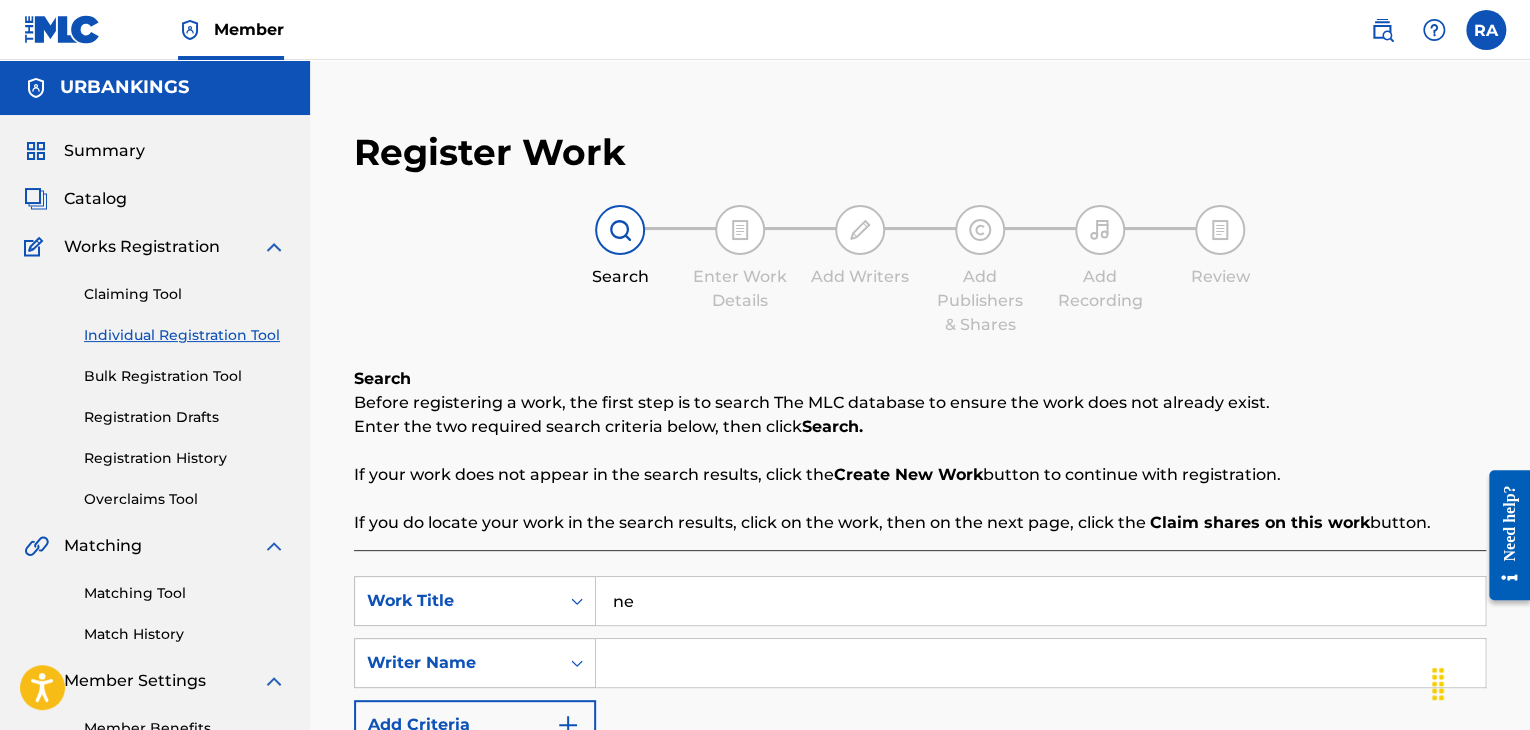 type on "n" 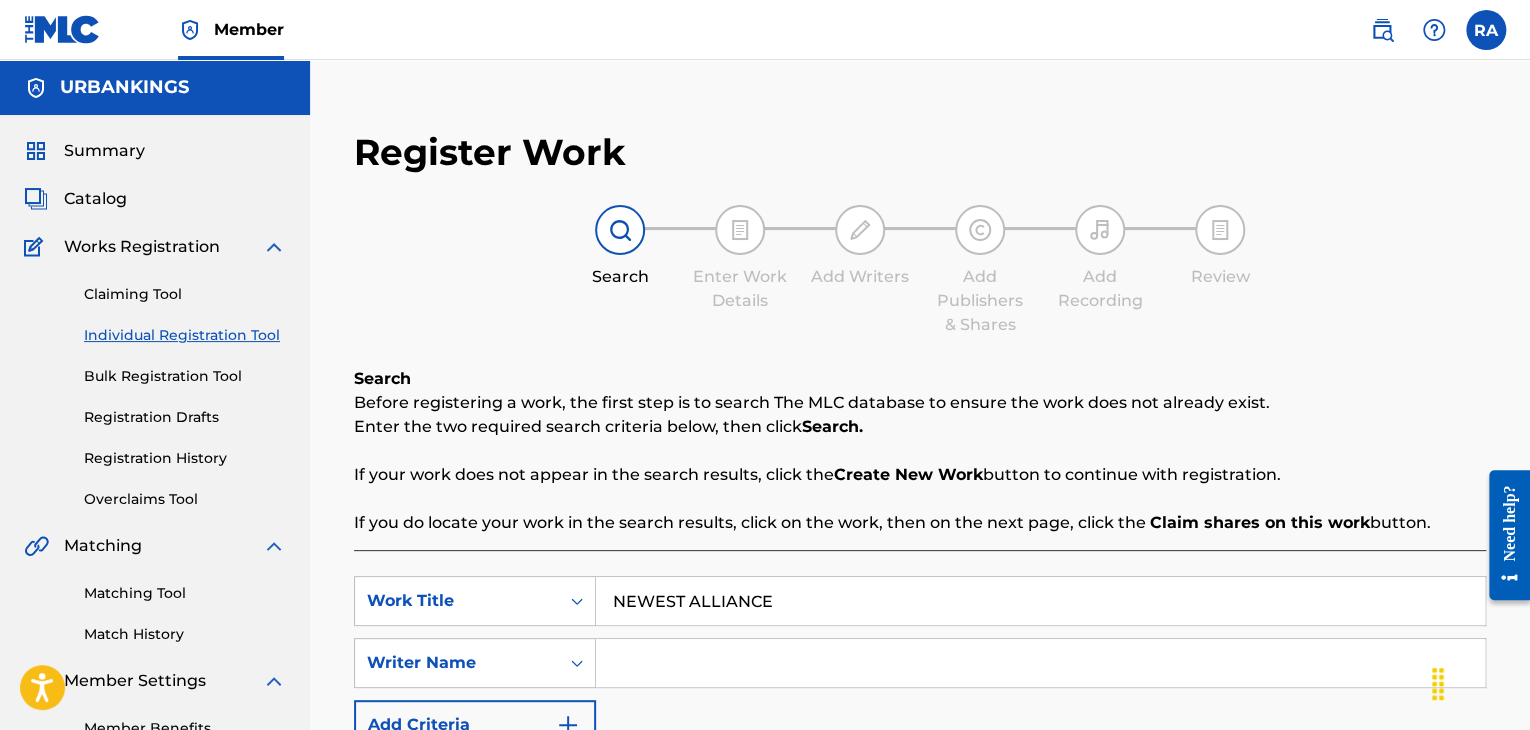 type on "NEWEST ALLIANCE" 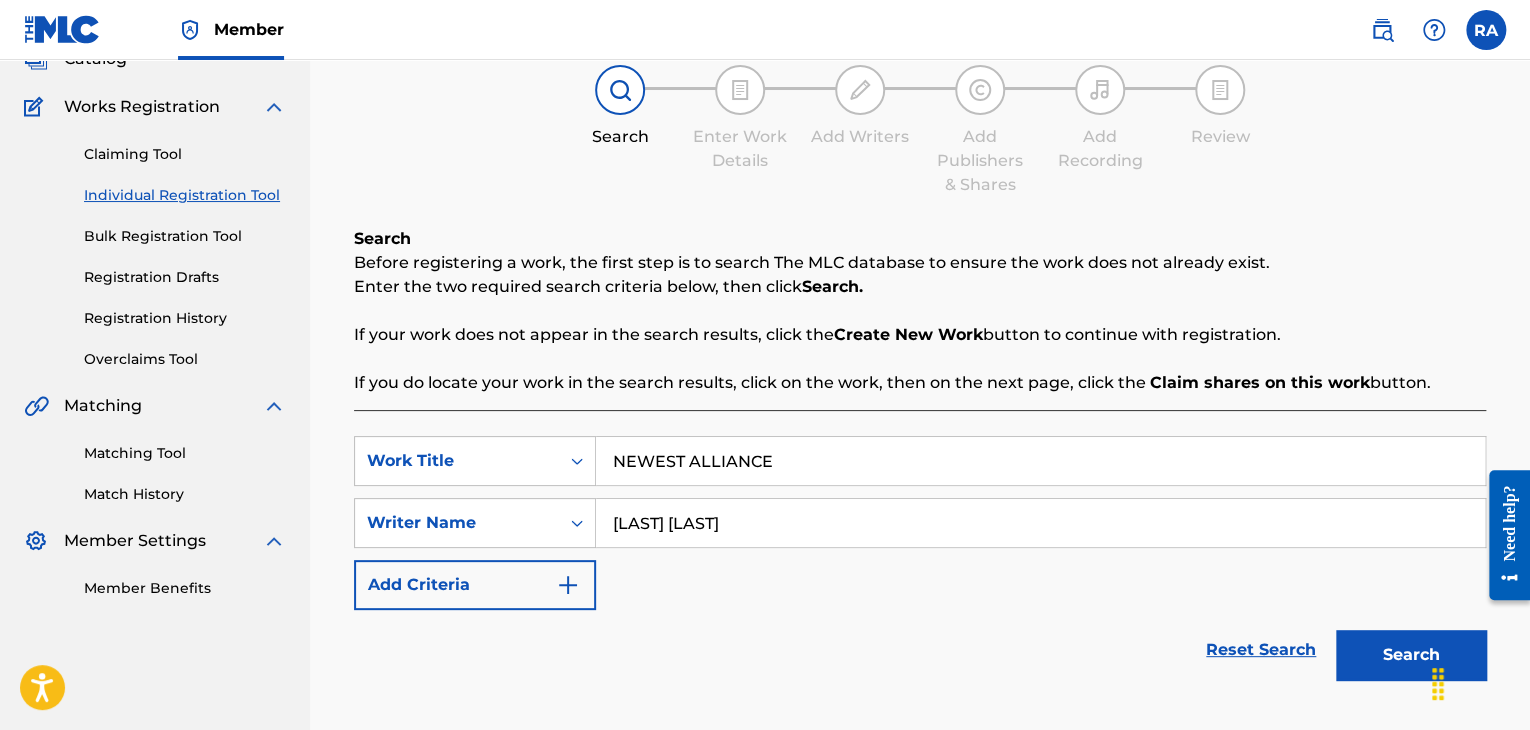 scroll, scrollTop: 200, scrollLeft: 0, axis: vertical 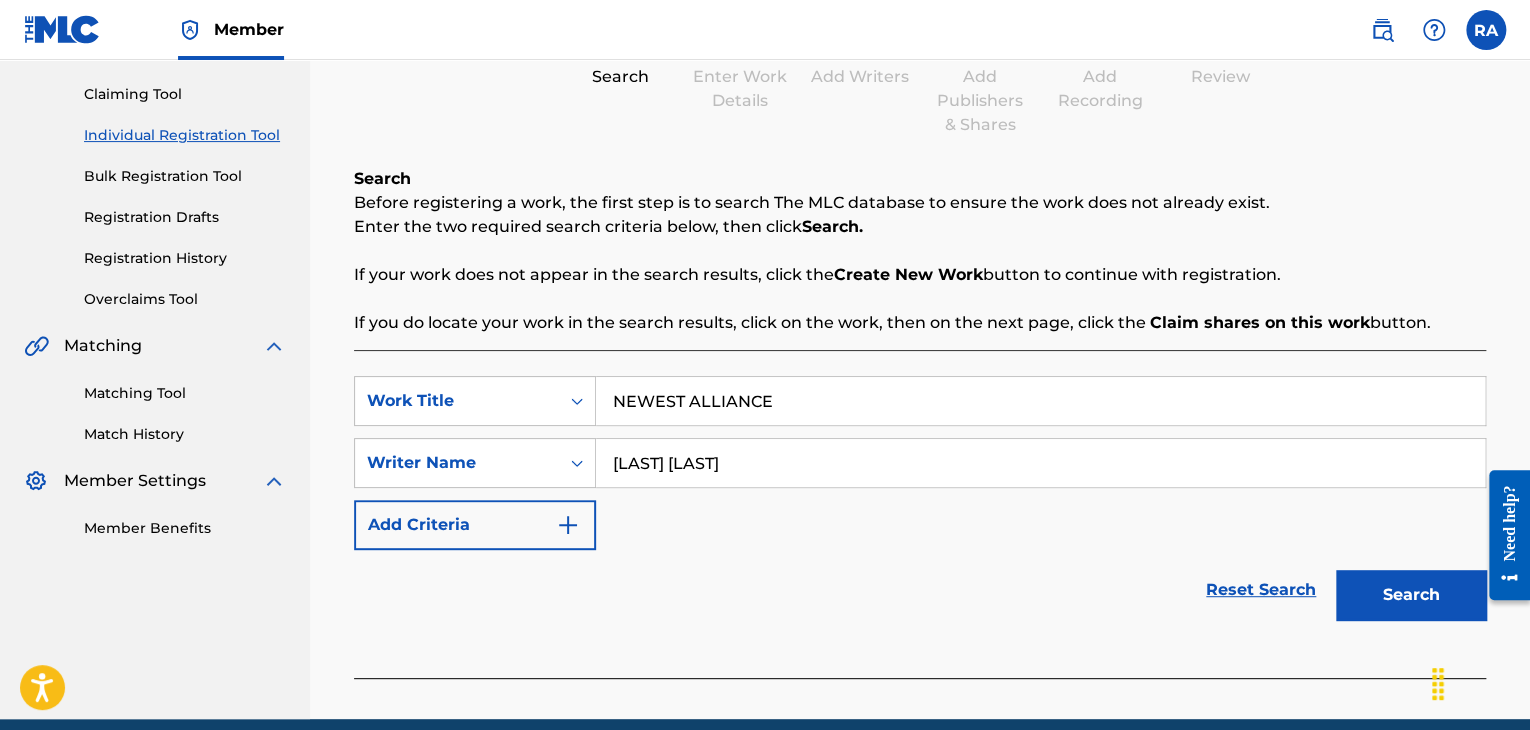 click on "Search" at bounding box center [1411, 595] 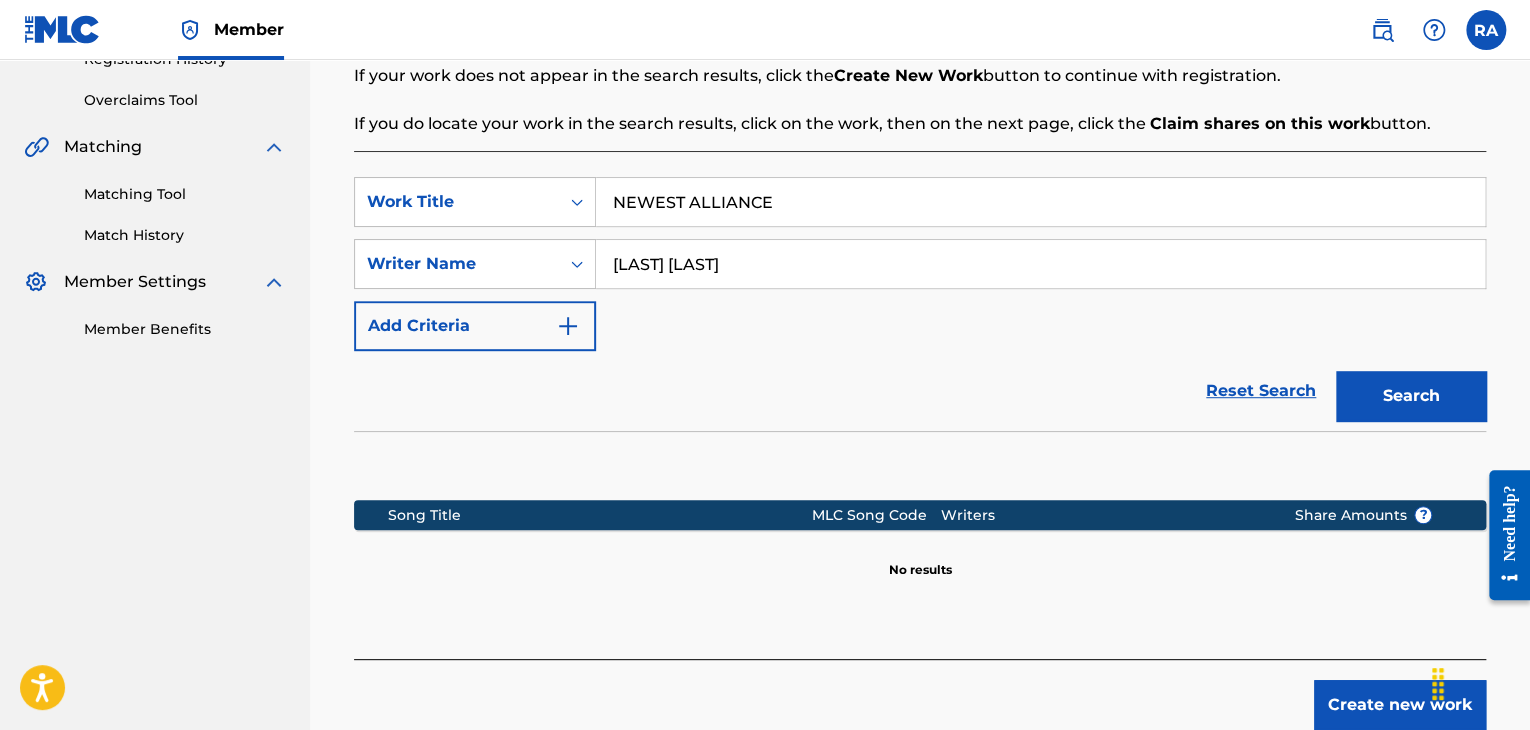 scroll, scrollTop: 515, scrollLeft: 0, axis: vertical 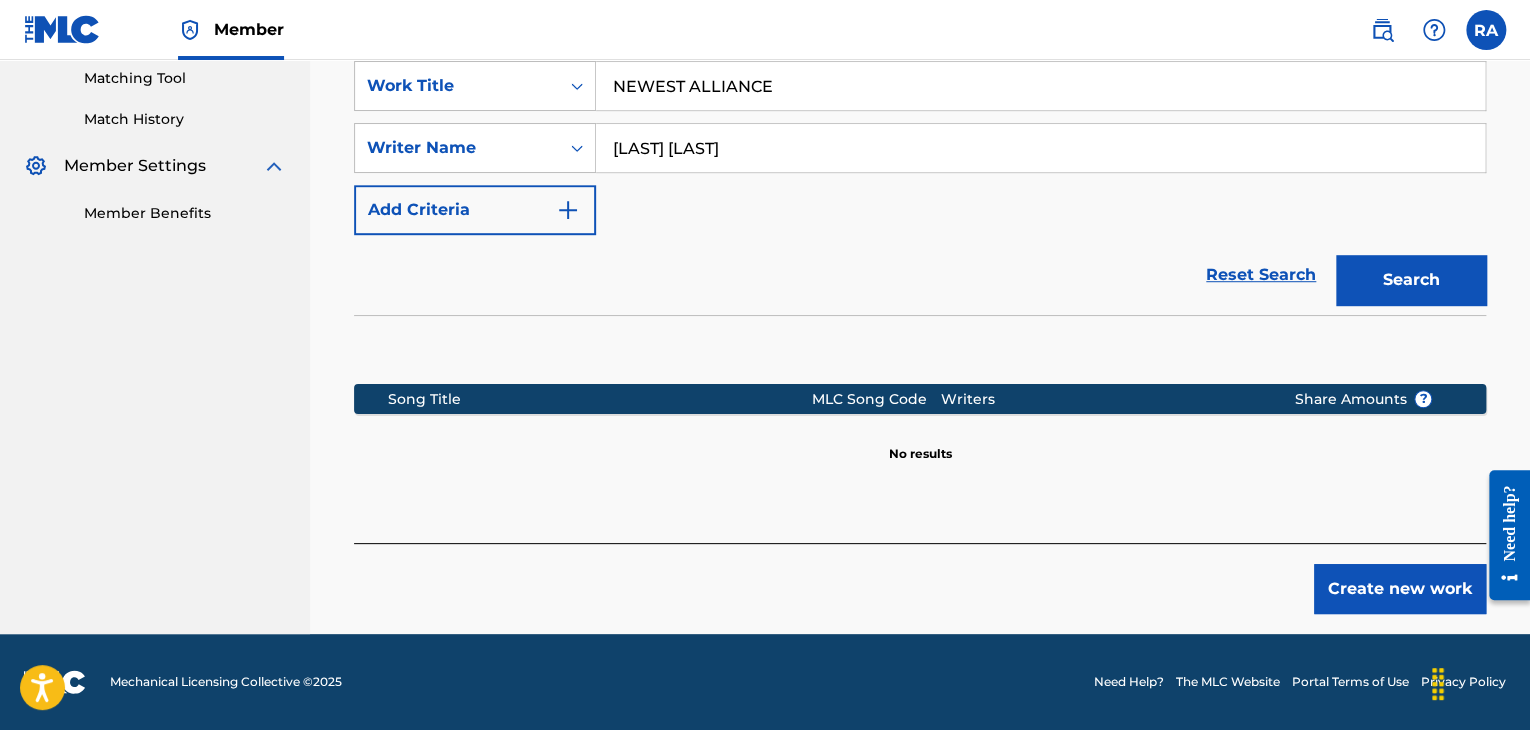 drag, startPoint x: 806, startPoint y: 157, endPoint x: 852, endPoint y: 229, distance: 85.44004 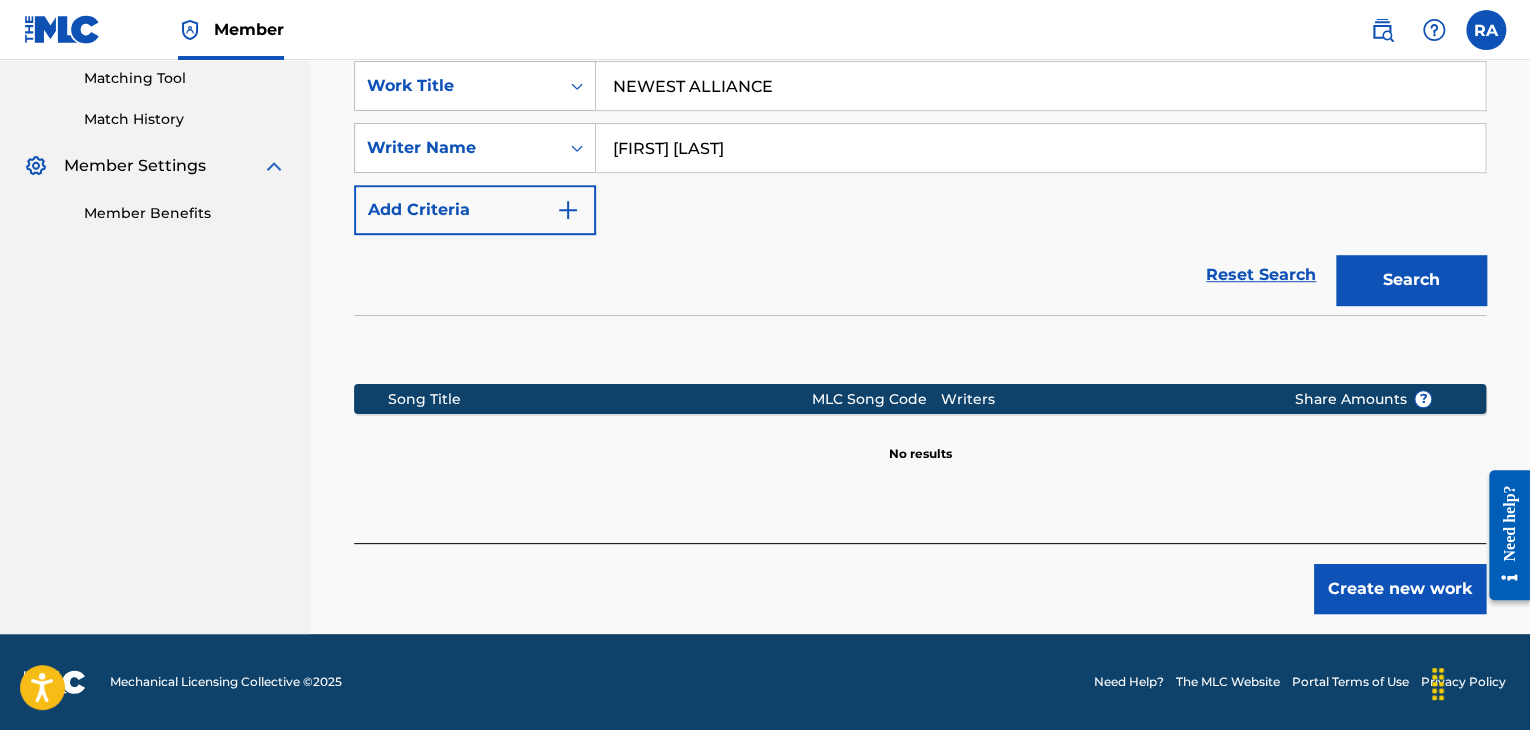 click on "Search" at bounding box center (1411, 280) 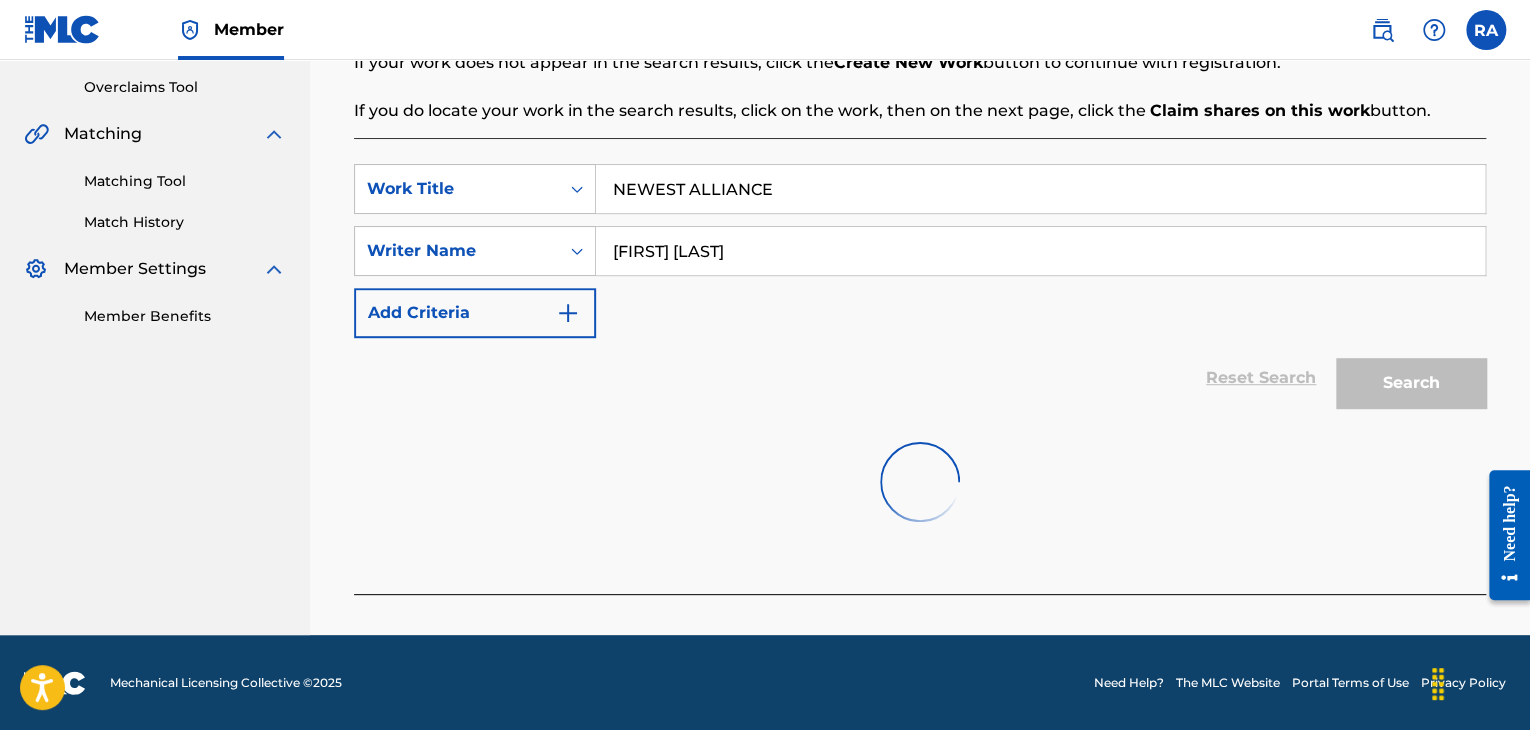 scroll, scrollTop: 515, scrollLeft: 0, axis: vertical 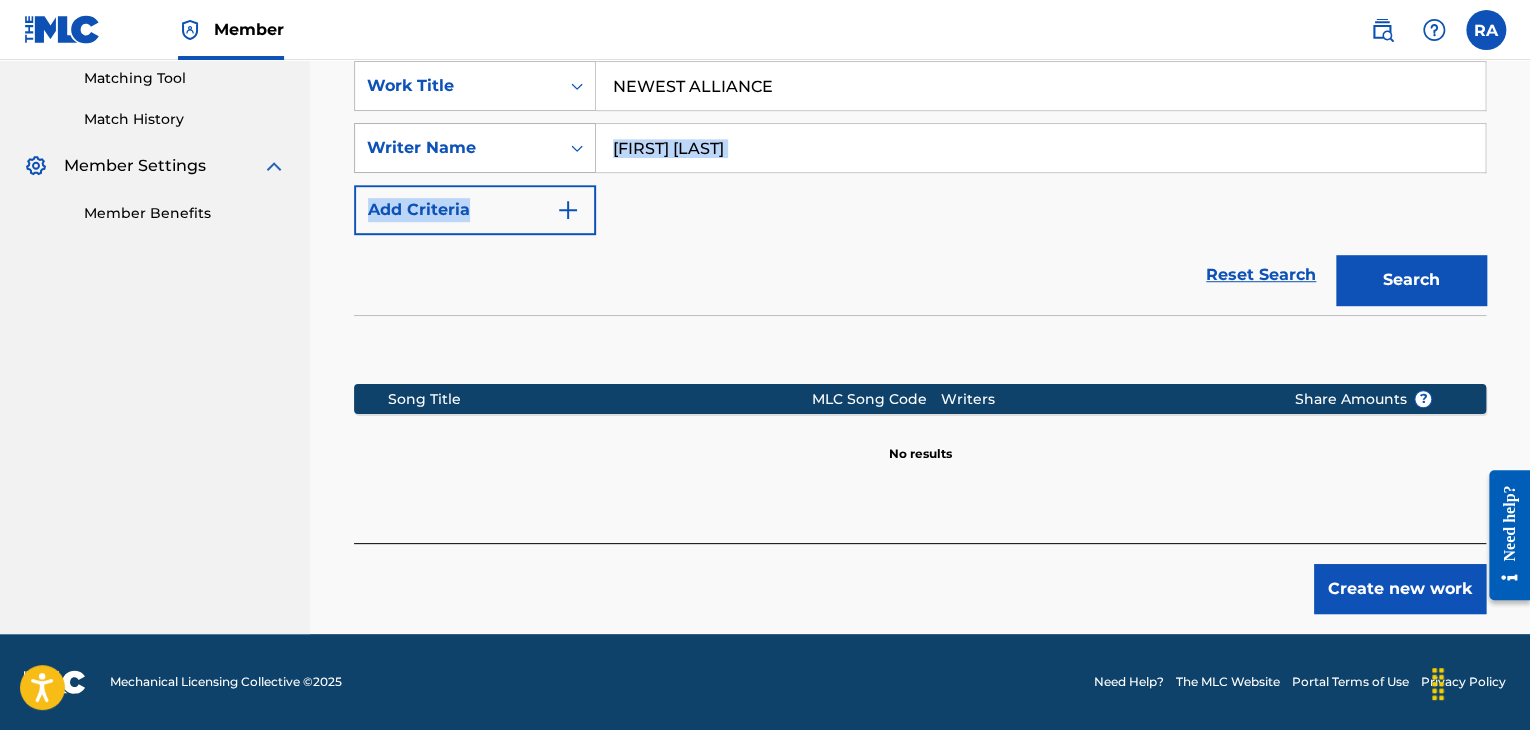 drag, startPoint x: 869, startPoint y: 174, endPoint x: 494, endPoint y: 158, distance: 375.3412 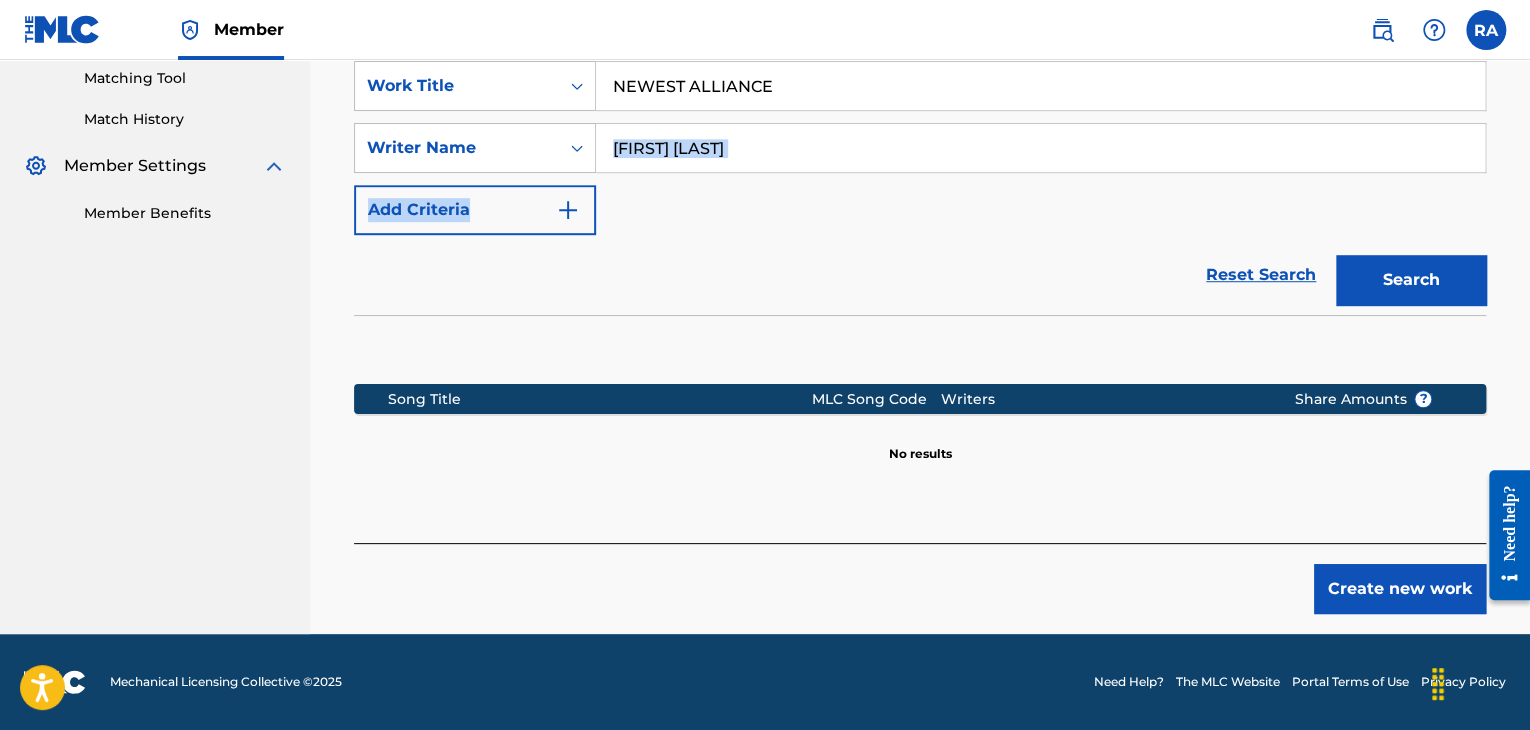 click on "[FIRST] [LAST]" at bounding box center (1040, 148) 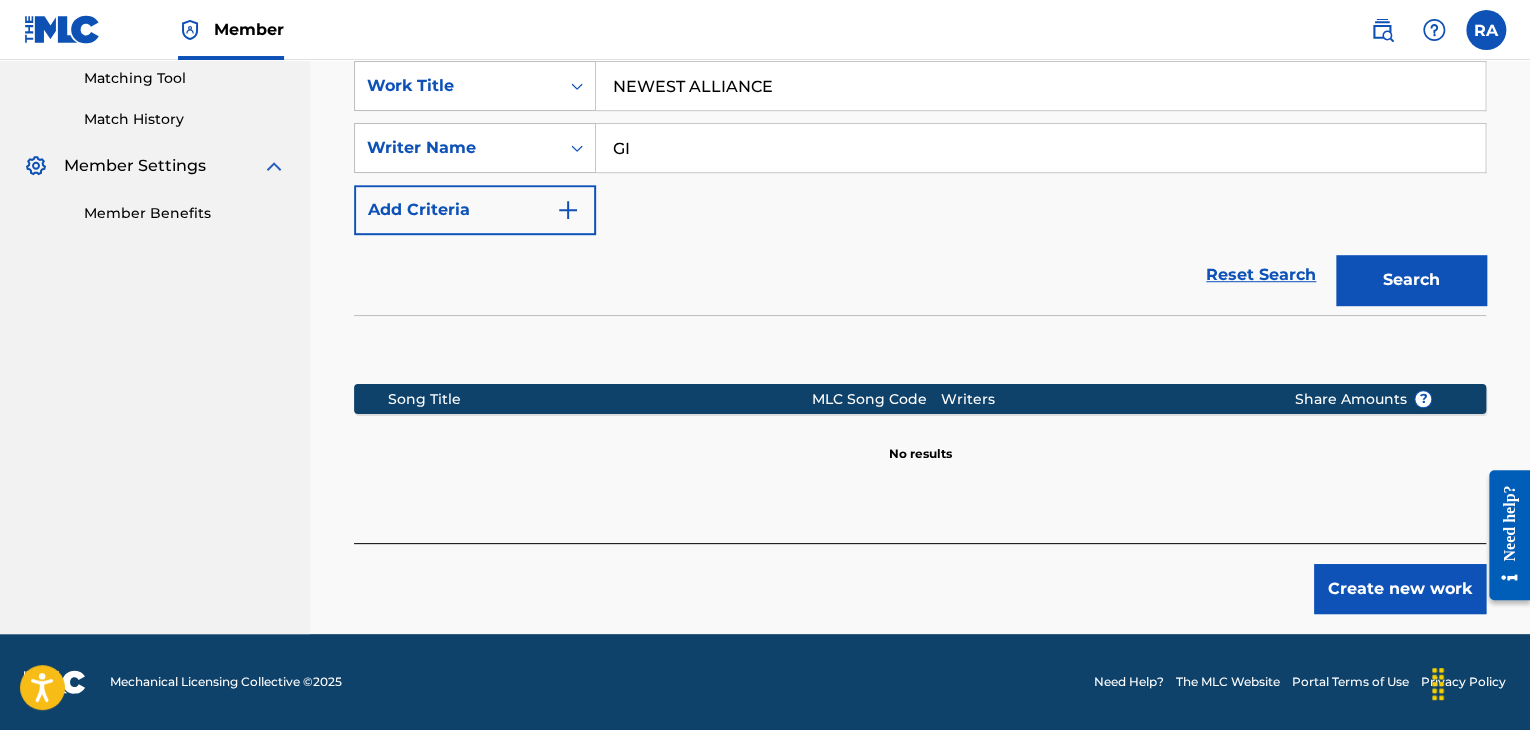 type on "G" 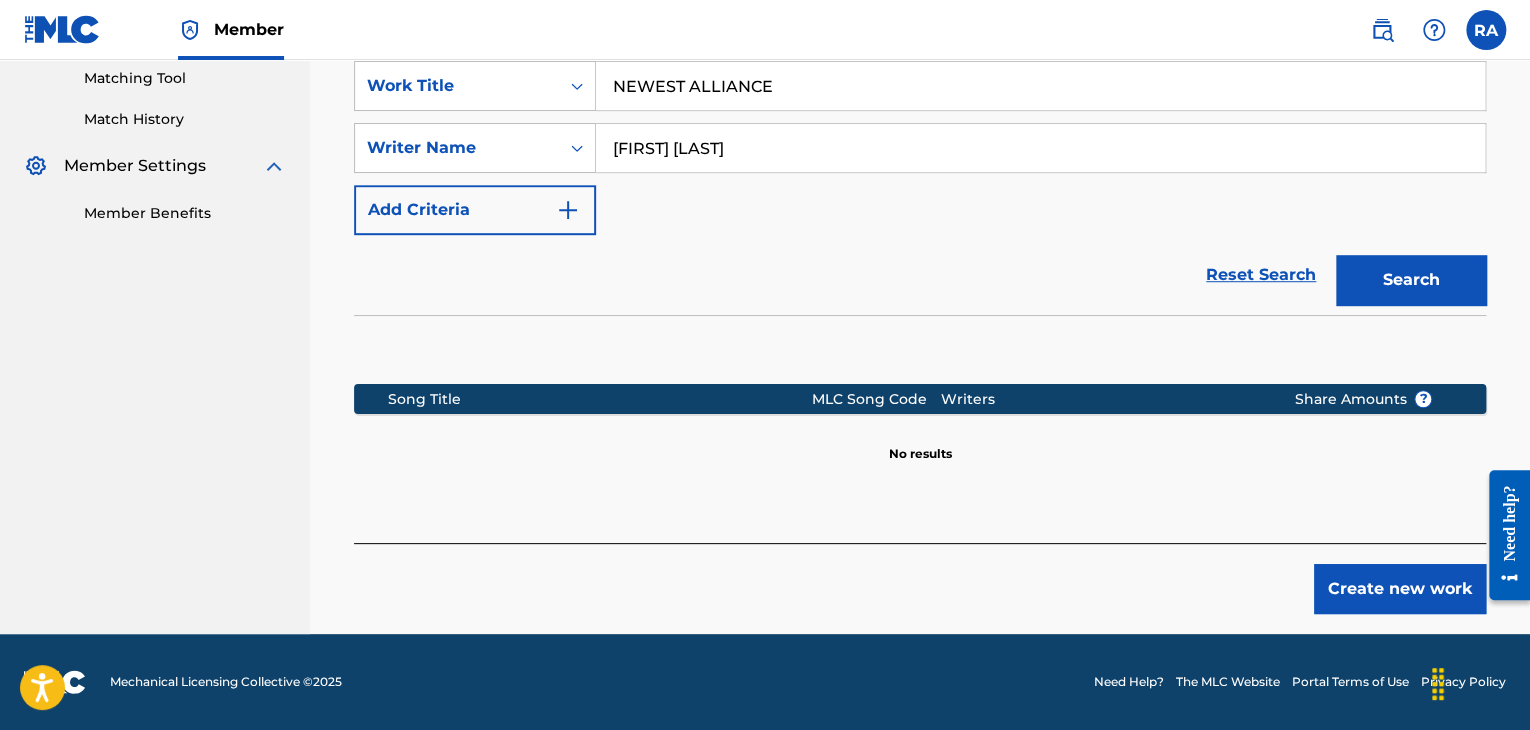 type on "[FIRST] [LAST]" 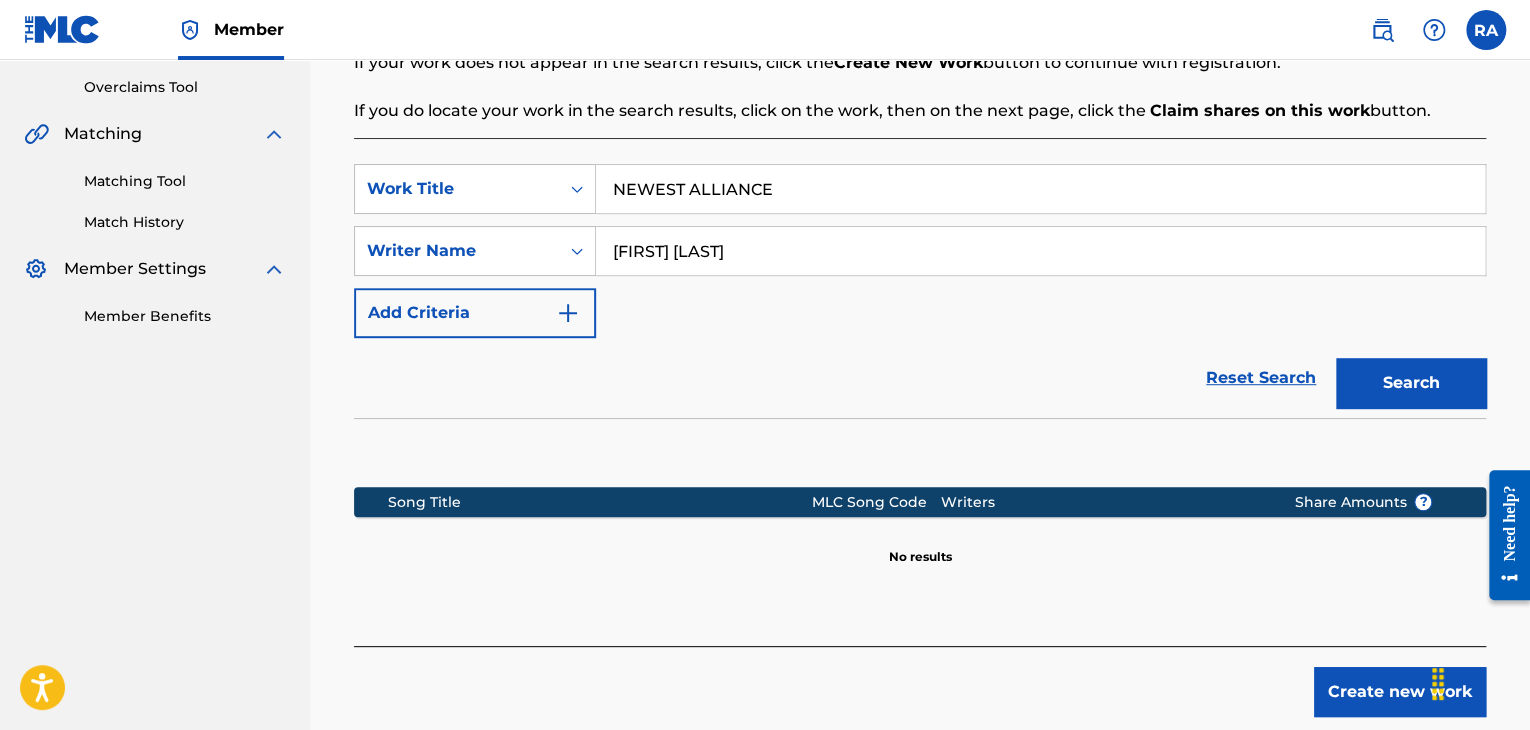 scroll, scrollTop: 515, scrollLeft: 0, axis: vertical 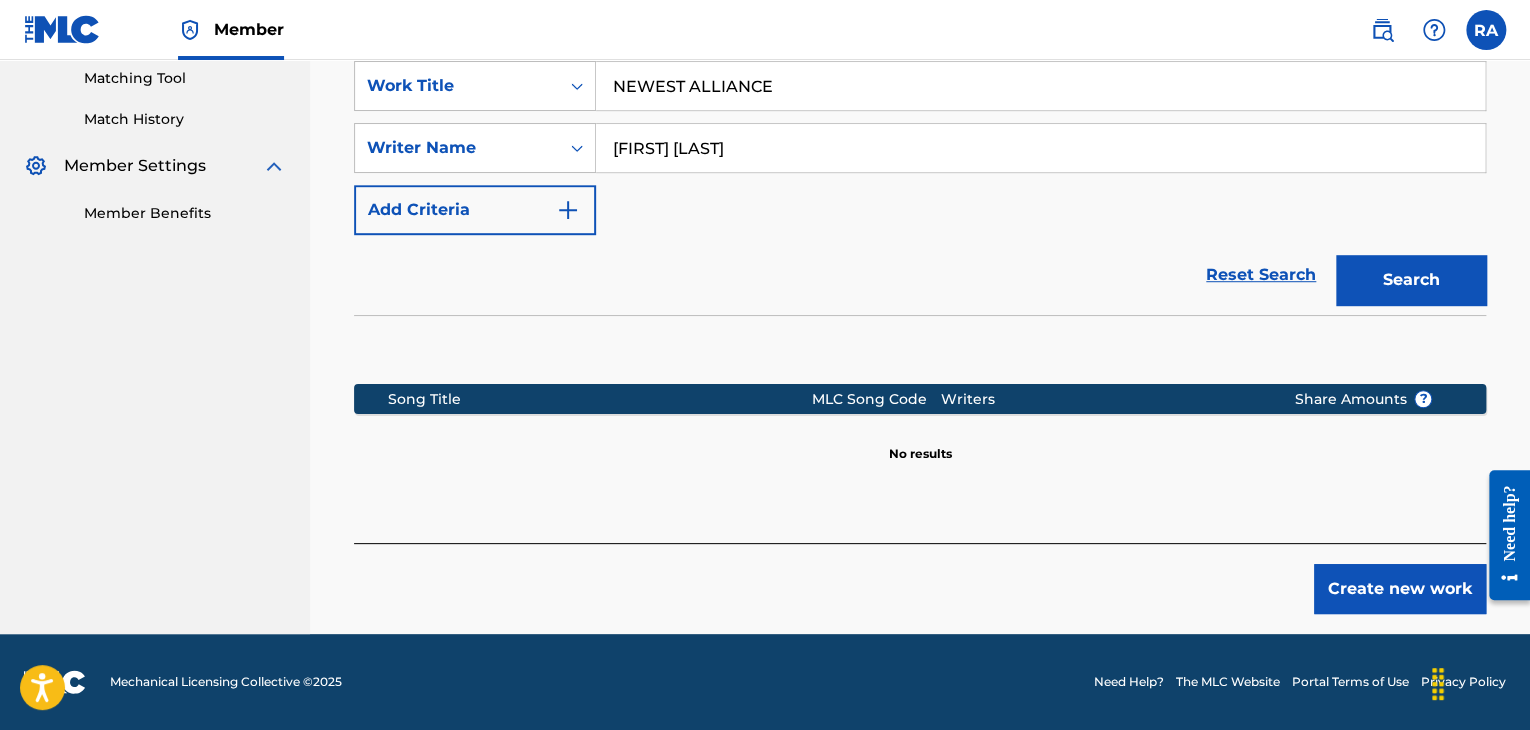click on "Create new work" at bounding box center [1400, 589] 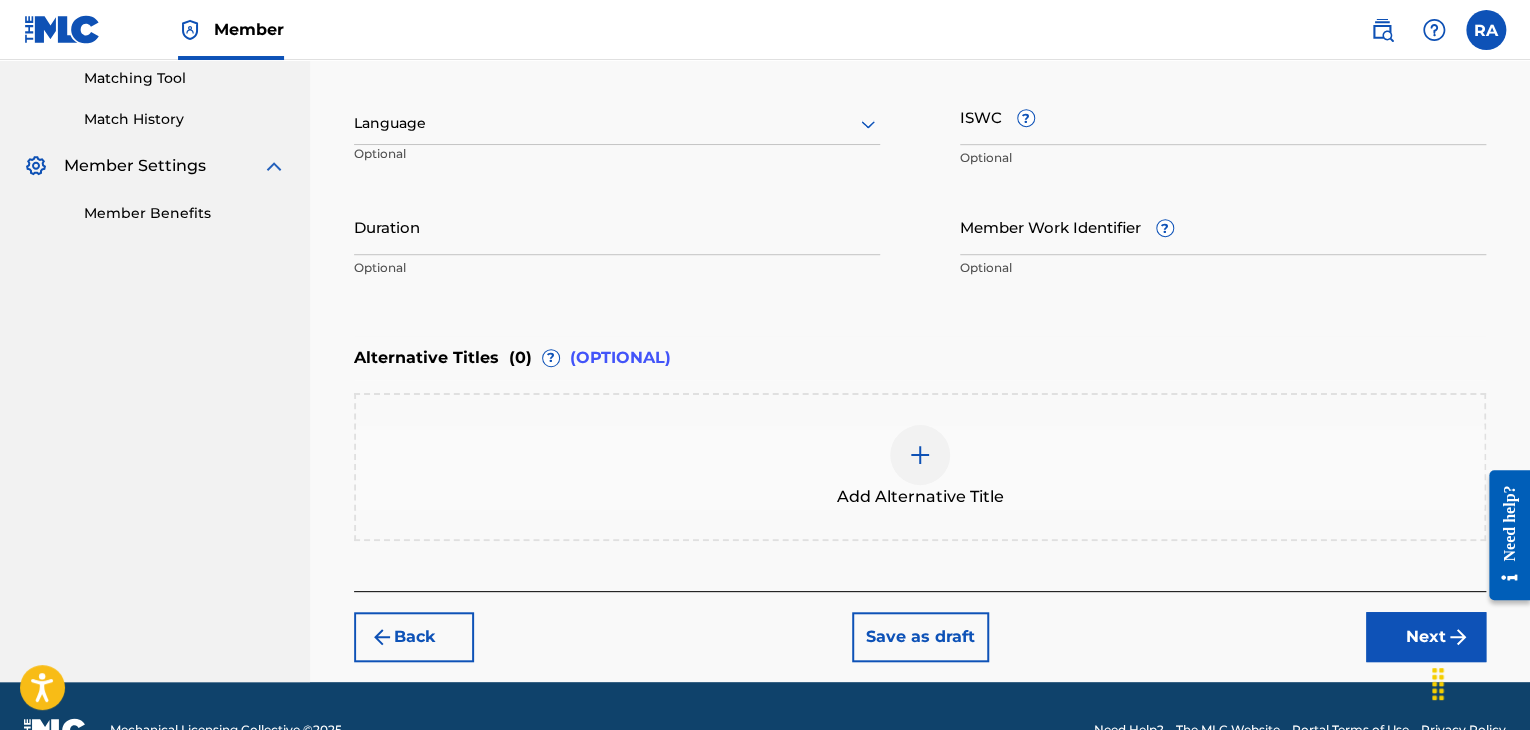 click on "Duration" at bounding box center (617, 226) 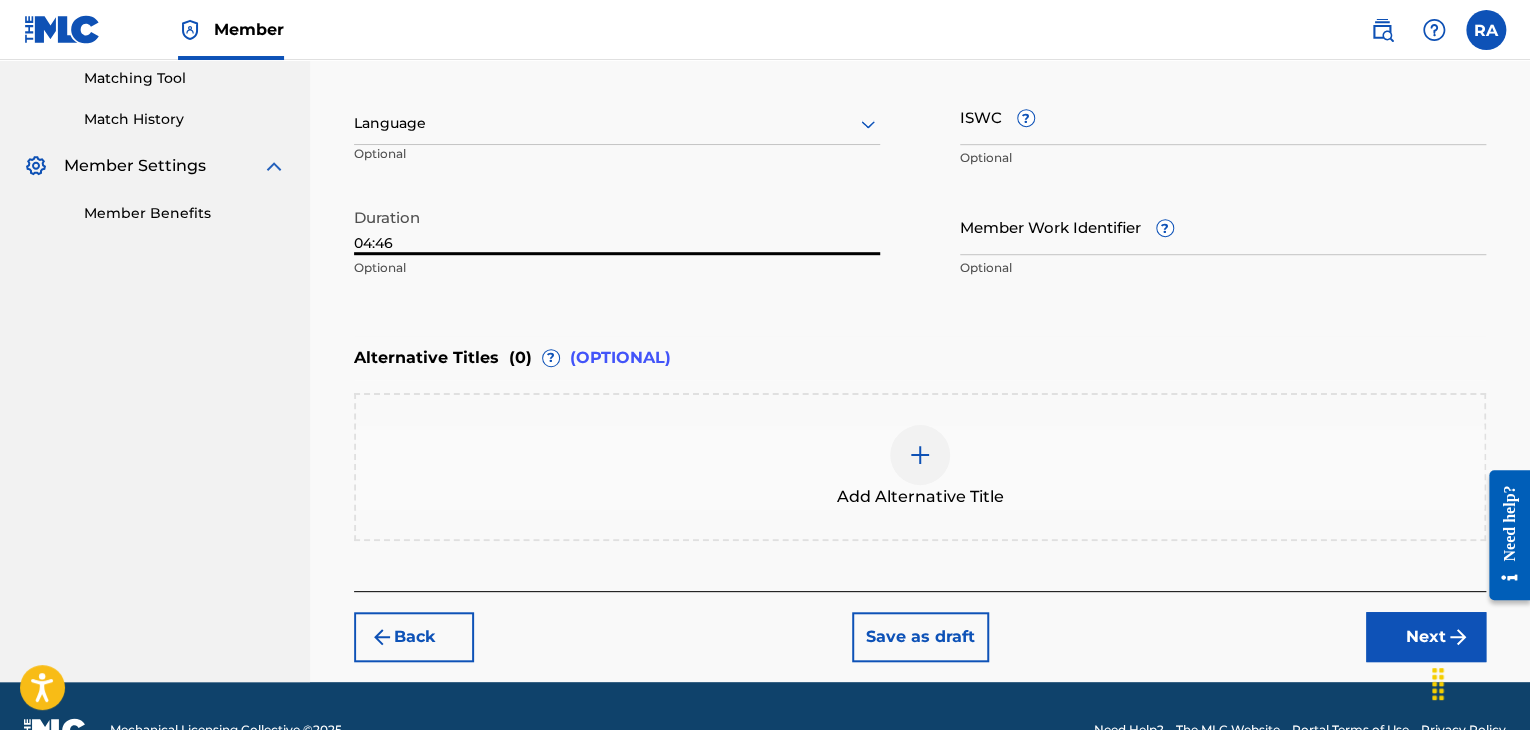 type on "04:46" 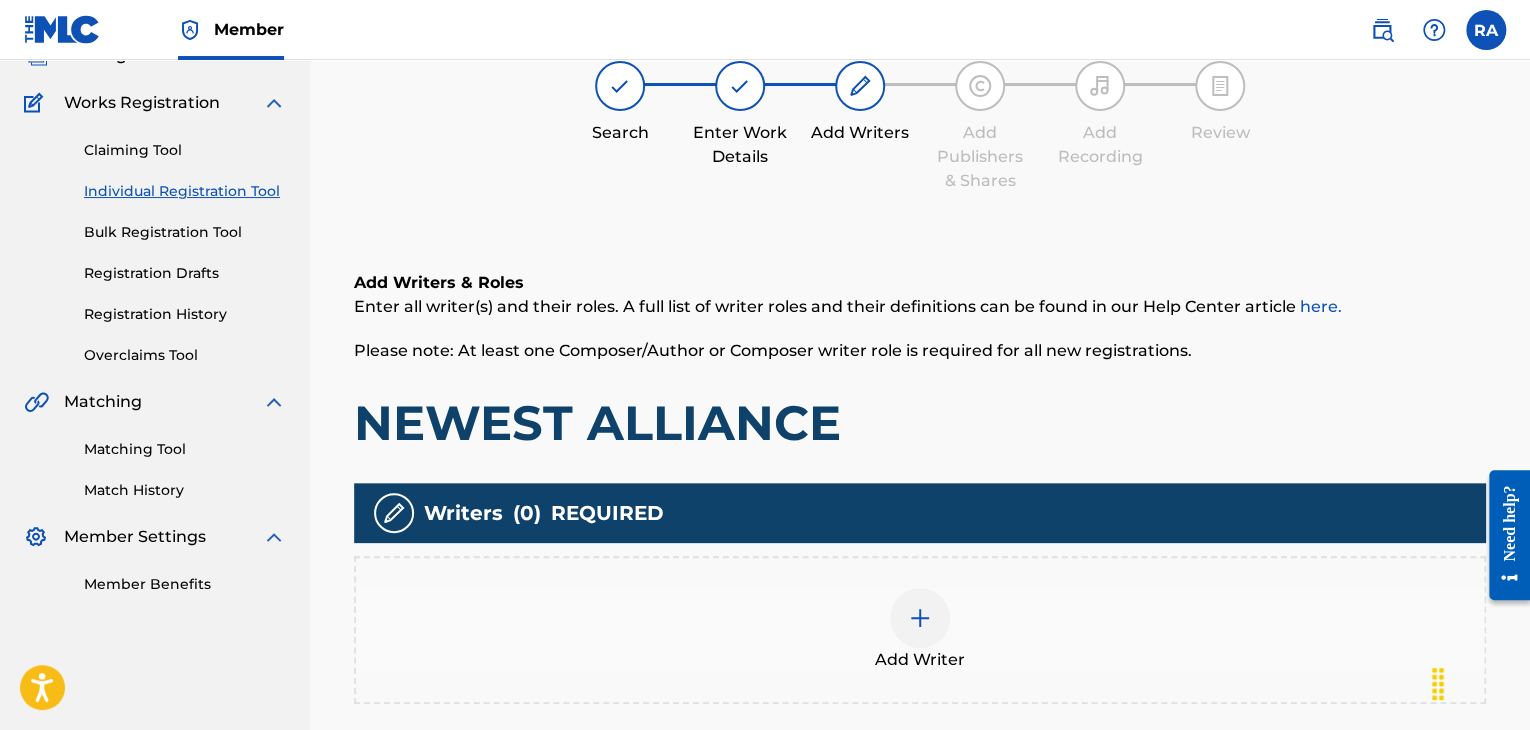 scroll, scrollTop: 90, scrollLeft: 0, axis: vertical 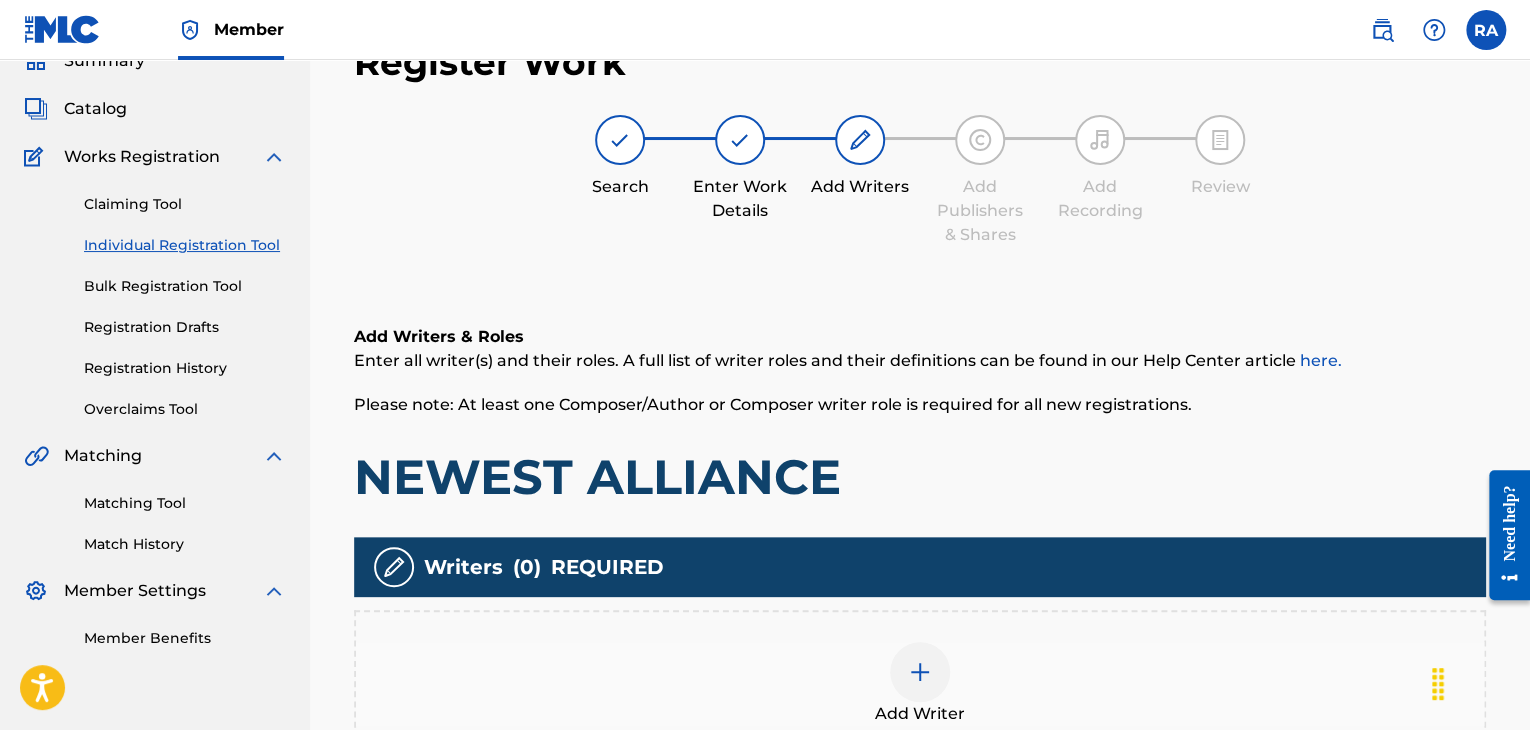 click on "Add Writer" at bounding box center [920, 684] 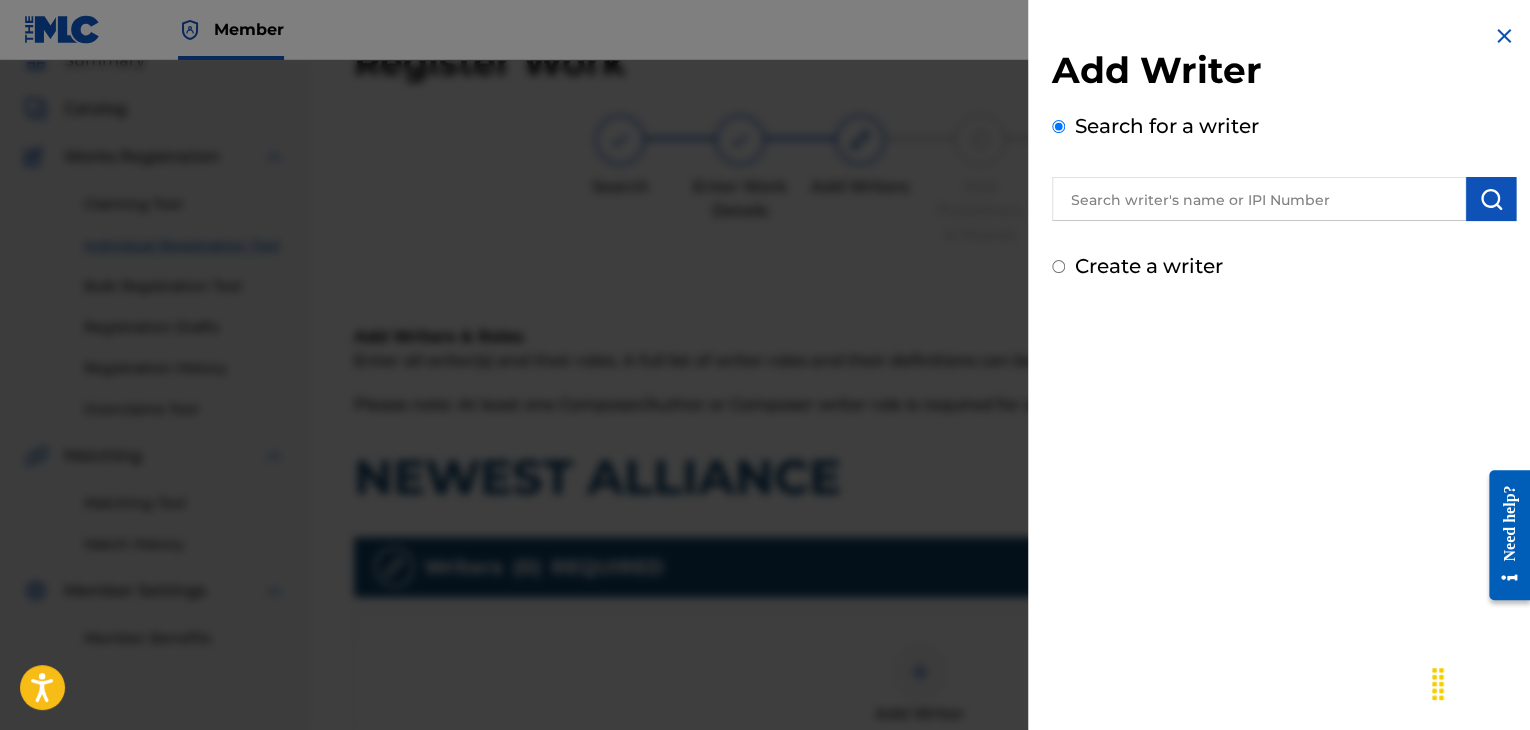 click at bounding box center (1259, 199) 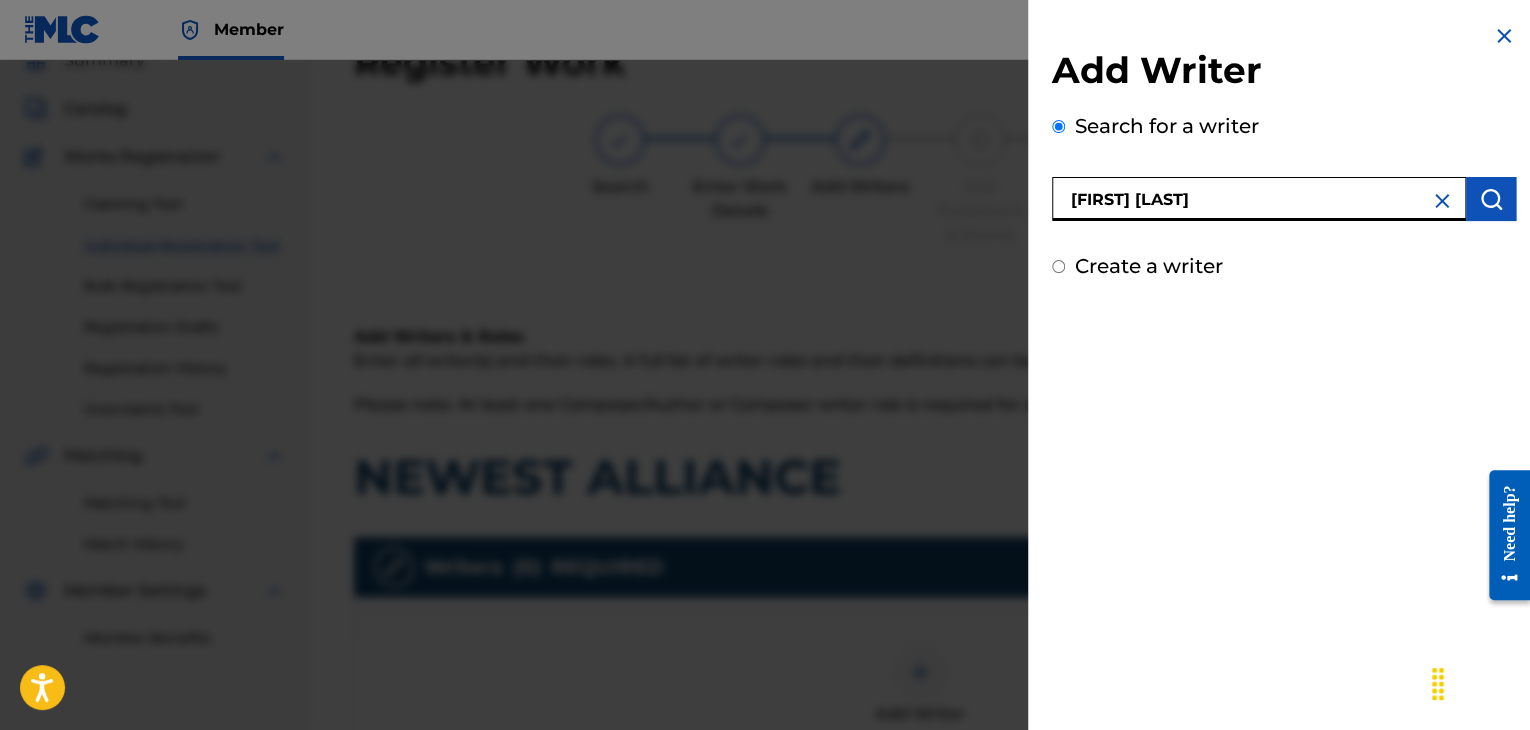 type on "[FIRST] [LAST]" 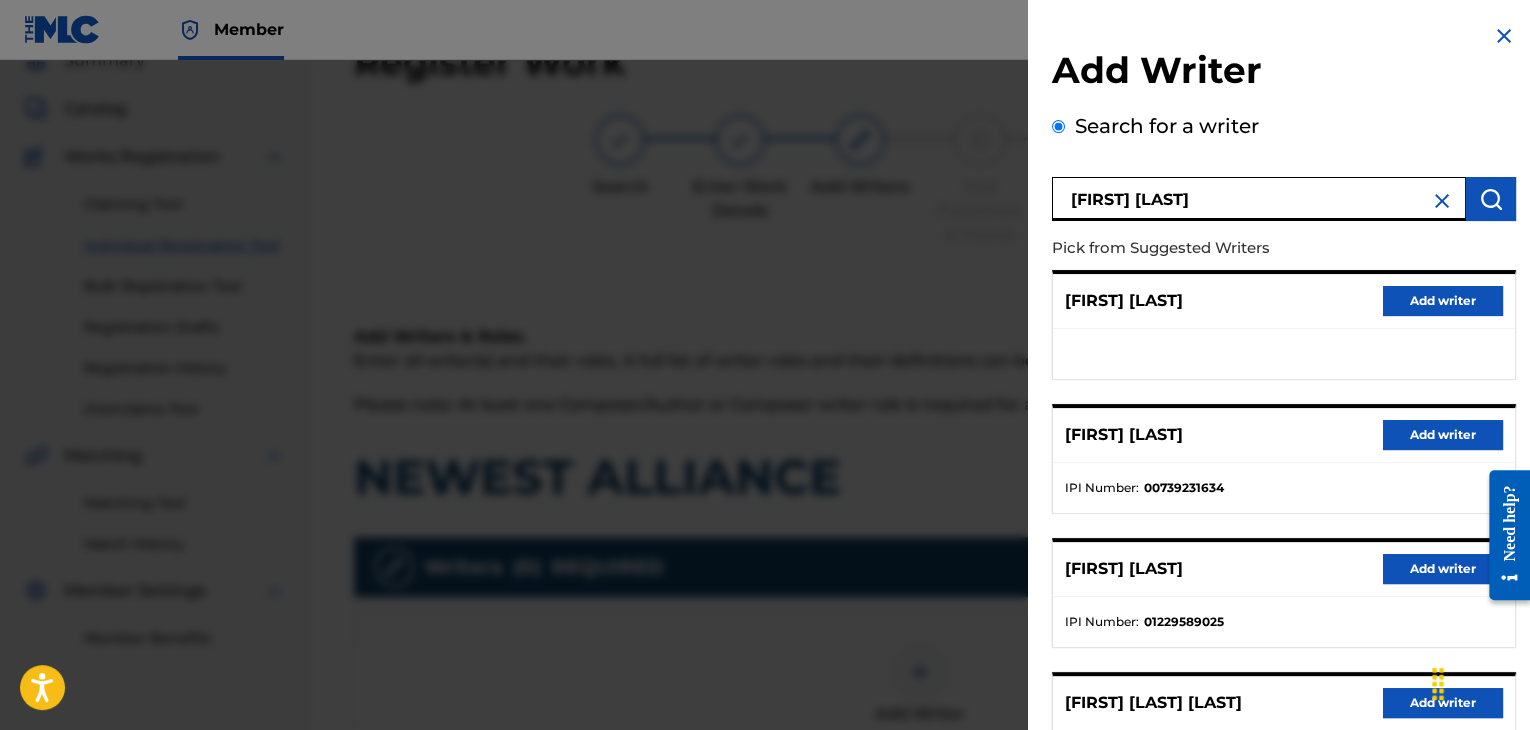 click on "Add writer" at bounding box center (1443, 435) 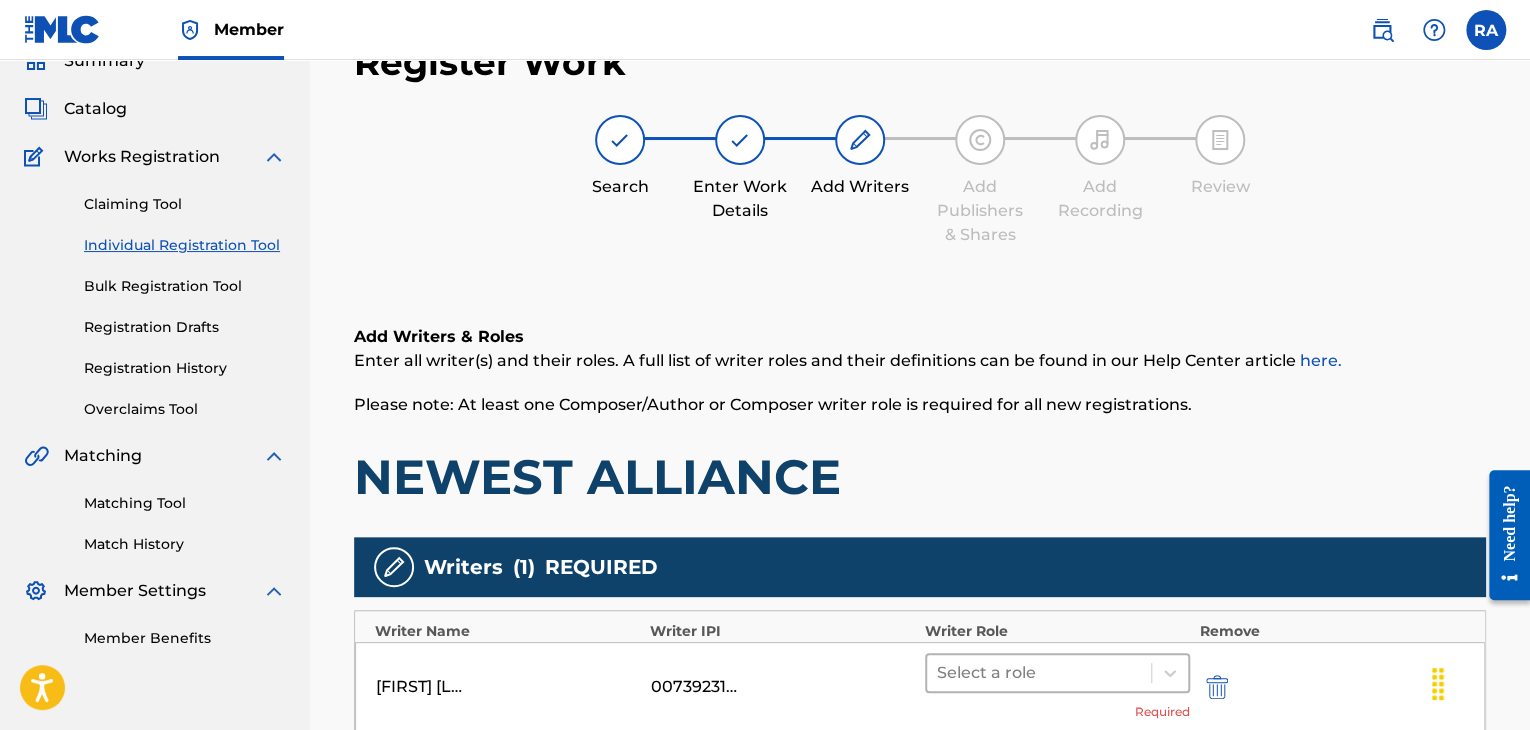 click at bounding box center (1039, 673) 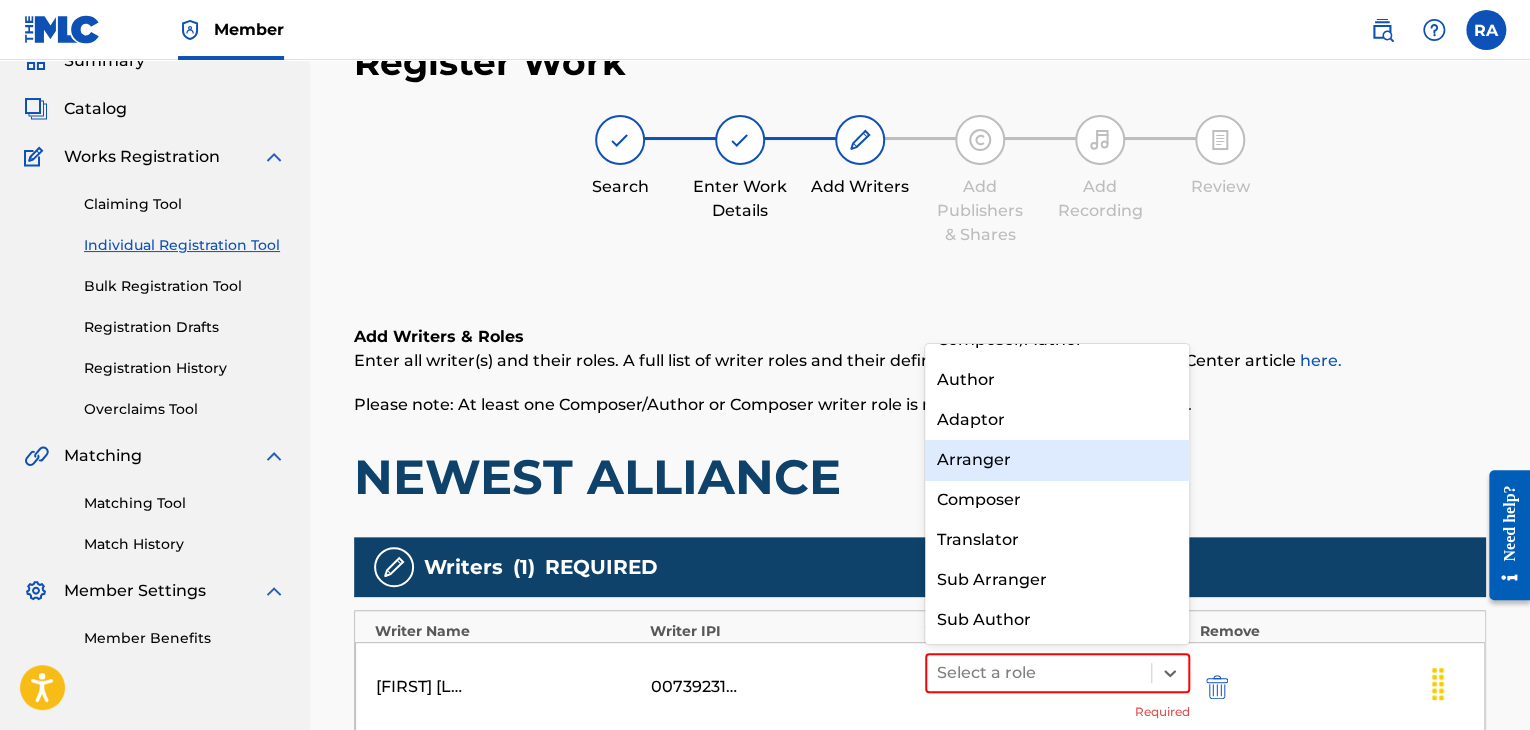 scroll, scrollTop: 0, scrollLeft: 0, axis: both 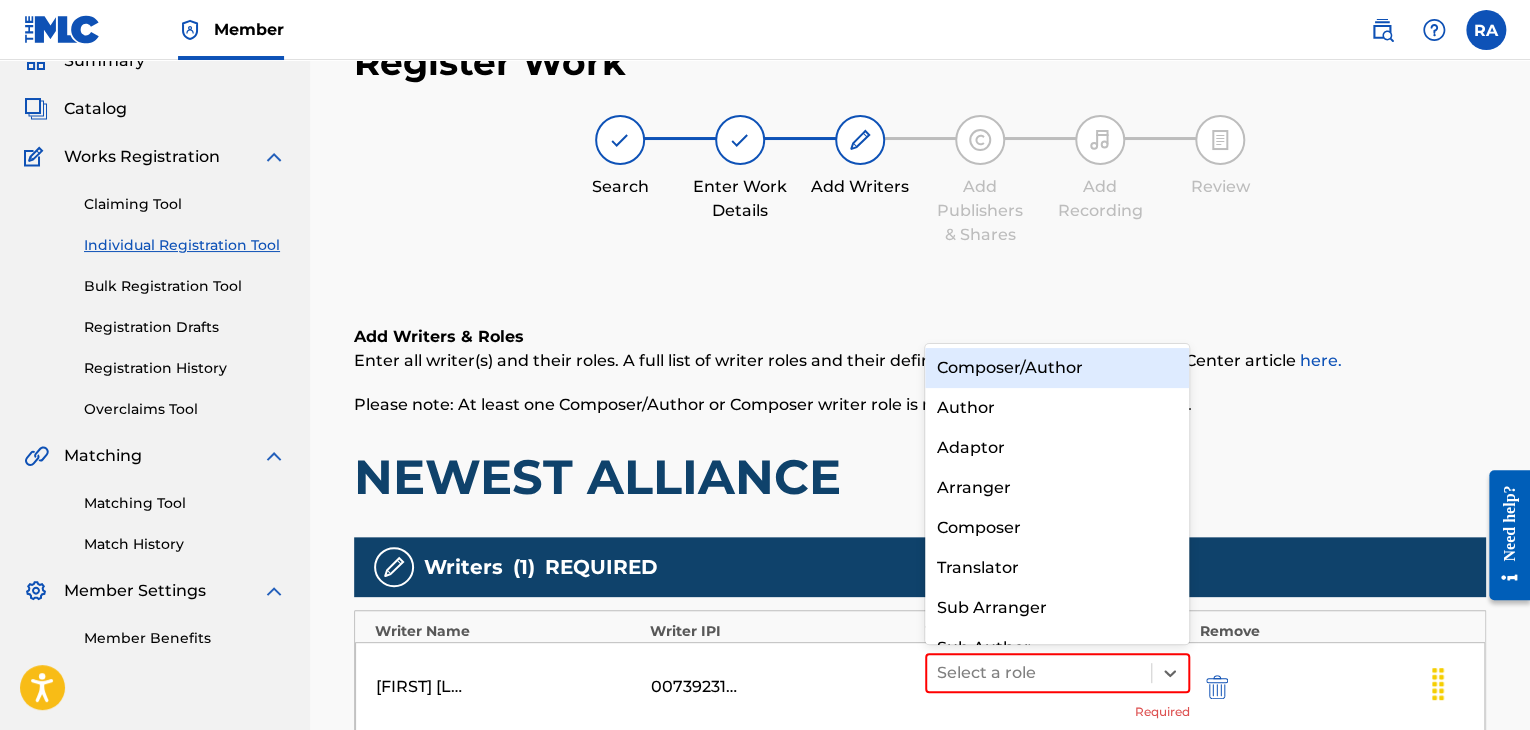 click on "Composer/Author" at bounding box center [1057, 368] 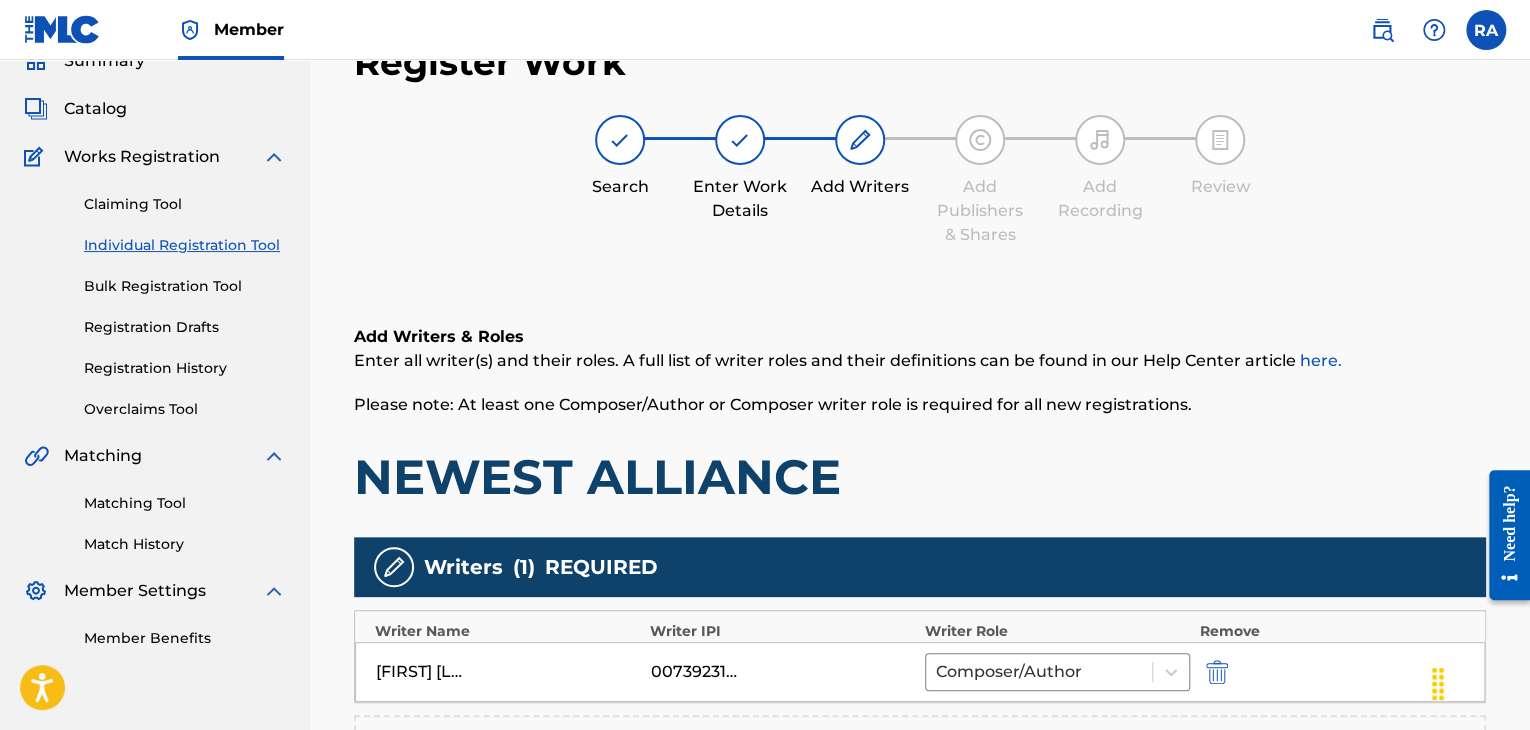 scroll, scrollTop: 390, scrollLeft: 0, axis: vertical 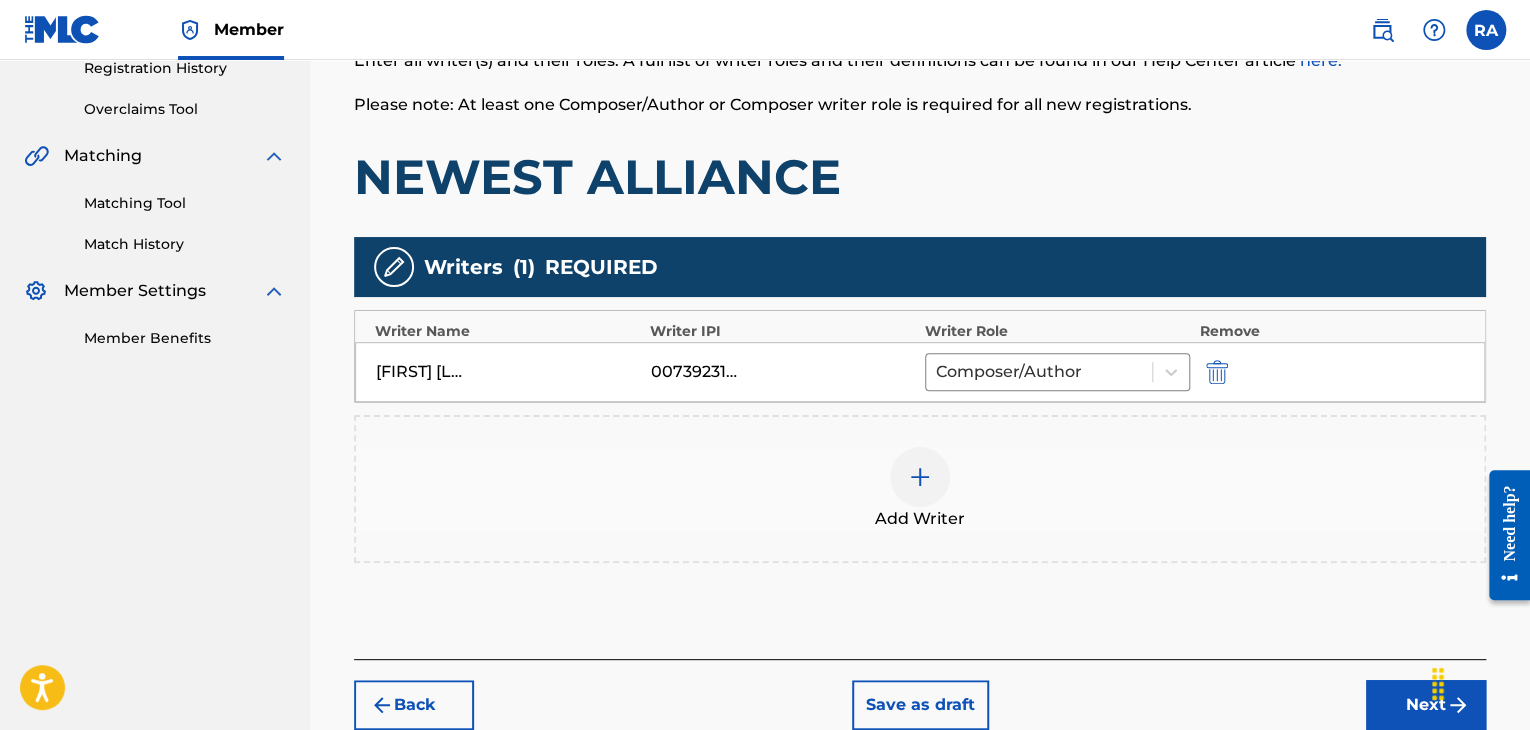 click at bounding box center [920, 477] 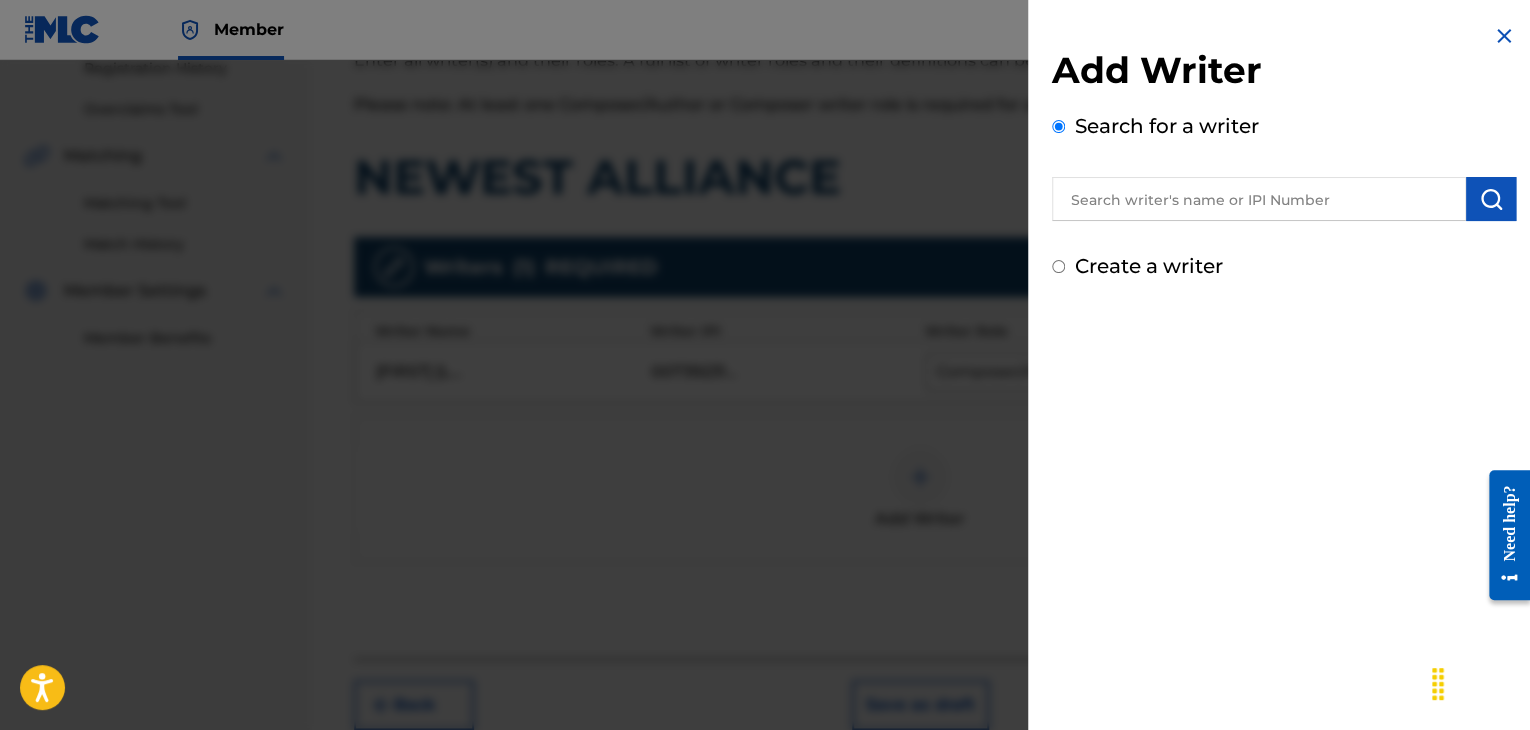 click at bounding box center [1259, 199] 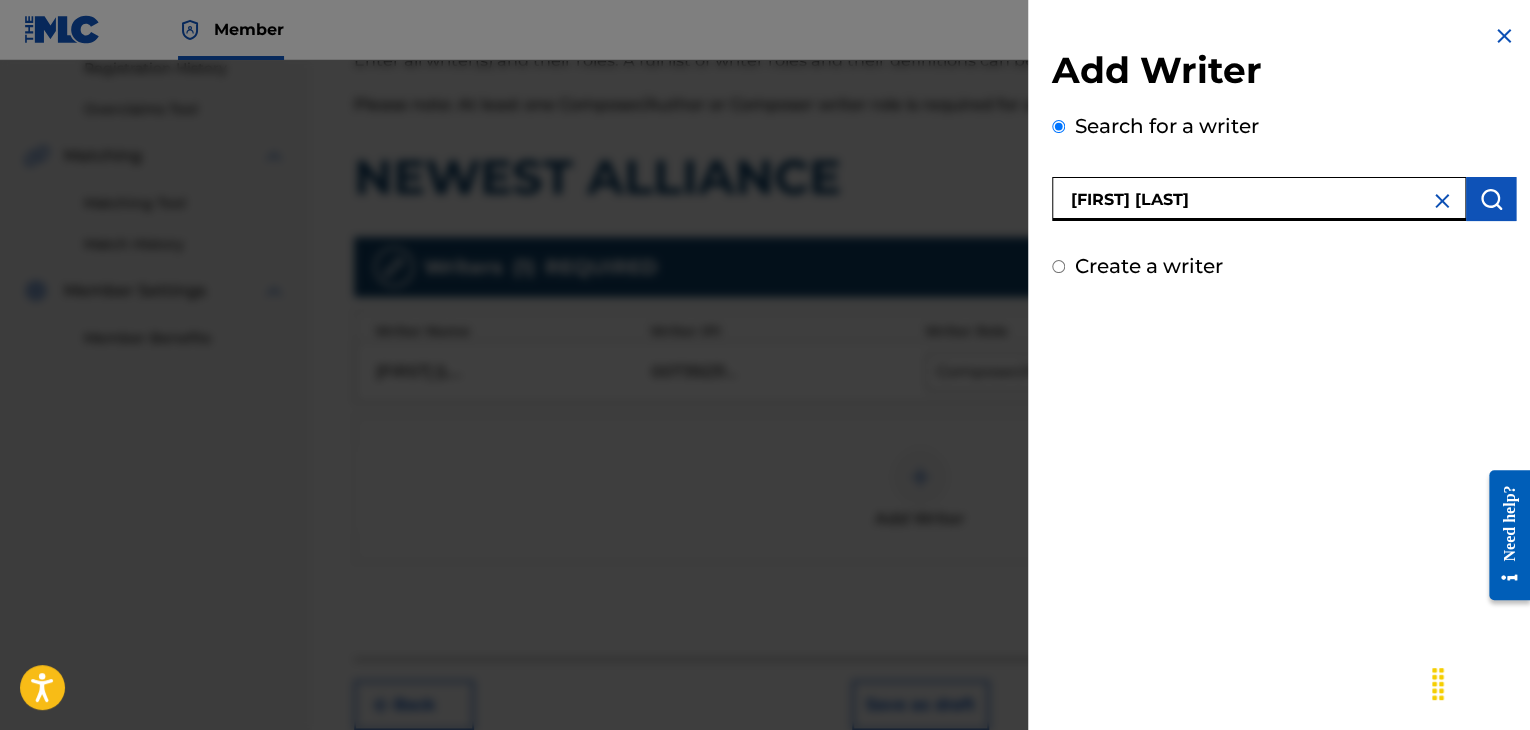 type on "[FIRST] [LAST]" 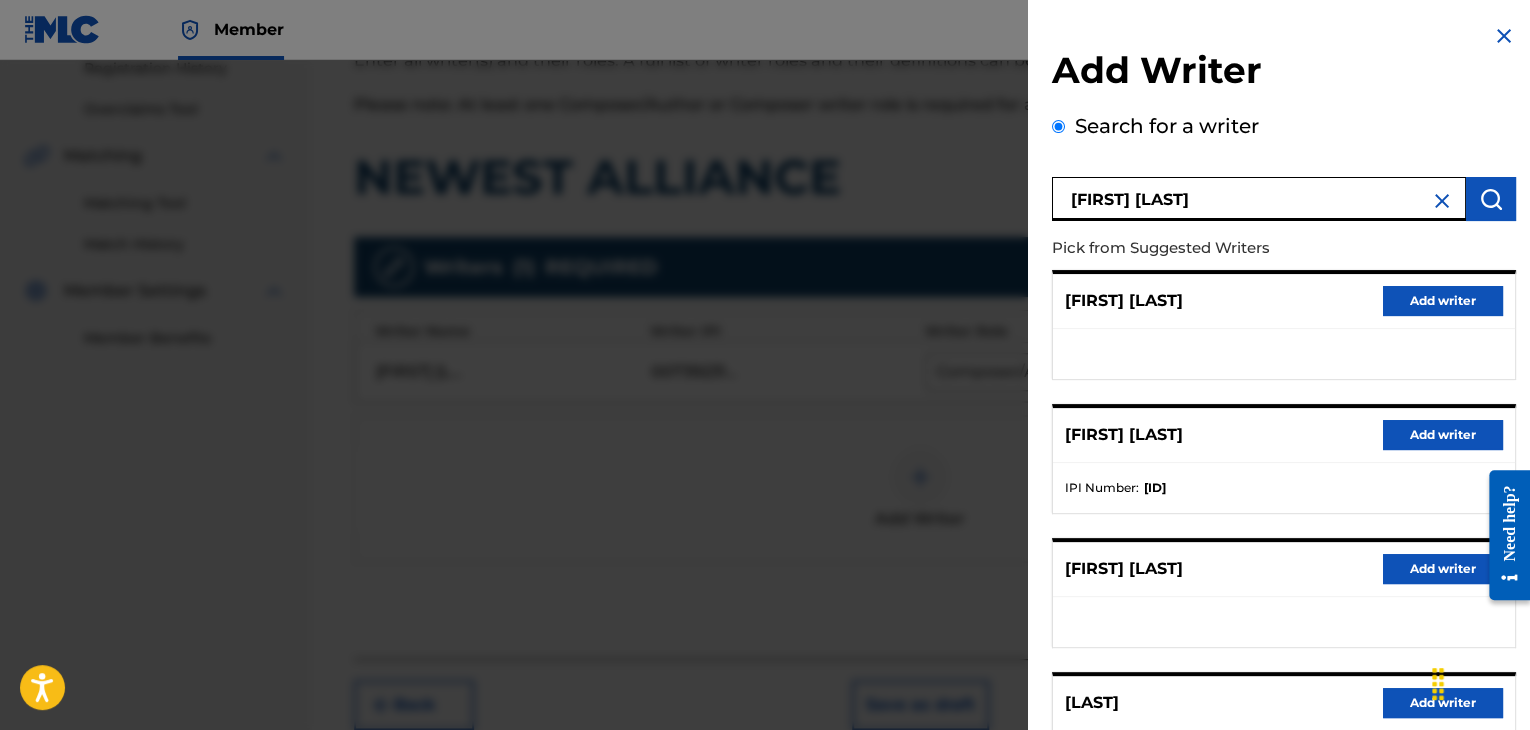 click on "Add writer" at bounding box center (1443, 435) 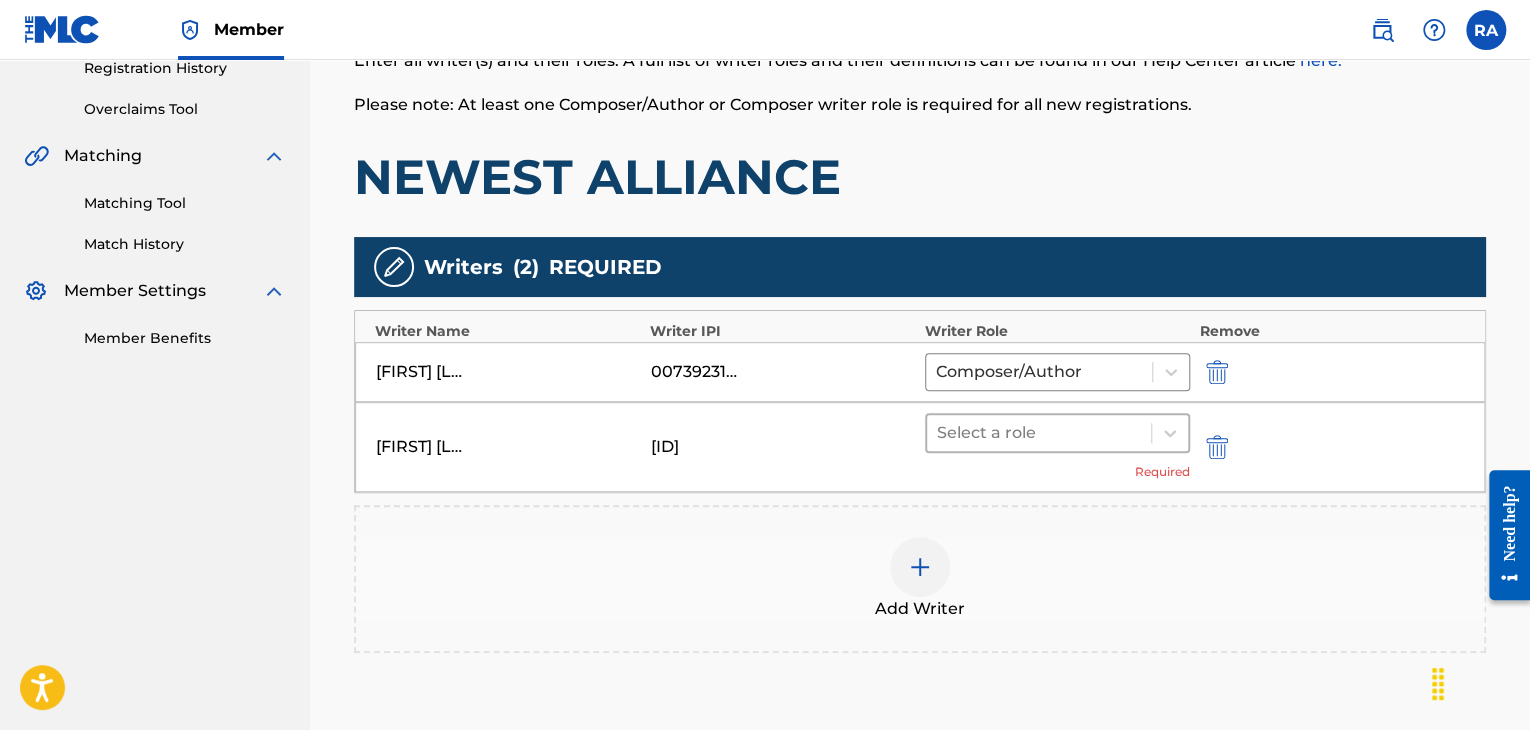 click at bounding box center [1039, 433] 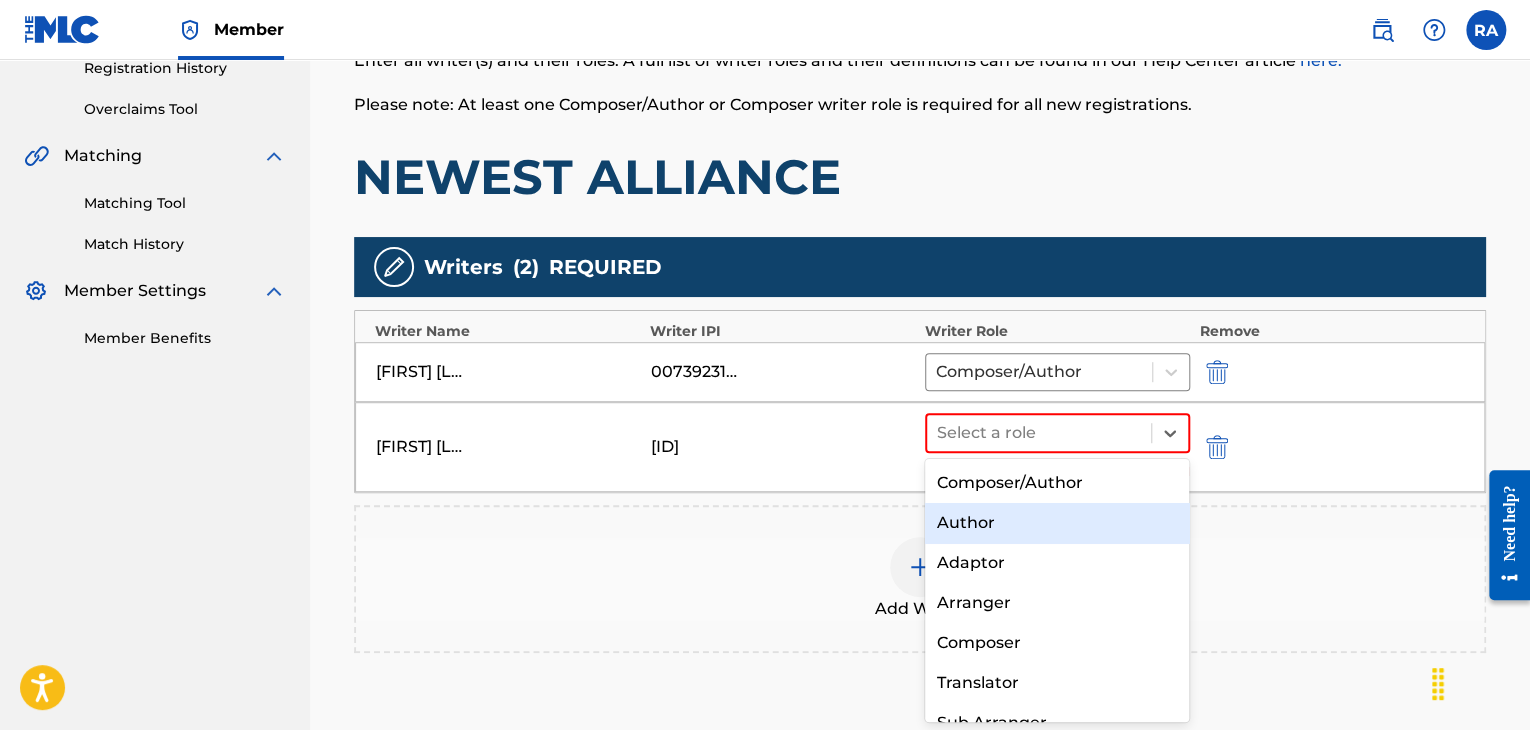 click on "Author" at bounding box center [1057, 523] 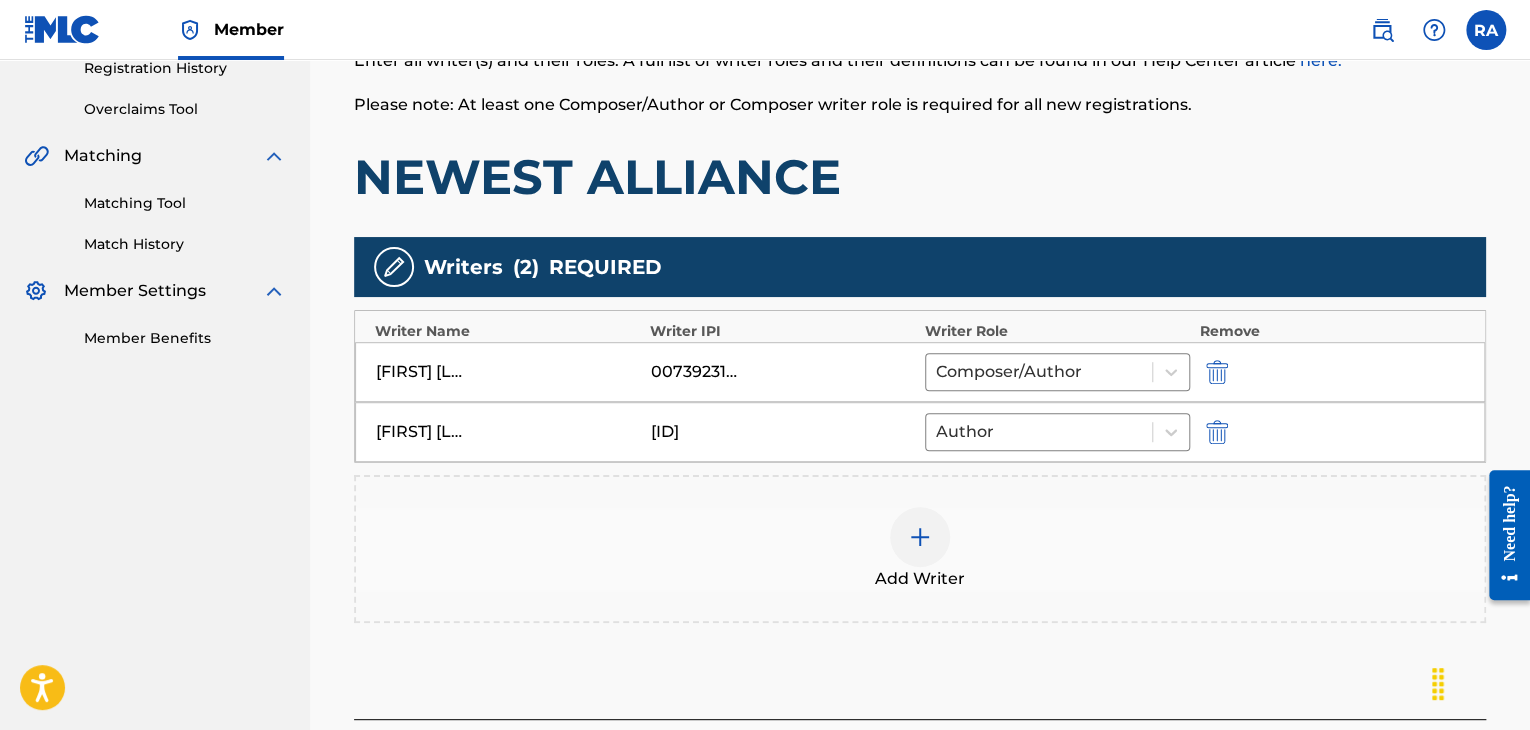 click at bounding box center (920, 537) 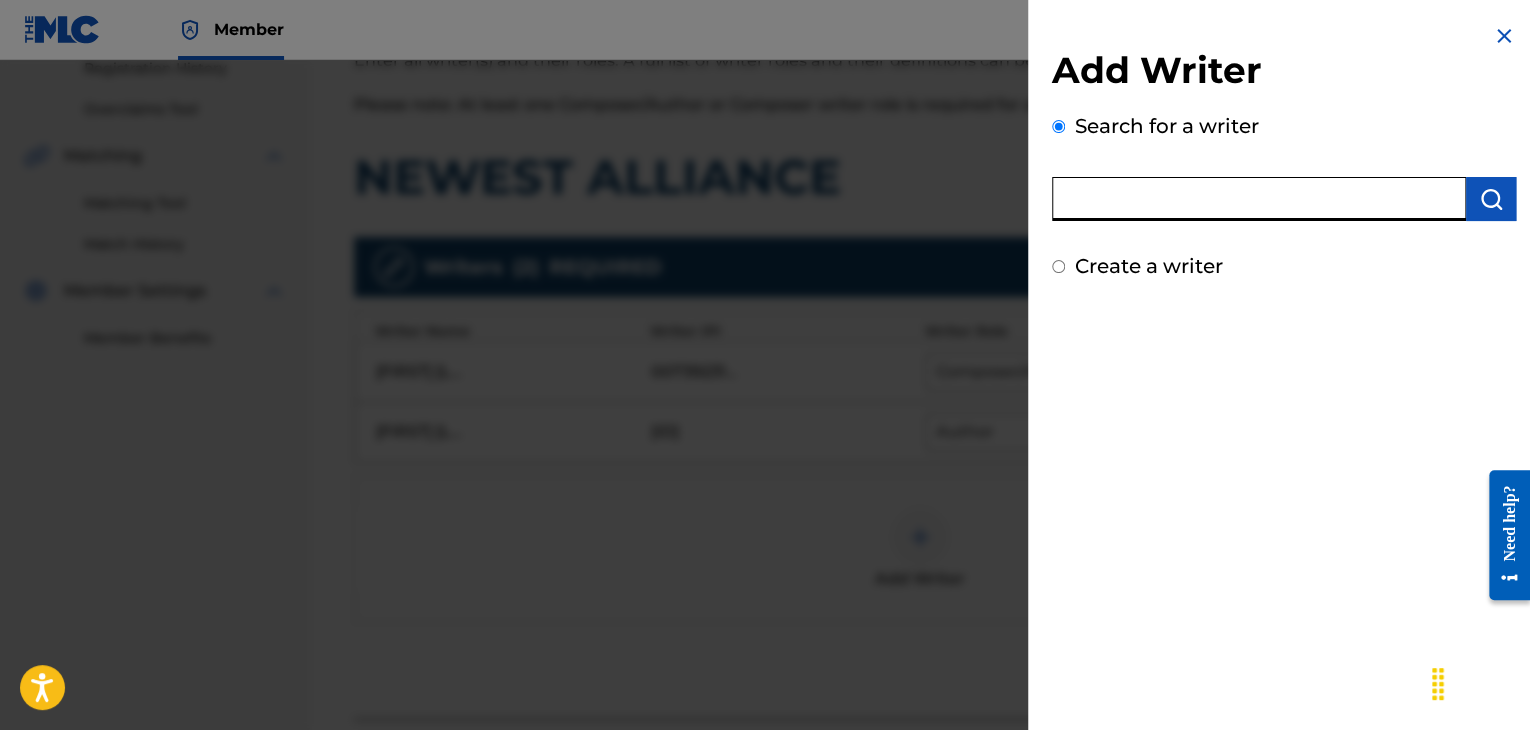 click at bounding box center (1259, 199) 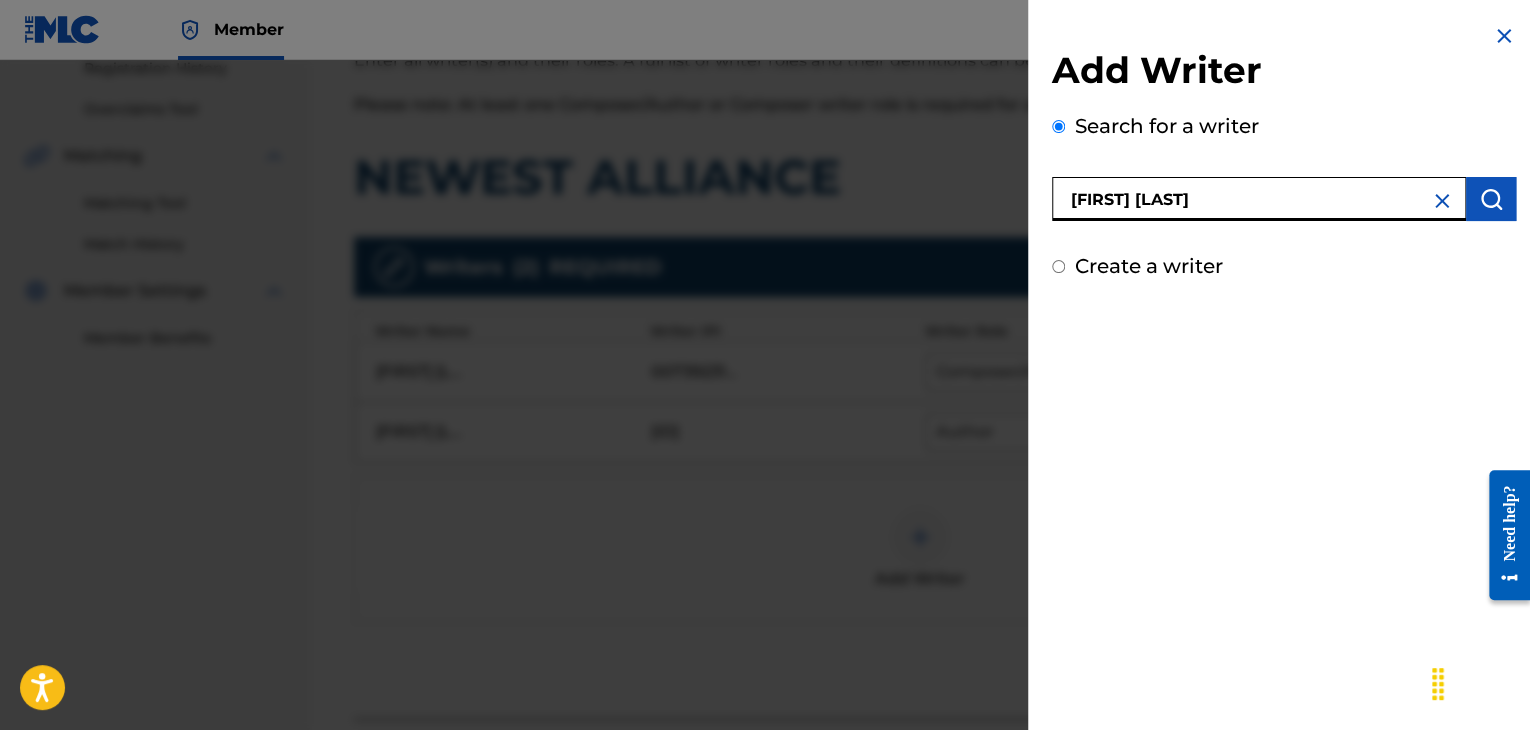 type on "[FIRST] [LAST]" 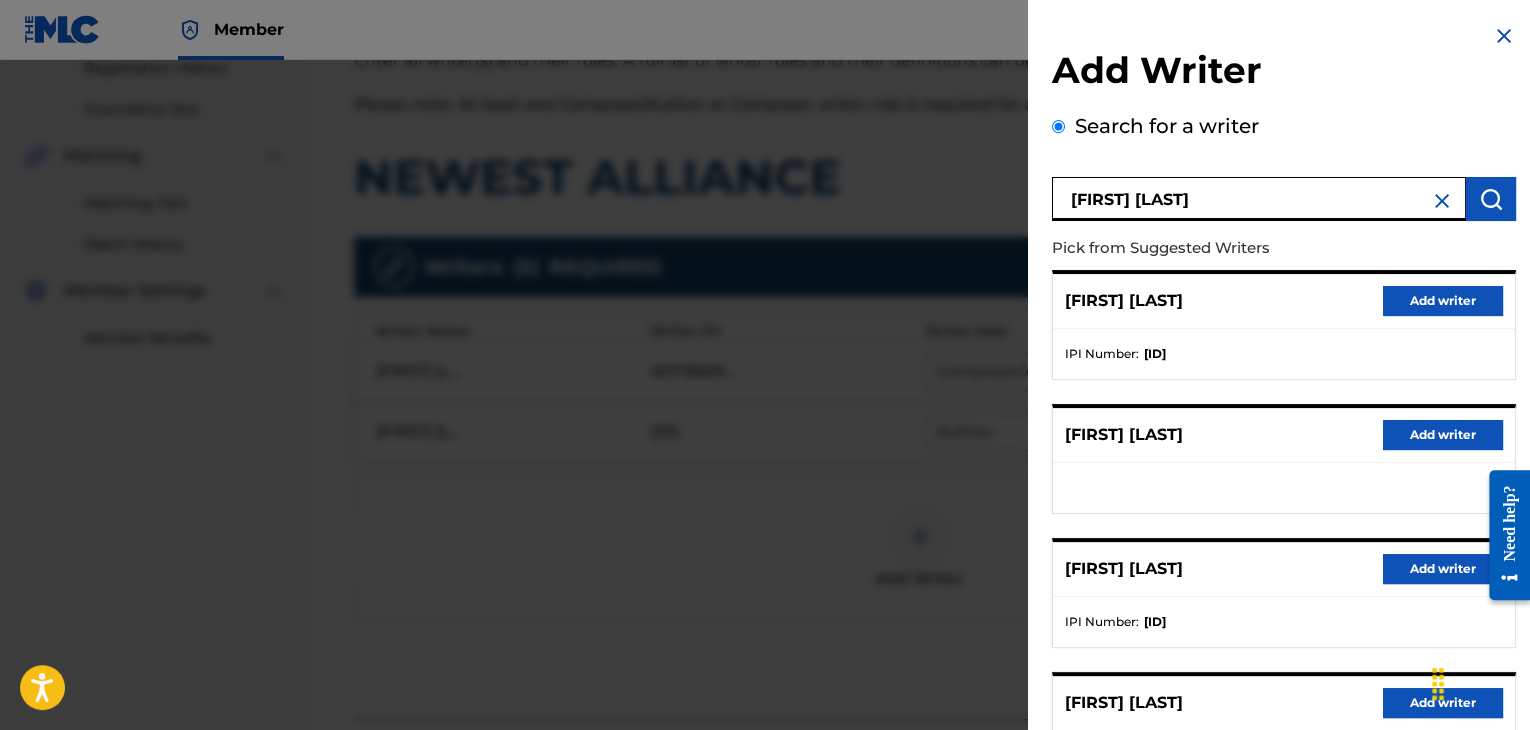 click on "Add writer" at bounding box center [1443, 569] 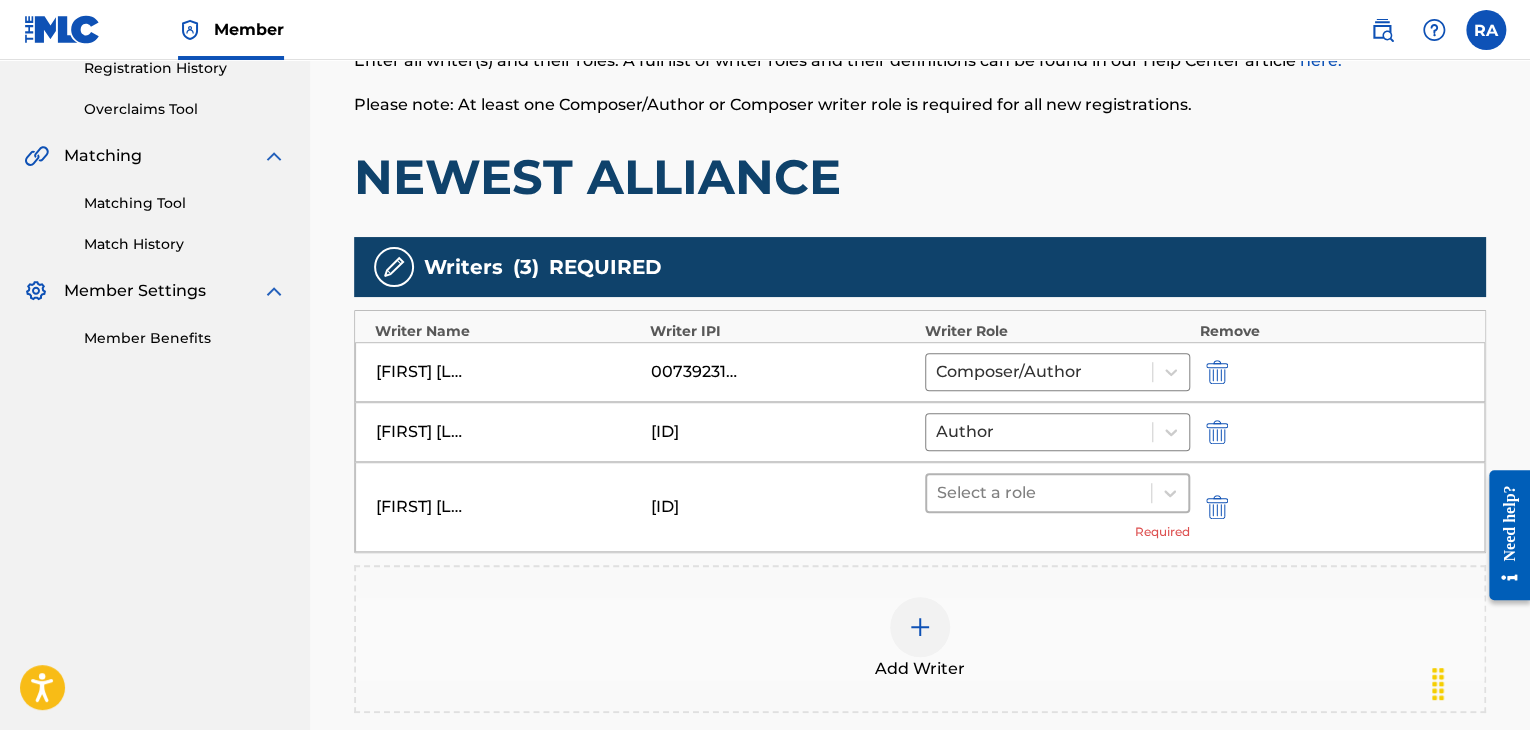 click on "Select a role" at bounding box center [1039, 493] 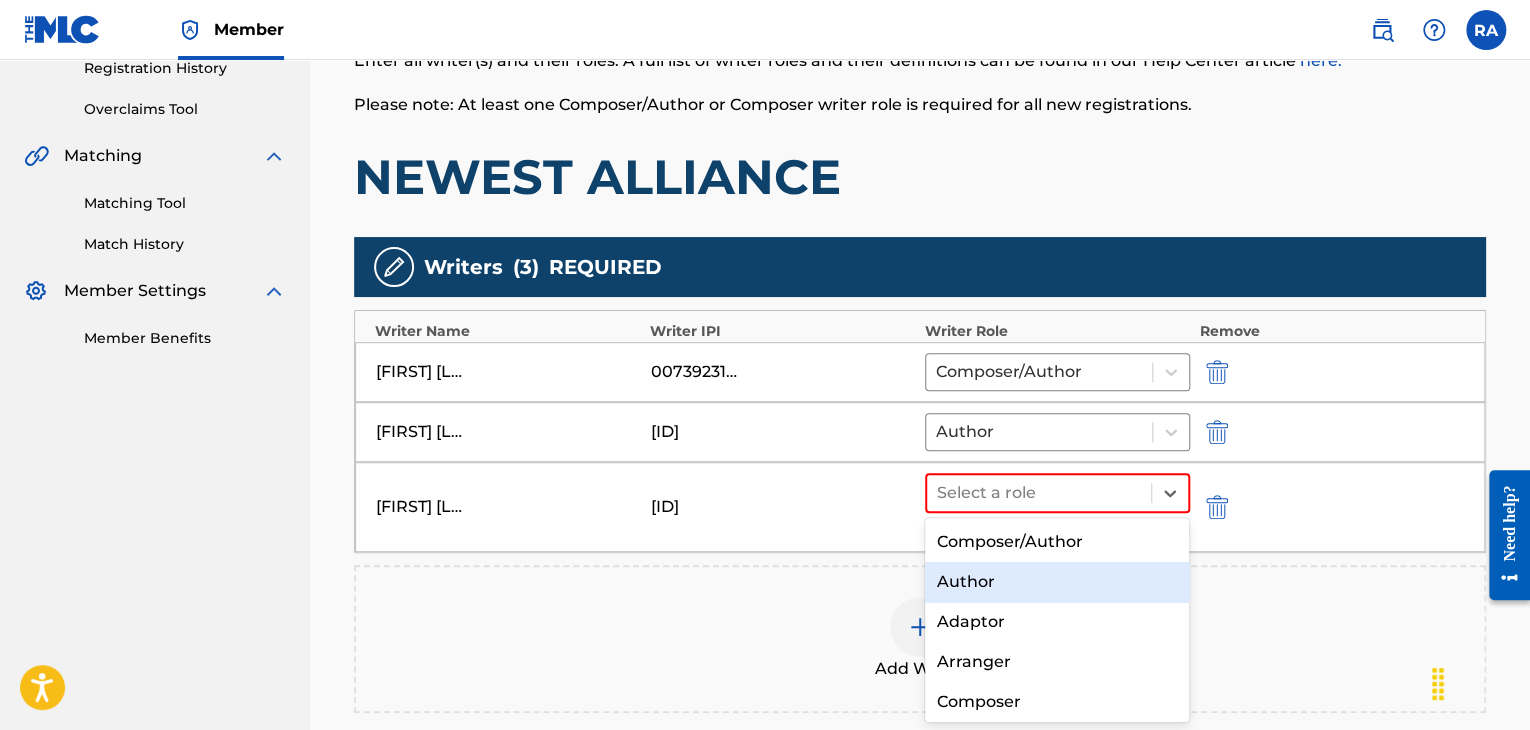 click on "Author" at bounding box center [1057, 582] 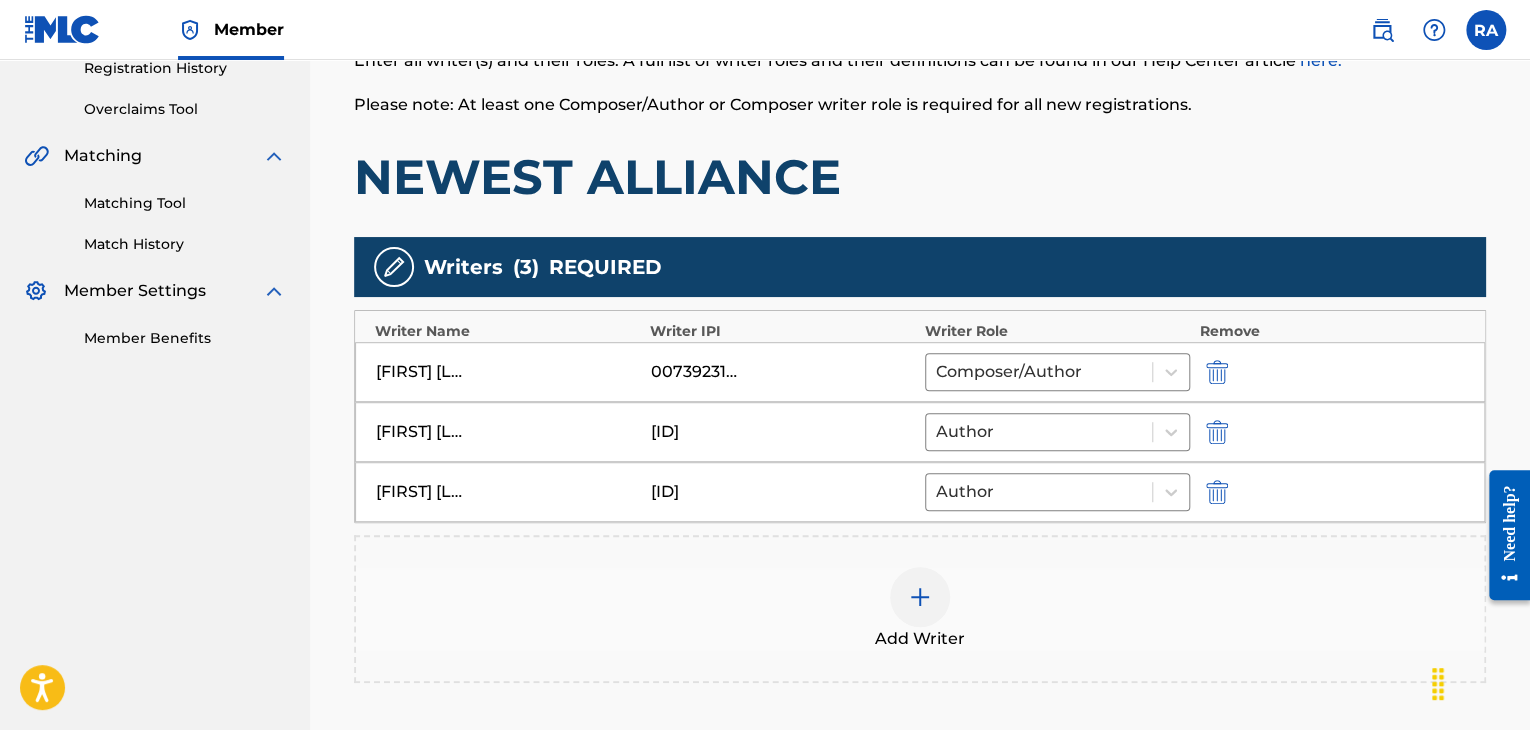scroll, scrollTop: 590, scrollLeft: 0, axis: vertical 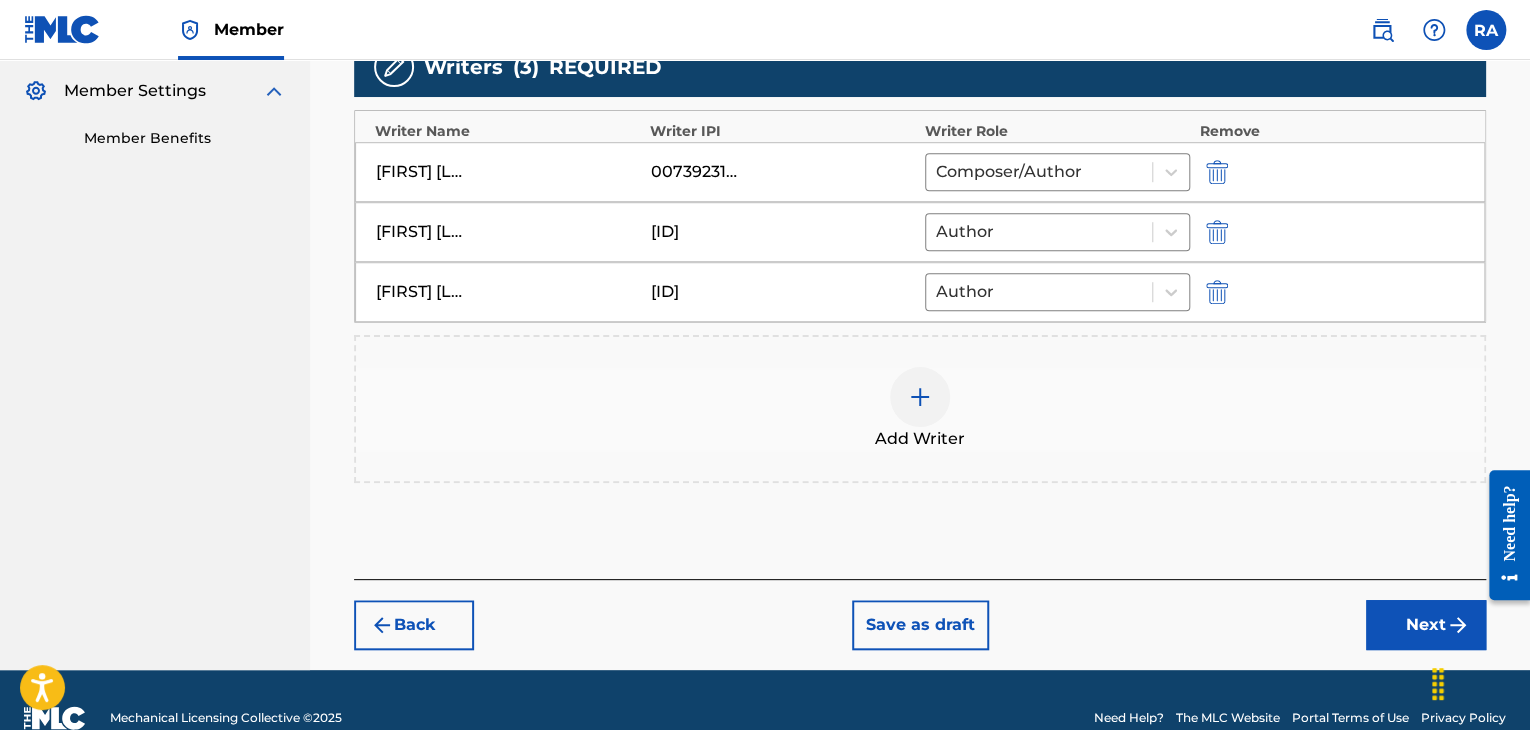 click at bounding box center [920, 397] 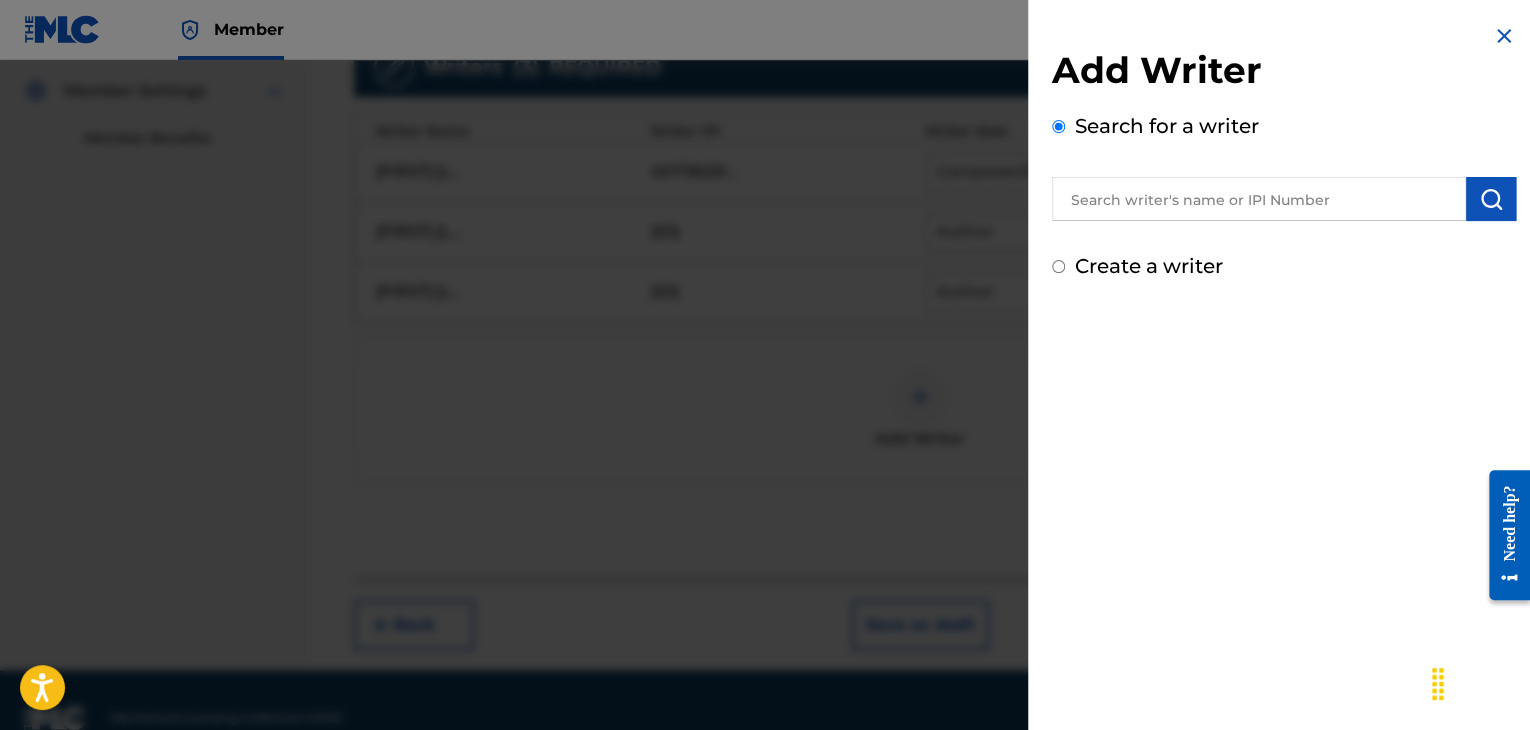 click at bounding box center (1259, 199) 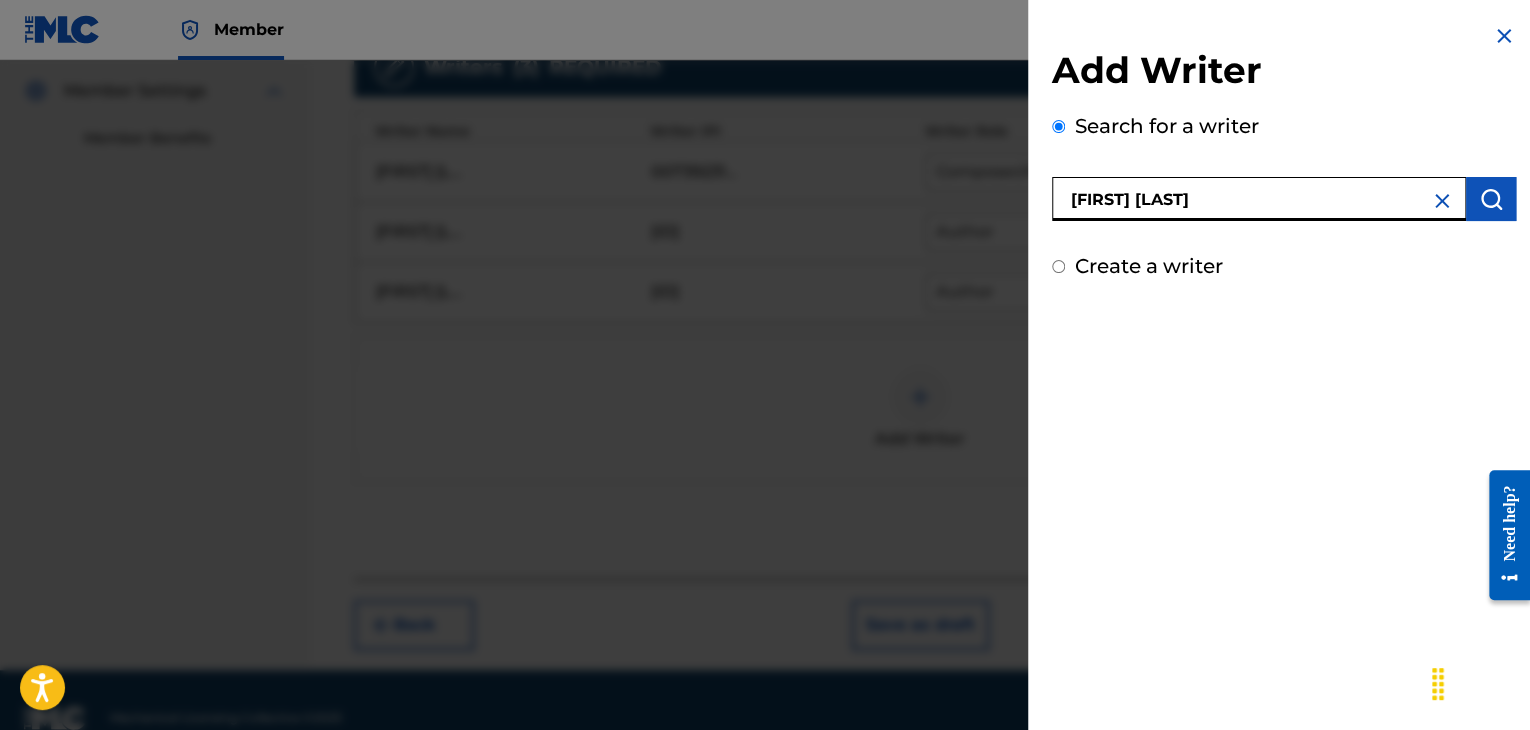 type on "[FIRST] [LAST]" 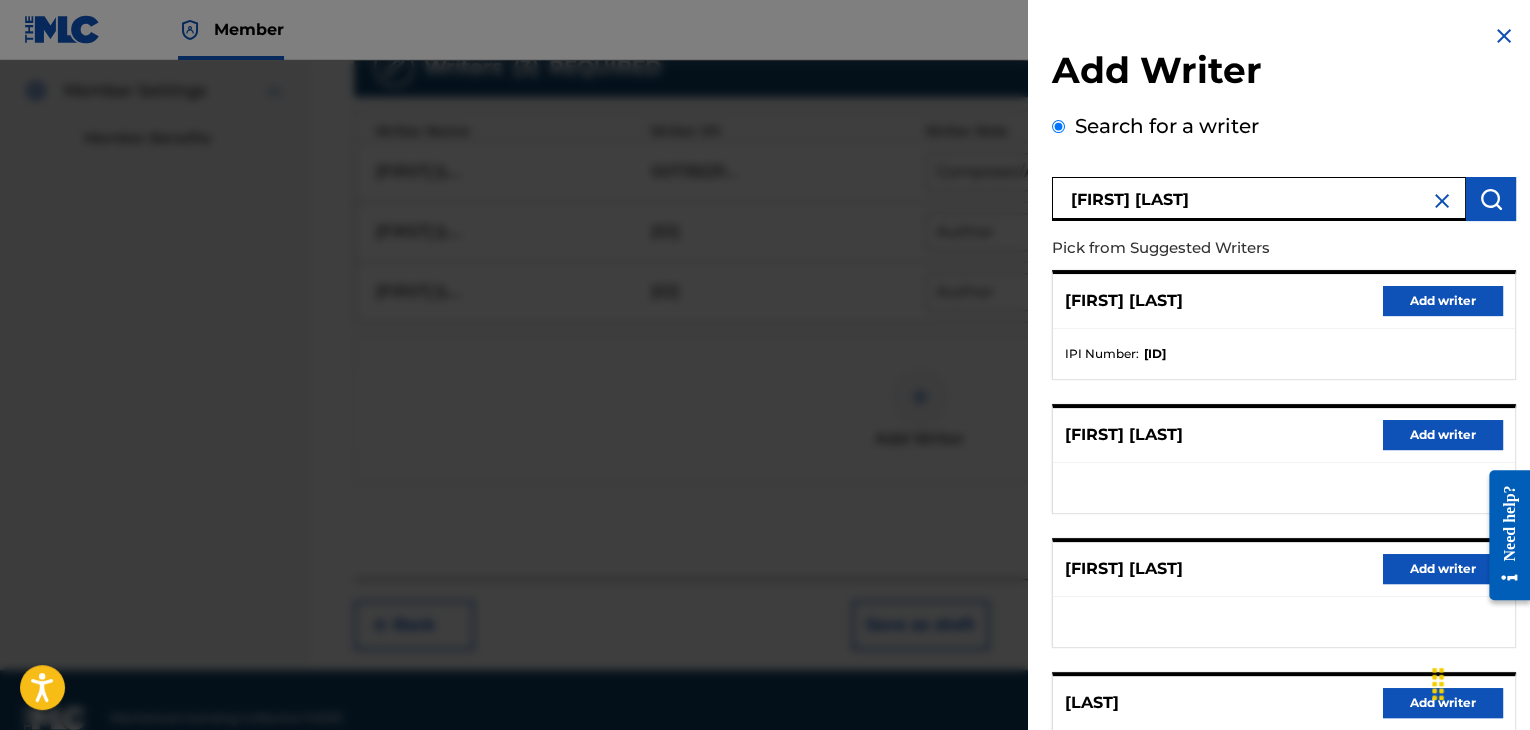 click on "Add writer" at bounding box center [1443, 301] 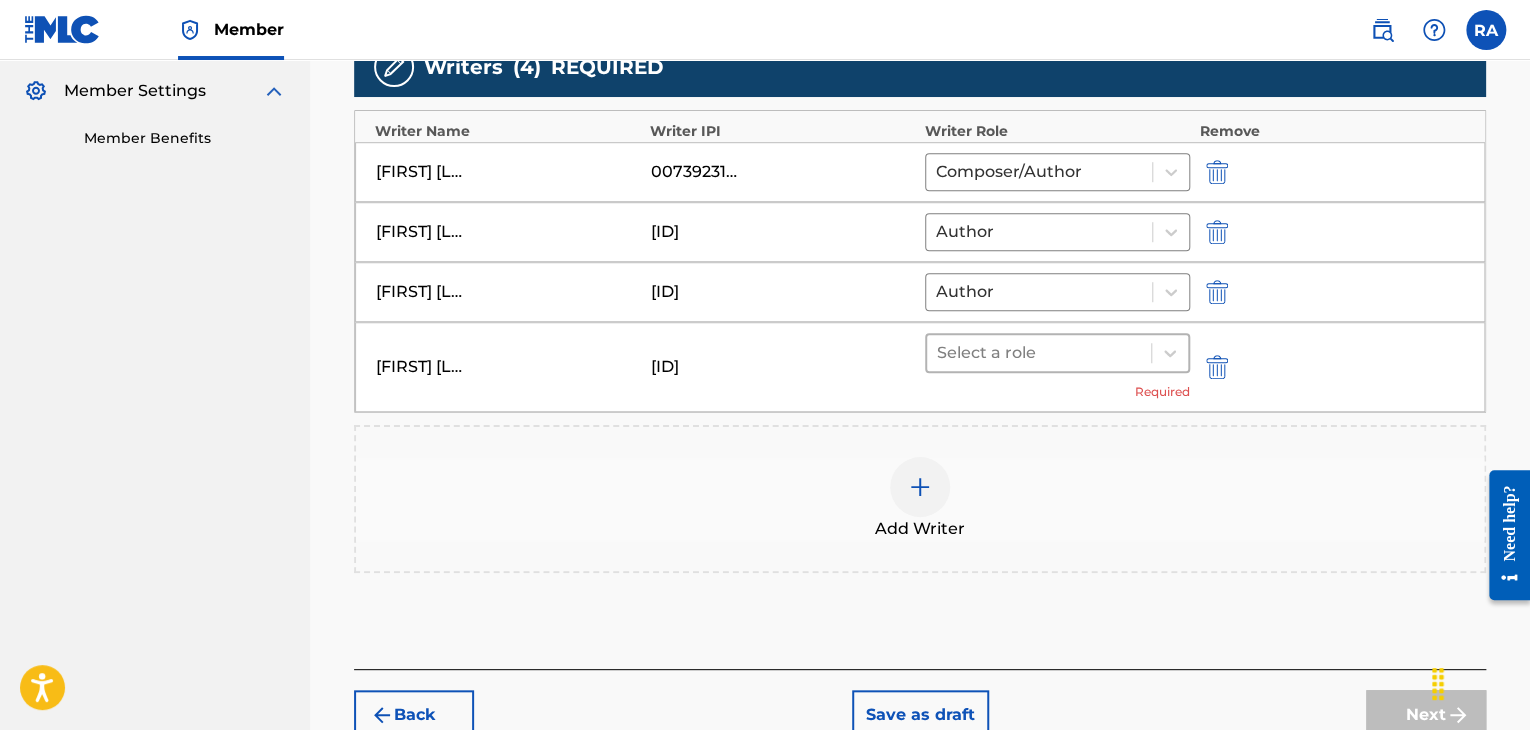 click at bounding box center [1039, 353] 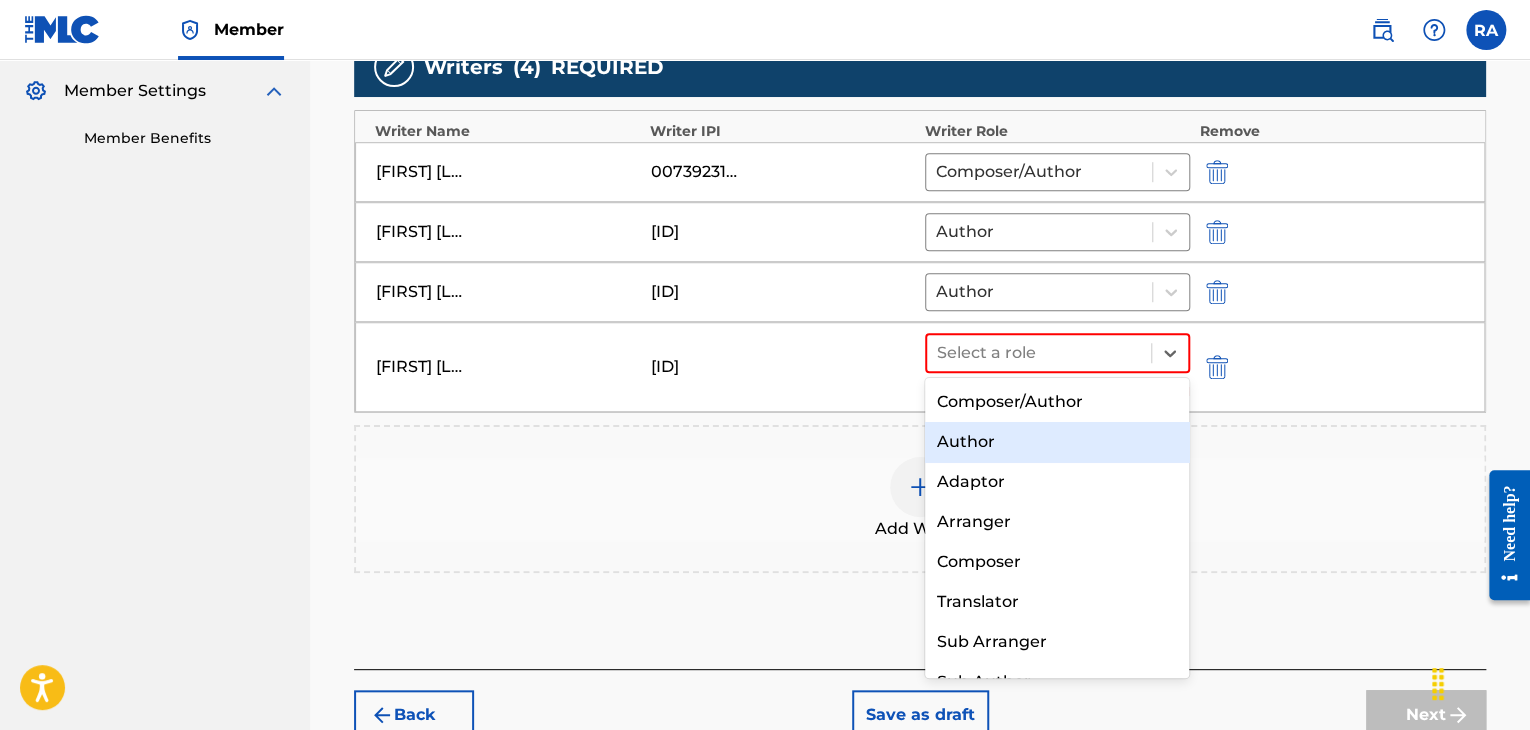 click on "Author" at bounding box center (1057, 442) 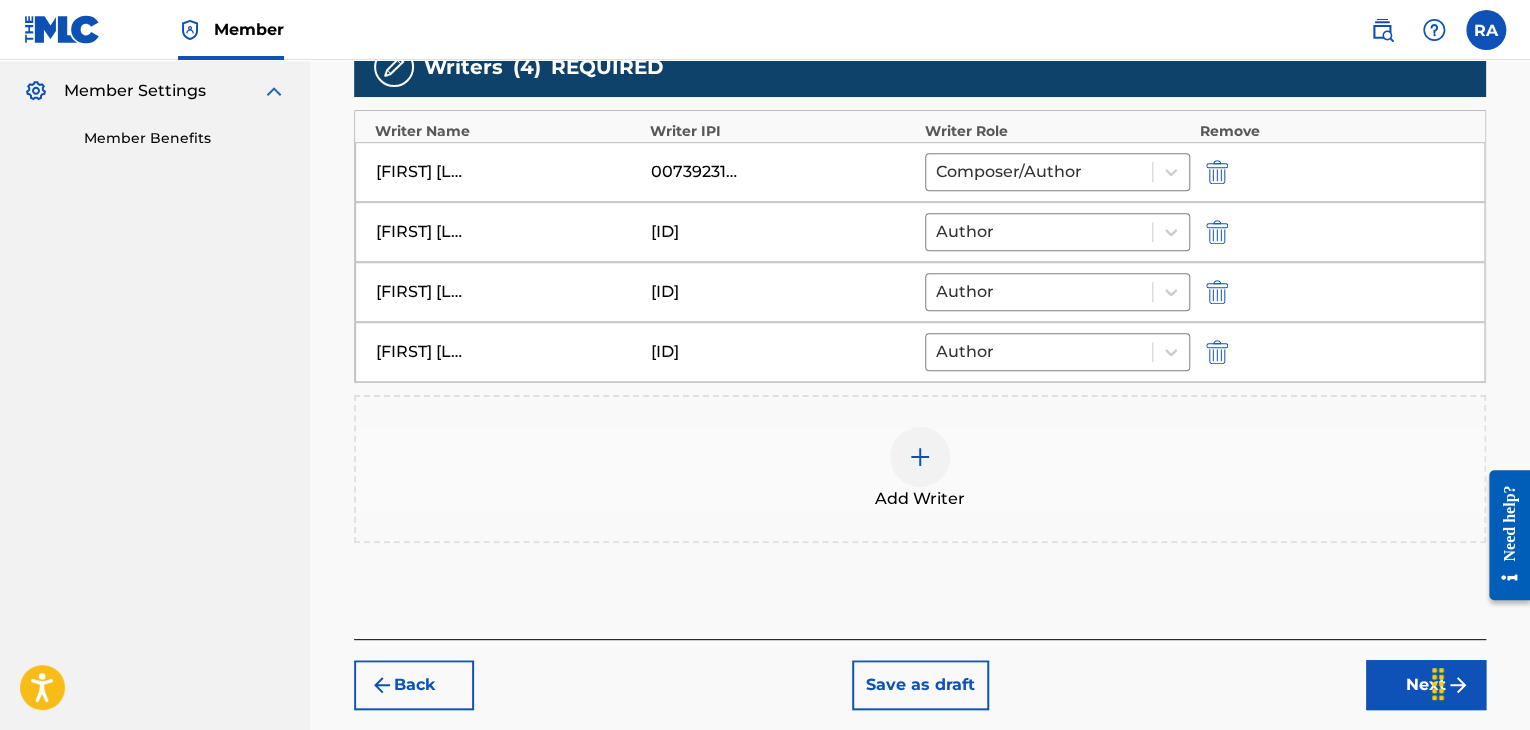 click on "Next" at bounding box center (1426, 685) 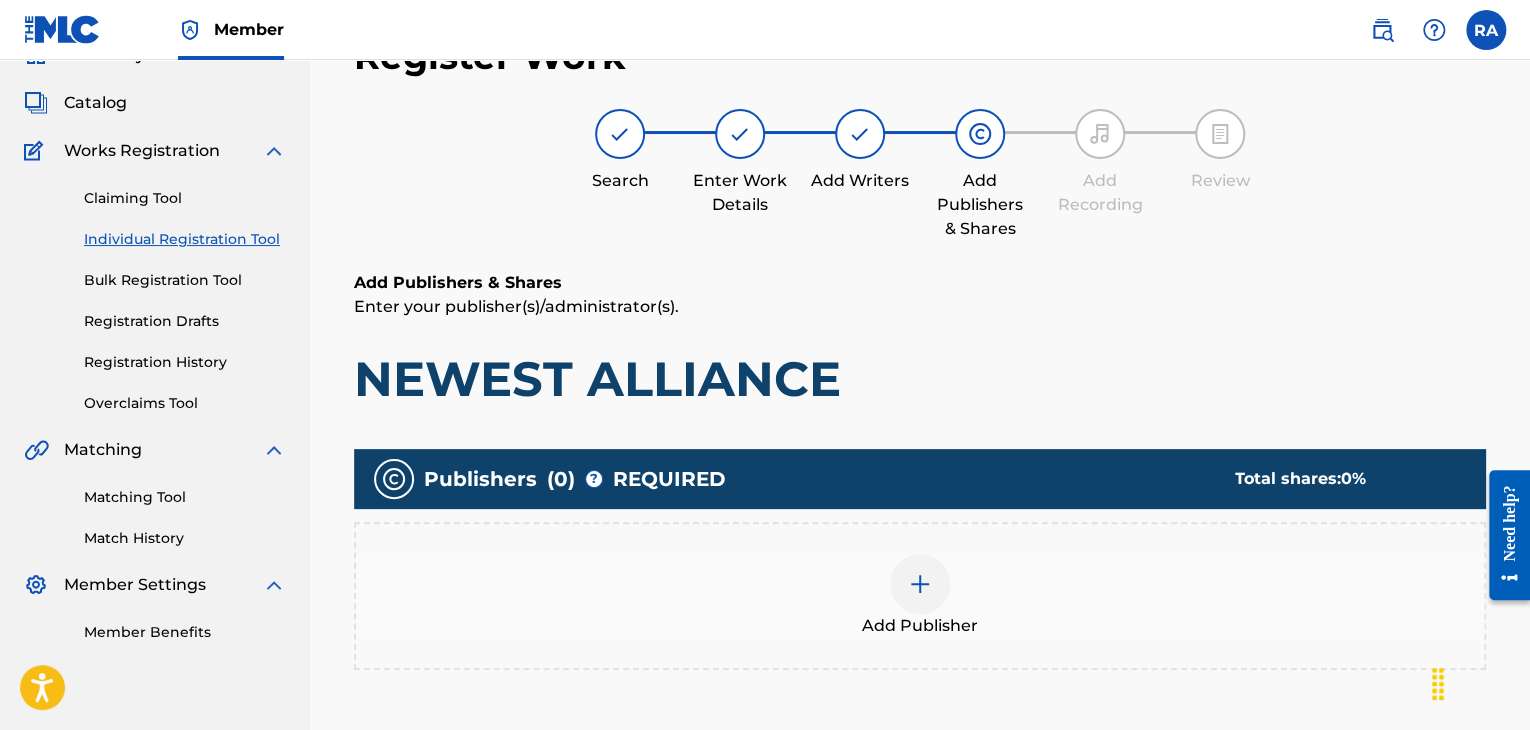 scroll, scrollTop: 90, scrollLeft: 0, axis: vertical 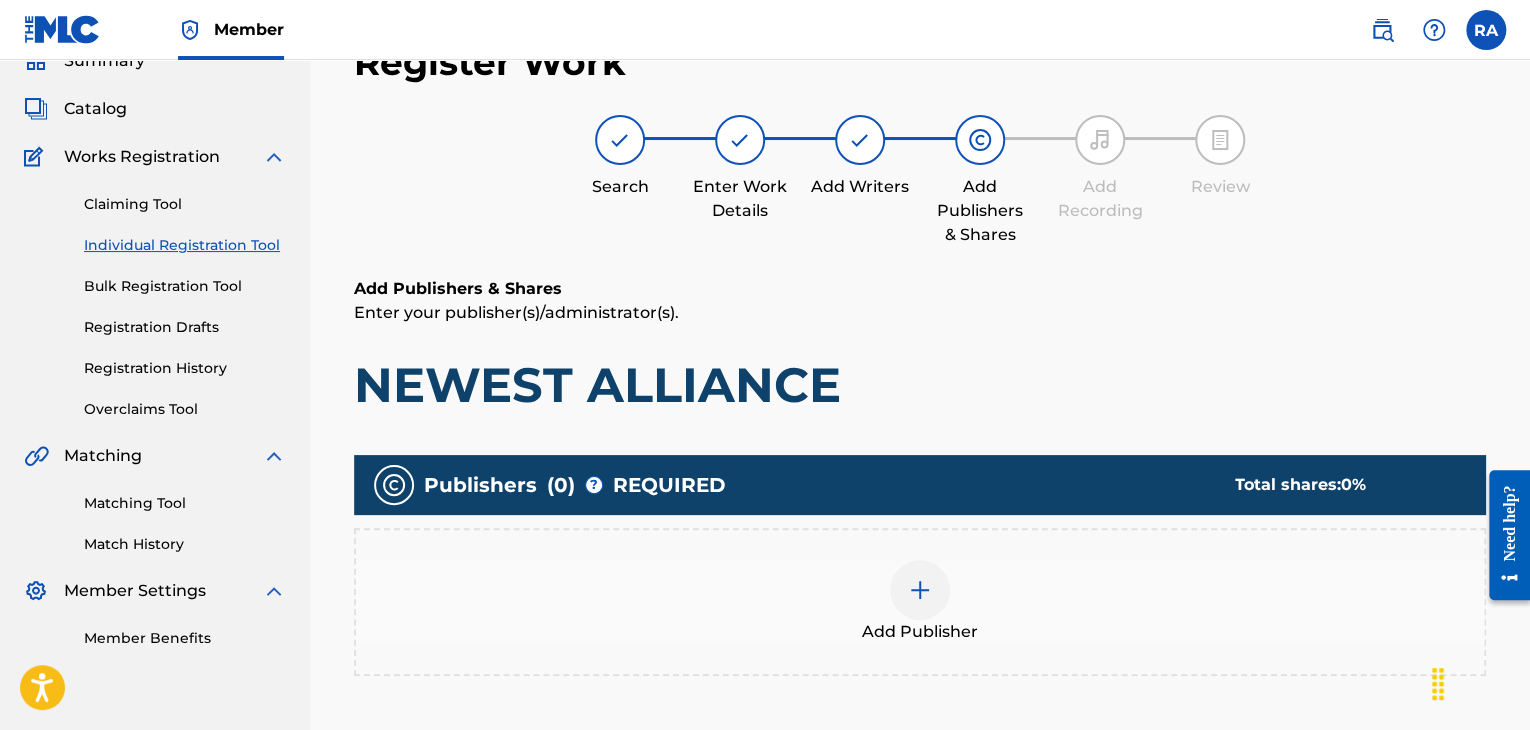 click at bounding box center (920, 590) 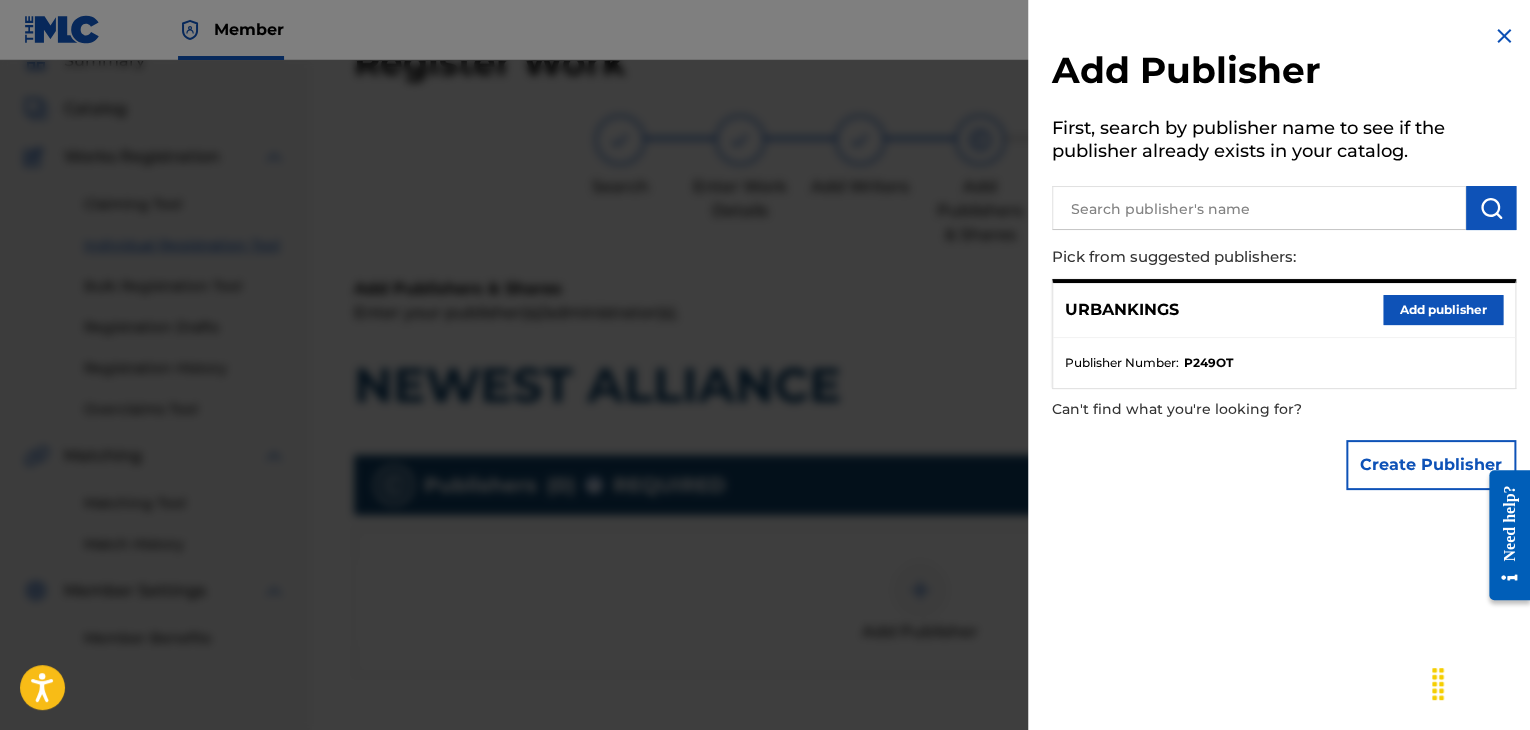 click on "Add publisher" at bounding box center (1443, 310) 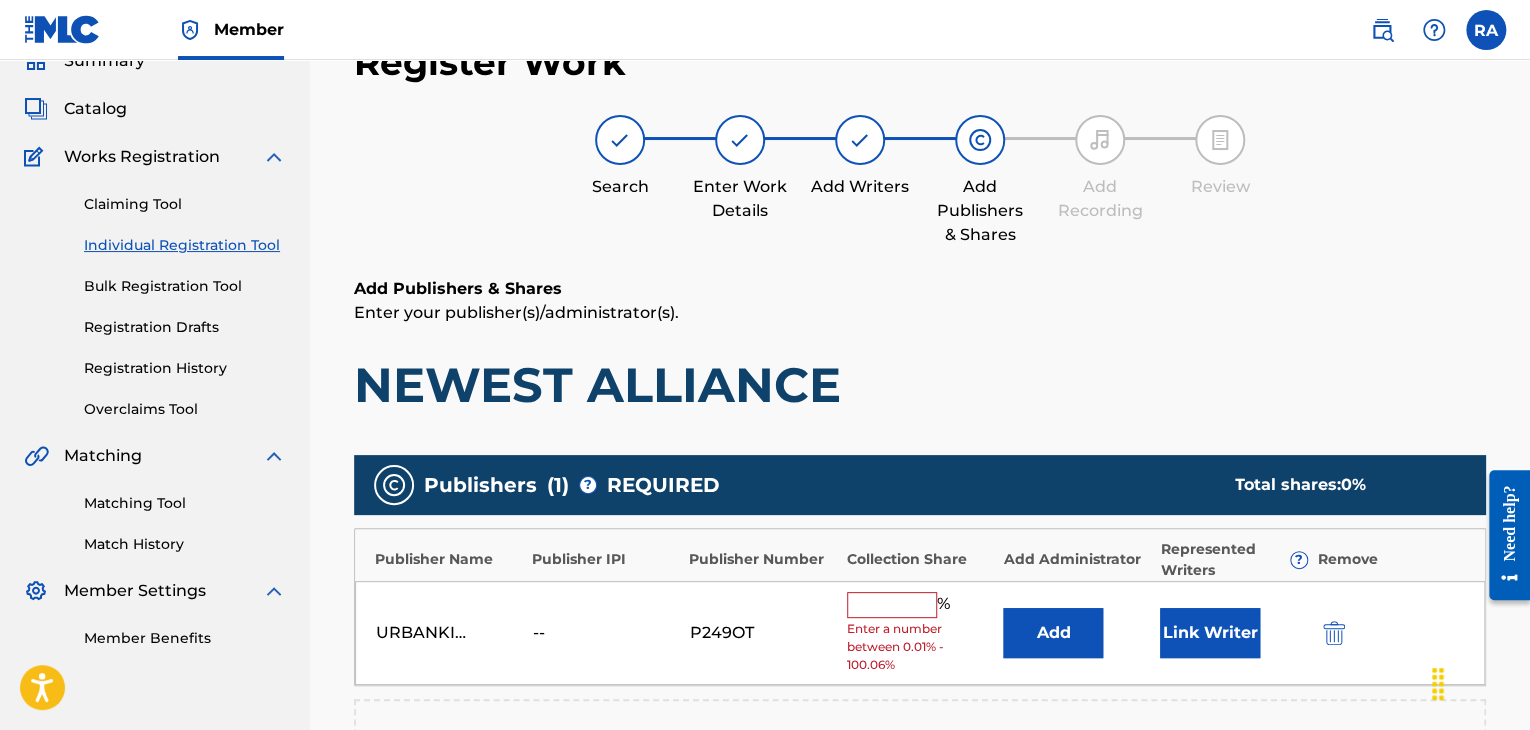 drag, startPoint x: 930, startPoint y: 610, endPoint x: 920, endPoint y: 613, distance: 10.440307 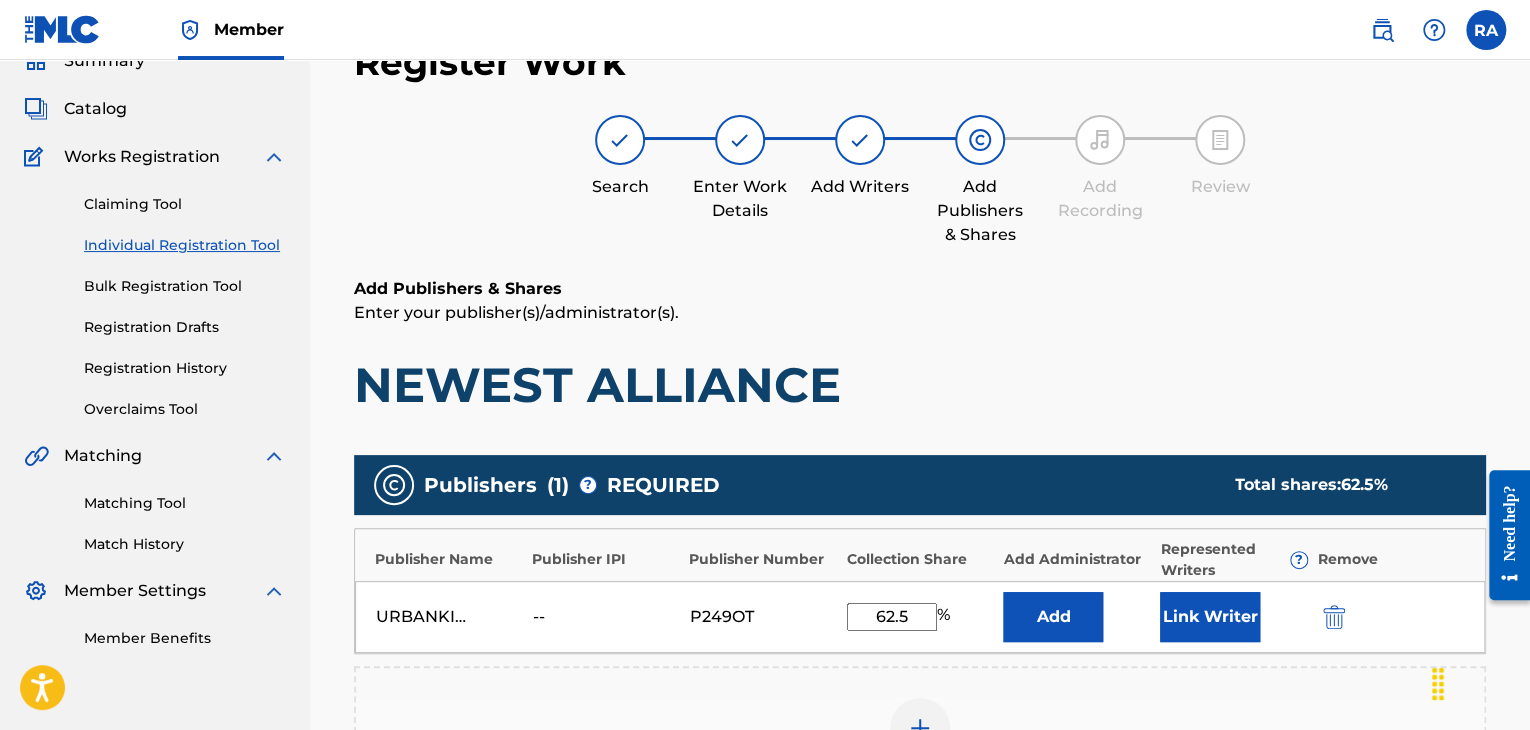 type on "62.5" 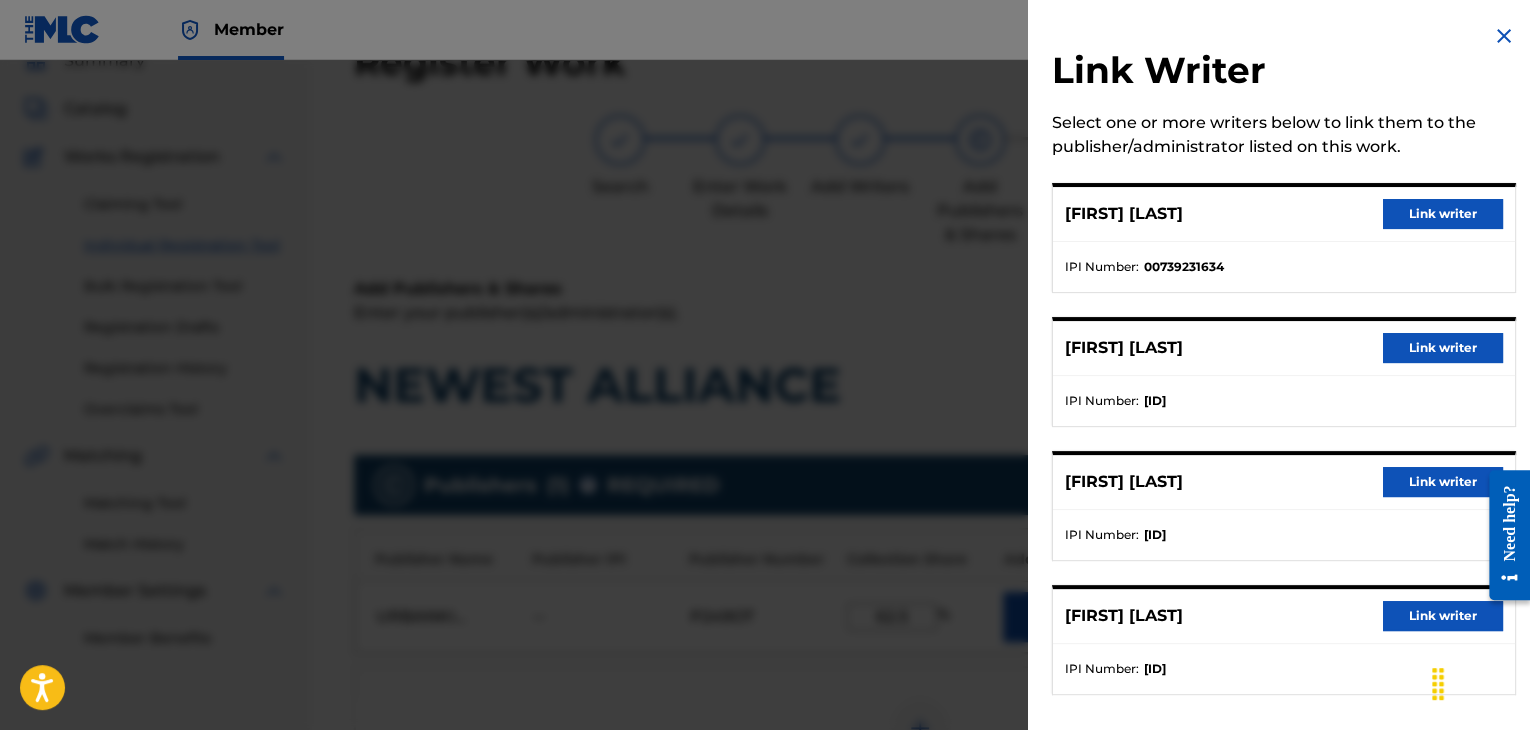 click on "Link writer" at bounding box center [1443, 214] 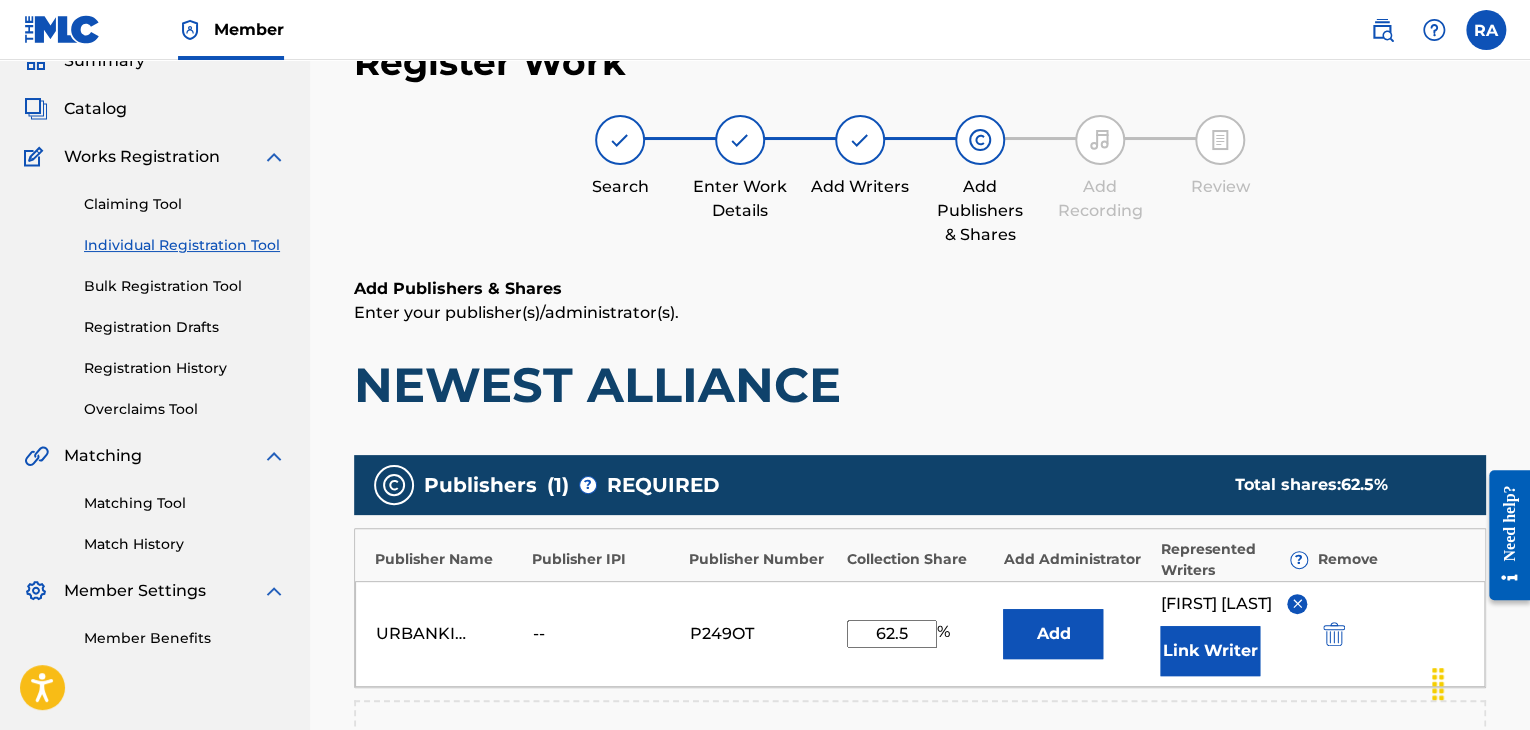 click on "Link Writer" at bounding box center (1210, 651) 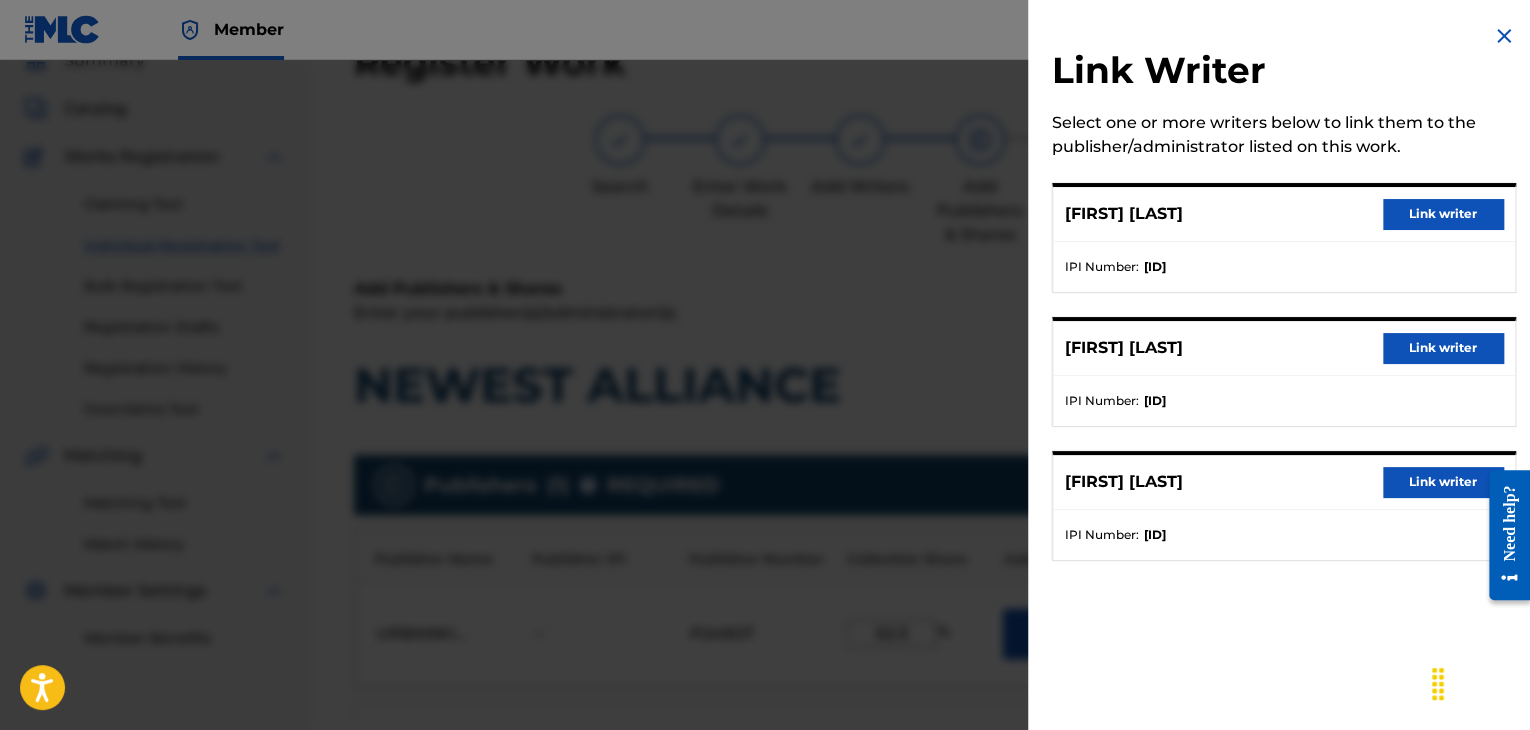 click on "Link writer" at bounding box center [1443, 482] 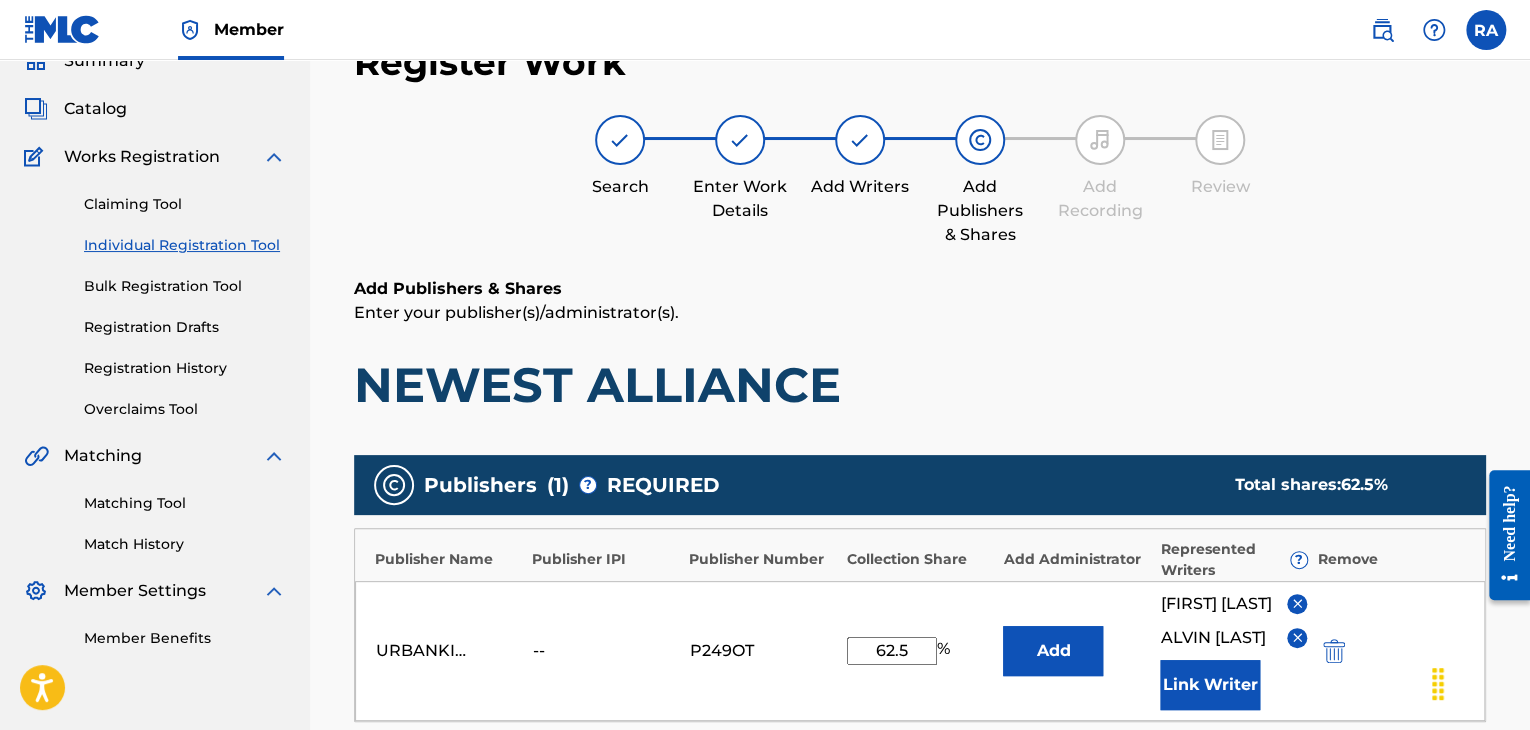 click at bounding box center [1297, 637] 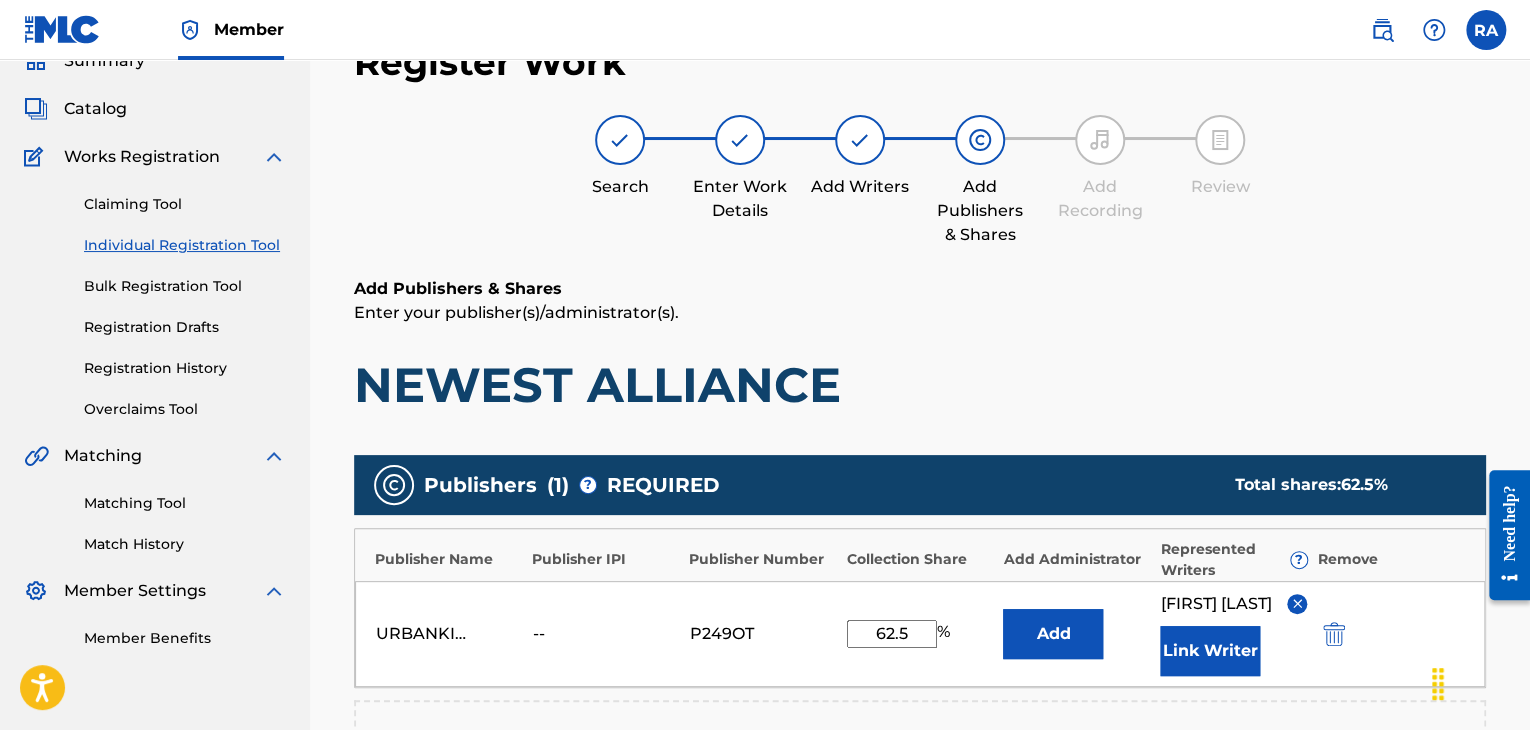 scroll, scrollTop: 390, scrollLeft: 0, axis: vertical 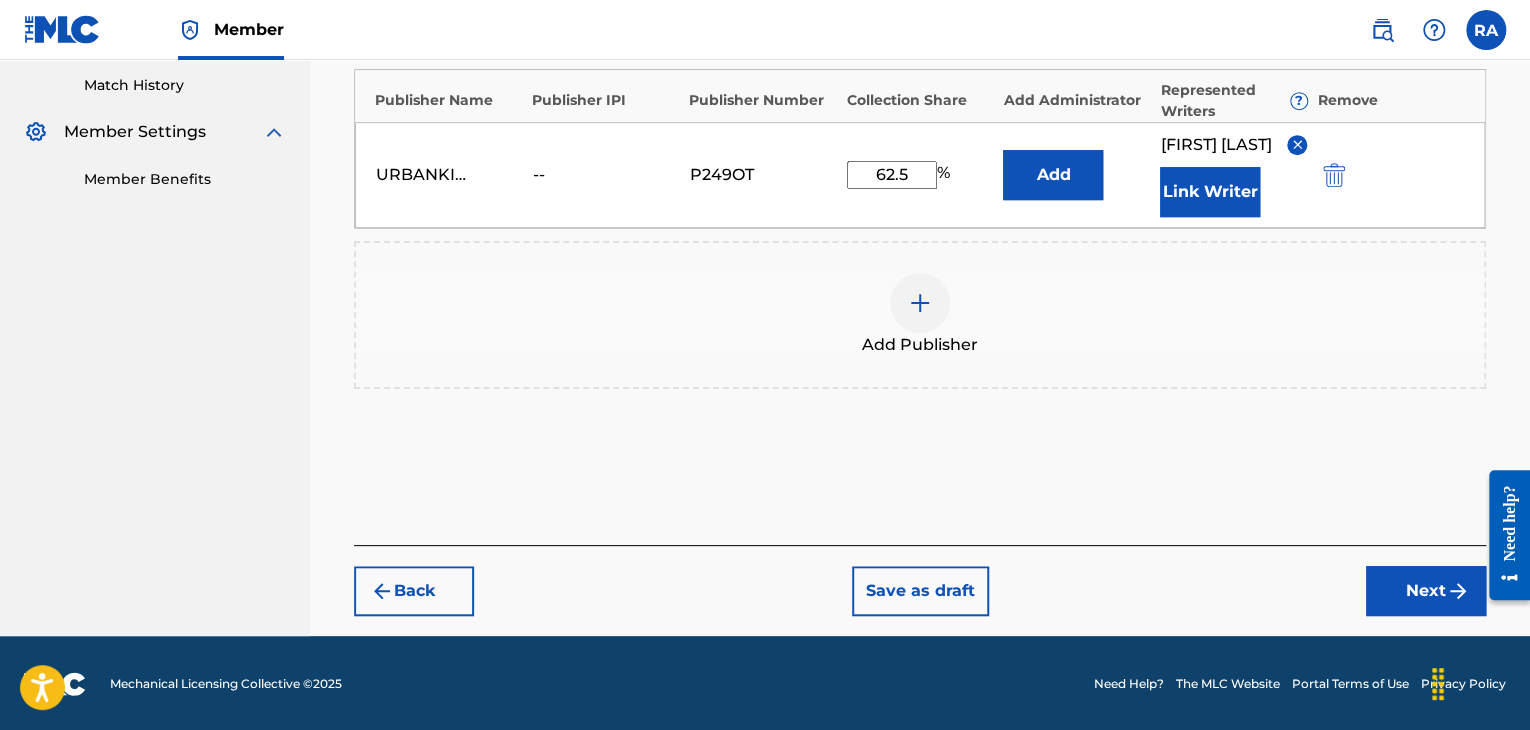 click on "Next" at bounding box center (1426, 591) 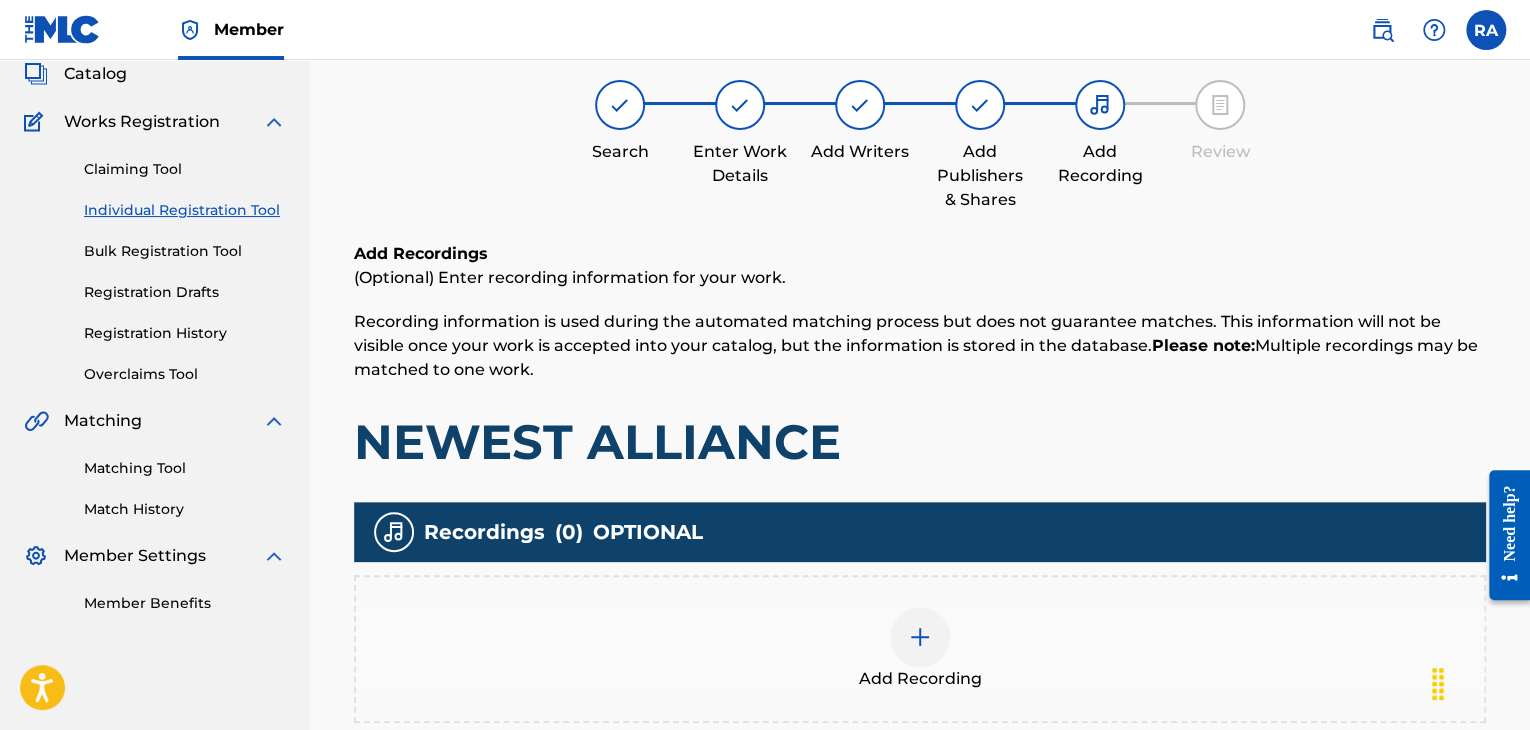 scroll, scrollTop: 90, scrollLeft: 0, axis: vertical 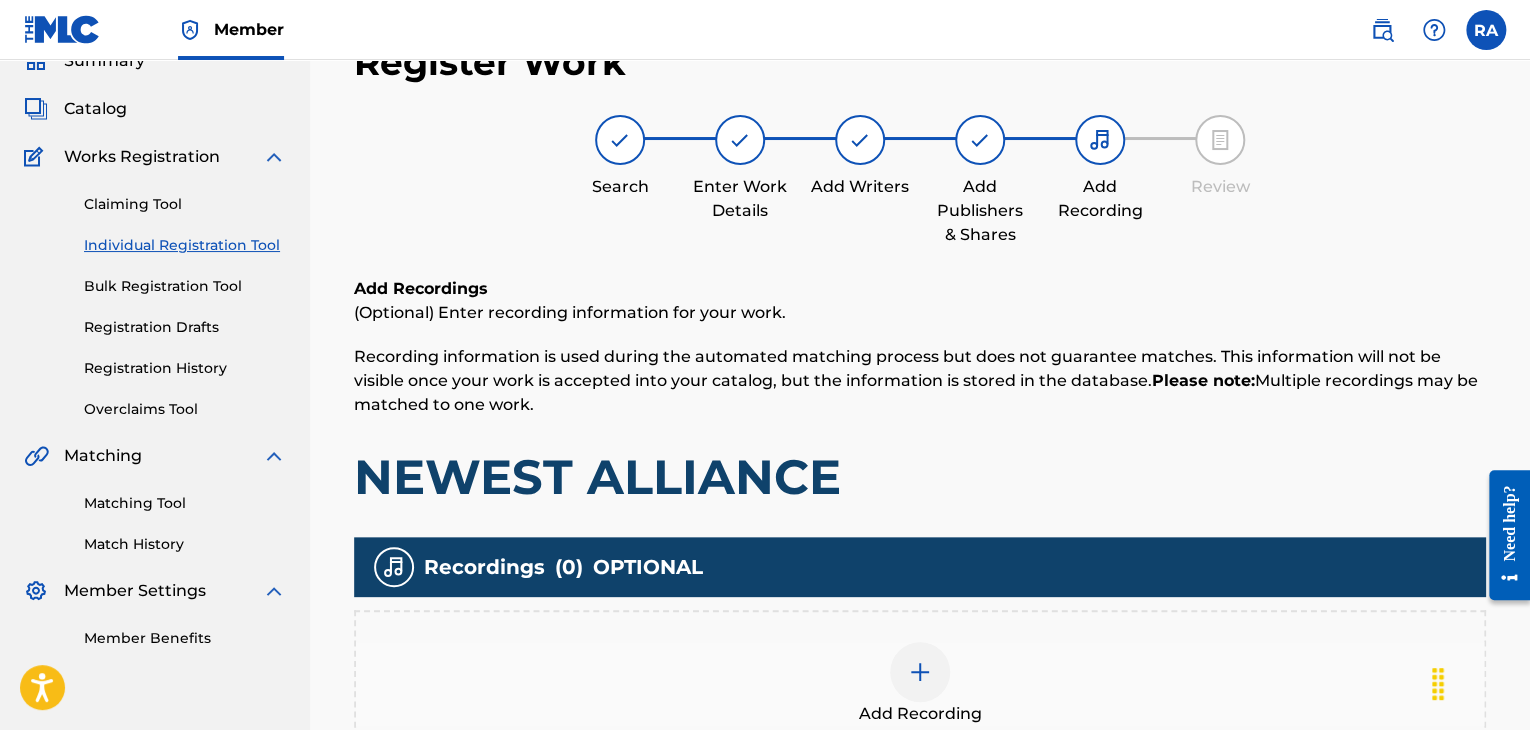 click at bounding box center [920, 672] 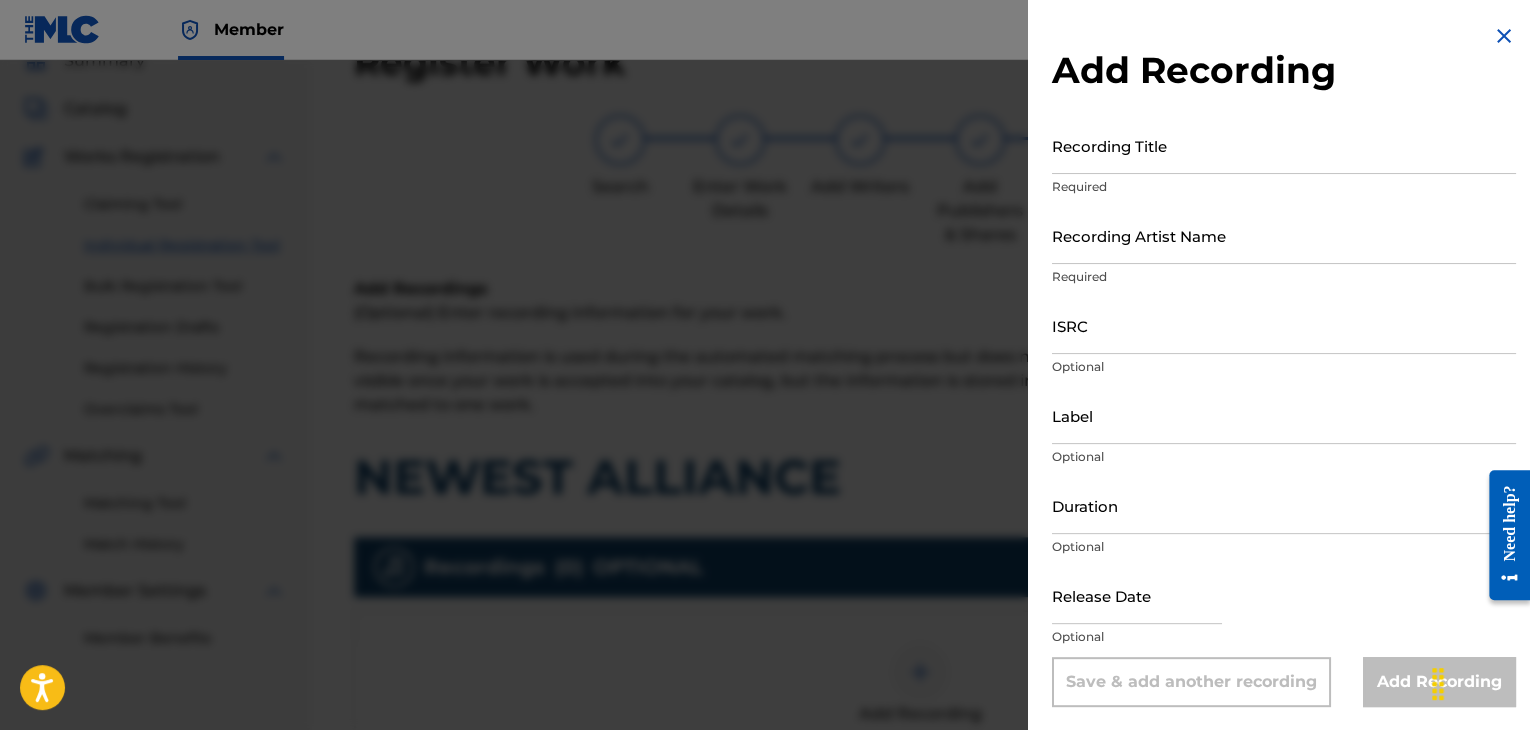 click on "Recording Title" at bounding box center [1284, 145] 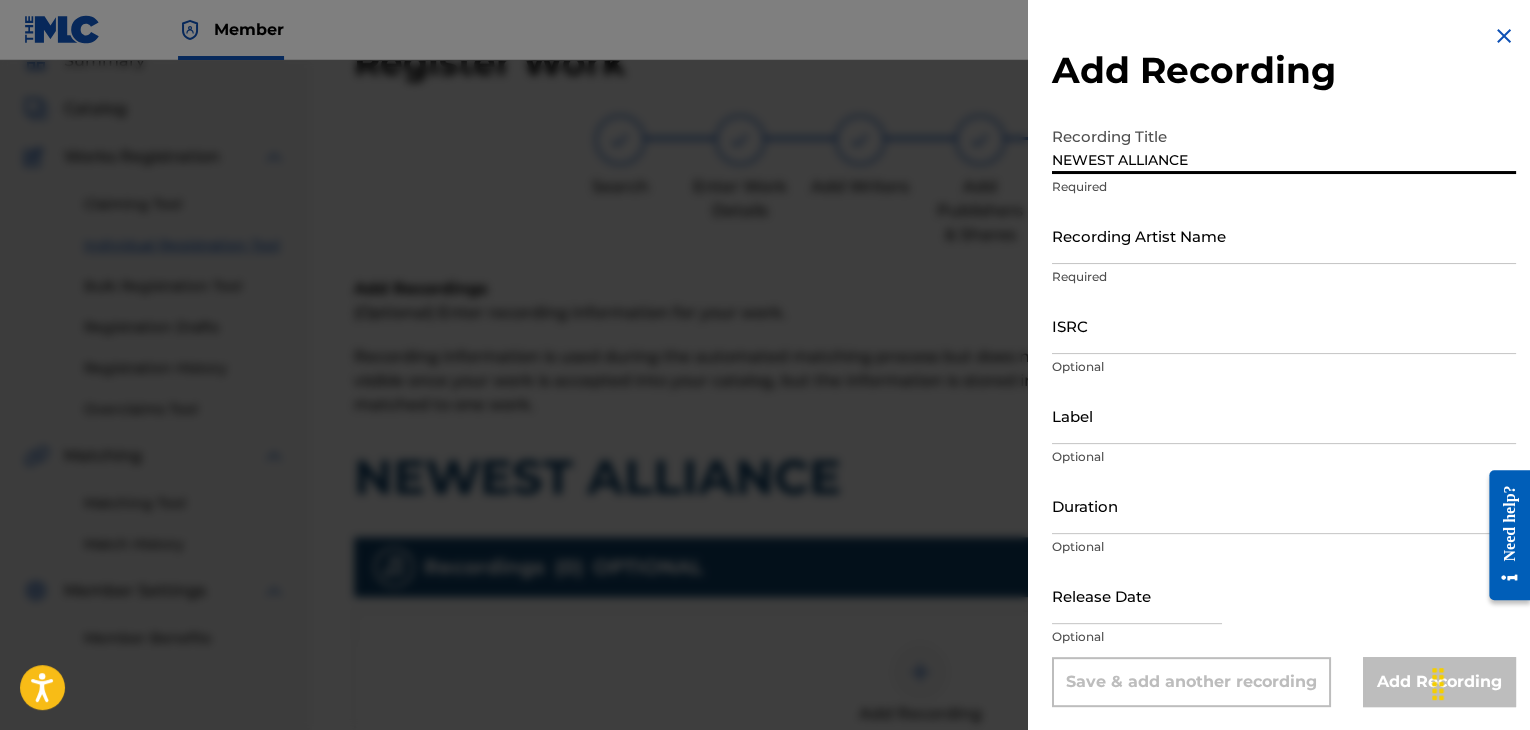 type on "NEWEST ALLIANCE" 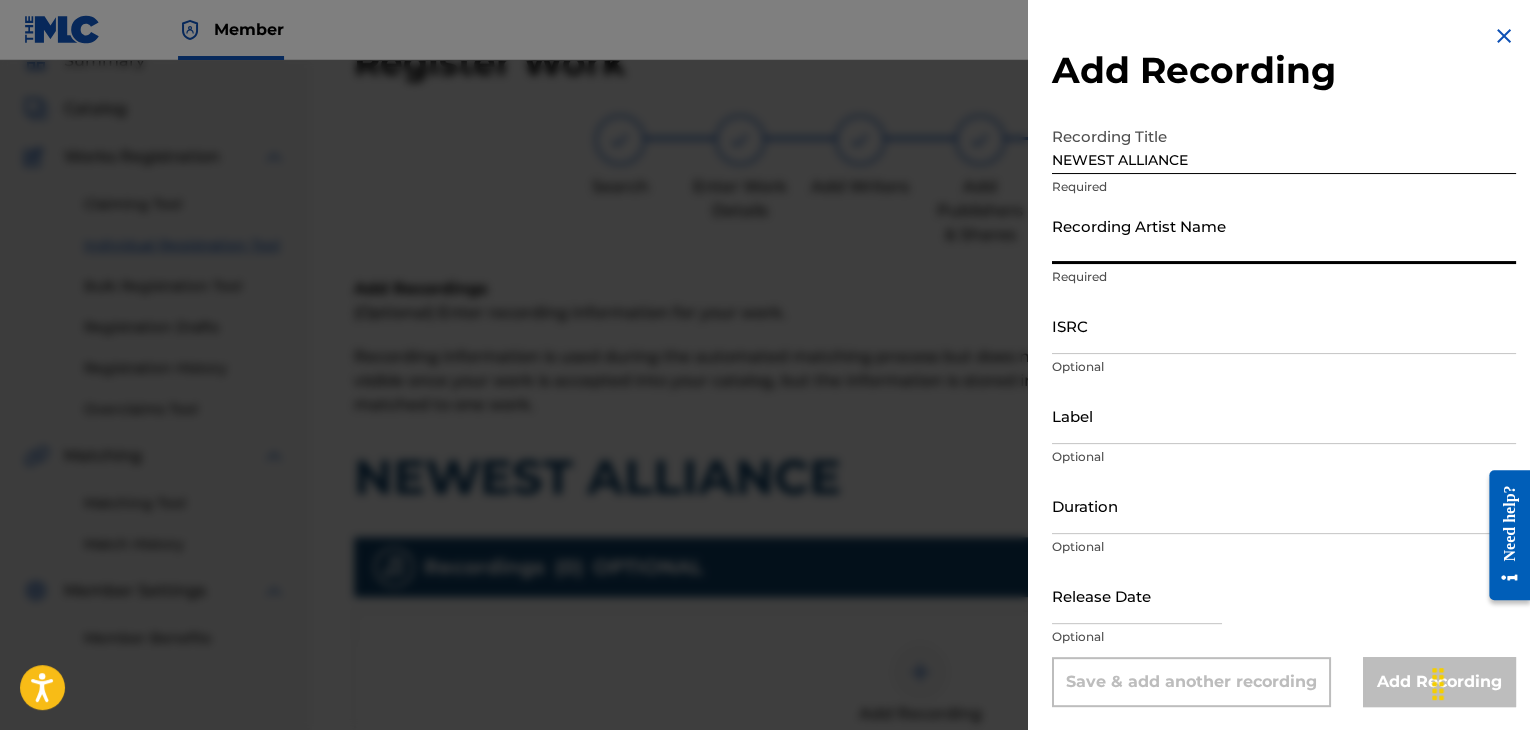 click on "Recording Artist Name" at bounding box center [1284, 235] 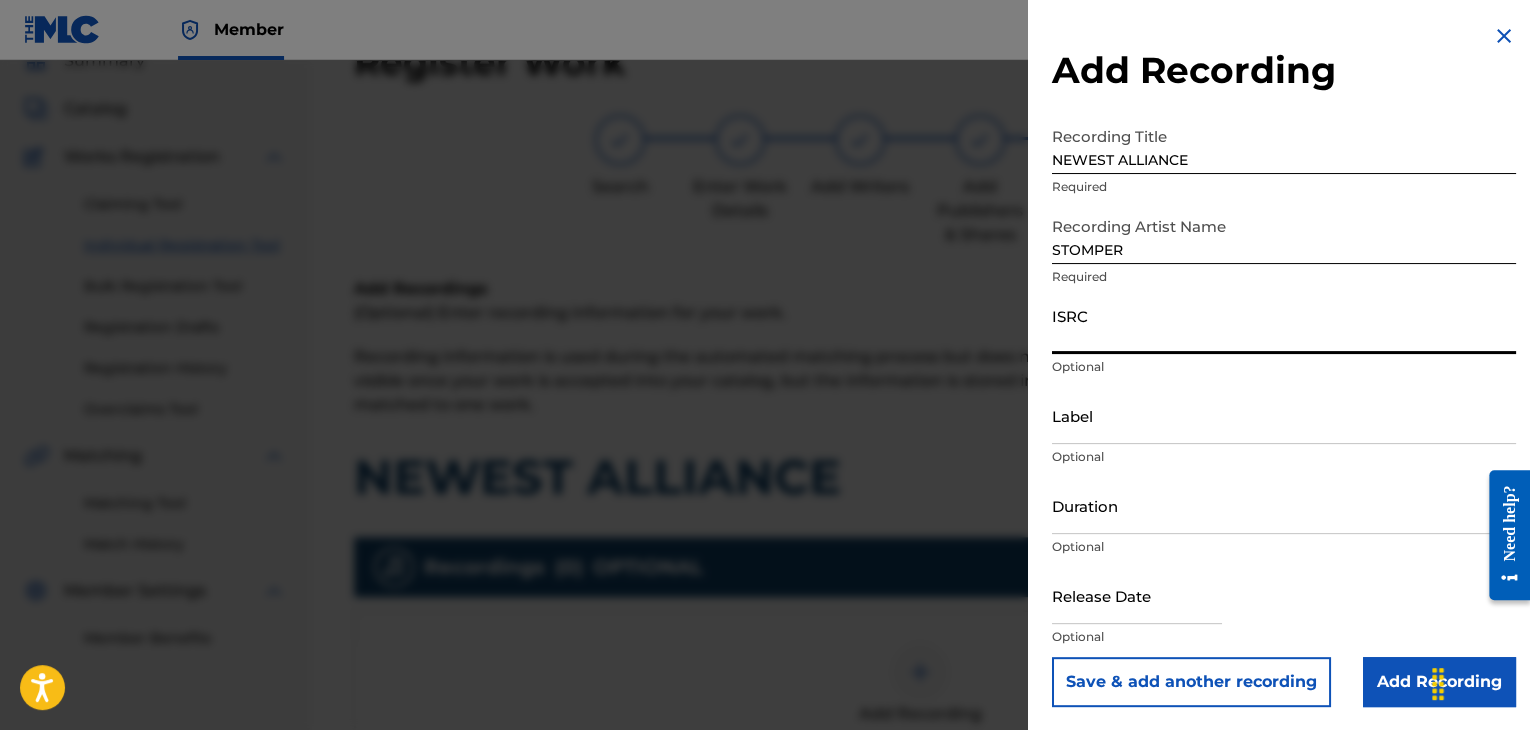 paste on "[ID]" 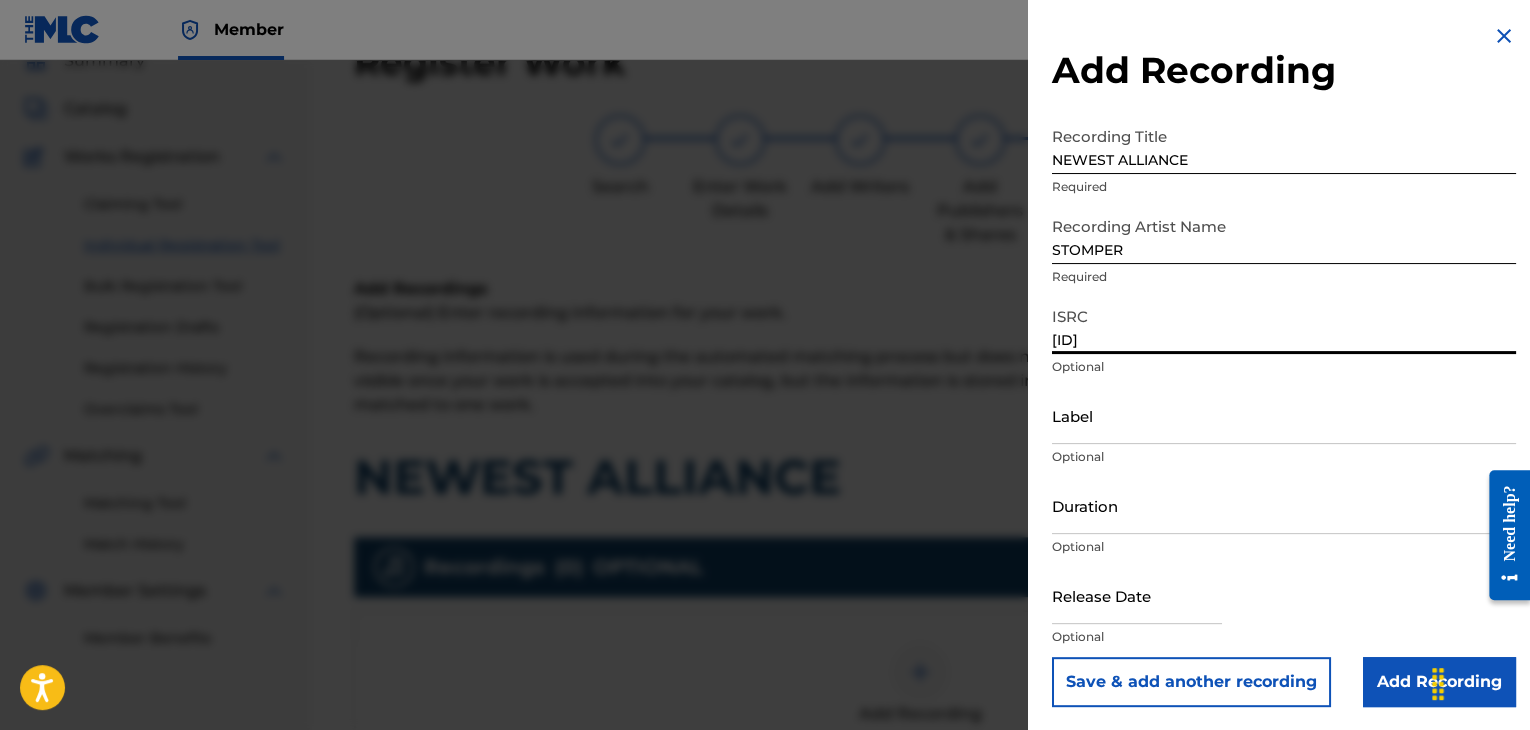 type on "[ID]" 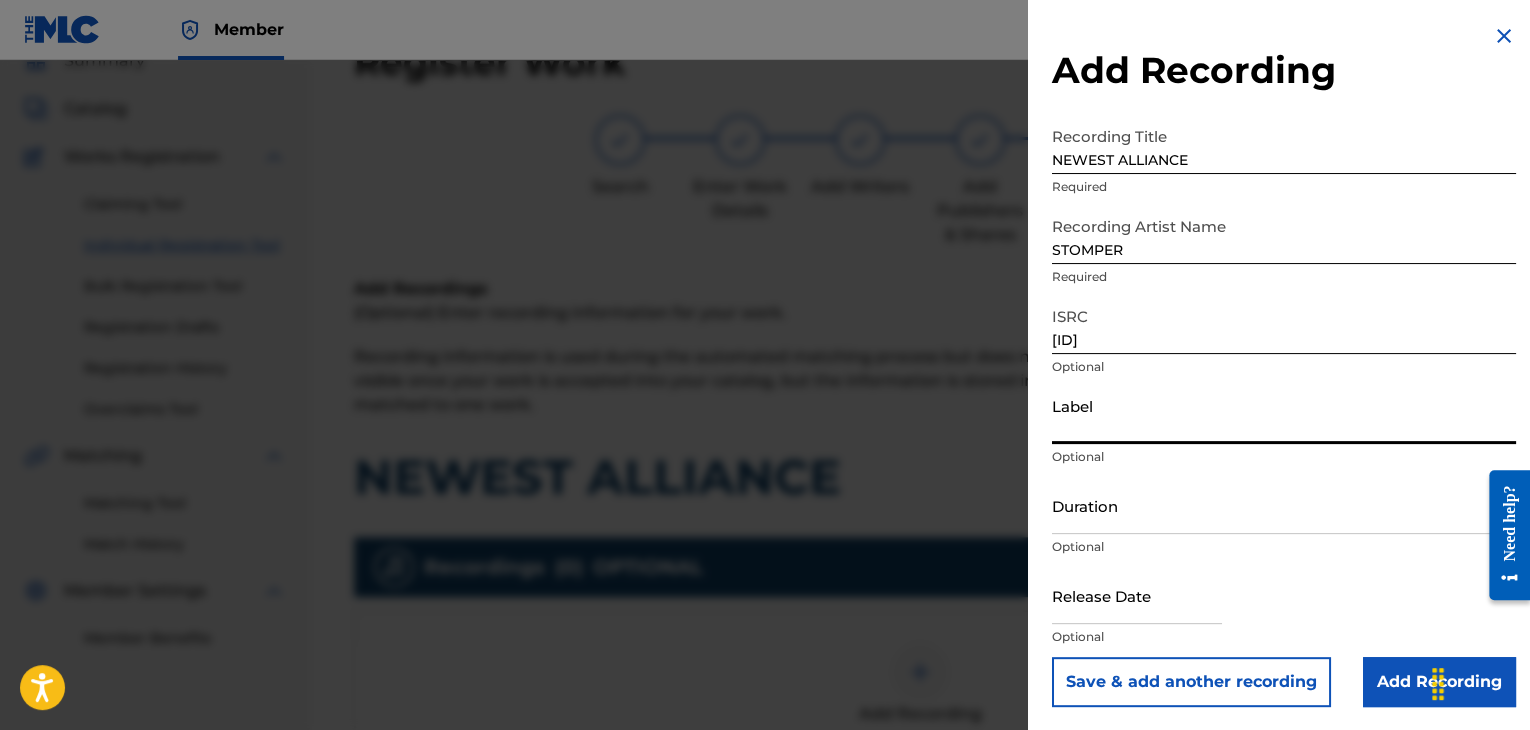 type on "Urban Kings Music Group" 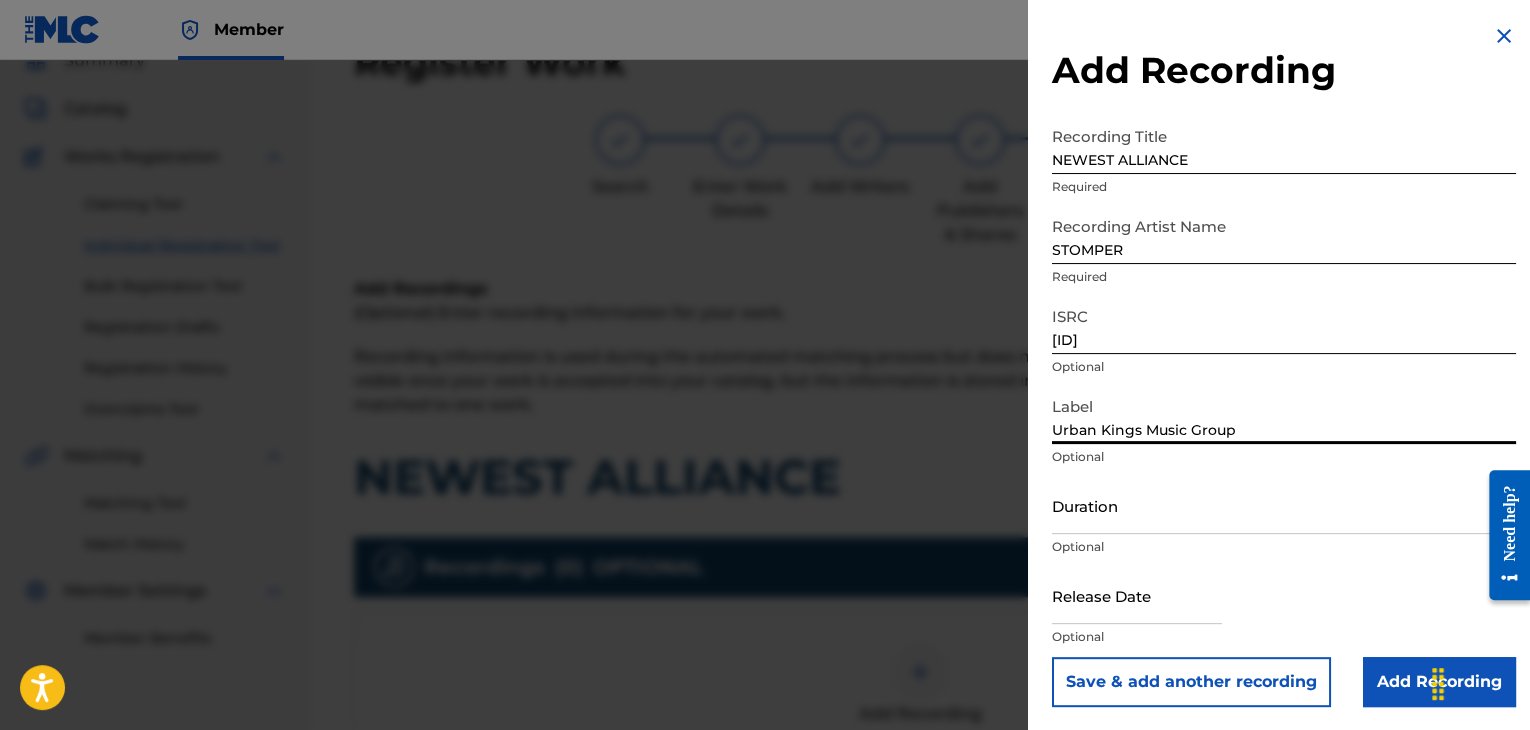 click on "Duration" at bounding box center (1284, 505) 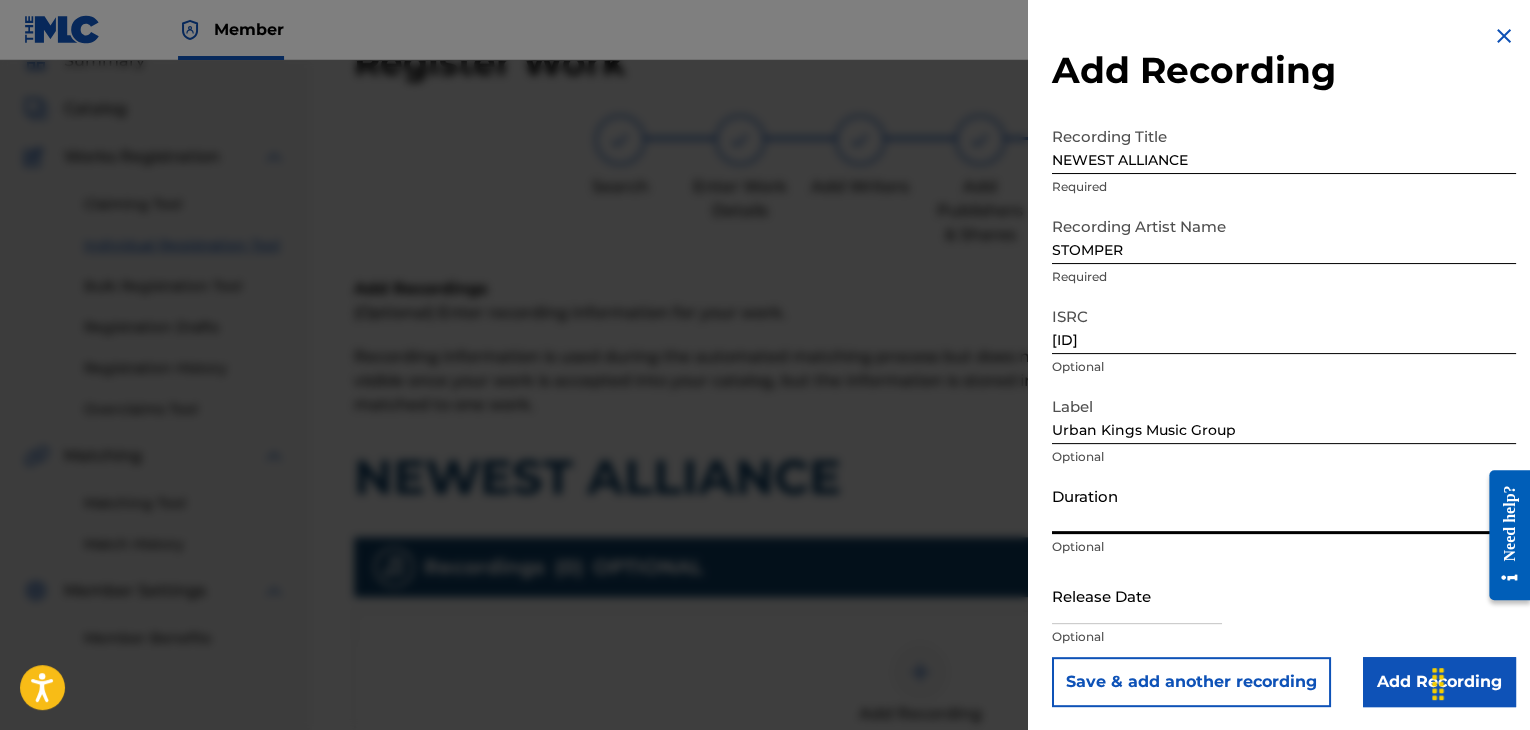 click on "Duration" at bounding box center [1284, 505] 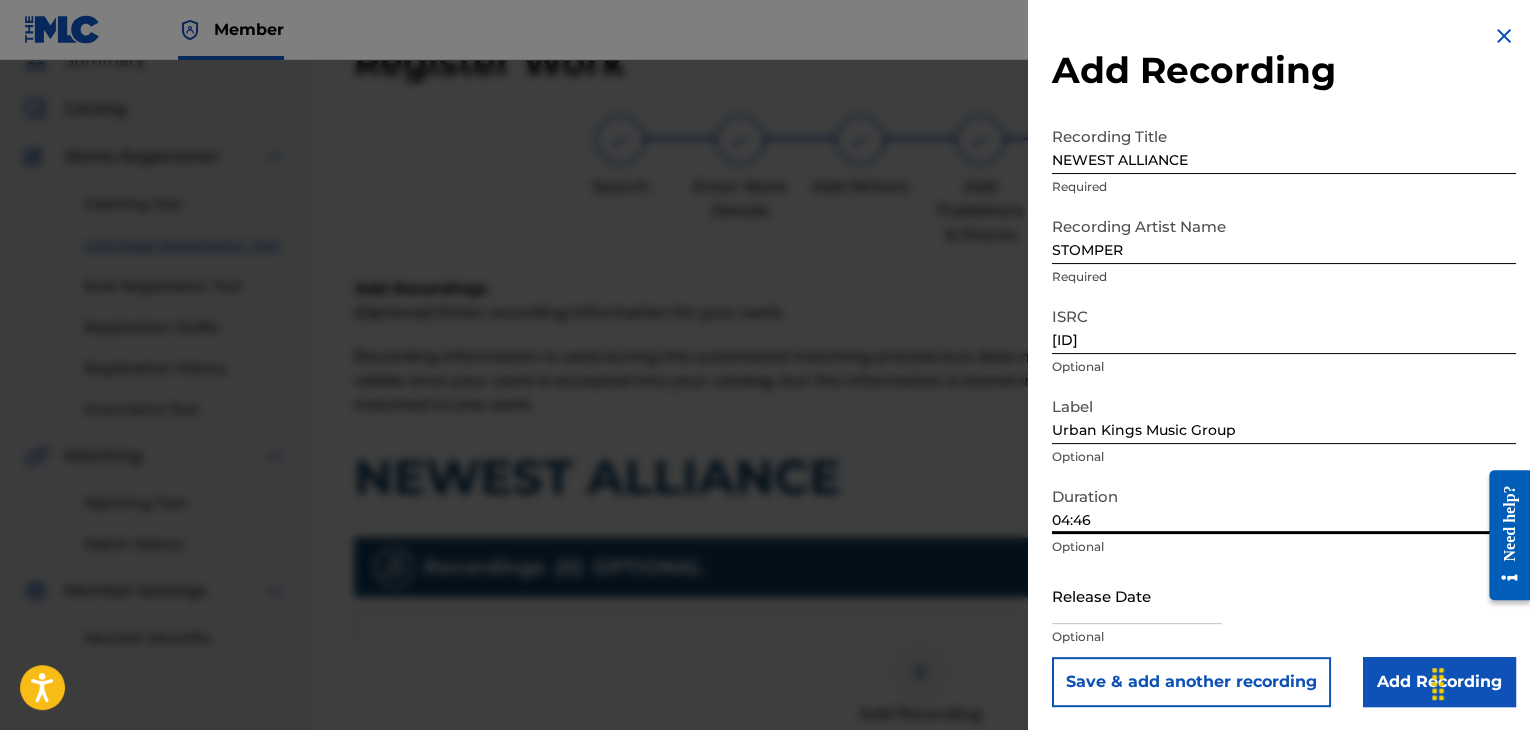 type on "04:46" 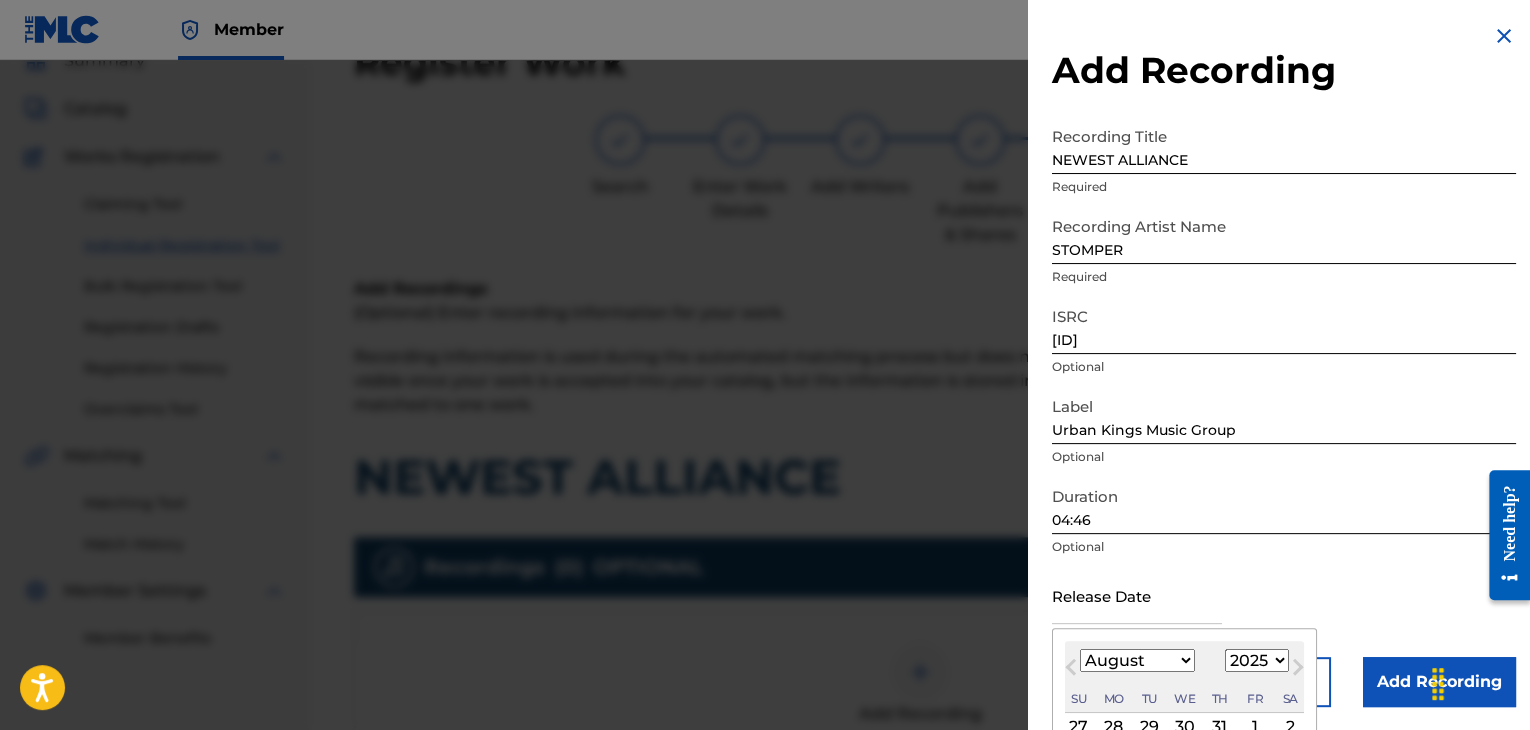 click on "January February March April May June July August September October November December" at bounding box center (1137, 660) 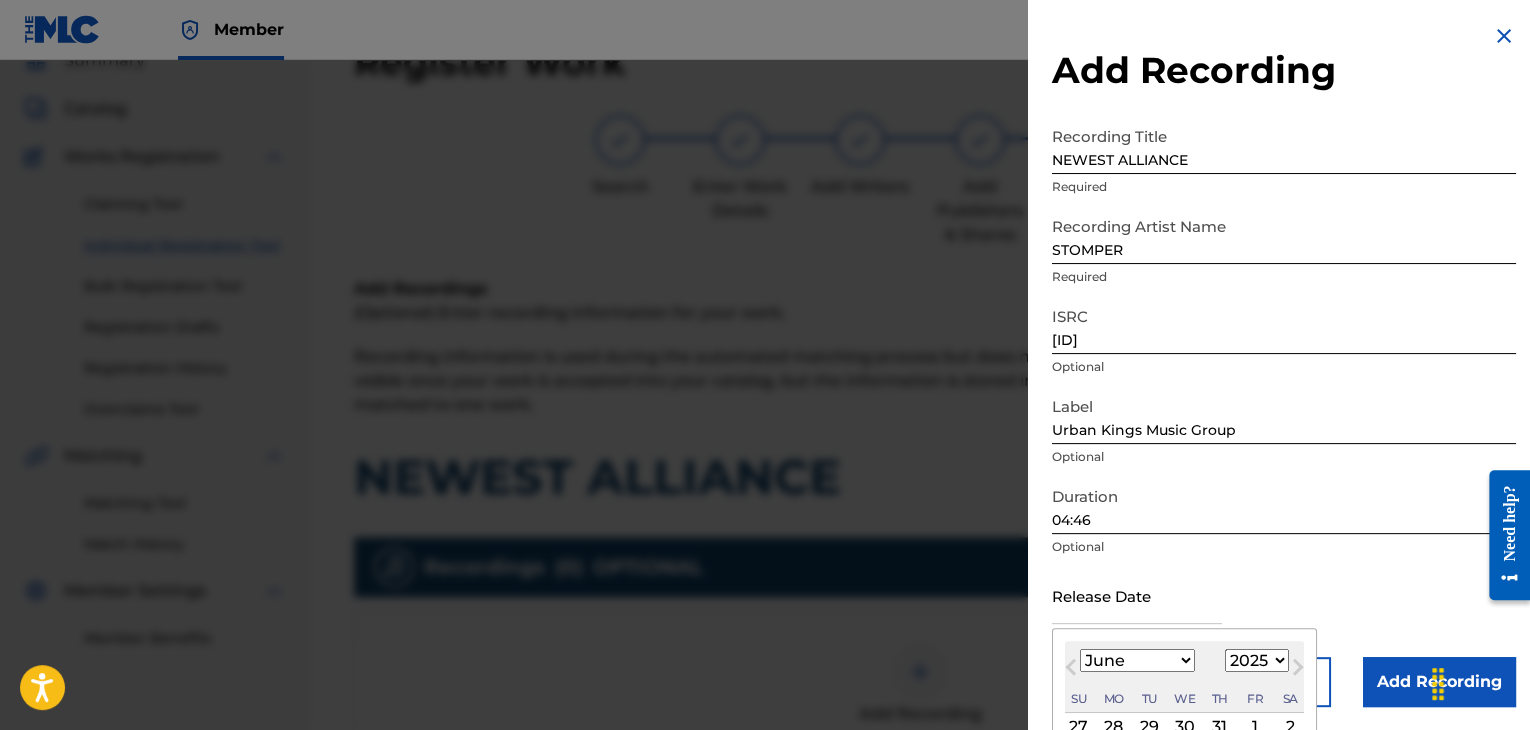 click on "January February March April May June July August September October November December" at bounding box center (1137, 660) 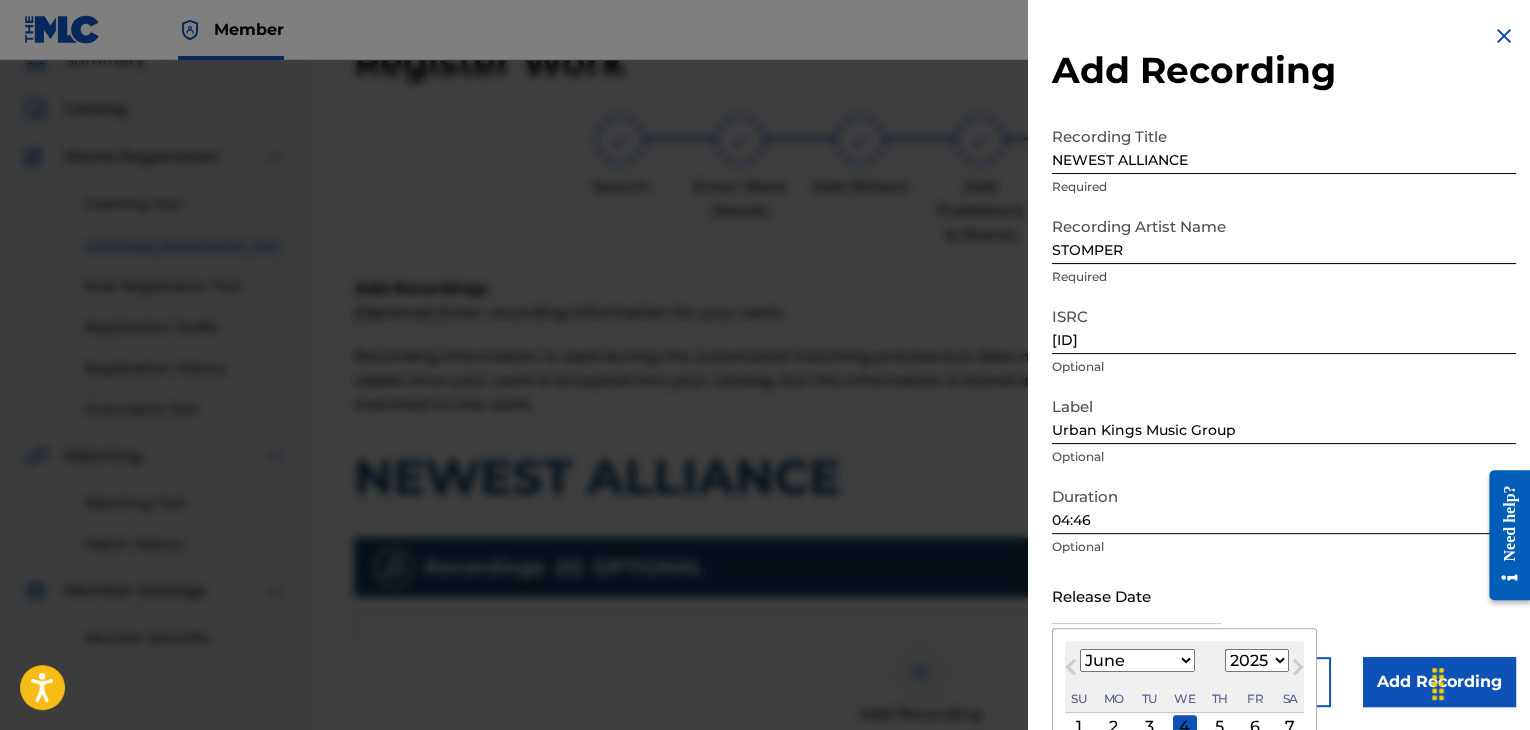 click on "1899 1900 1901 1902 1903 1904 1905 1906 1907 1908 1909 1910 1911 1912 1913 1914 1915 1916 1917 1918 1919 1920 1921 1922 1923 1924 1925 1926 1927 1928 1929 1930 1931 1932 1933 1934 1935 1936 1937 1938 1939 1940 1941 1942 1943 1944 1945 1946 1947 1948 1949 1950 1951 1952 1953 1954 1955 1956 1957 1958 1959 1960 1961 1962 1963 1964 1965 1966 1967 1968 1969 1970 1971 1972 1973 1974 1975 1976 1977 1978 1979 1980 1981 1982 1983 1984 1985 1986 1987 1988 1989 1990 1991 1992 1993 1994 1995 1996 1997 1998 1999 2000 2001 2002 2003 2004 2005 2006 2007 2008 2009 2010 2011 2012 2013 2014 2015 2016 2017 2018 2019 2020 2021 2022 2023 2024 2025 2026 2027 2028 2029 2030 2031 2032 2033 2034 2035 2036 2037 2038 2039 2040 2041 2042 2043 2044 2045 2046 2047 2048 2049 2050 2051 2052 2053 2054 2055 2056 2057 2058 2059 2060 2061 2062 2063 2064 2065 2066 2067 2068 2069 2070 2071 2072 2073 2074 2075 2076 2077 2078 2079 2080 2081 2082 2083 2084 2085 2086 2087 2088 2089 2090 2091 2092 2093 2094 2095 2096 2097 2098 2099 2100" at bounding box center (1257, 660) 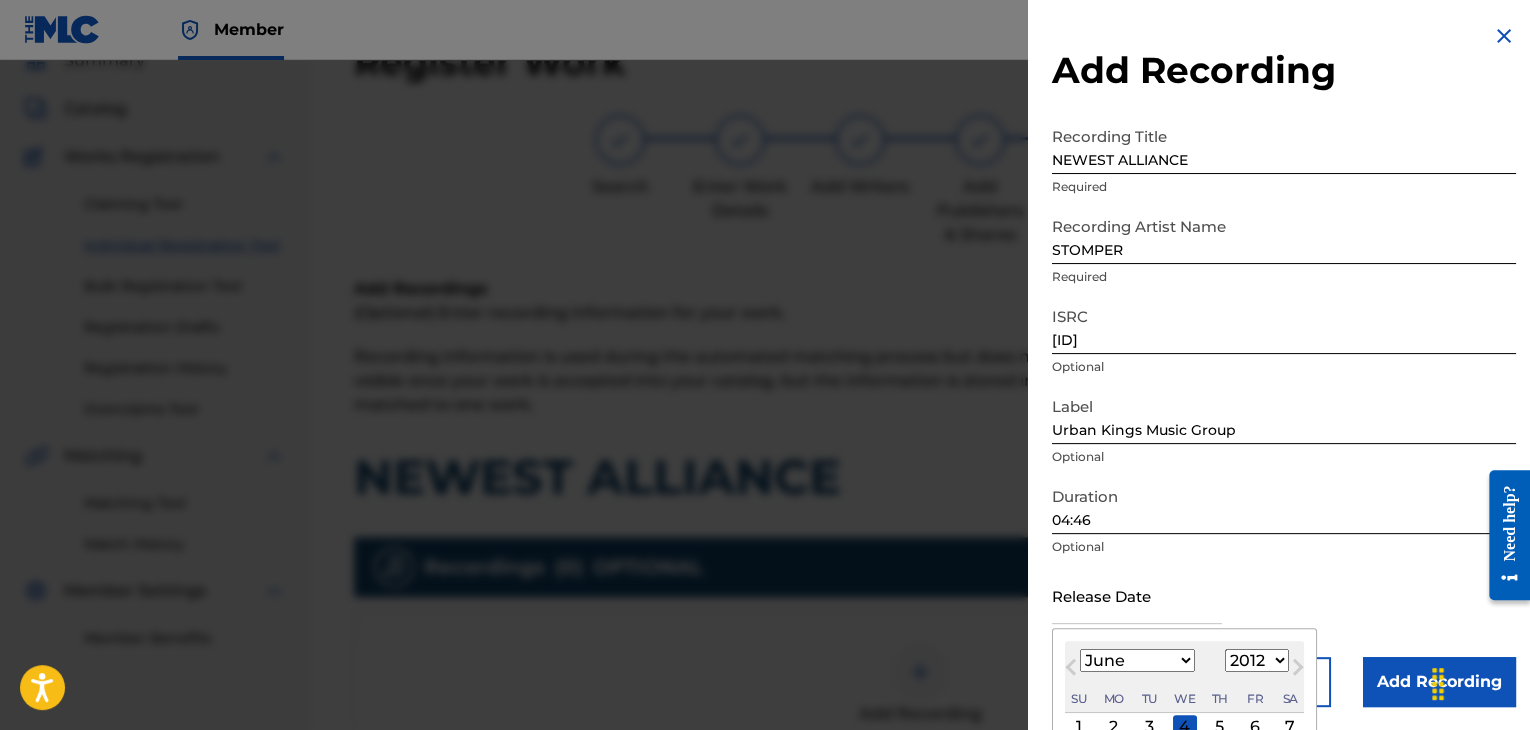 click on "1899 1900 1901 1902 1903 1904 1905 1906 1907 1908 1909 1910 1911 1912 1913 1914 1915 1916 1917 1918 1919 1920 1921 1922 1923 1924 1925 1926 1927 1928 1929 1930 1931 1932 1933 1934 1935 1936 1937 1938 1939 1940 1941 1942 1943 1944 1945 1946 1947 1948 1949 1950 1951 1952 1953 1954 1955 1956 1957 1958 1959 1960 1961 1962 1963 1964 1965 1966 1967 1968 1969 1970 1971 1972 1973 1974 1975 1976 1977 1978 1979 1980 1981 1982 1983 1984 1985 1986 1987 1988 1989 1990 1991 1992 1993 1994 1995 1996 1997 1998 1999 2000 2001 2002 2003 2004 2005 2006 2007 2008 2009 2010 2011 2012 2013 2014 2015 2016 2017 2018 2019 2020 2021 2022 2023 2024 2025 2026 2027 2028 2029 2030 2031 2032 2033 2034 2035 2036 2037 2038 2039 2040 2041 2042 2043 2044 2045 2046 2047 2048 2049 2050 2051 2052 2053 2054 2055 2056 2057 2058 2059 2060 2061 2062 2063 2064 2065 2066 2067 2068 2069 2070 2071 2072 2073 2074 2075 2076 2077 2078 2079 2080 2081 2082 2083 2084 2085 2086 2087 2088 2089 2090 2091 2092 2093 2094 2095 2096 2097 2098 2099 2100" at bounding box center [1257, 660] 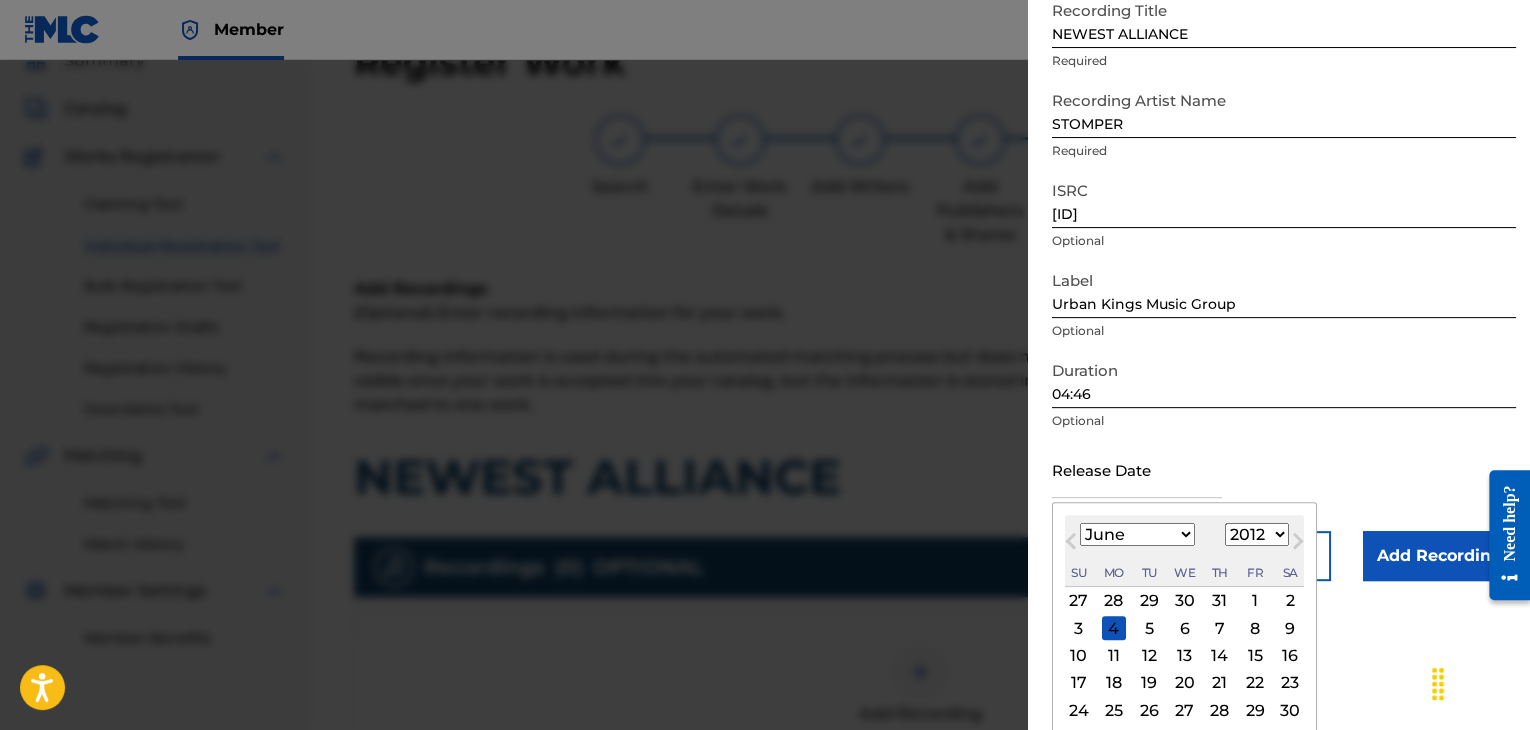 scroll, scrollTop: 160, scrollLeft: 0, axis: vertical 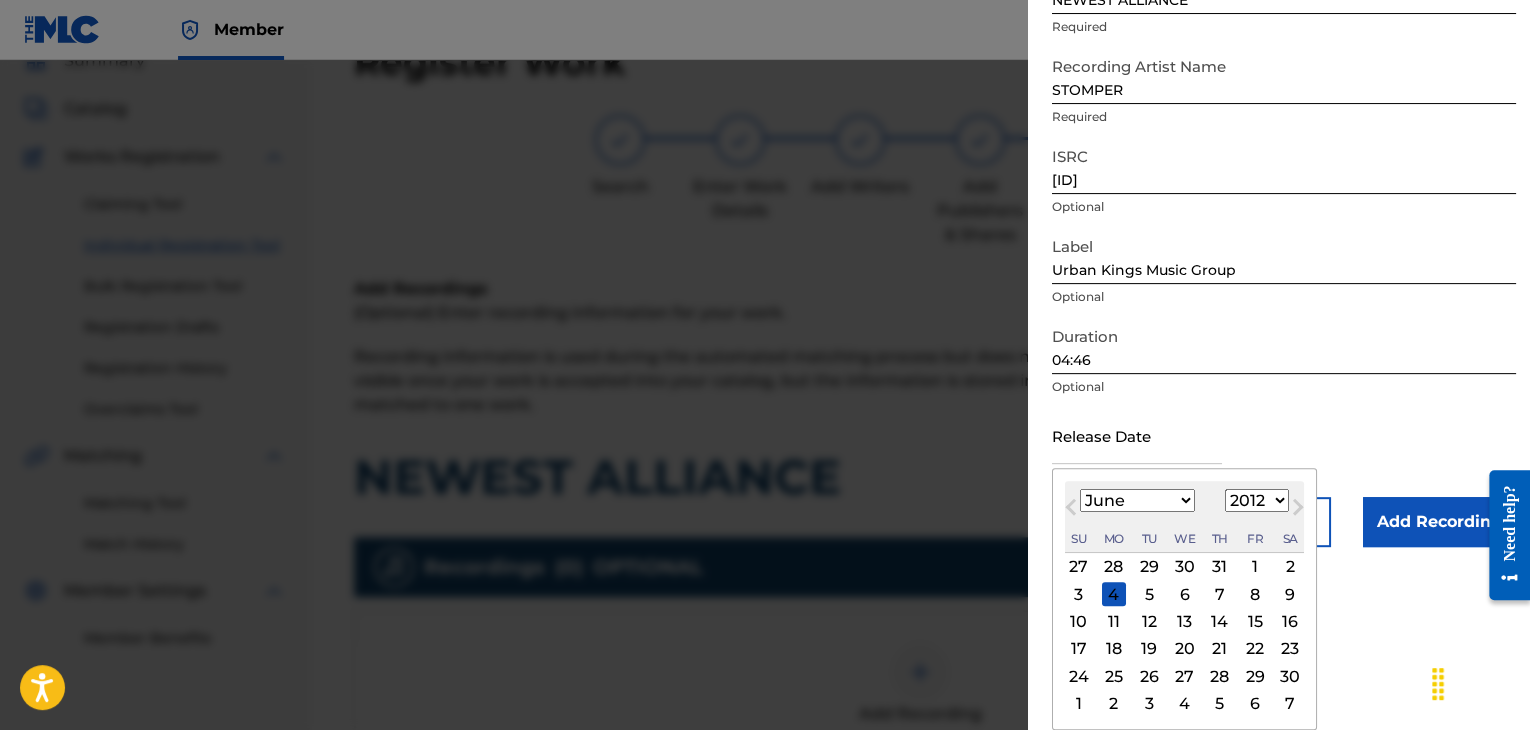 click on "19" at bounding box center [1149, 649] 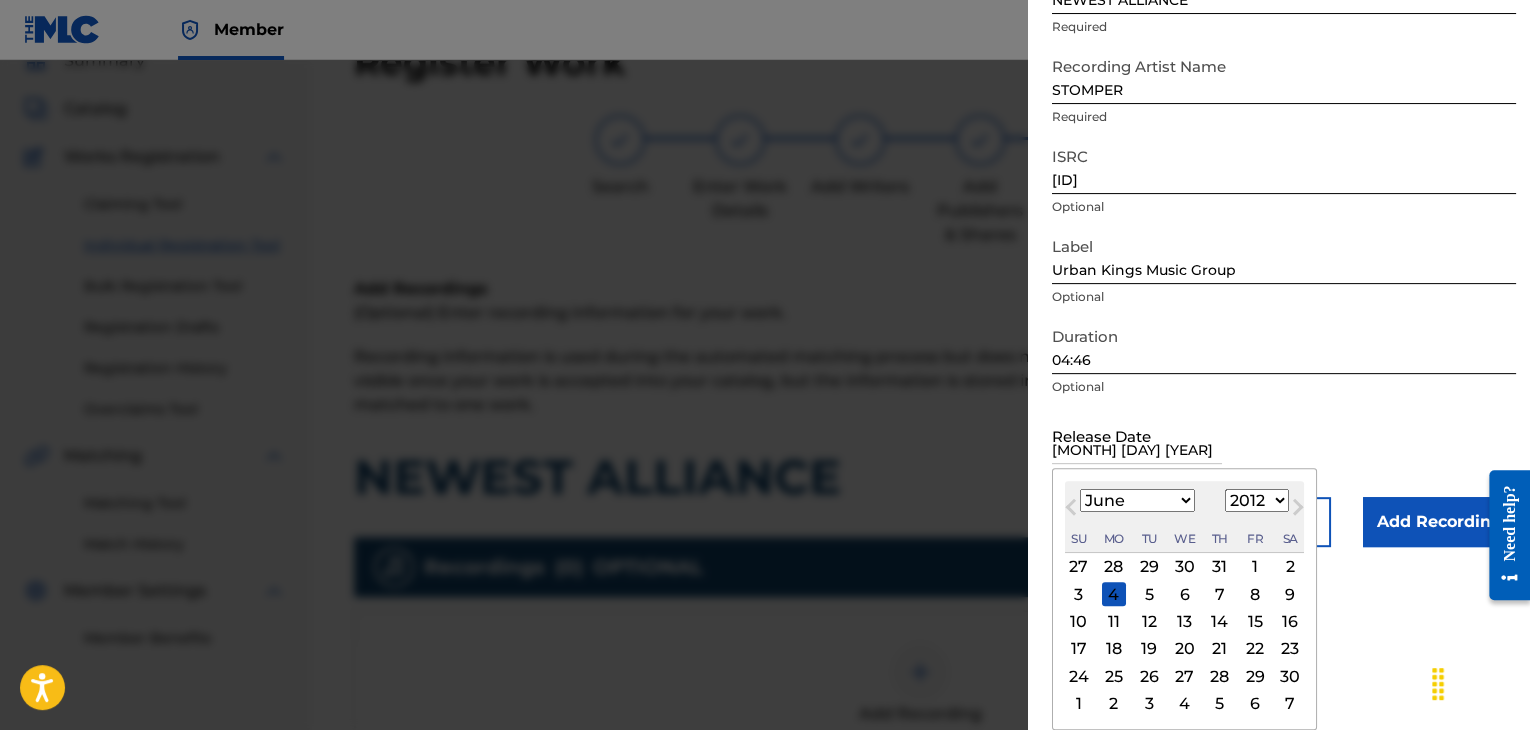 scroll, scrollTop: 1, scrollLeft: 0, axis: vertical 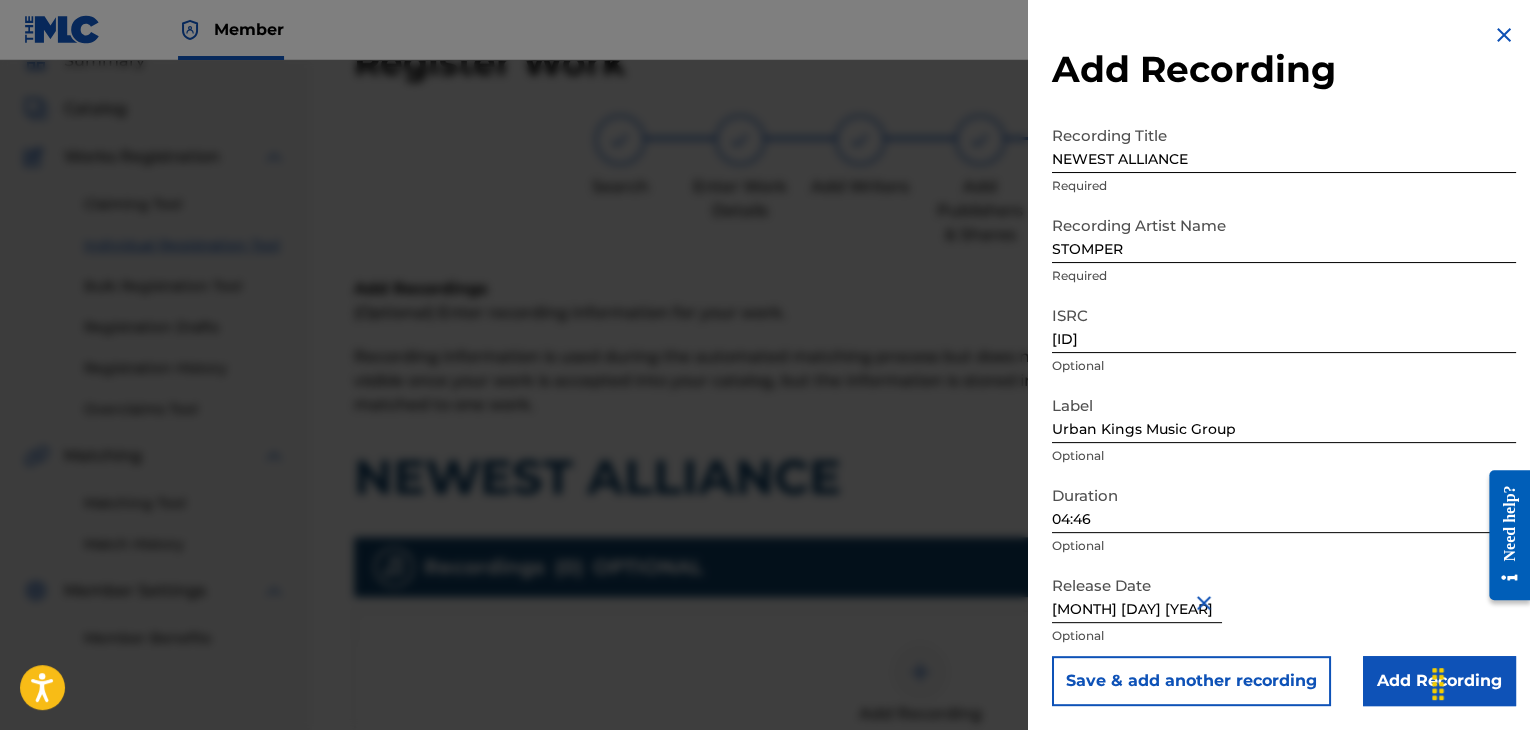 click on "Add Recording" at bounding box center (1439, 681) 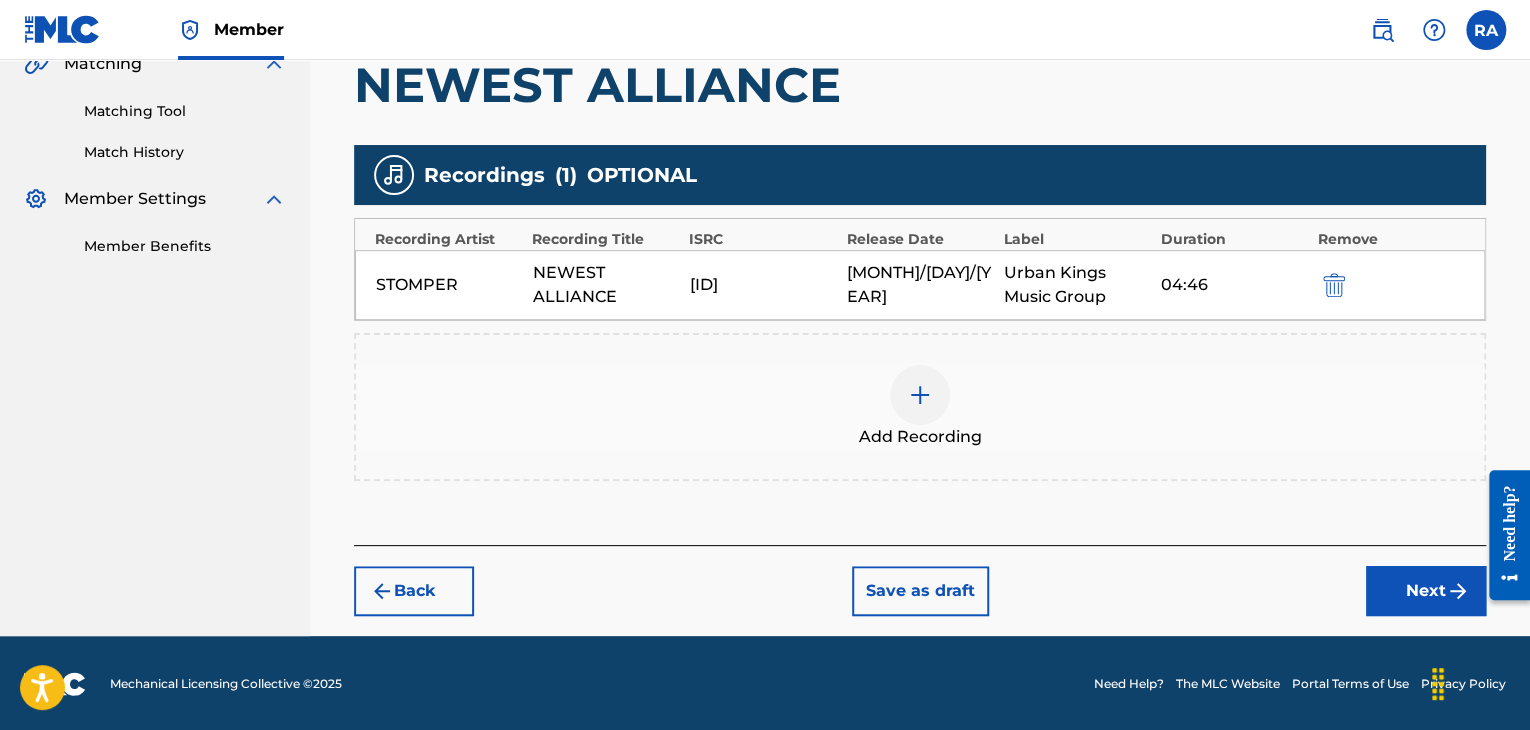 click on "Next" at bounding box center [1426, 591] 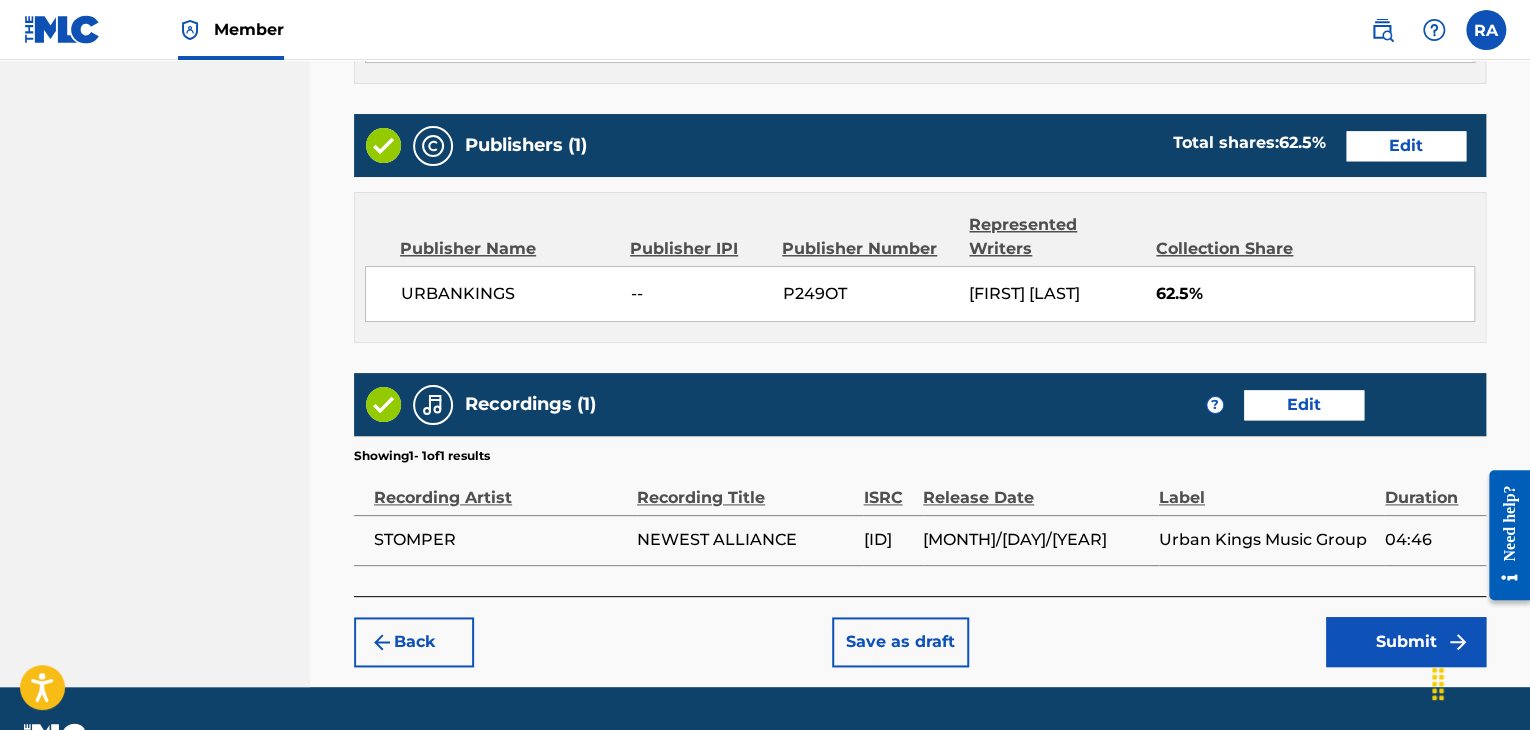 scroll, scrollTop: 1096, scrollLeft: 0, axis: vertical 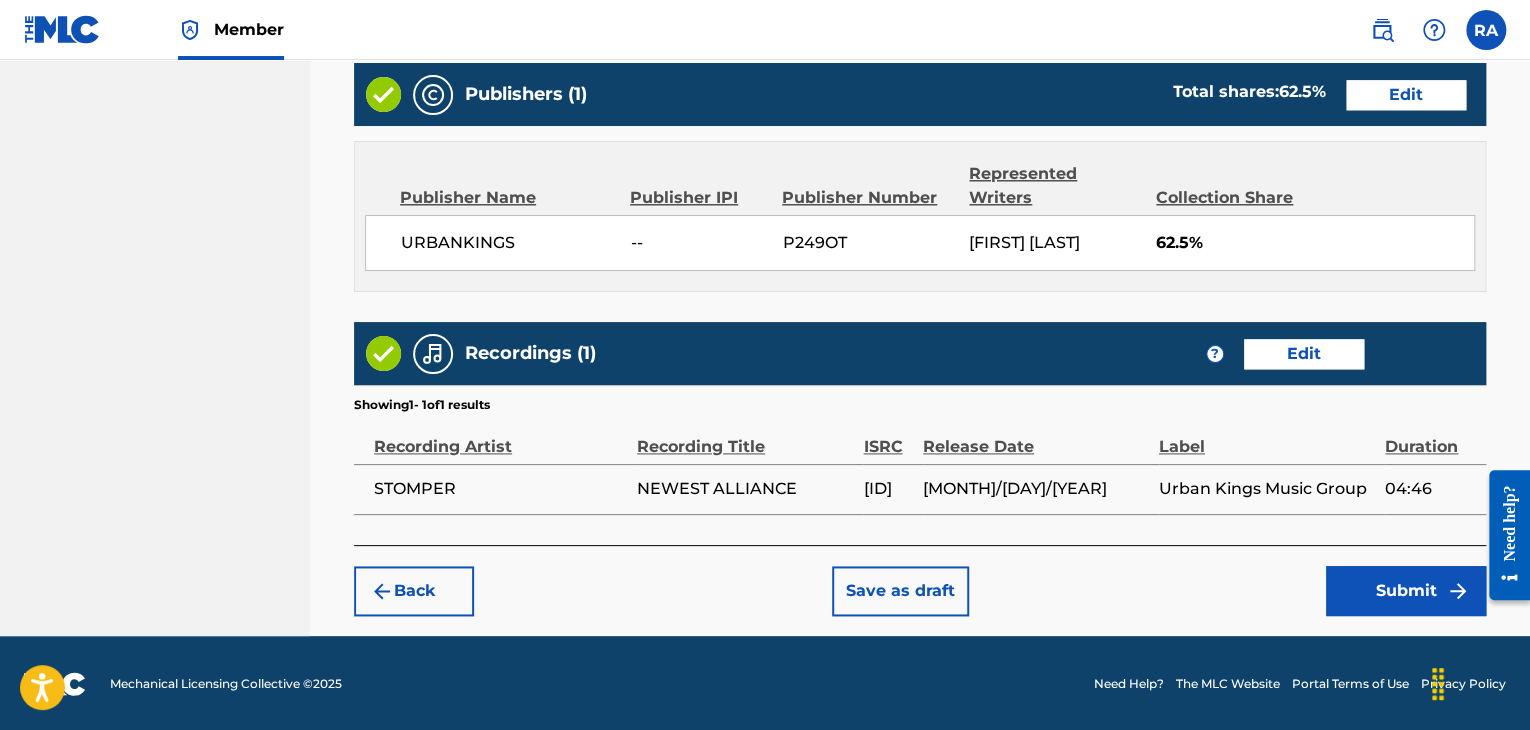 click on "Submit" at bounding box center [1406, 591] 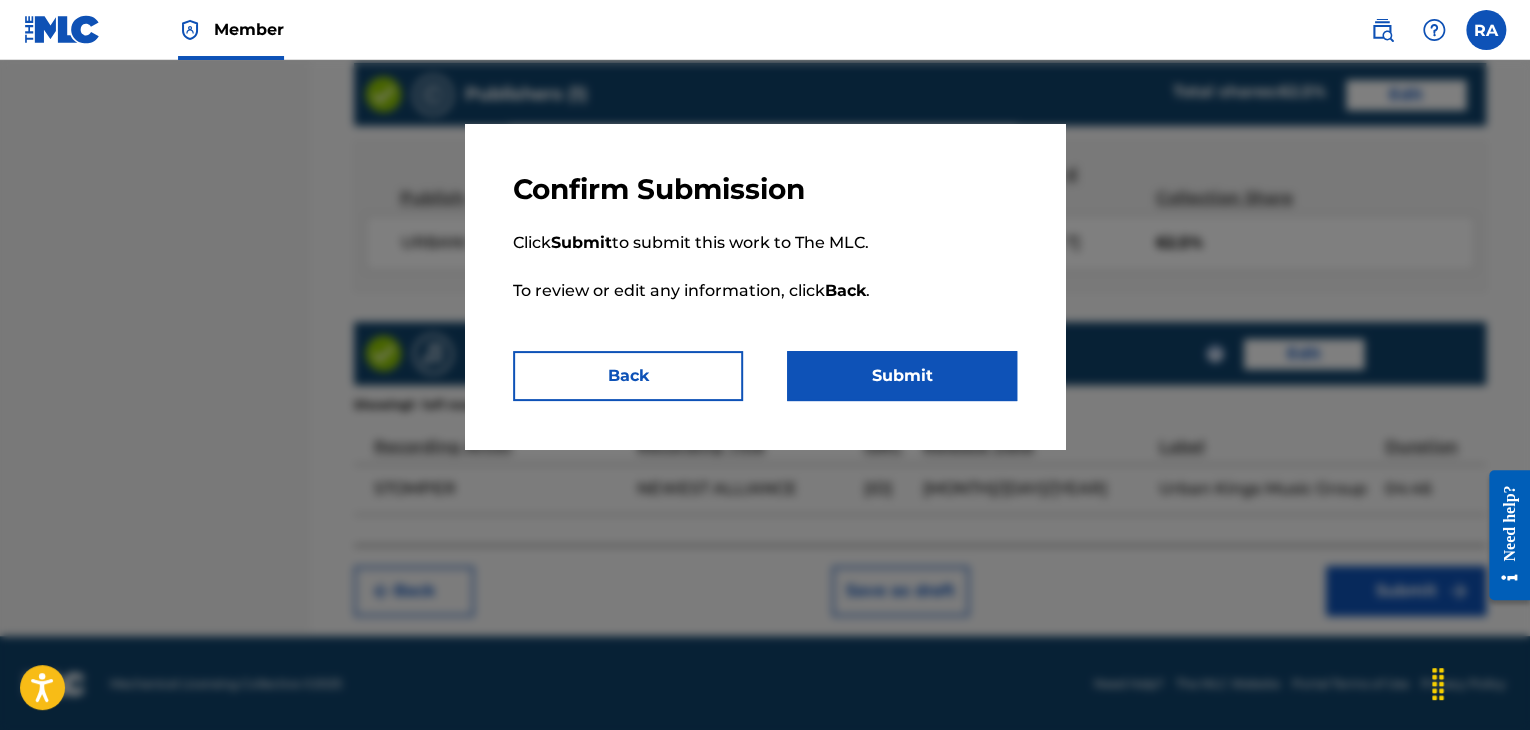 click on "Submit" at bounding box center [902, 376] 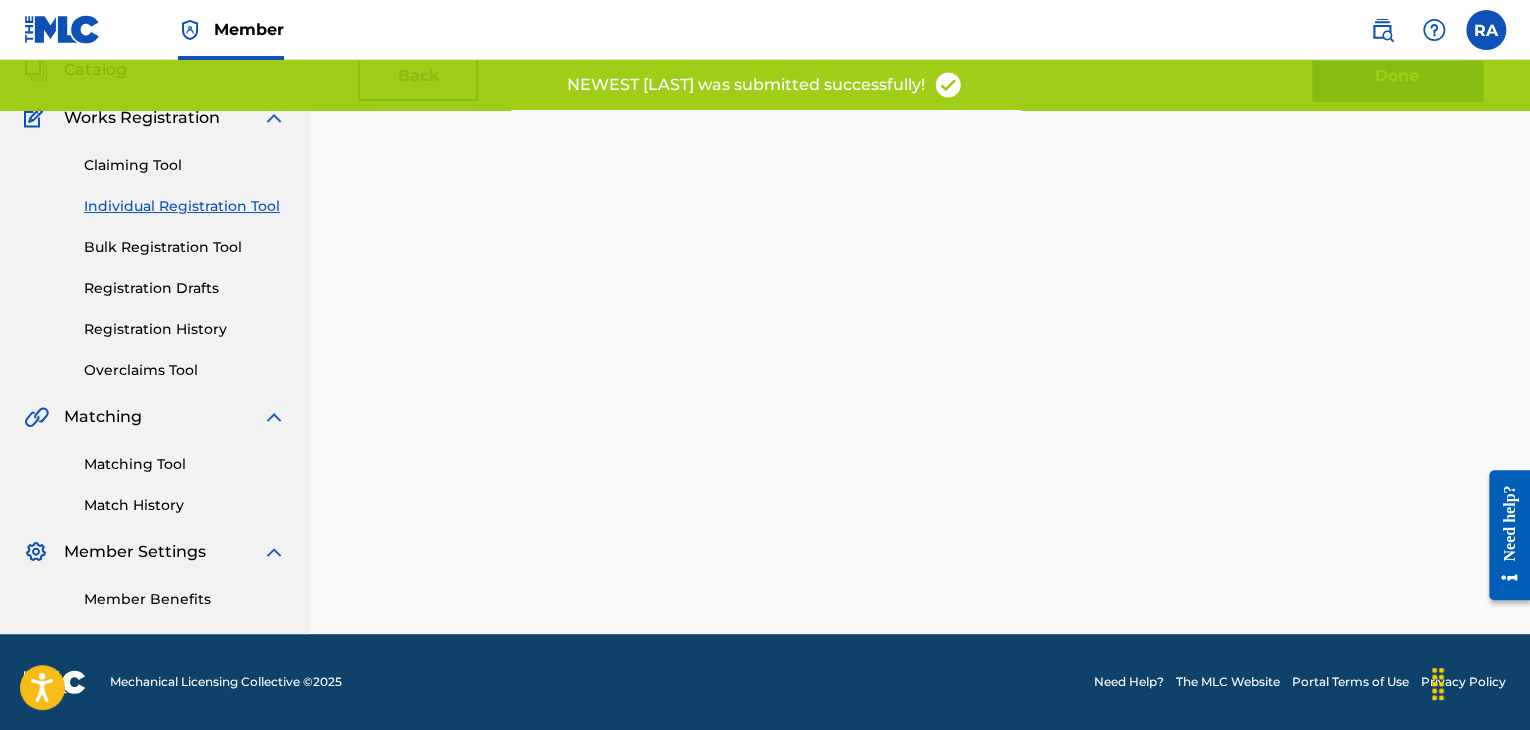 scroll, scrollTop: 0, scrollLeft: 0, axis: both 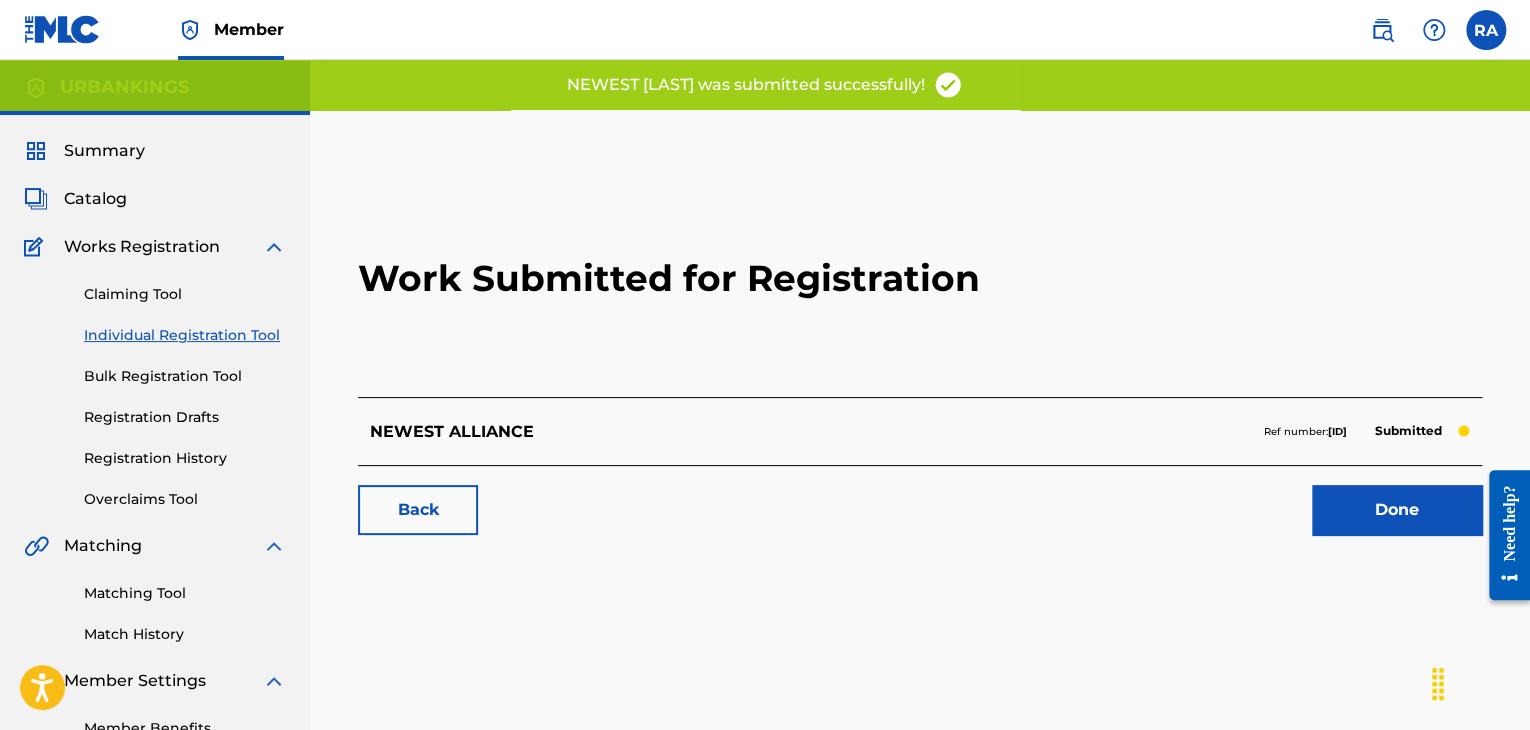 click on "Done" at bounding box center [1397, 510] 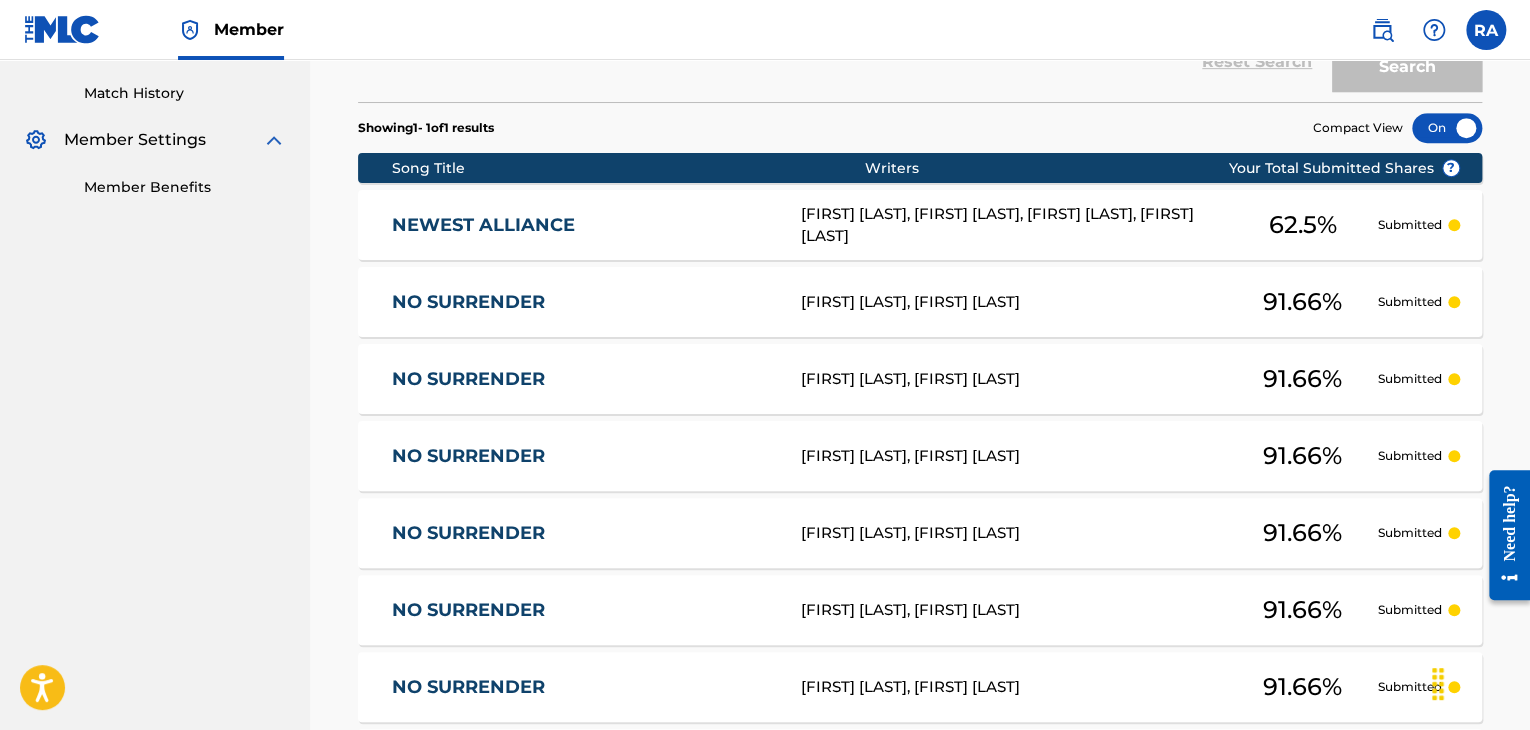 scroll, scrollTop: 300, scrollLeft: 0, axis: vertical 